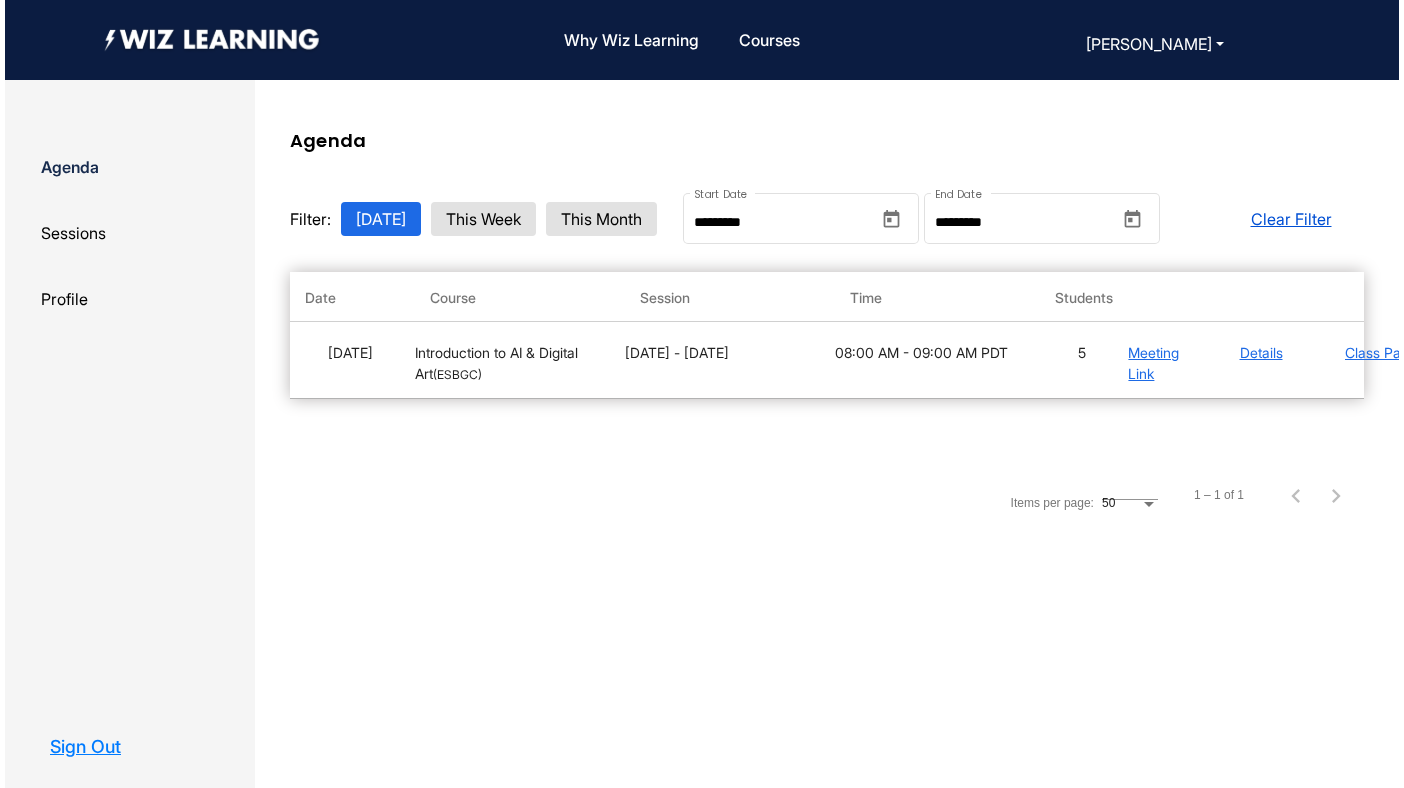 scroll, scrollTop: 0, scrollLeft: 0, axis: both 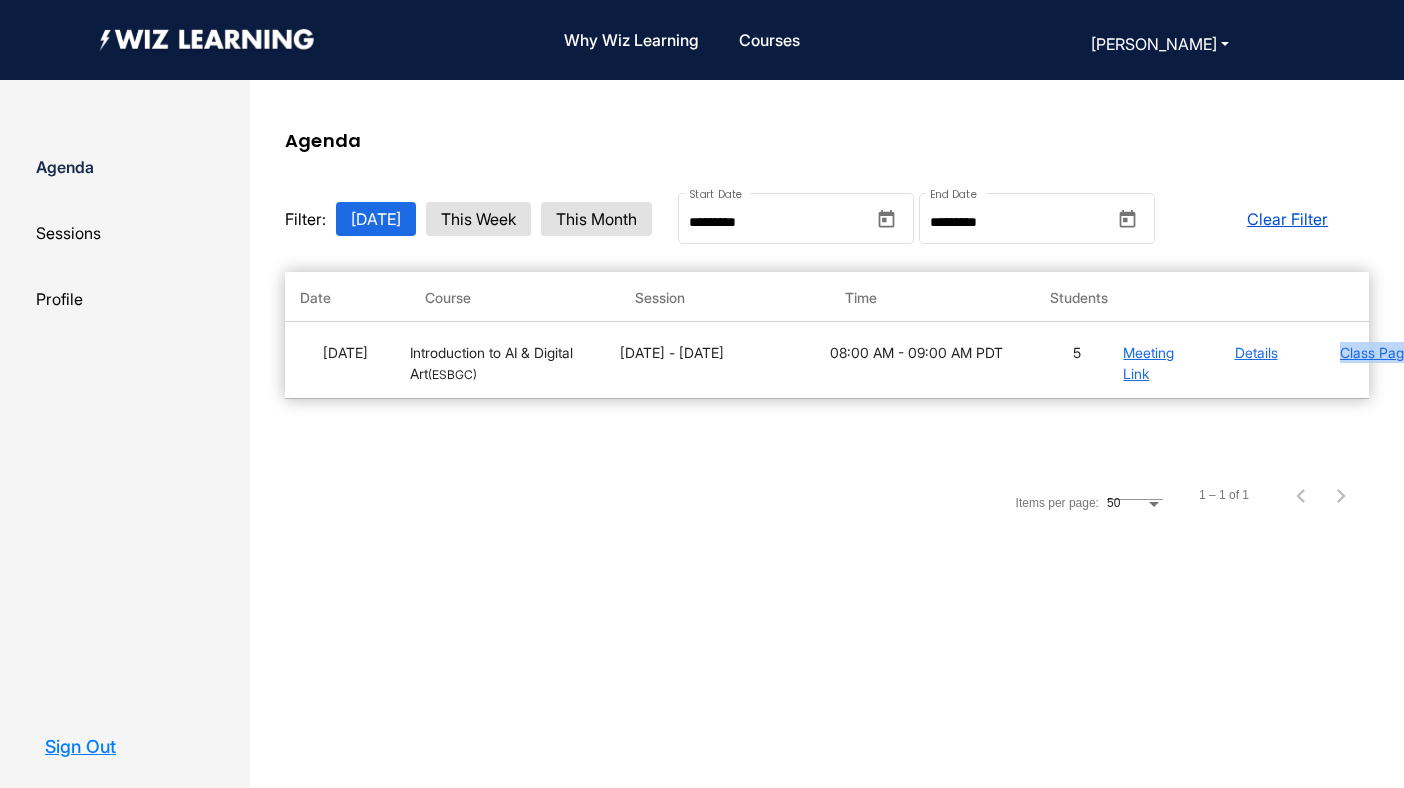 click on "Meeting Link" 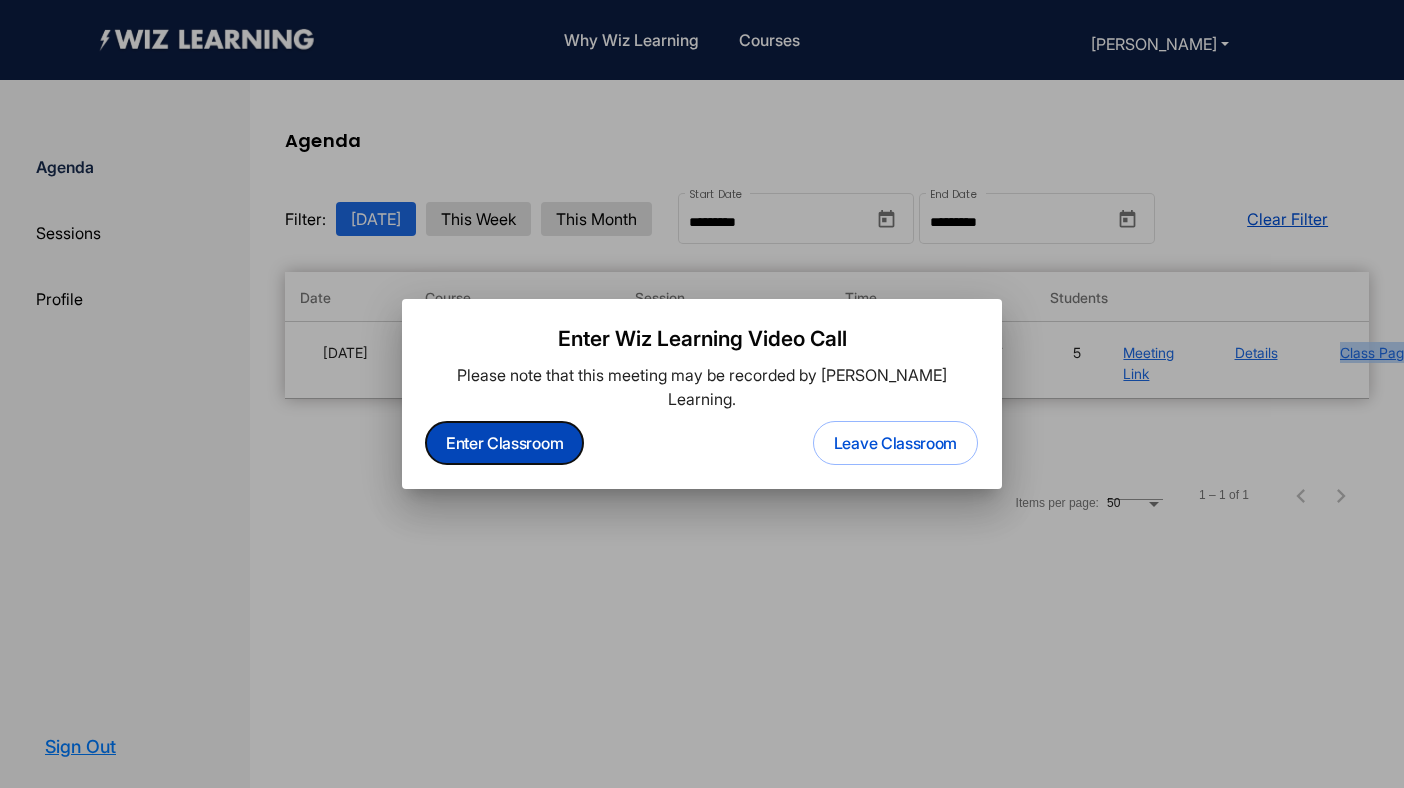 click on "Enter Classroom" at bounding box center (504, 443) 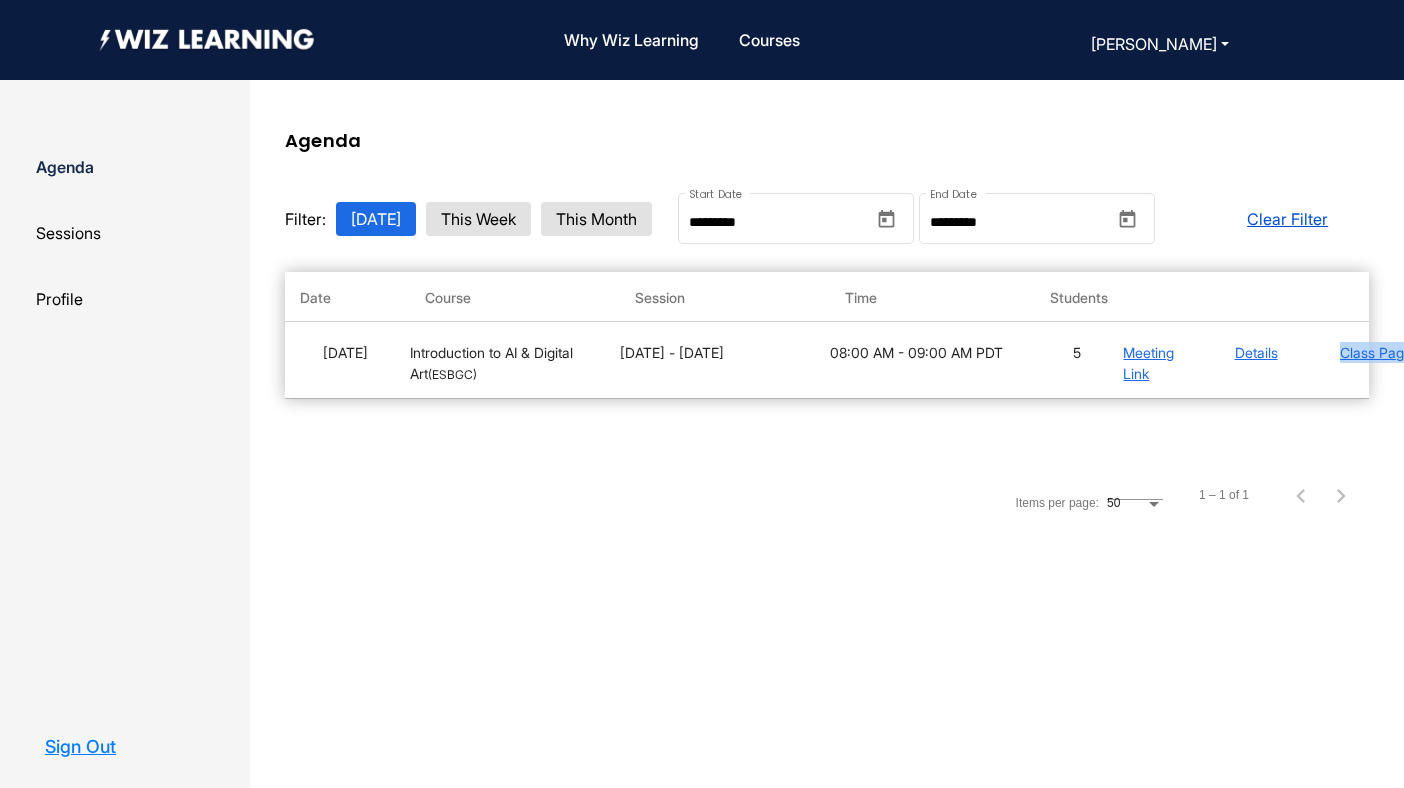 click on "Profile" 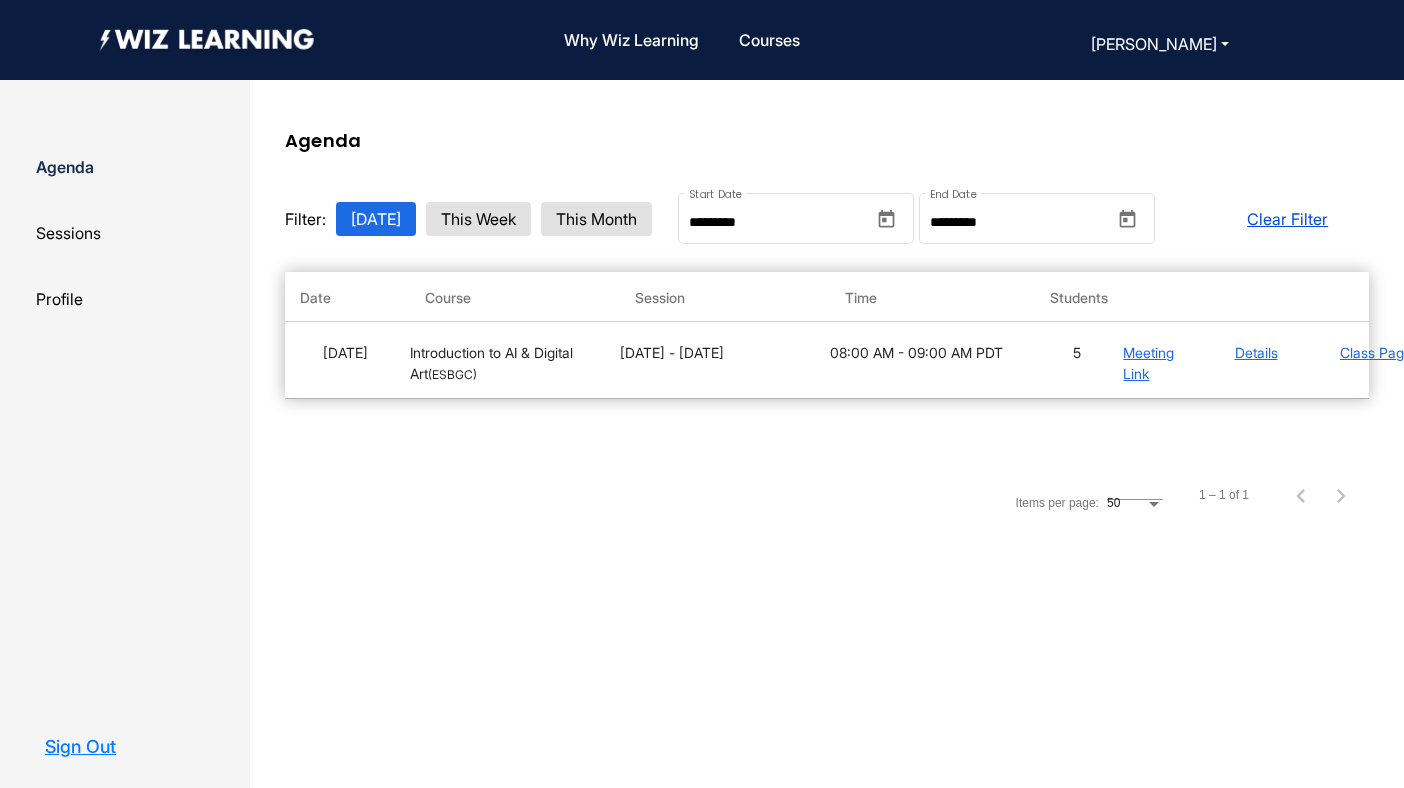 click on "Class Page" 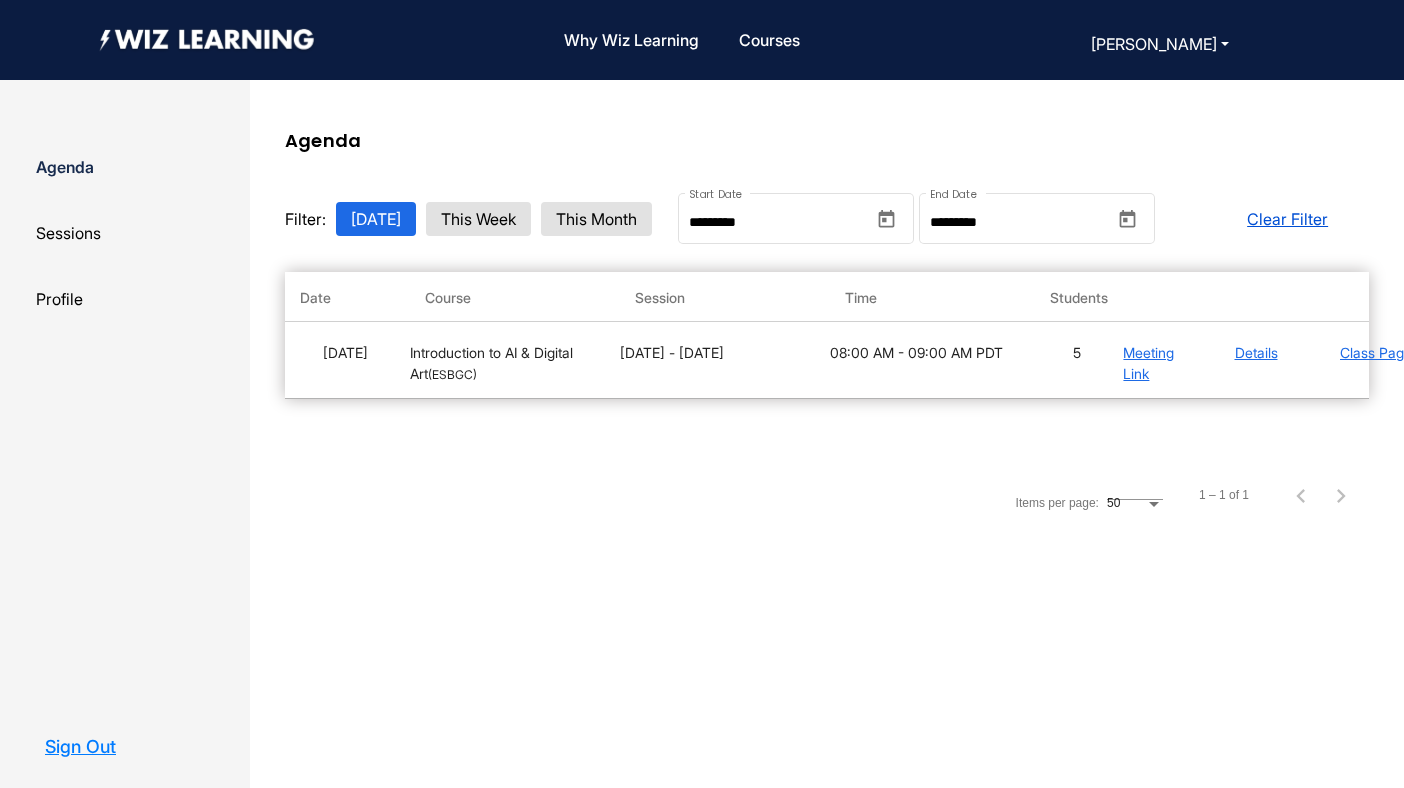 scroll, scrollTop: 0, scrollLeft: 0, axis: both 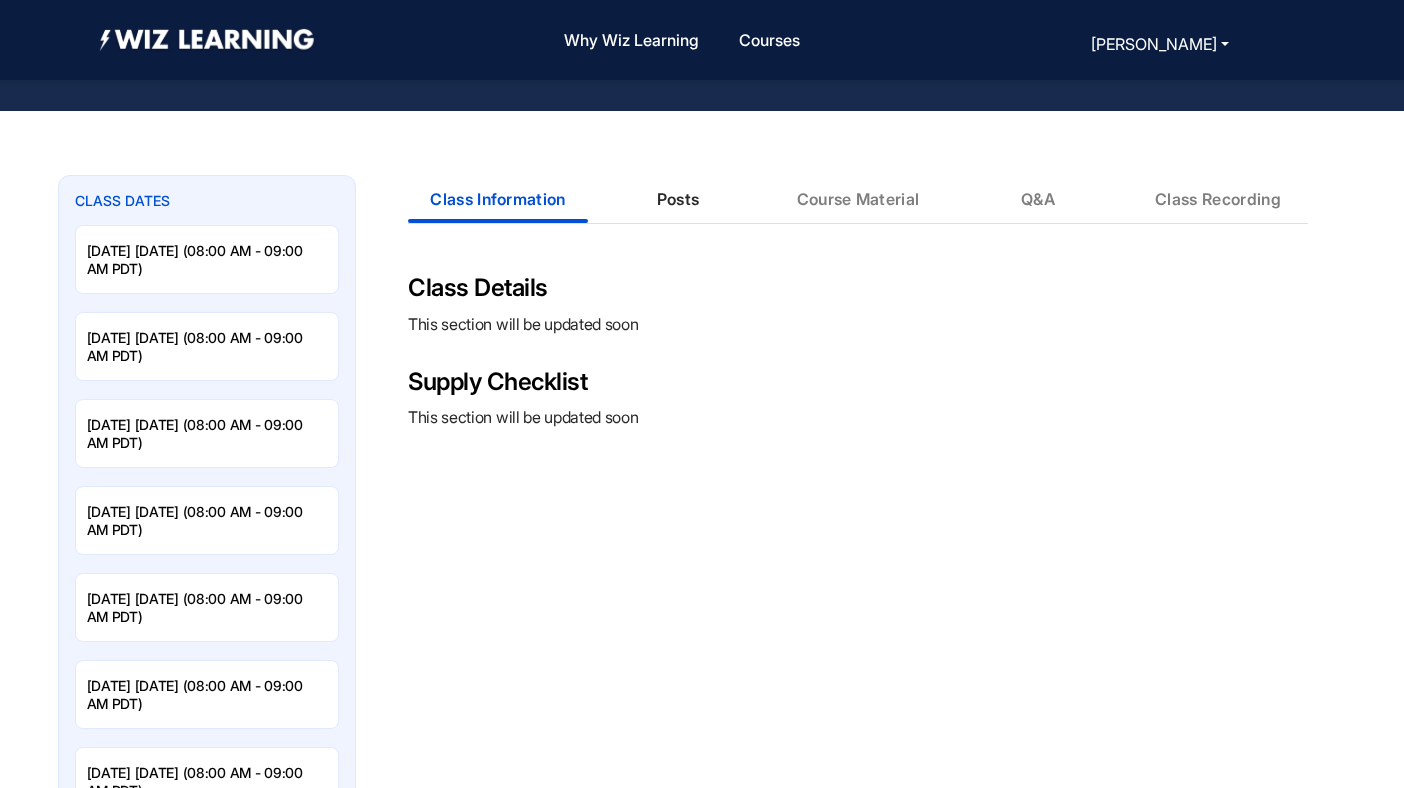 click on "Posts" at bounding box center [678, 199] 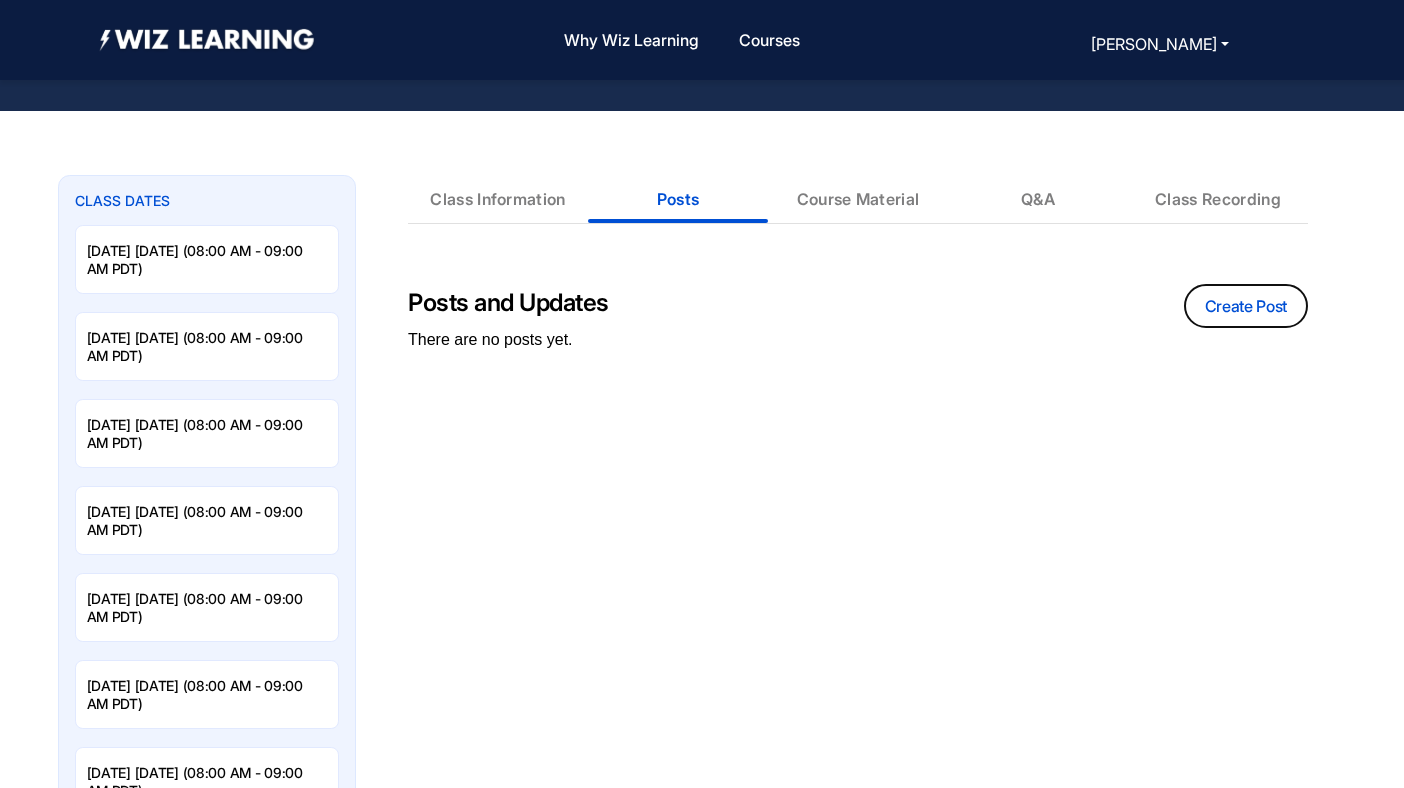 click on "Create Post" at bounding box center (1246, 306) 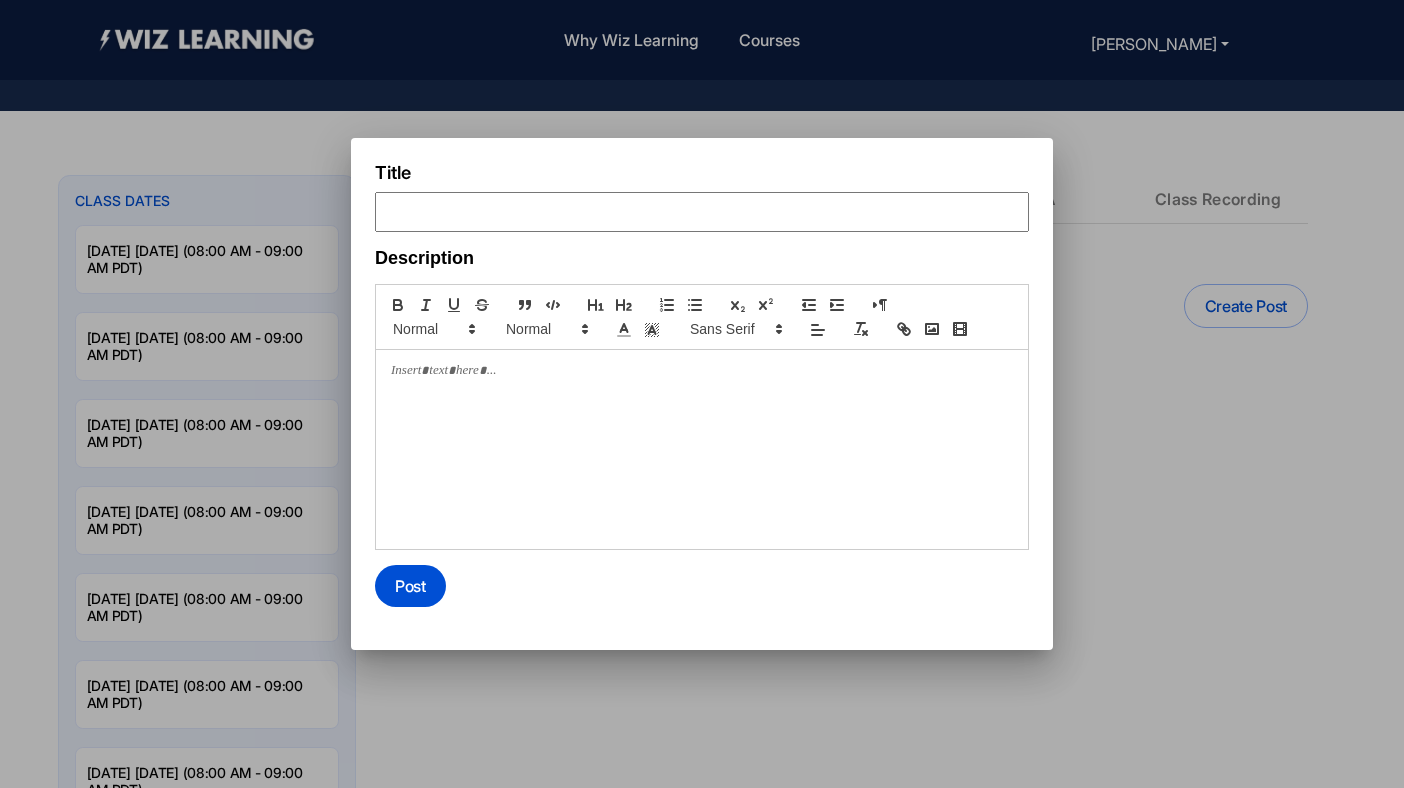 click at bounding box center [702, 371] 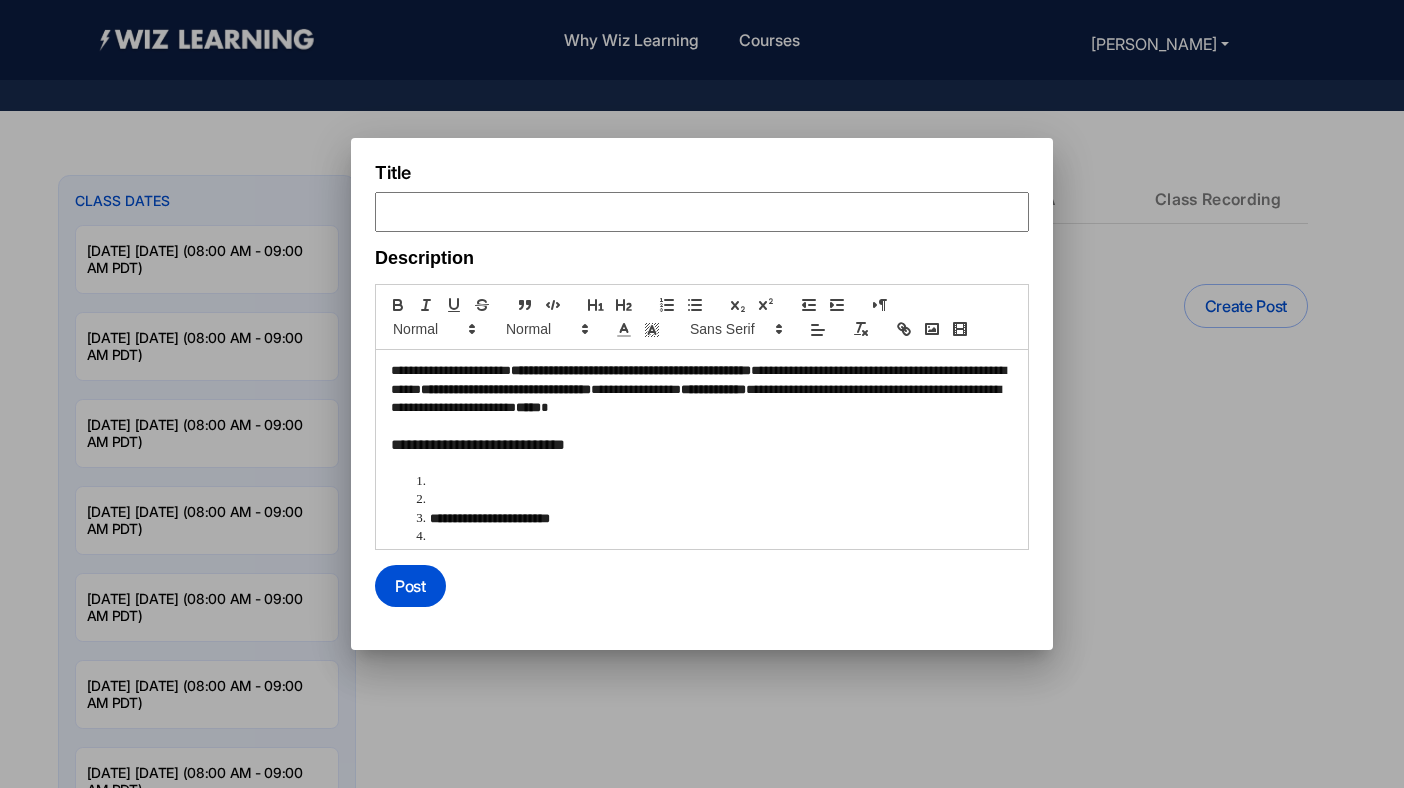 scroll, scrollTop: 0, scrollLeft: 0, axis: both 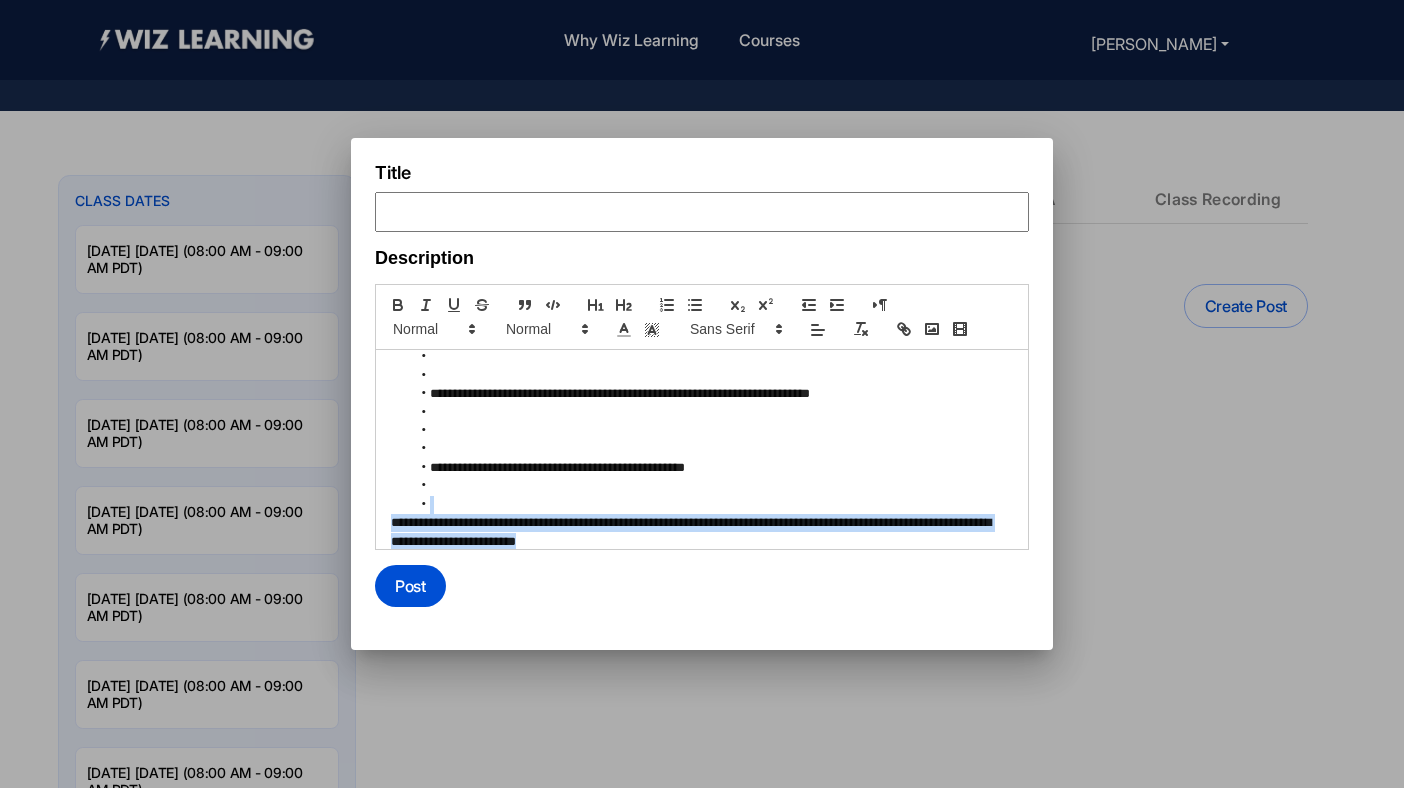 drag, startPoint x: 627, startPoint y: 538, endPoint x: 355, endPoint y: 513, distance: 273.14648 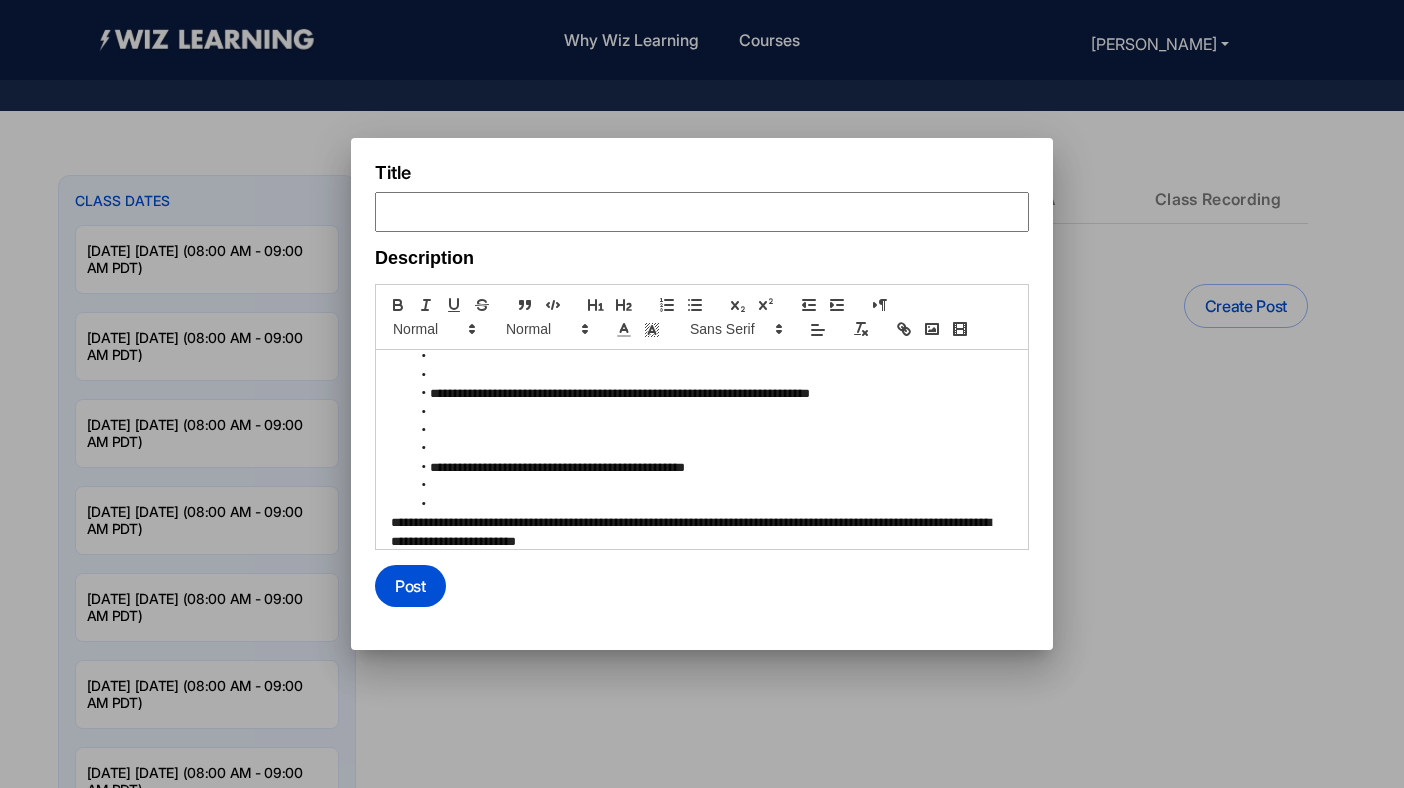 scroll, scrollTop: 0, scrollLeft: 0, axis: both 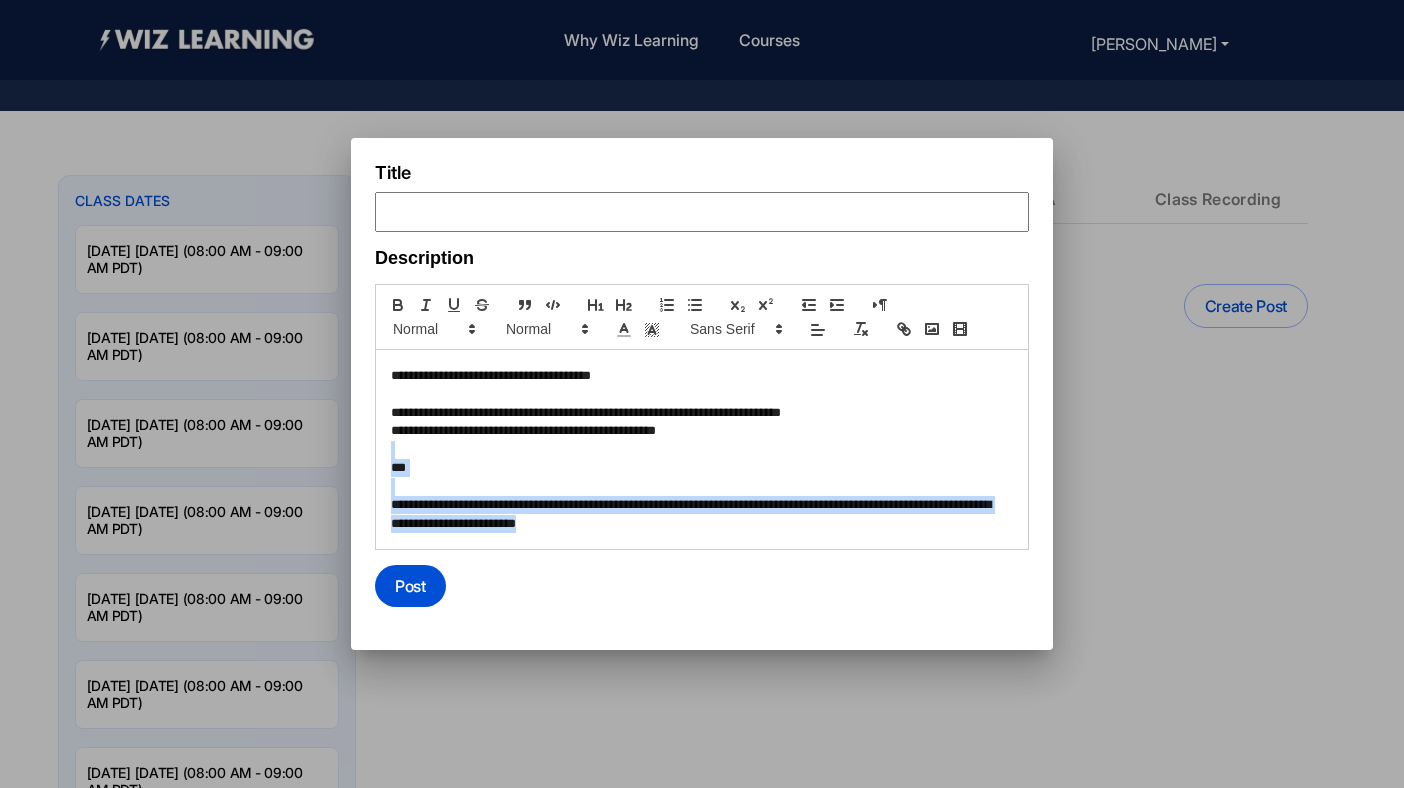 drag, startPoint x: 628, startPoint y: 518, endPoint x: 380, endPoint y: 457, distance: 255.39186 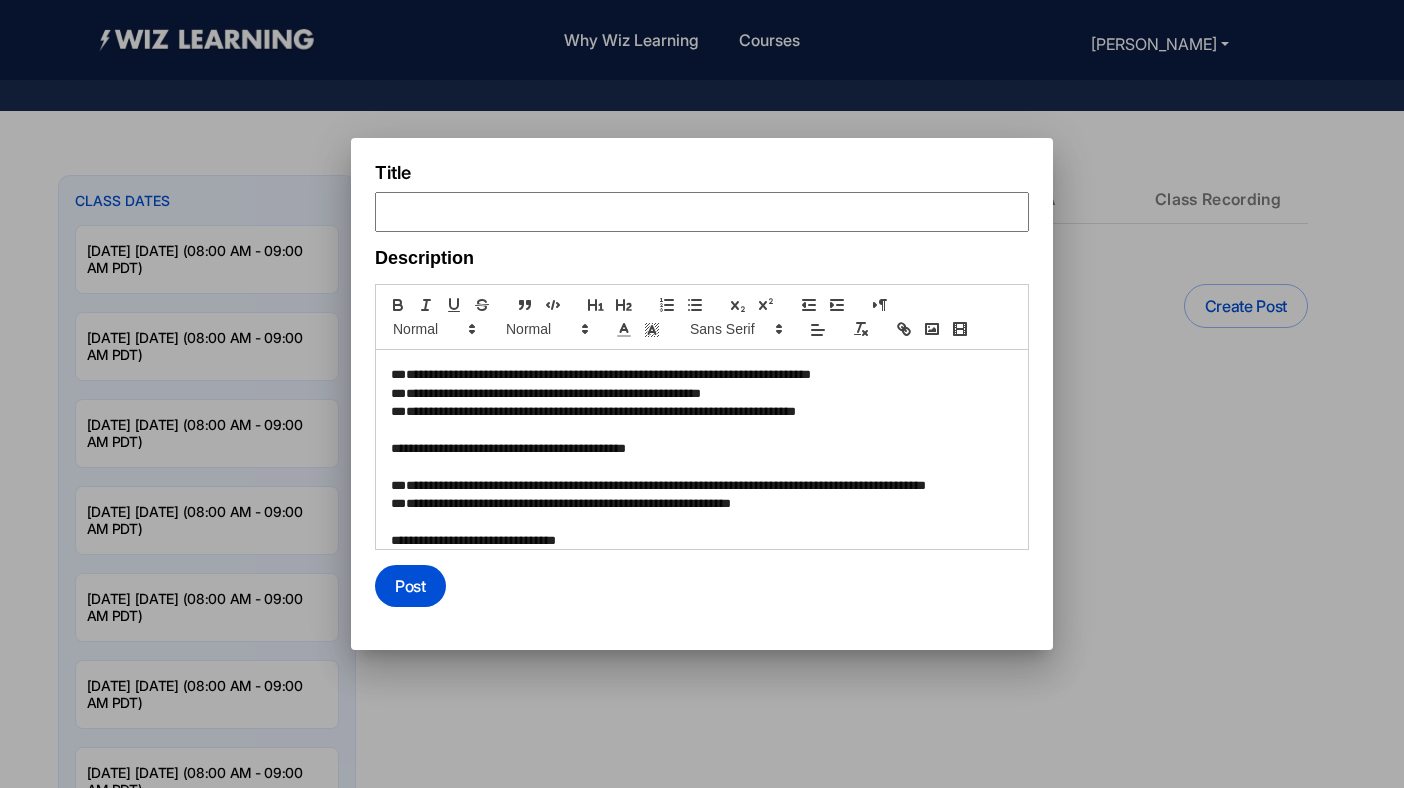 scroll, scrollTop: 0, scrollLeft: 0, axis: both 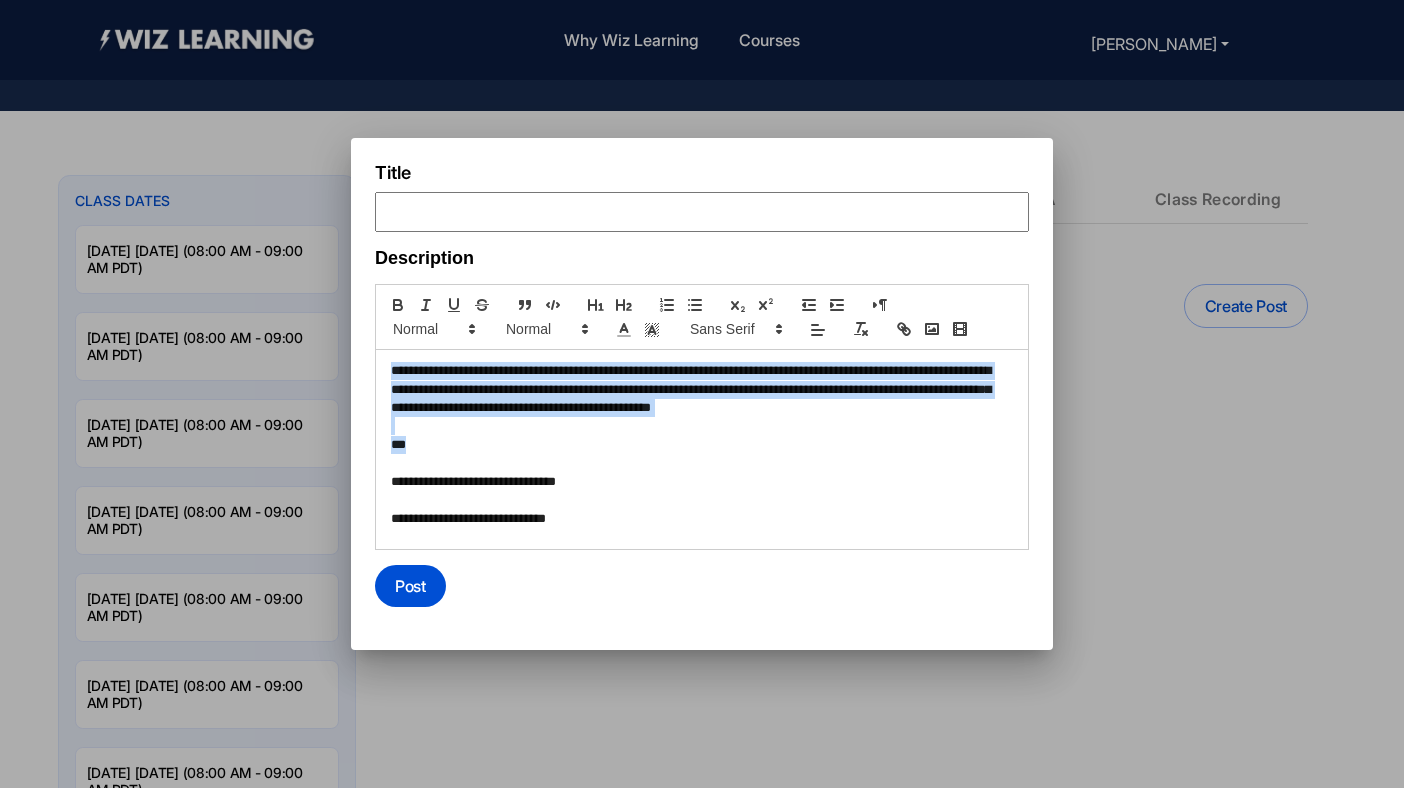 drag, startPoint x: 415, startPoint y: 443, endPoint x: 375, endPoint y: 350, distance: 101.23734 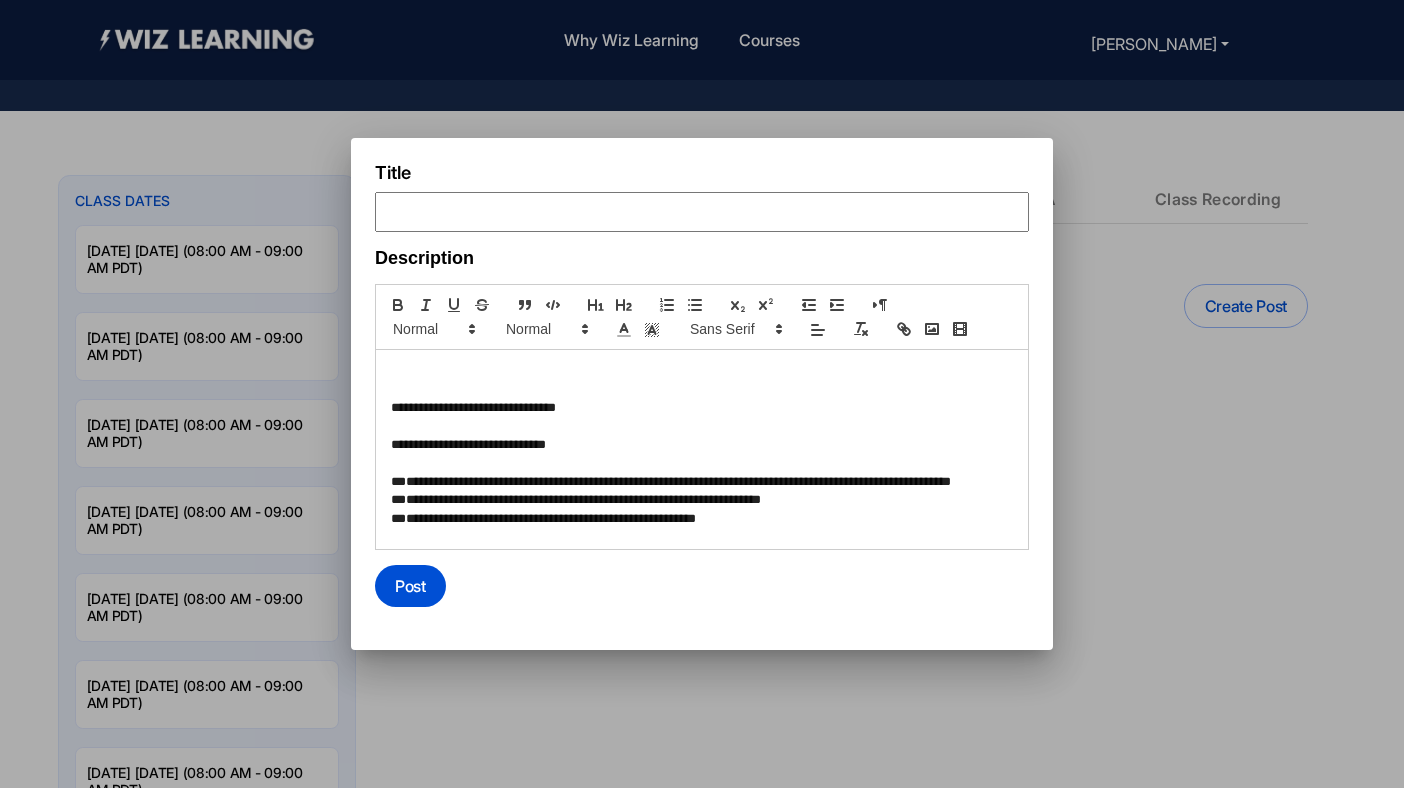 click on "**********" at bounding box center [702, 449] 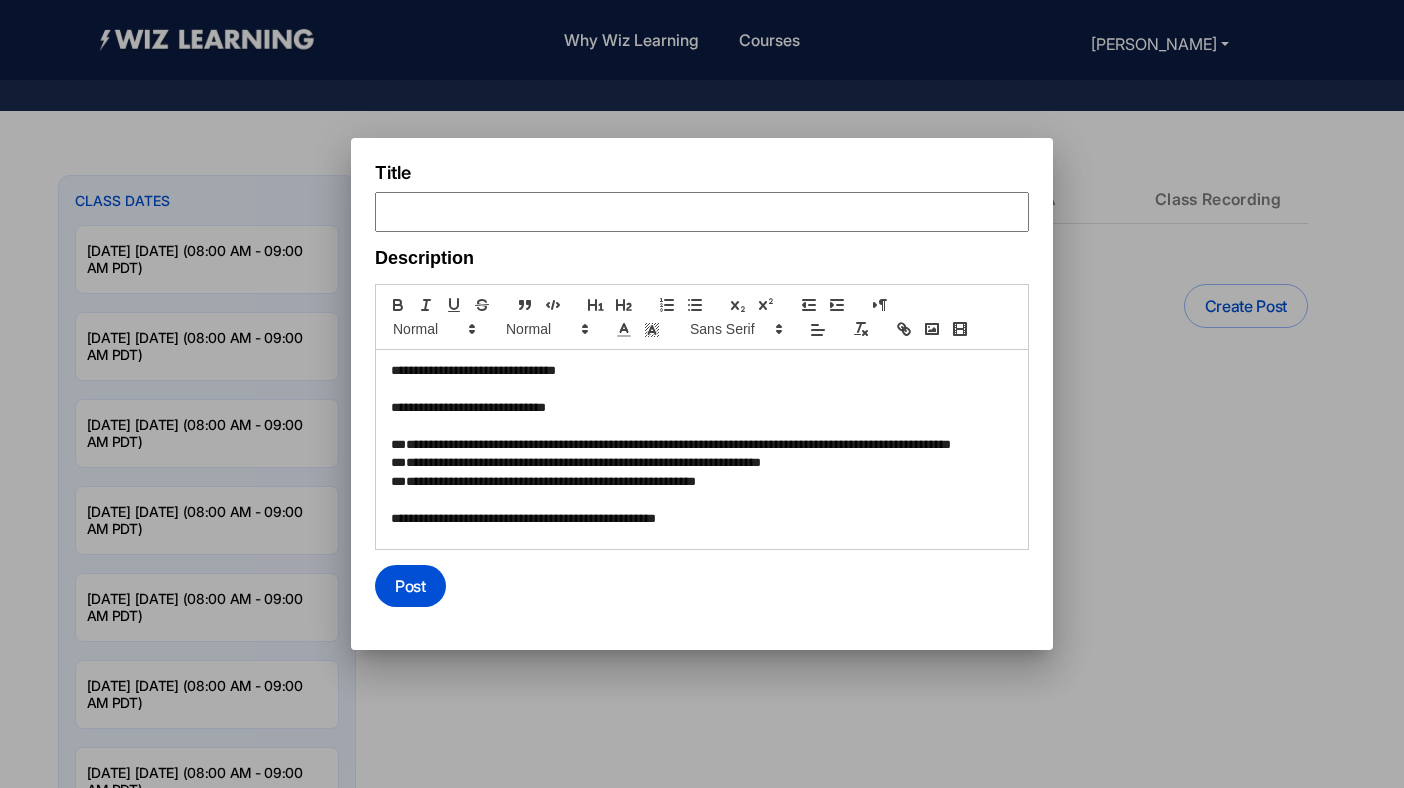 click on "**********" at bounding box center (699, 445) 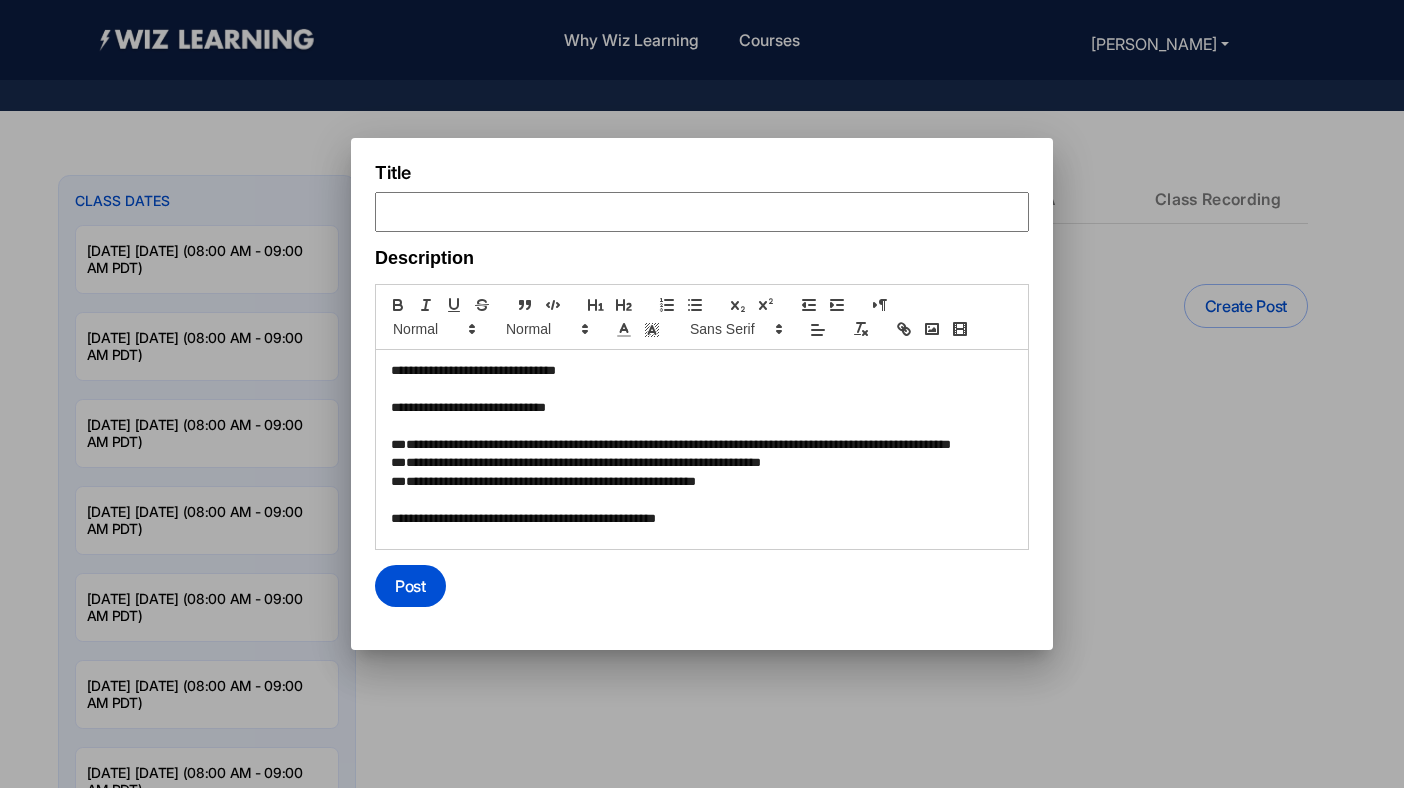 type 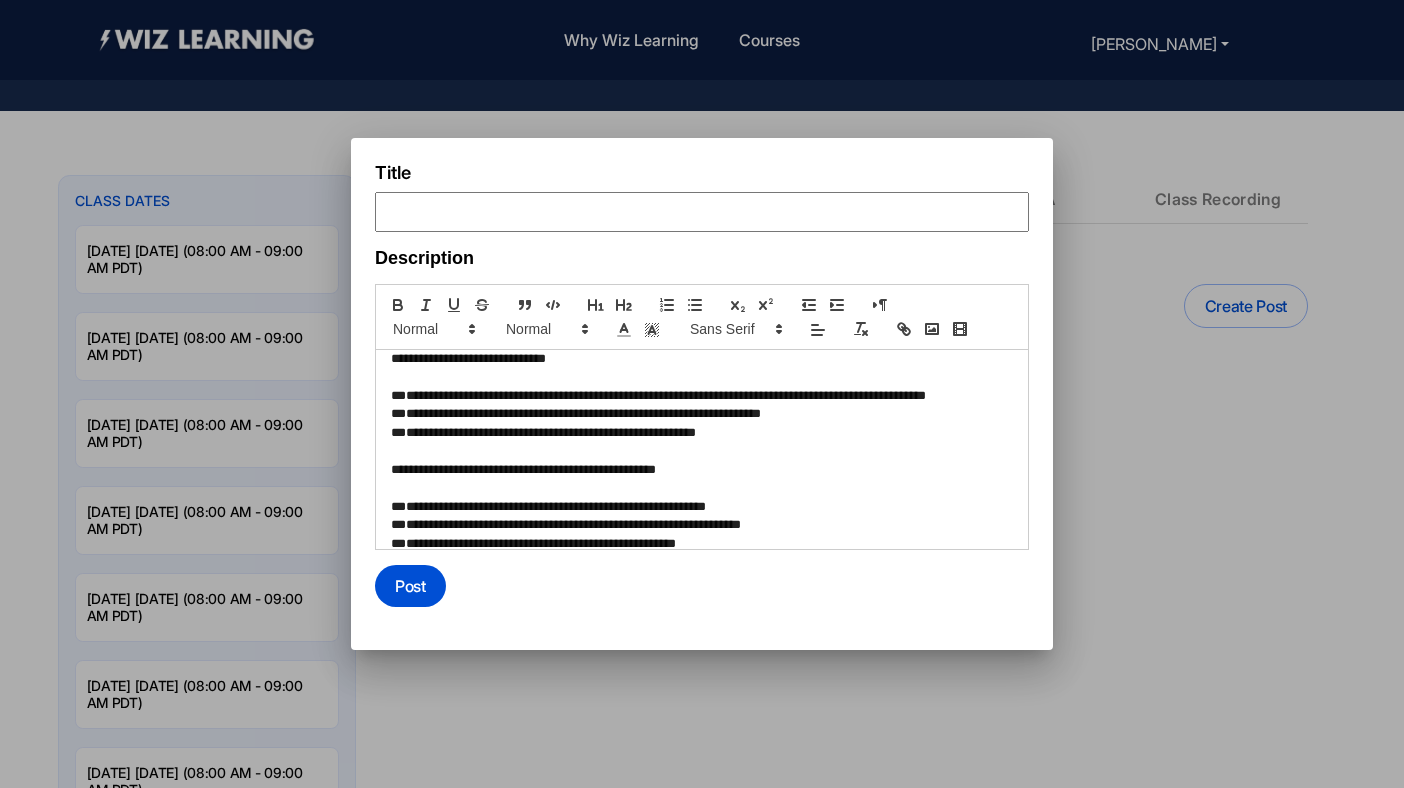 scroll, scrollTop: 64, scrollLeft: 0, axis: vertical 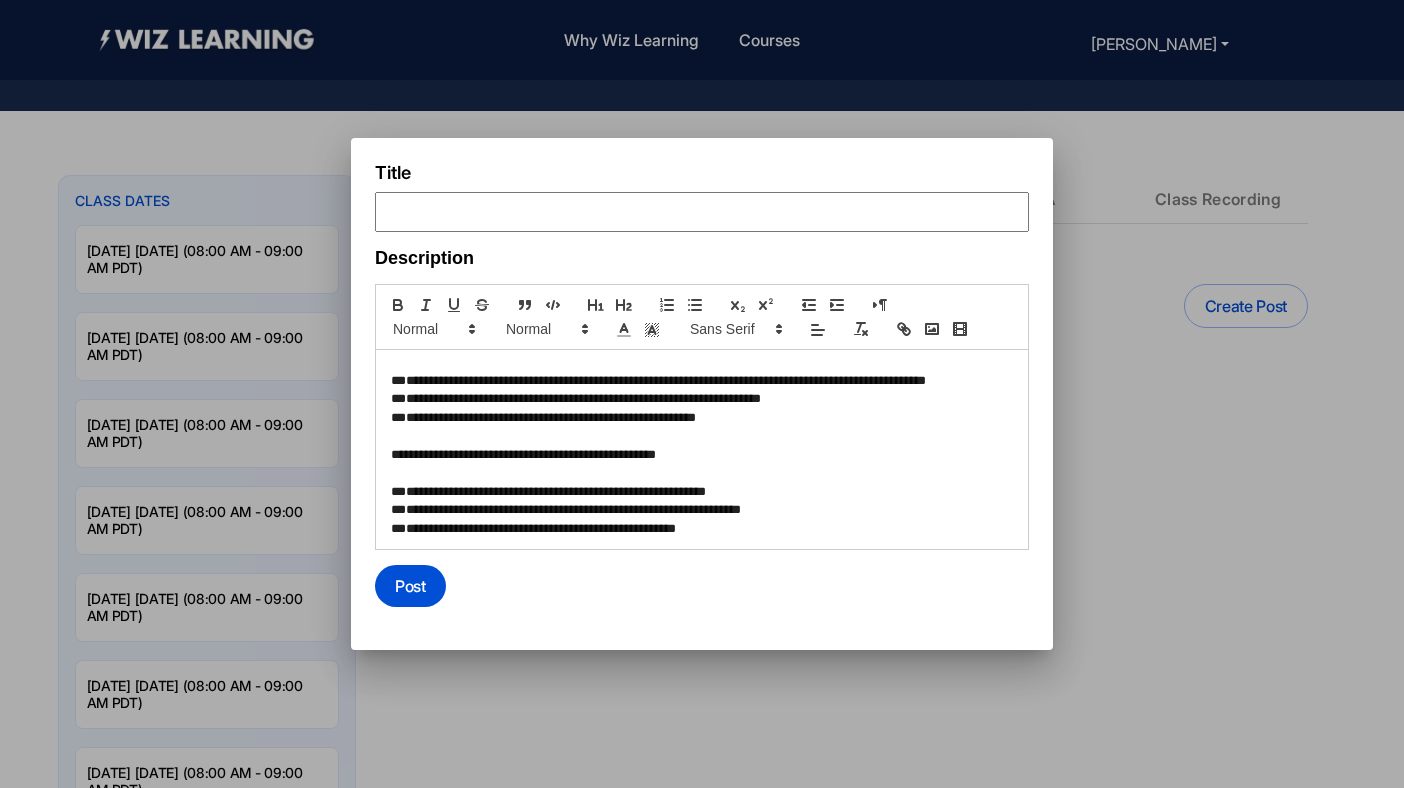 click on "**********" at bounding box center (699, 492) 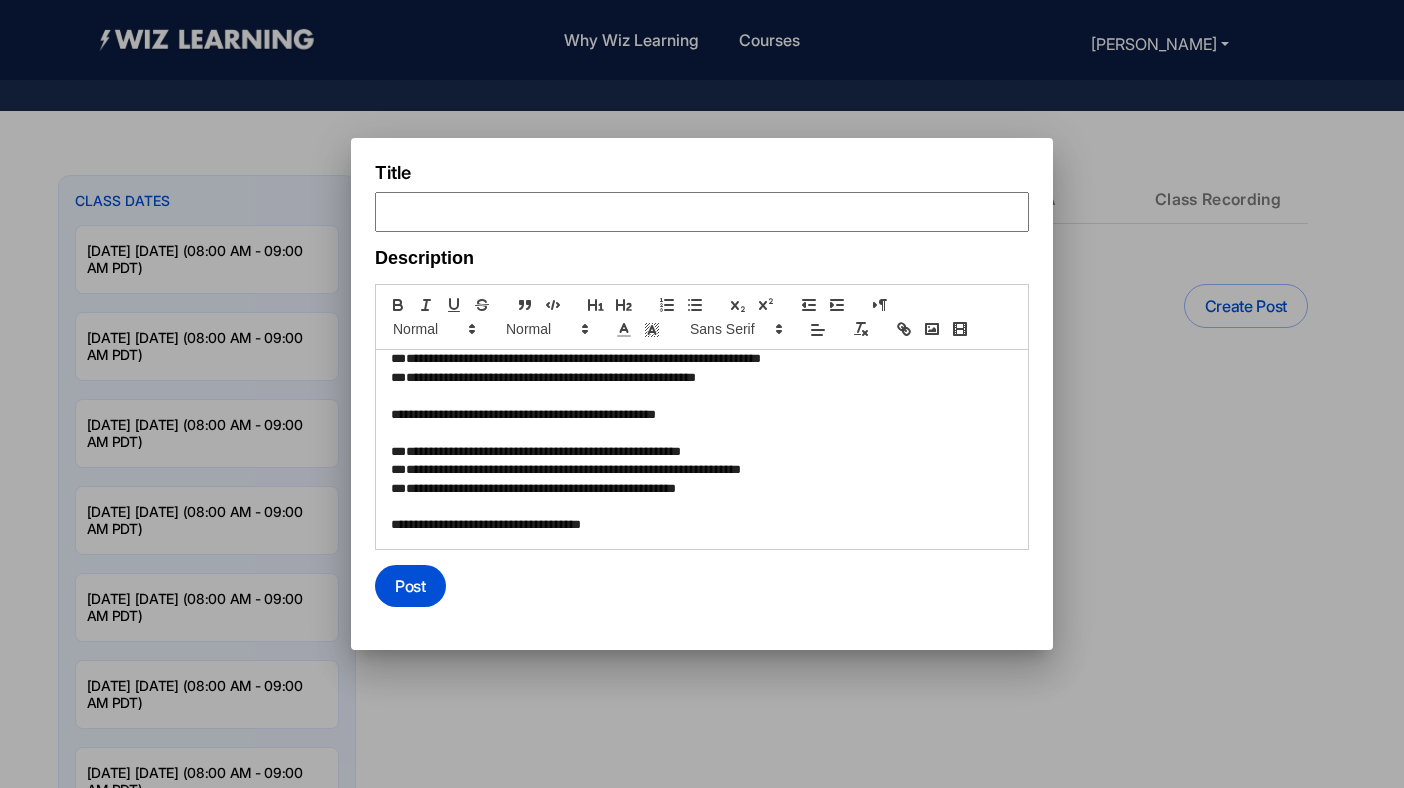 scroll, scrollTop: 106, scrollLeft: 0, axis: vertical 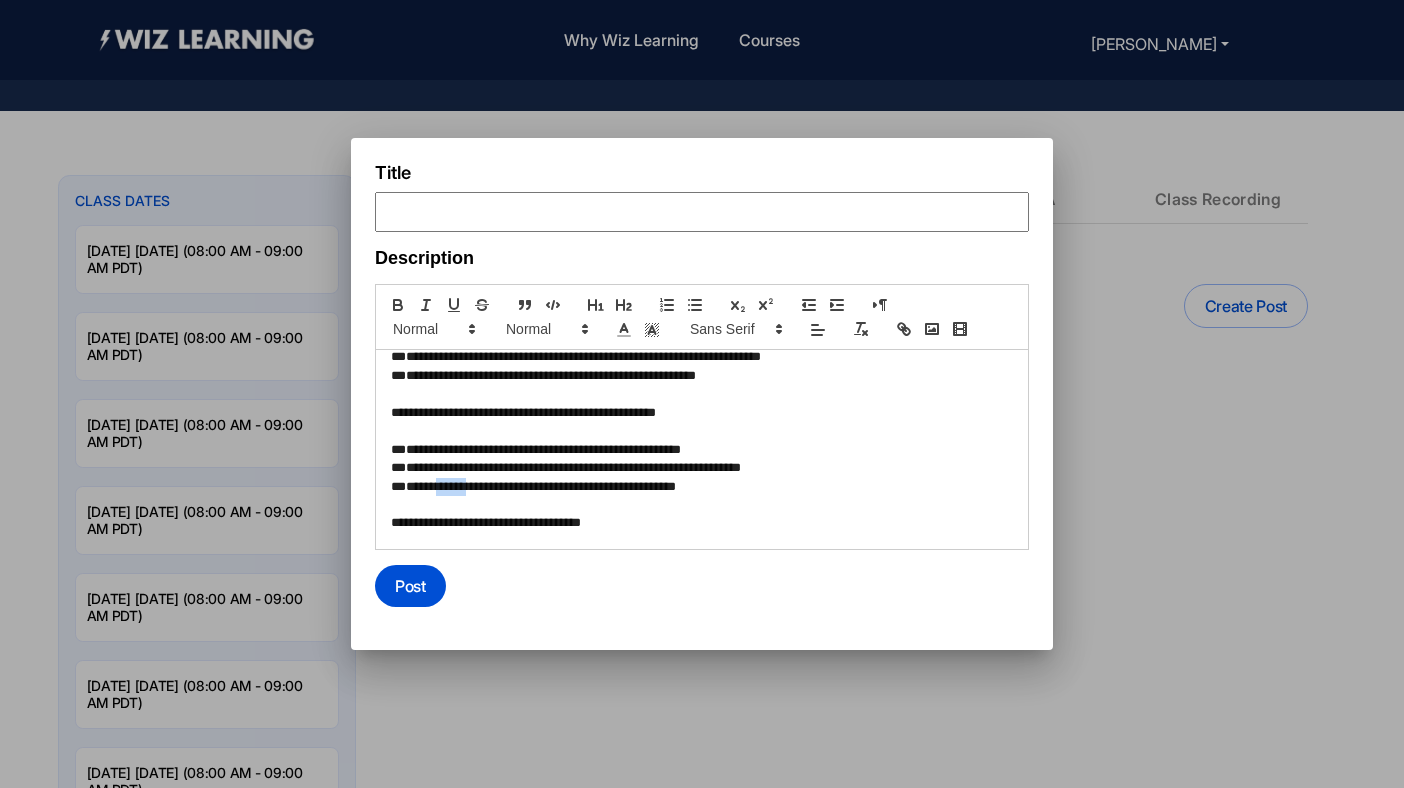 drag, startPoint x: 478, startPoint y: 487, endPoint x: 436, endPoint y: 483, distance: 42.190044 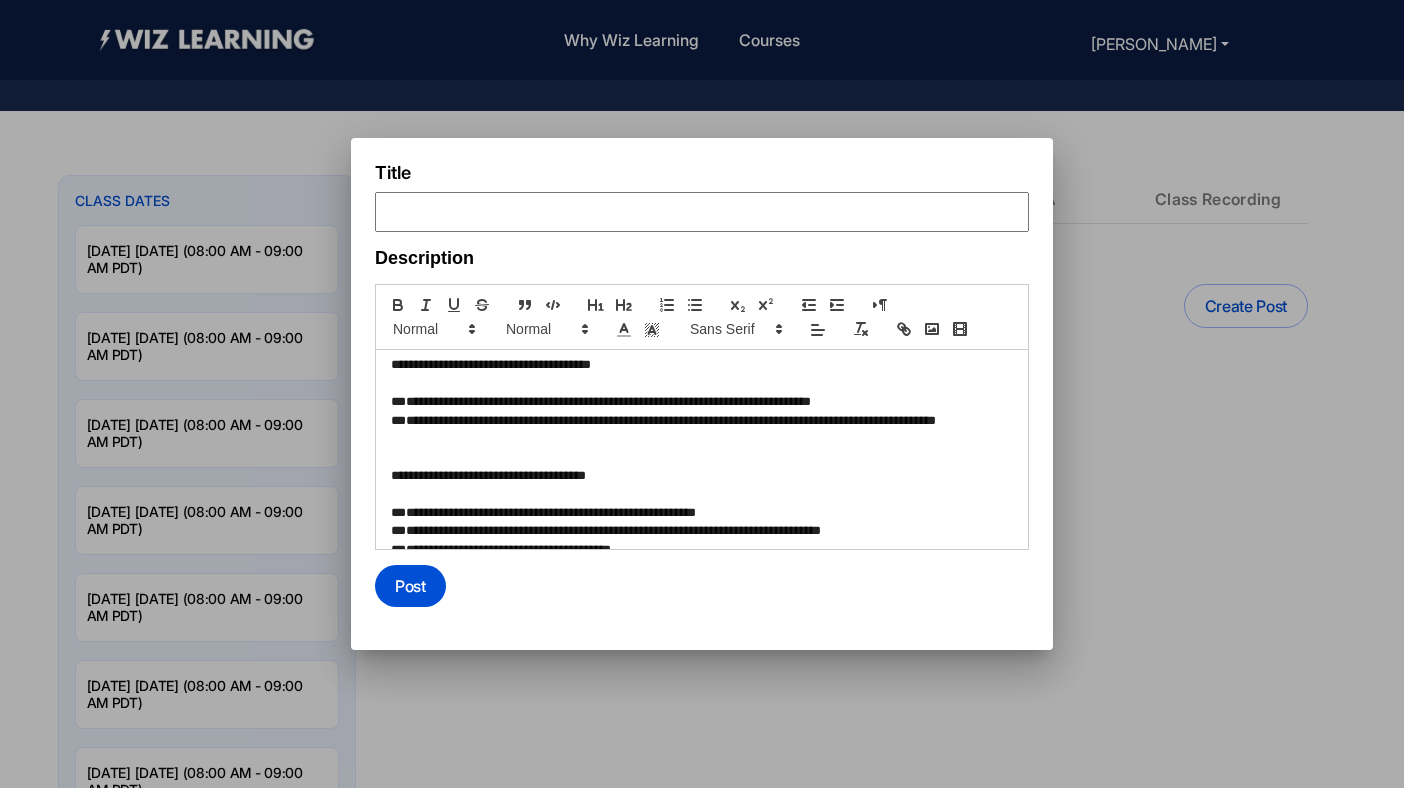 scroll, scrollTop: 410, scrollLeft: 0, axis: vertical 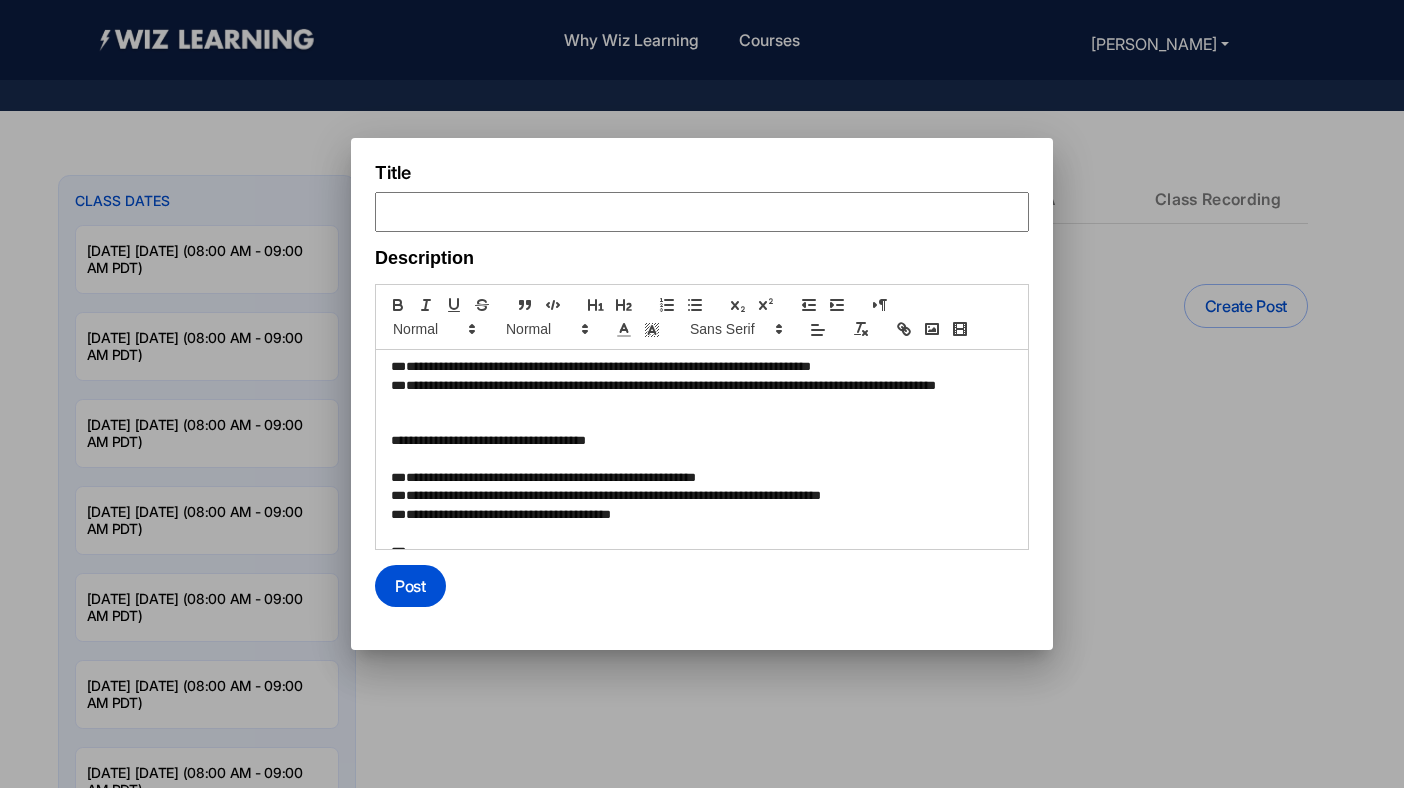 click on "**********" at bounding box center (699, 496) 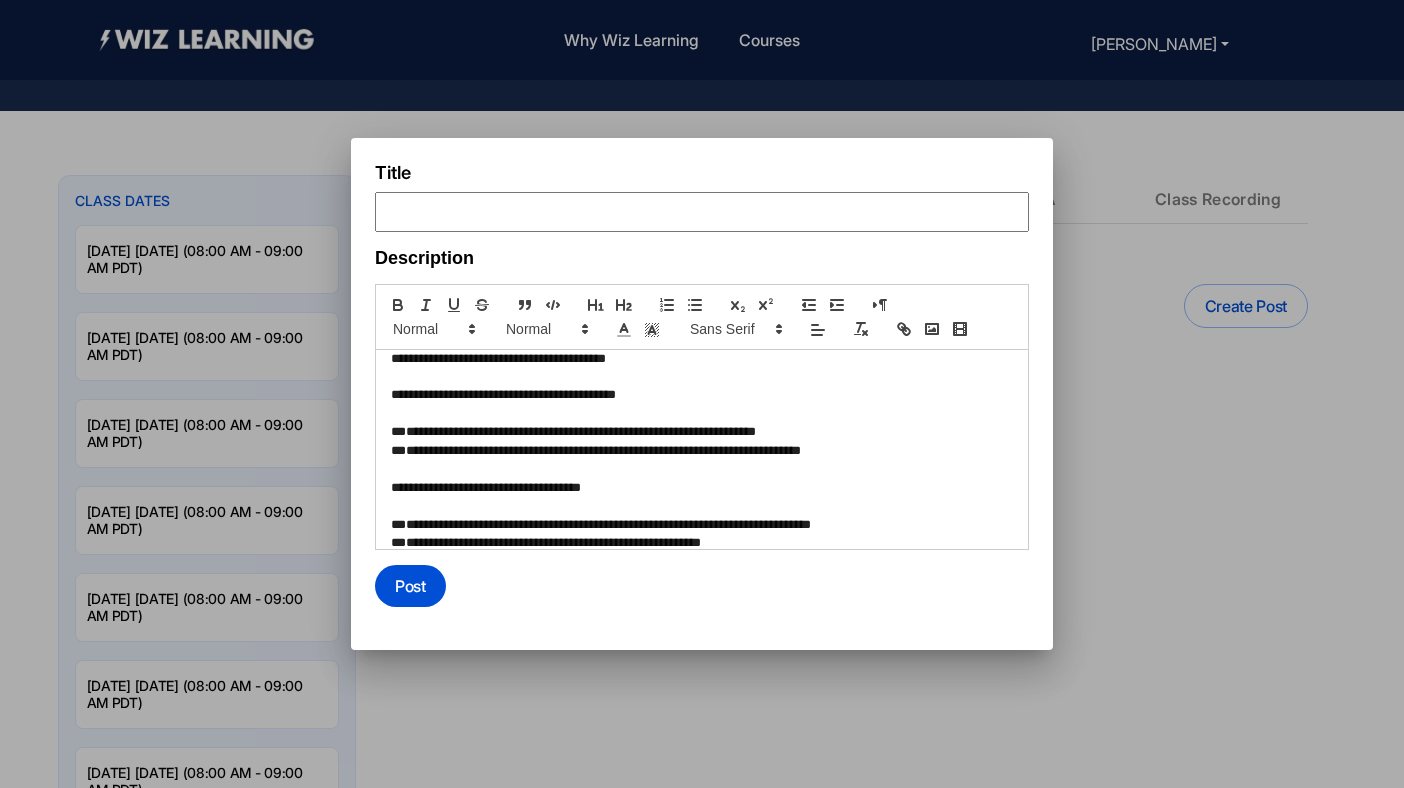 scroll, scrollTop: 653, scrollLeft: 0, axis: vertical 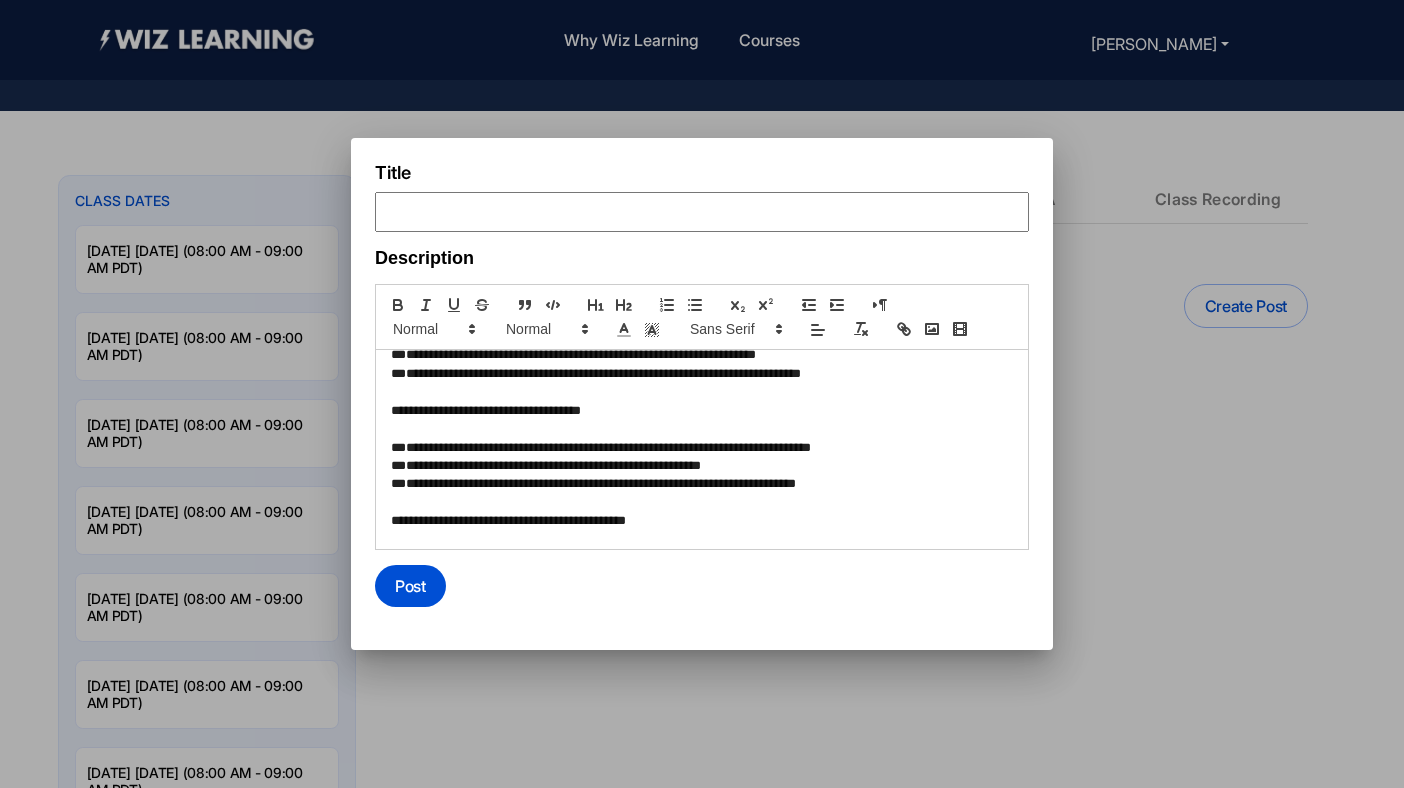 click on "**********" at bounding box center (699, 448) 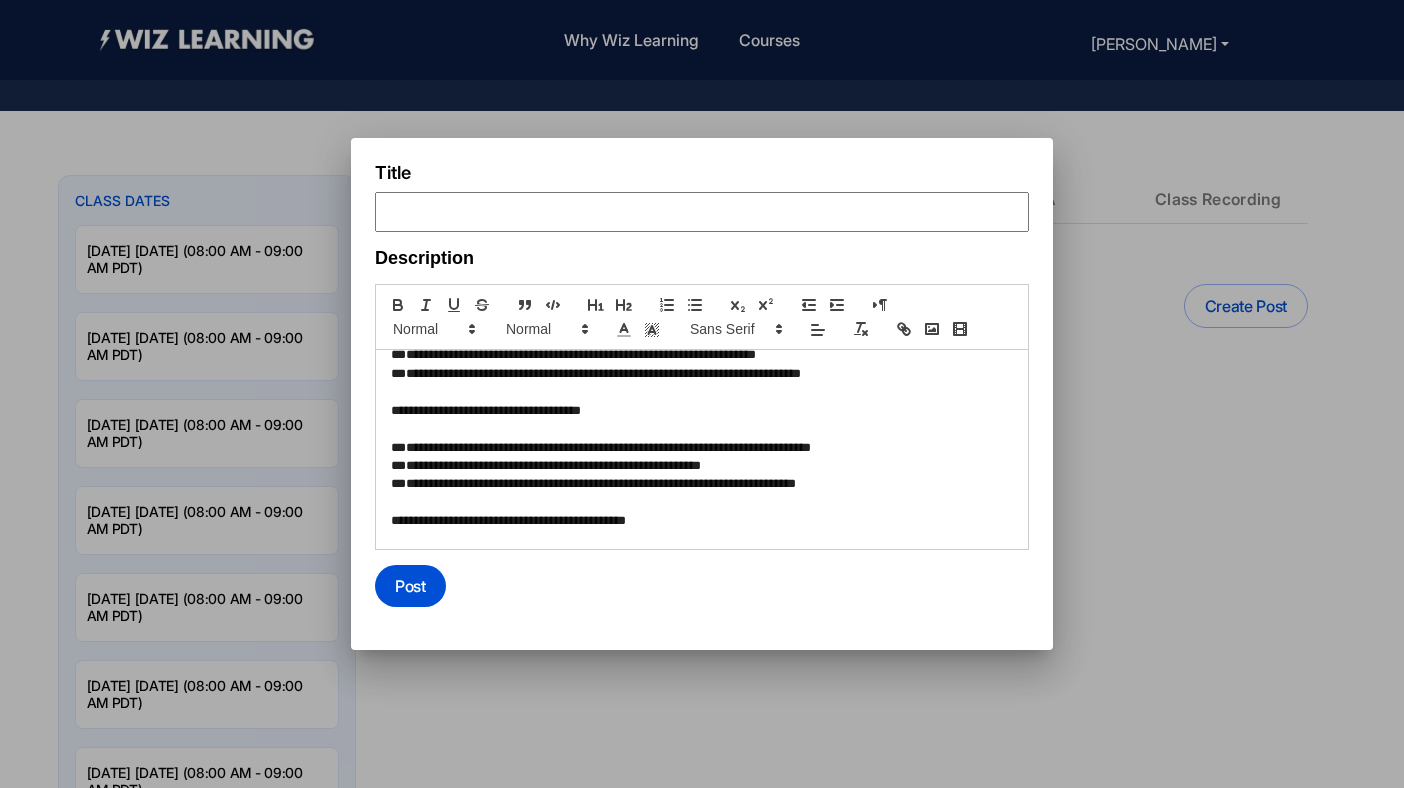 click on "**********" at bounding box center [699, 448] 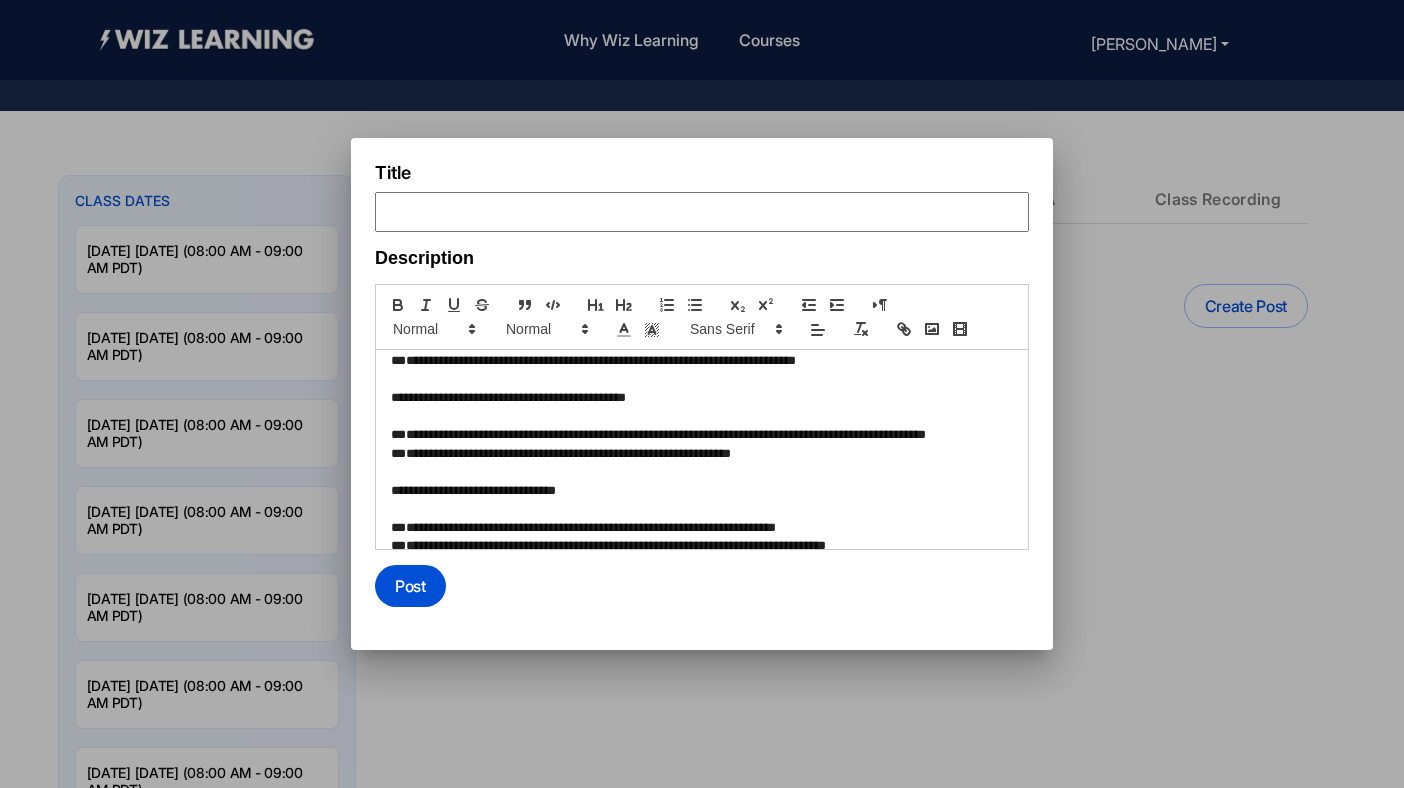 scroll, scrollTop: 853, scrollLeft: 0, axis: vertical 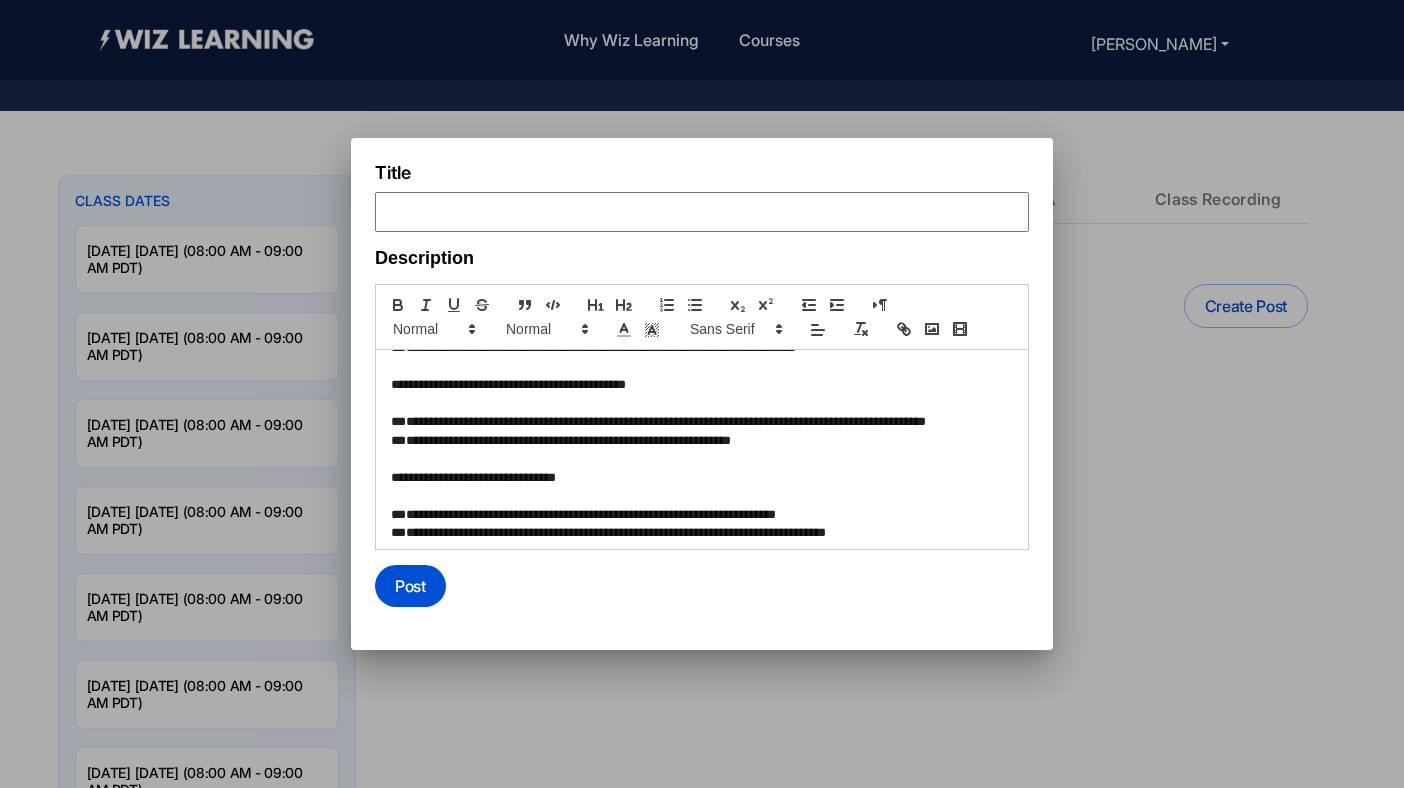 click on "**********" at bounding box center (699, 441) 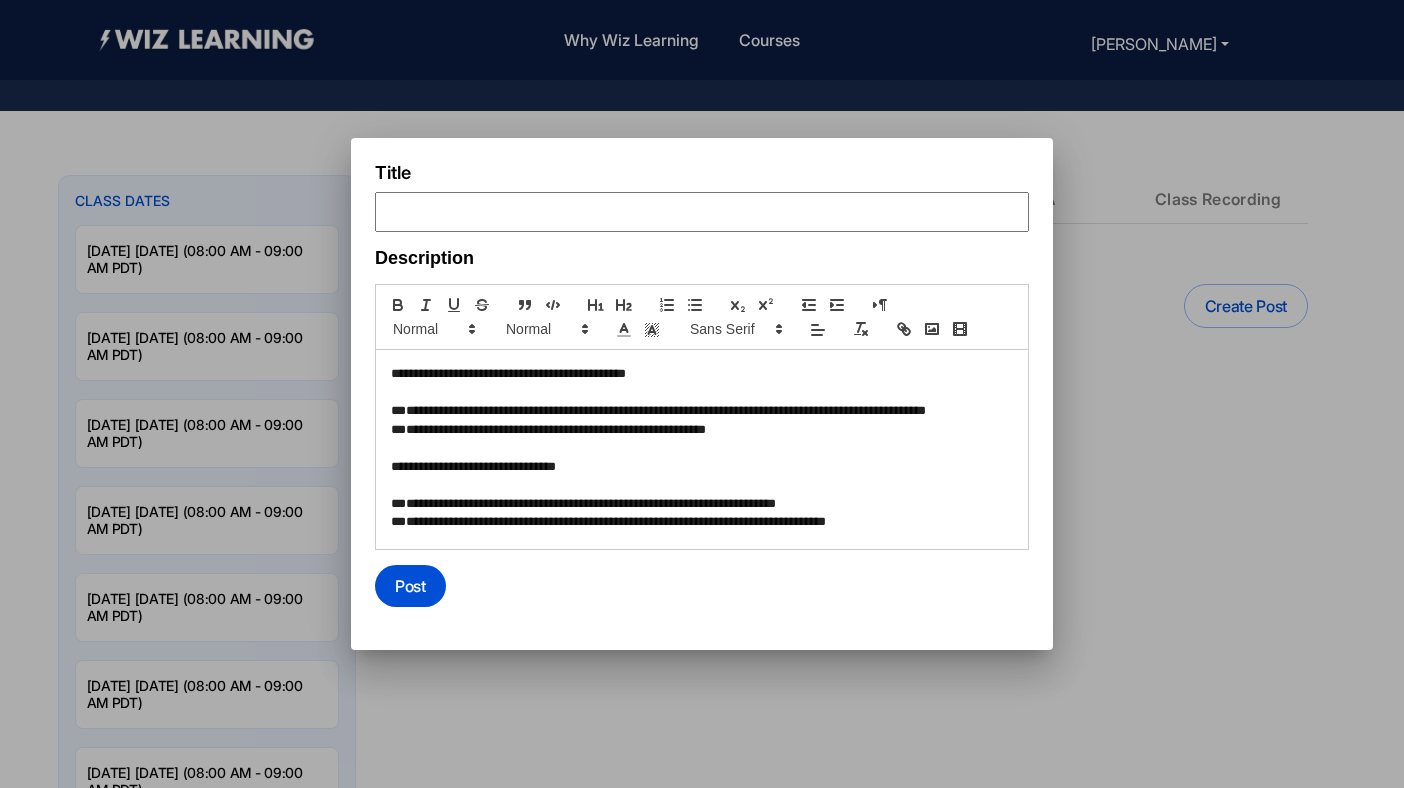 scroll, scrollTop: 866, scrollLeft: 0, axis: vertical 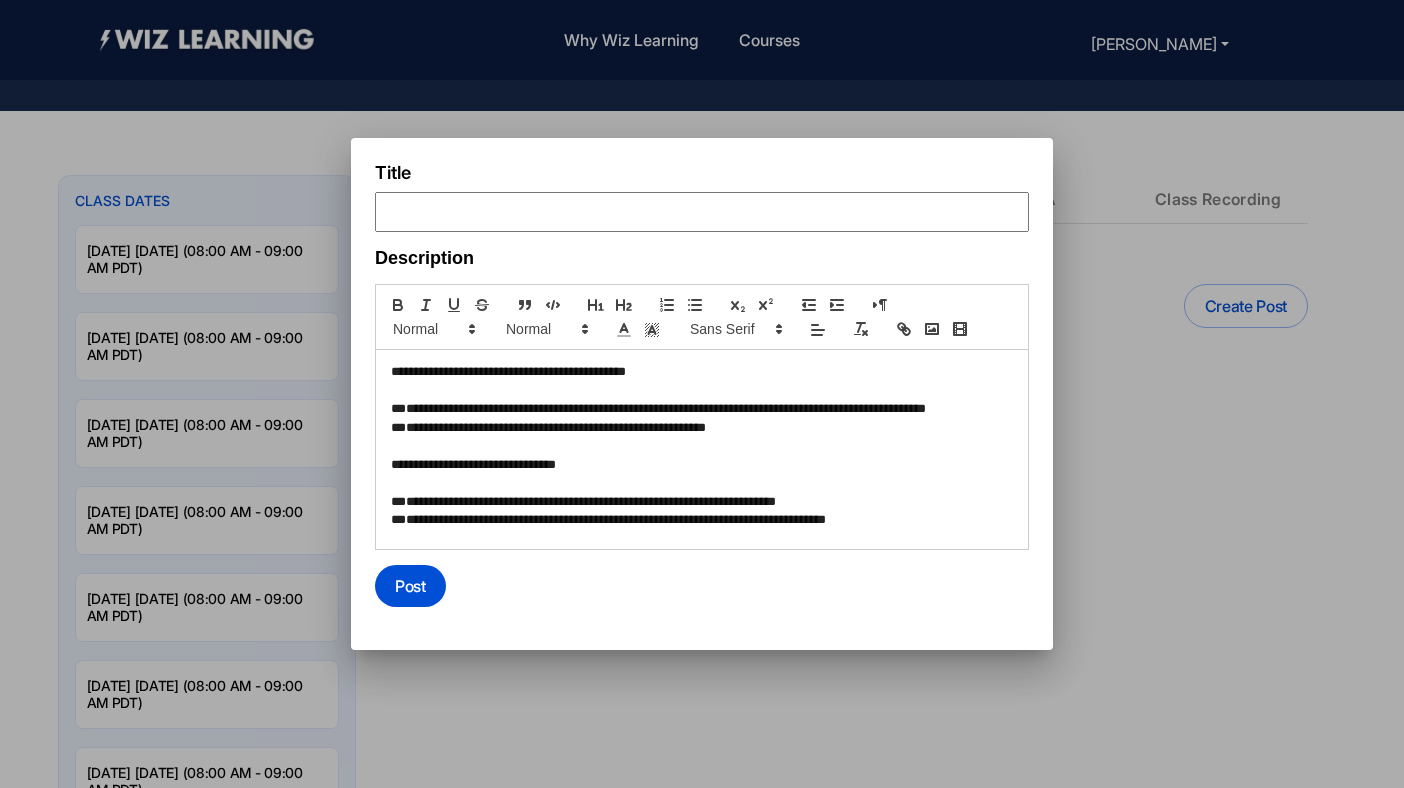 click on "**********" at bounding box center (699, 520) 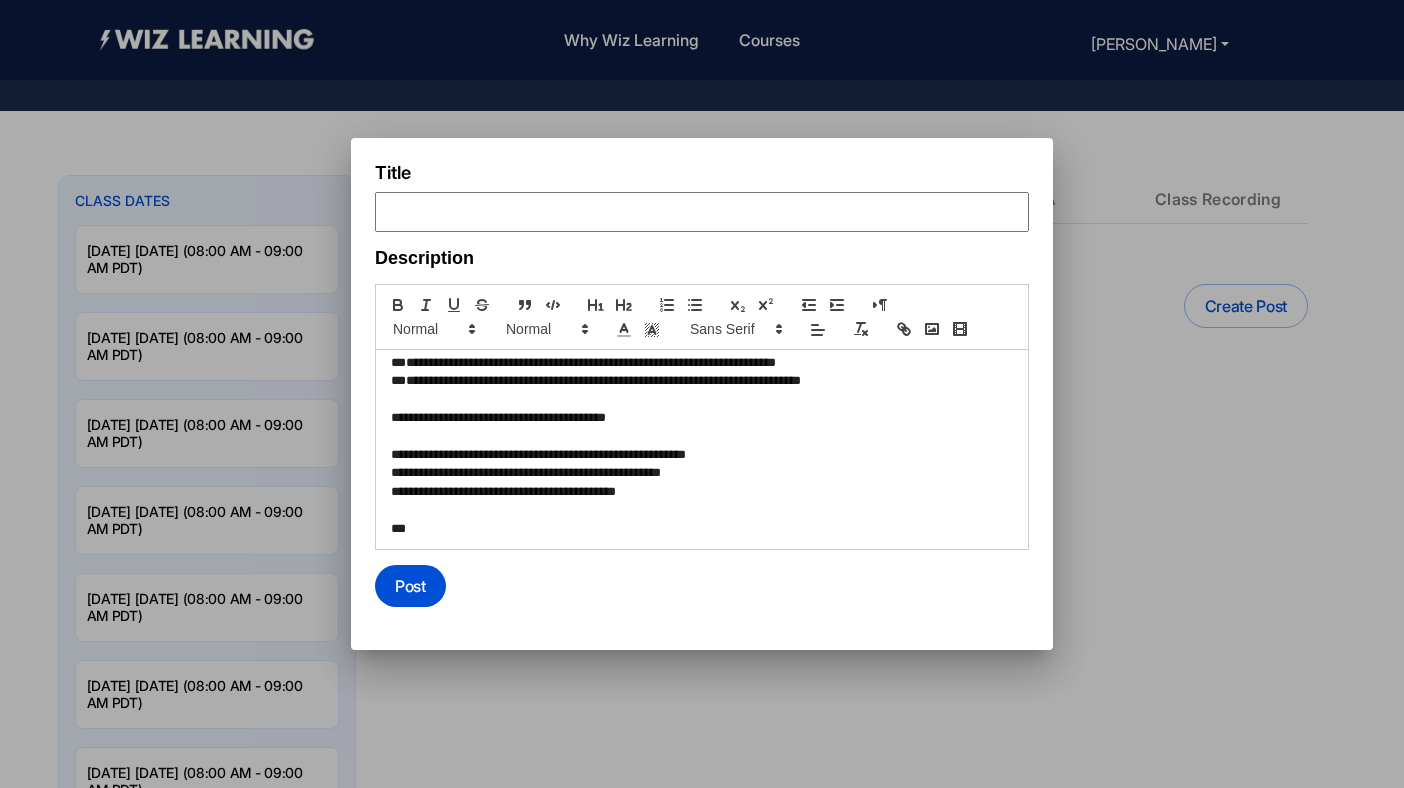 scroll, scrollTop: 1028, scrollLeft: 0, axis: vertical 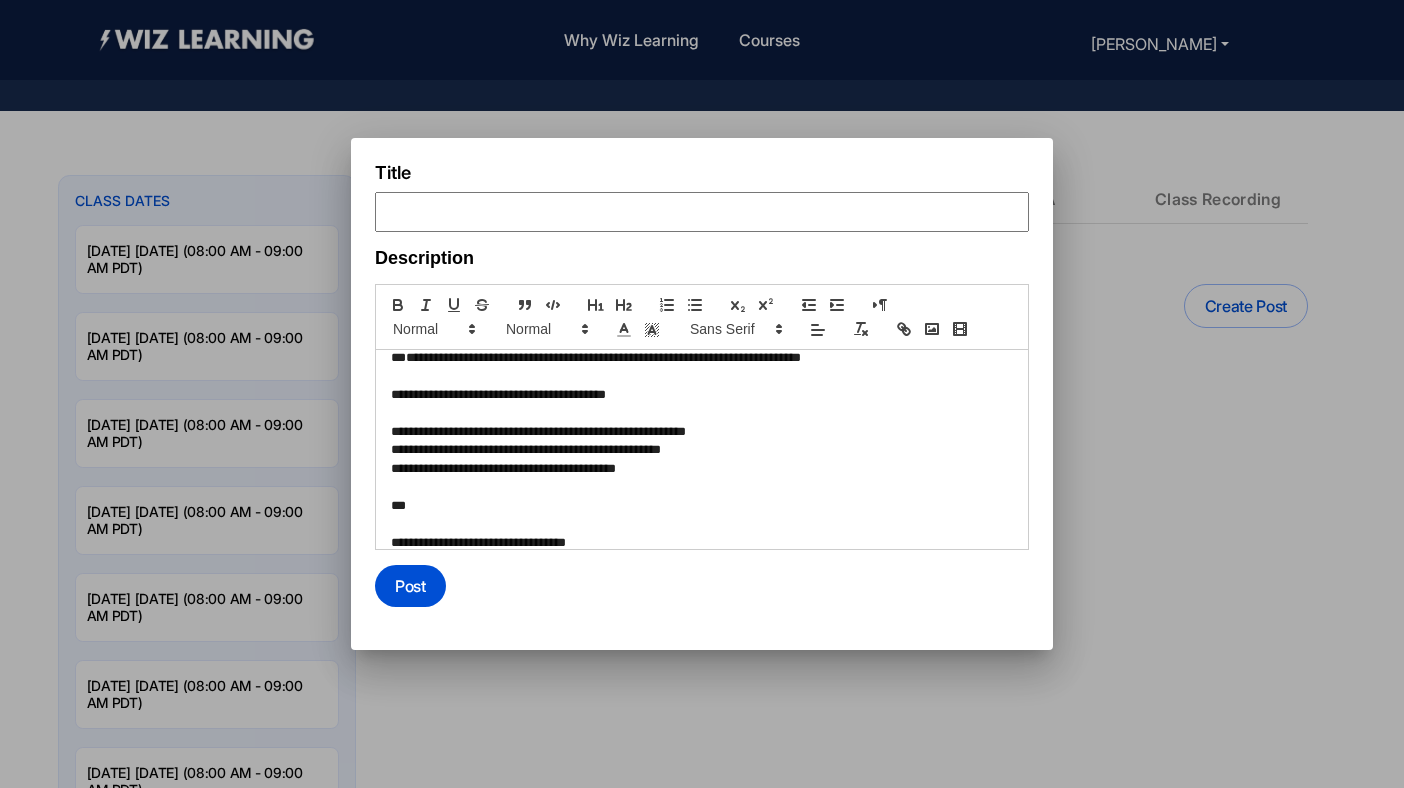 click on "**********" at bounding box center (699, 432) 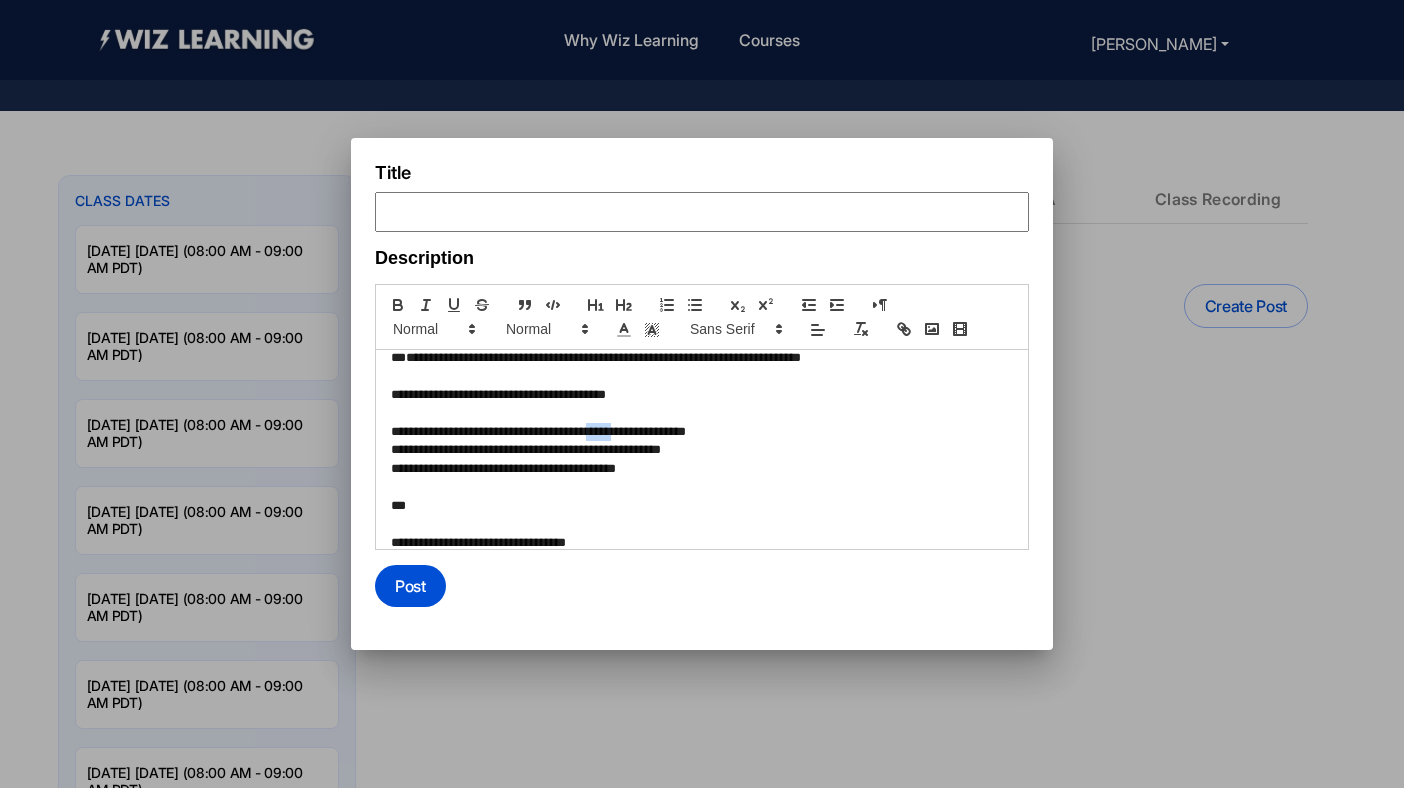 click on "**********" at bounding box center (699, 432) 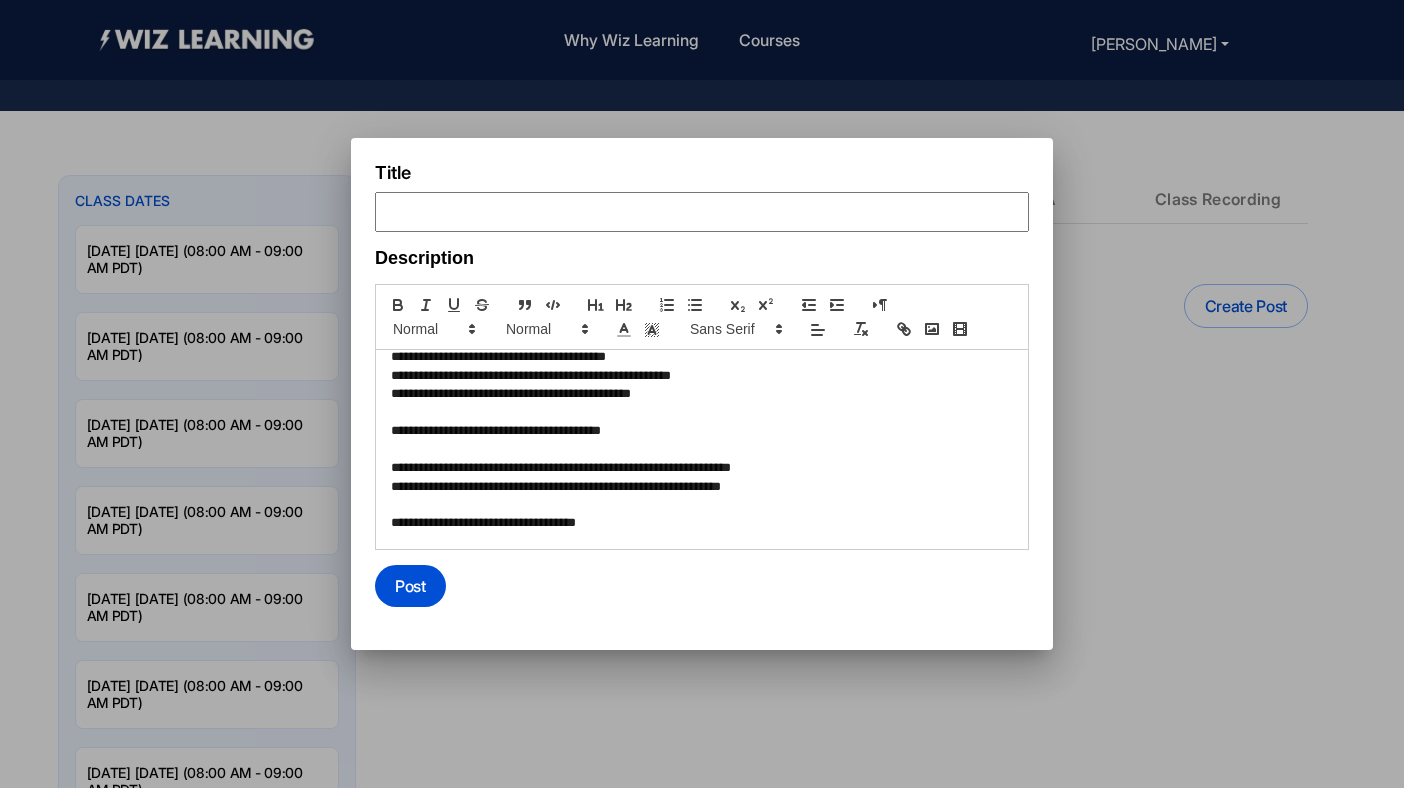 scroll, scrollTop: 1288, scrollLeft: 0, axis: vertical 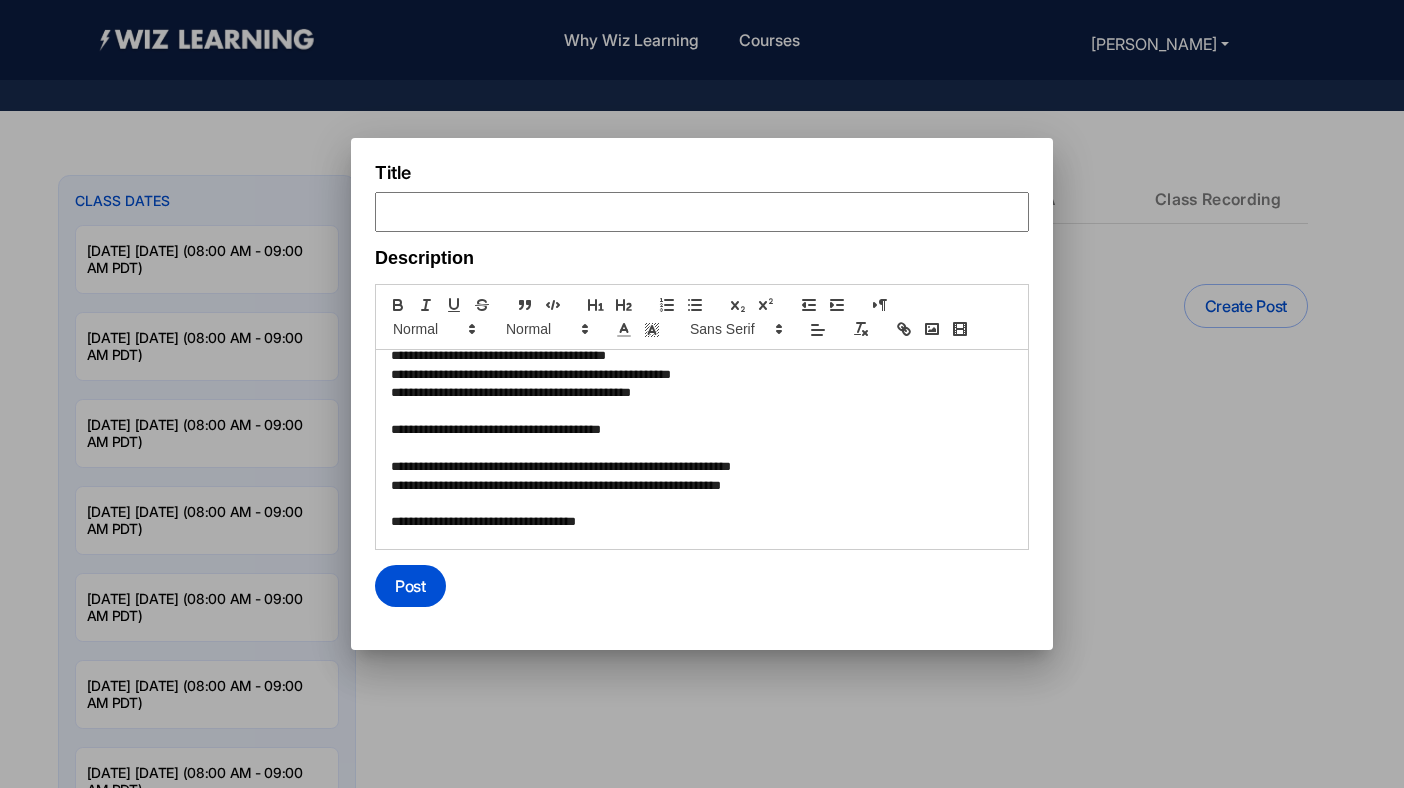 click on "**********" at bounding box center (699, 467) 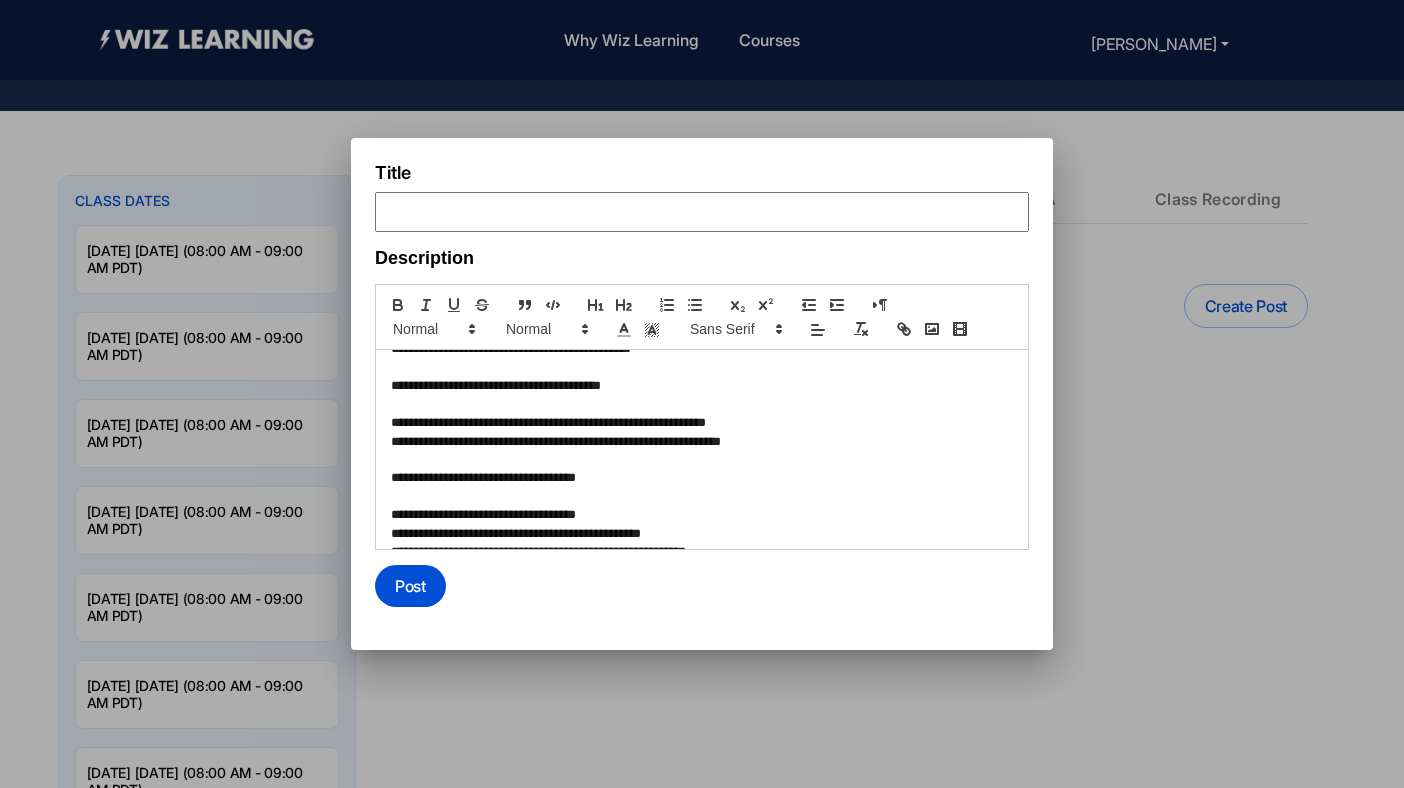 scroll, scrollTop: 1405, scrollLeft: 0, axis: vertical 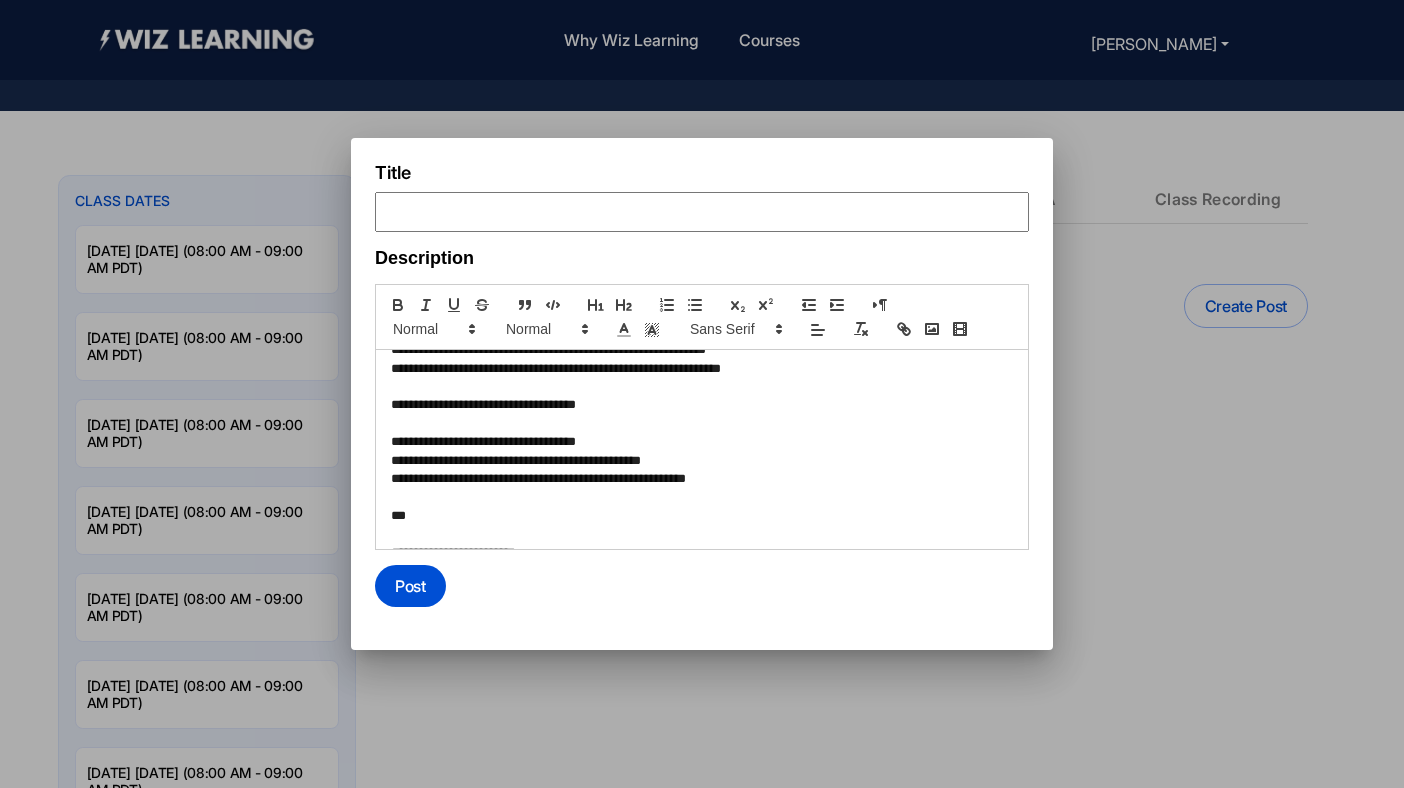click on "**********" at bounding box center (699, 479) 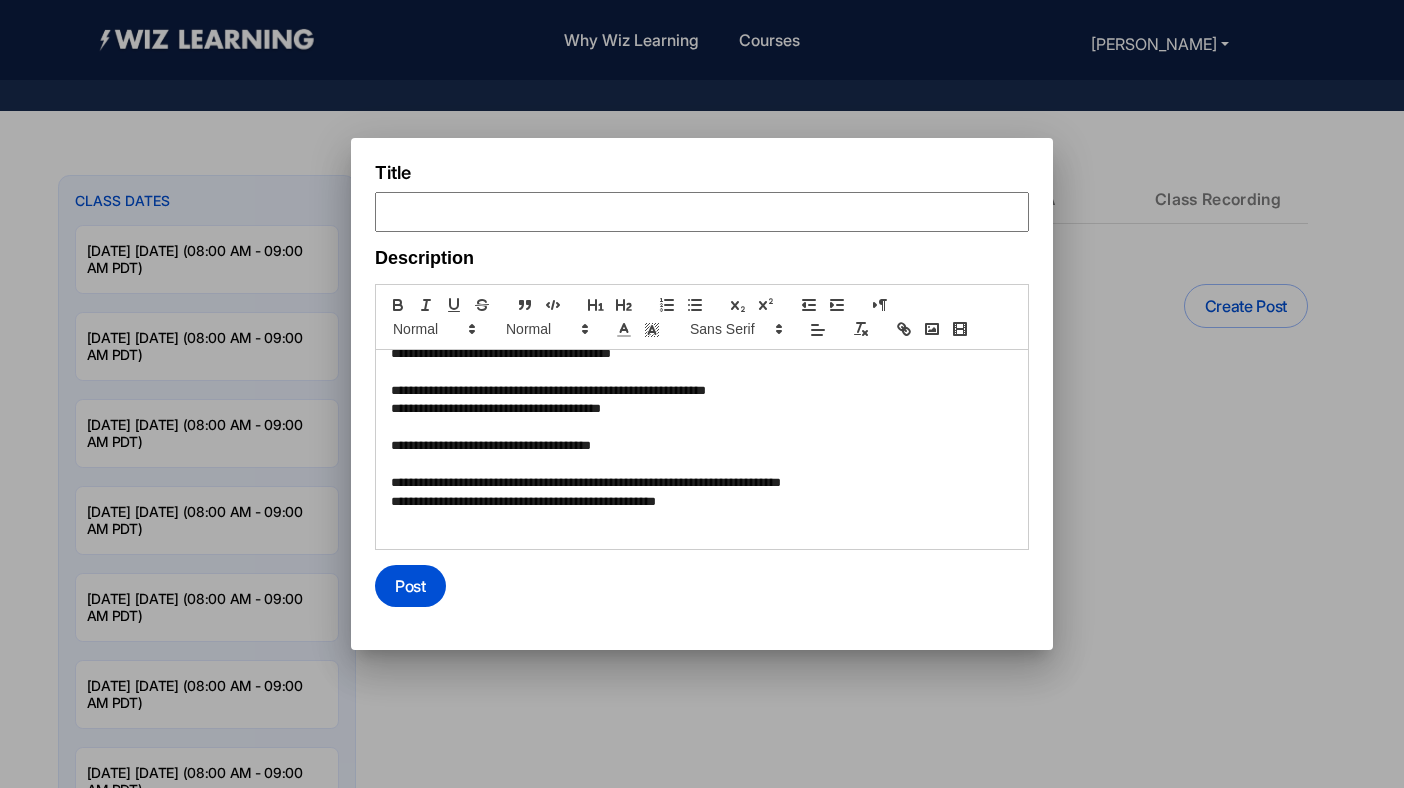 scroll, scrollTop: 1634, scrollLeft: 0, axis: vertical 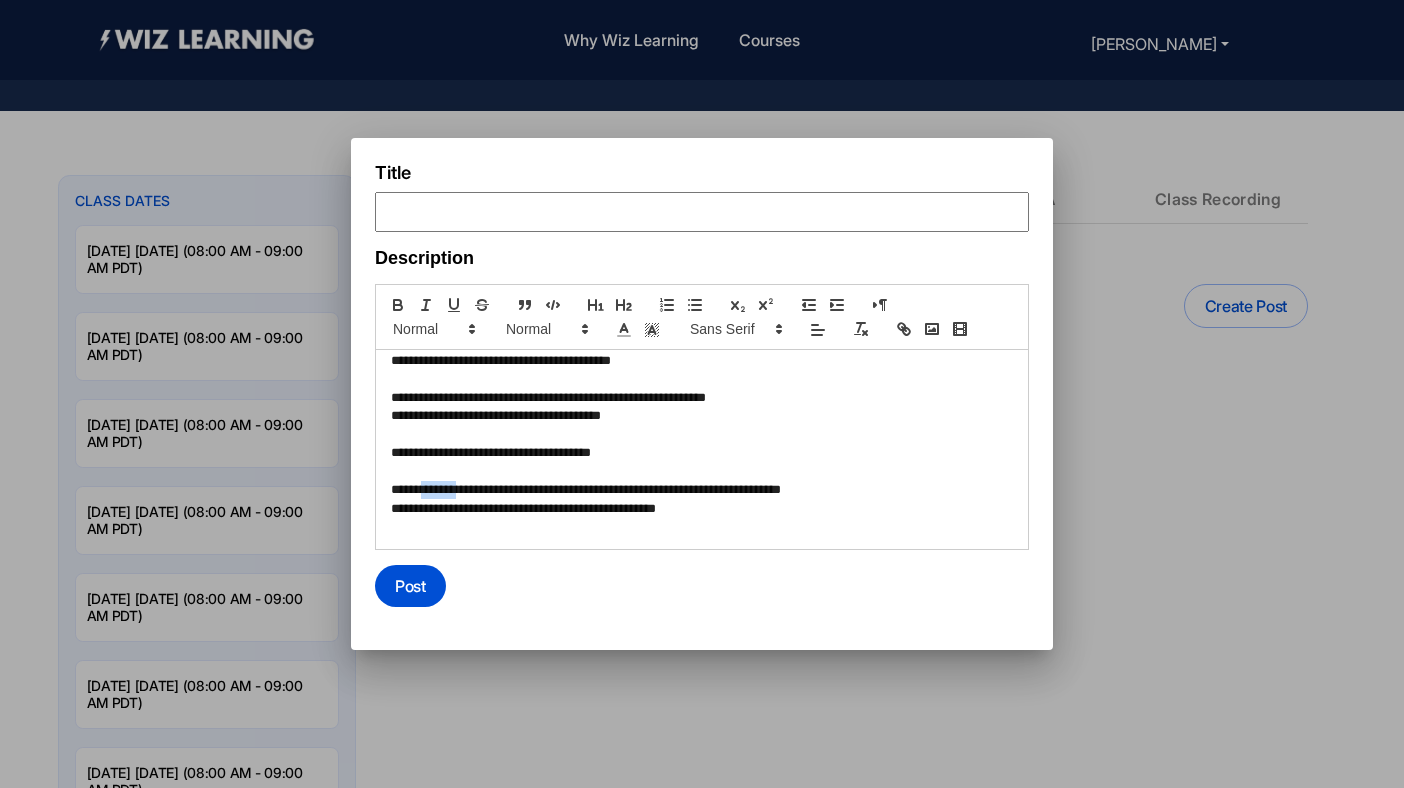 drag, startPoint x: 465, startPoint y: 489, endPoint x: 429, endPoint y: 491, distance: 36.05551 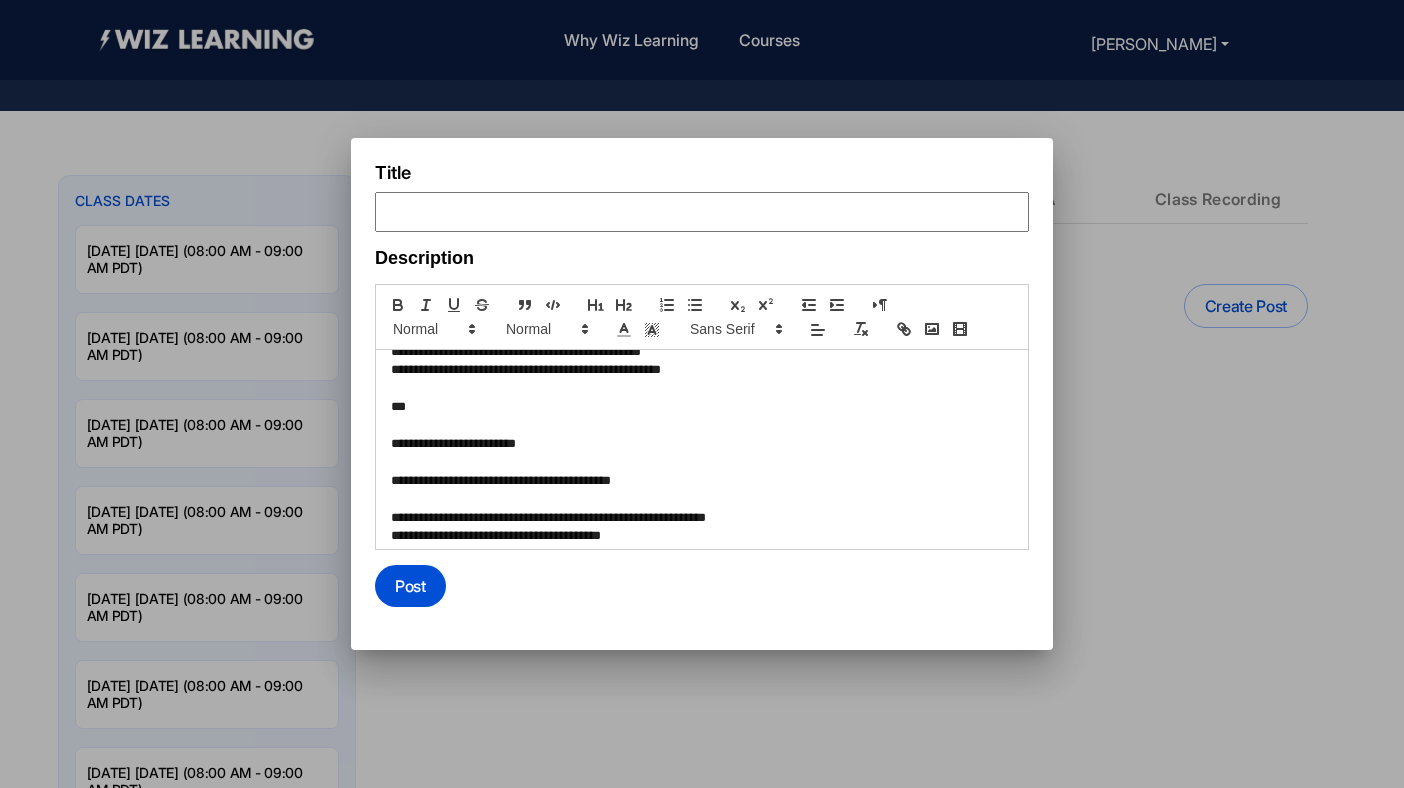 scroll, scrollTop: 1508, scrollLeft: 0, axis: vertical 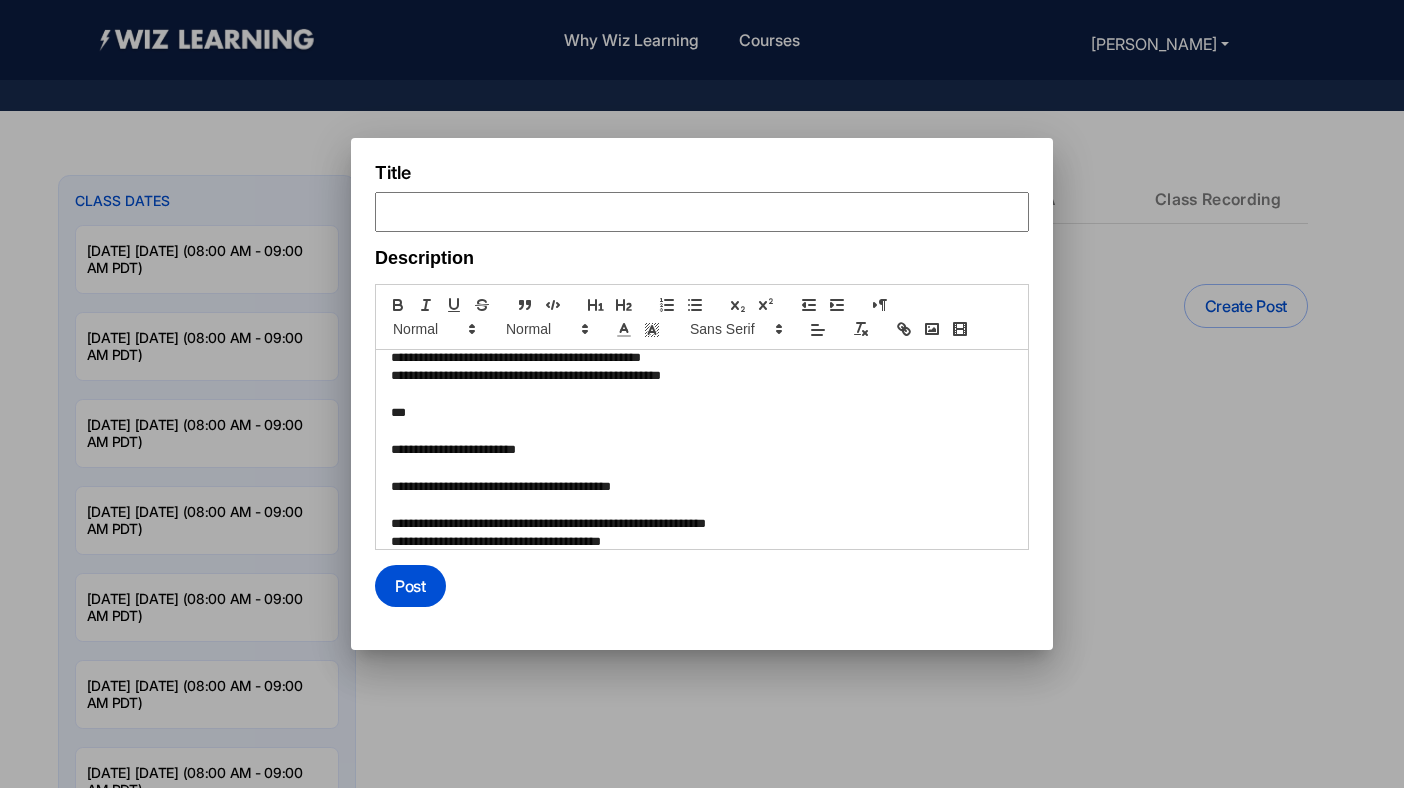 click at bounding box center (702, 212) 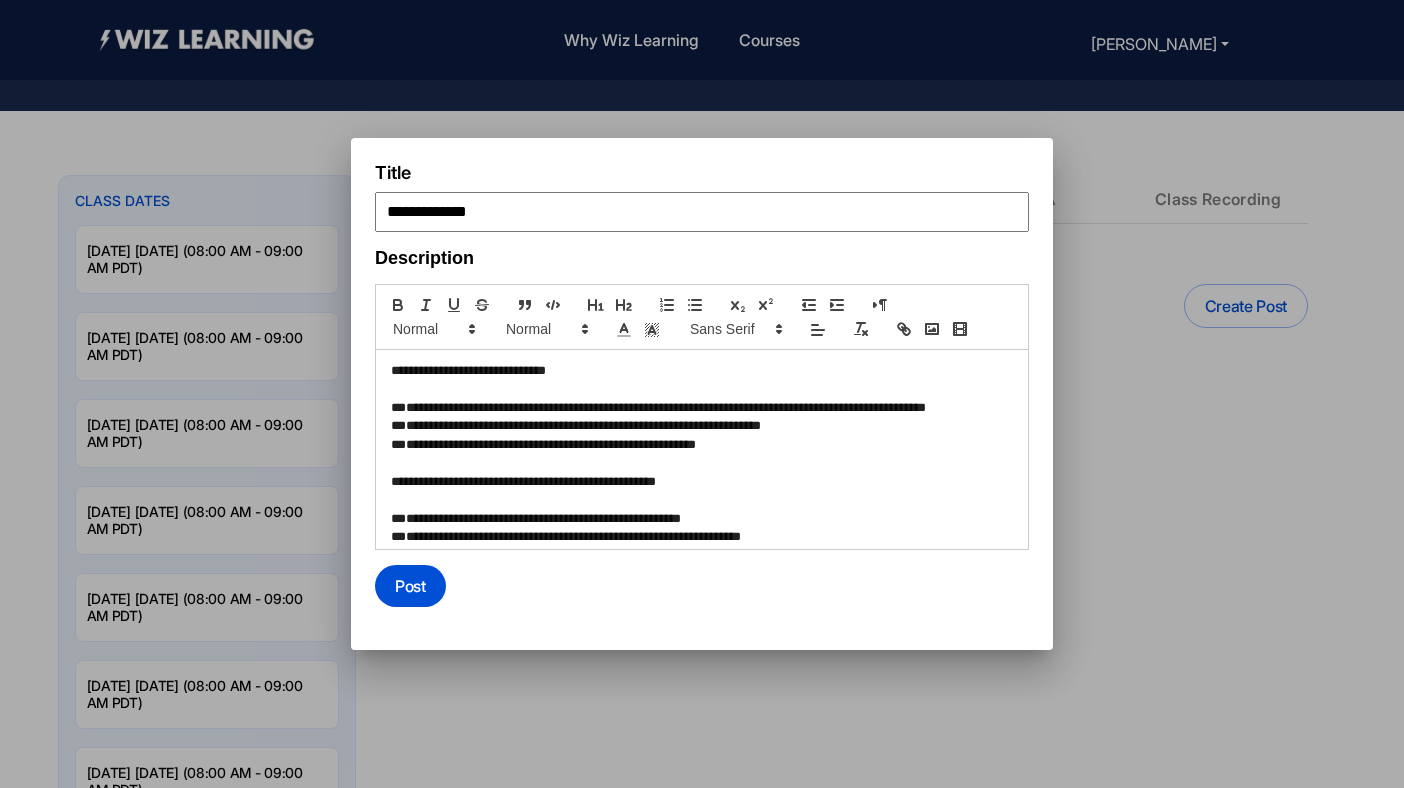 scroll, scrollTop: 0, scrollLeft: 0, axis: both 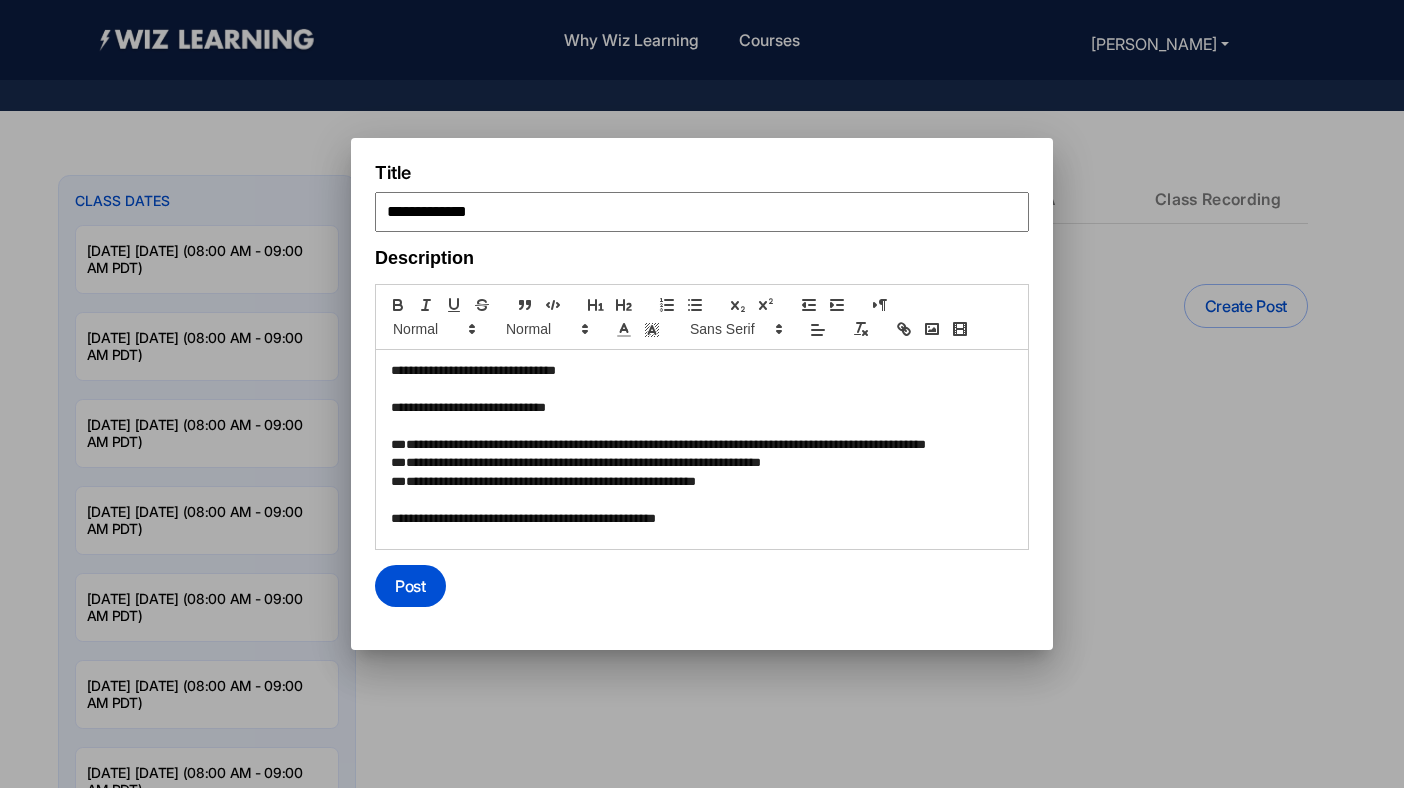 type on "**********" 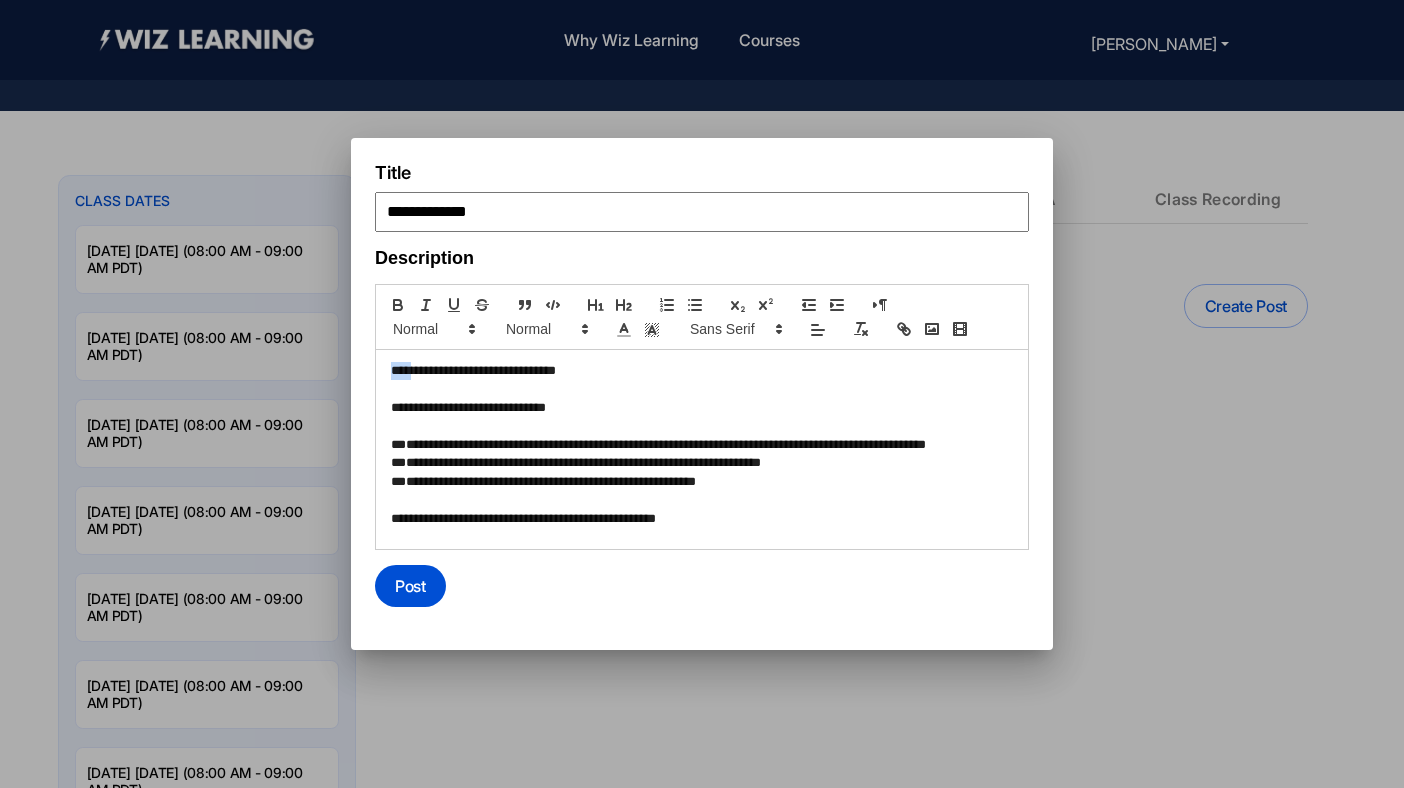 drag, startPoint x: 415, startPoint y: 374, endPoint x: 368, endPoint y: 372, distance: 47.042534 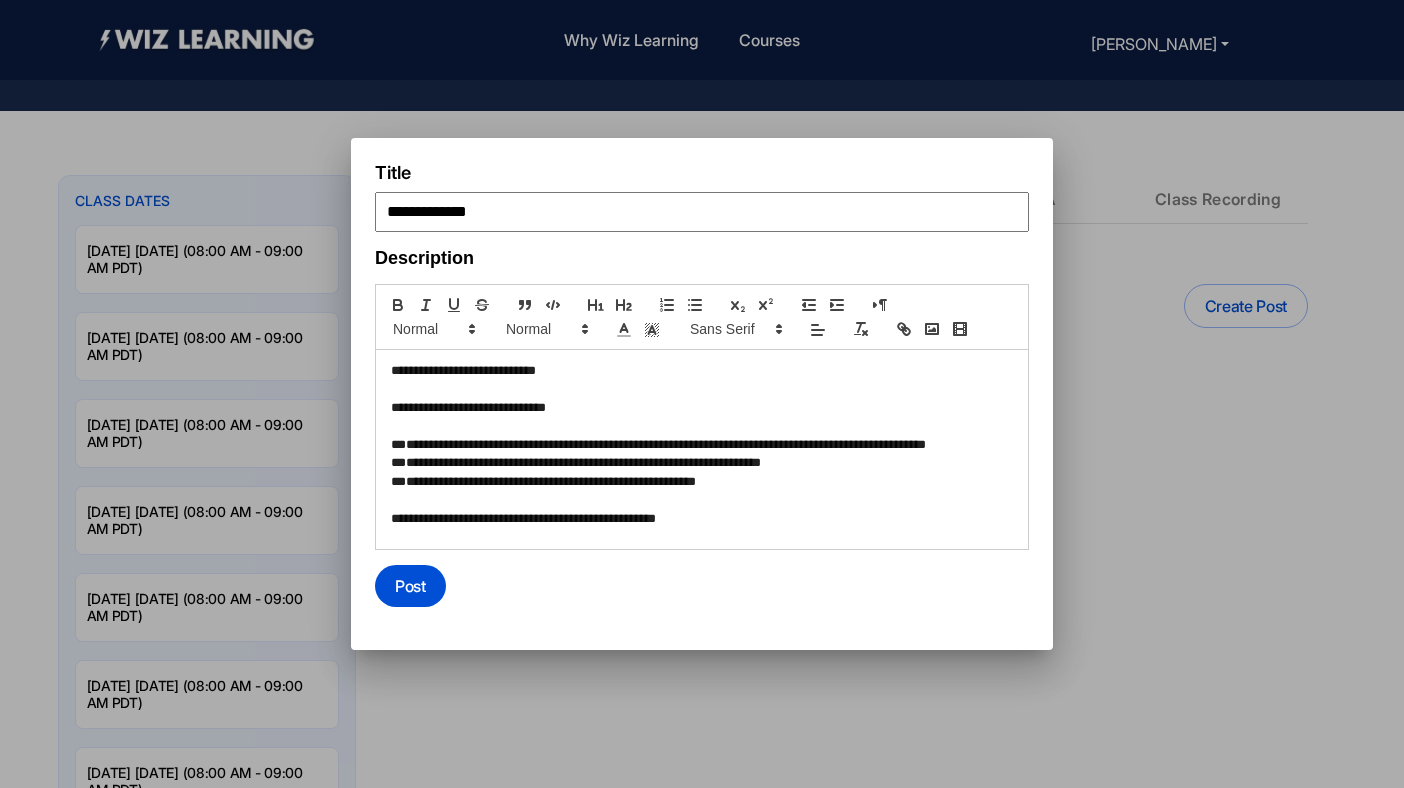 click on "**********" at bounding box center [699, 371] 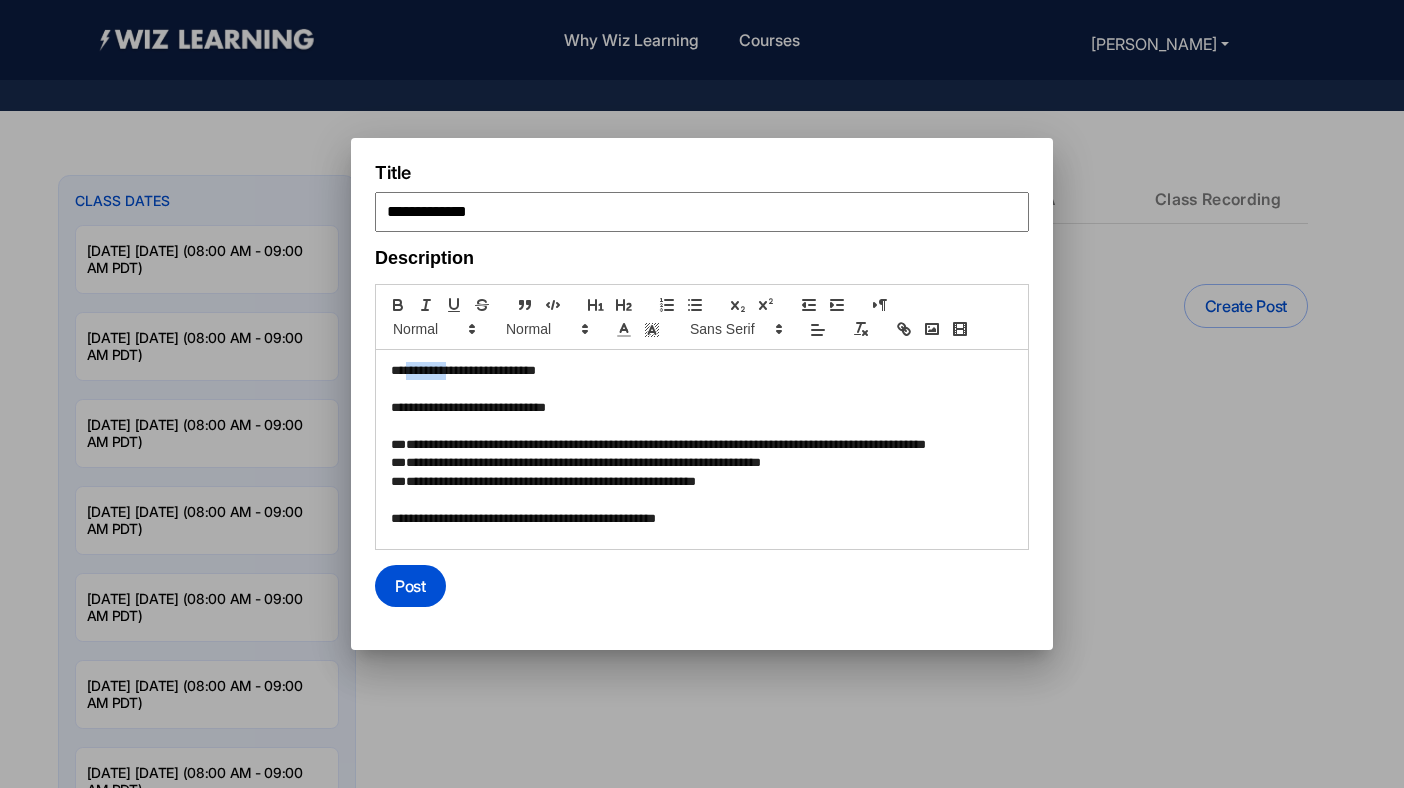click on "**********" at bounding box center (699, 371) 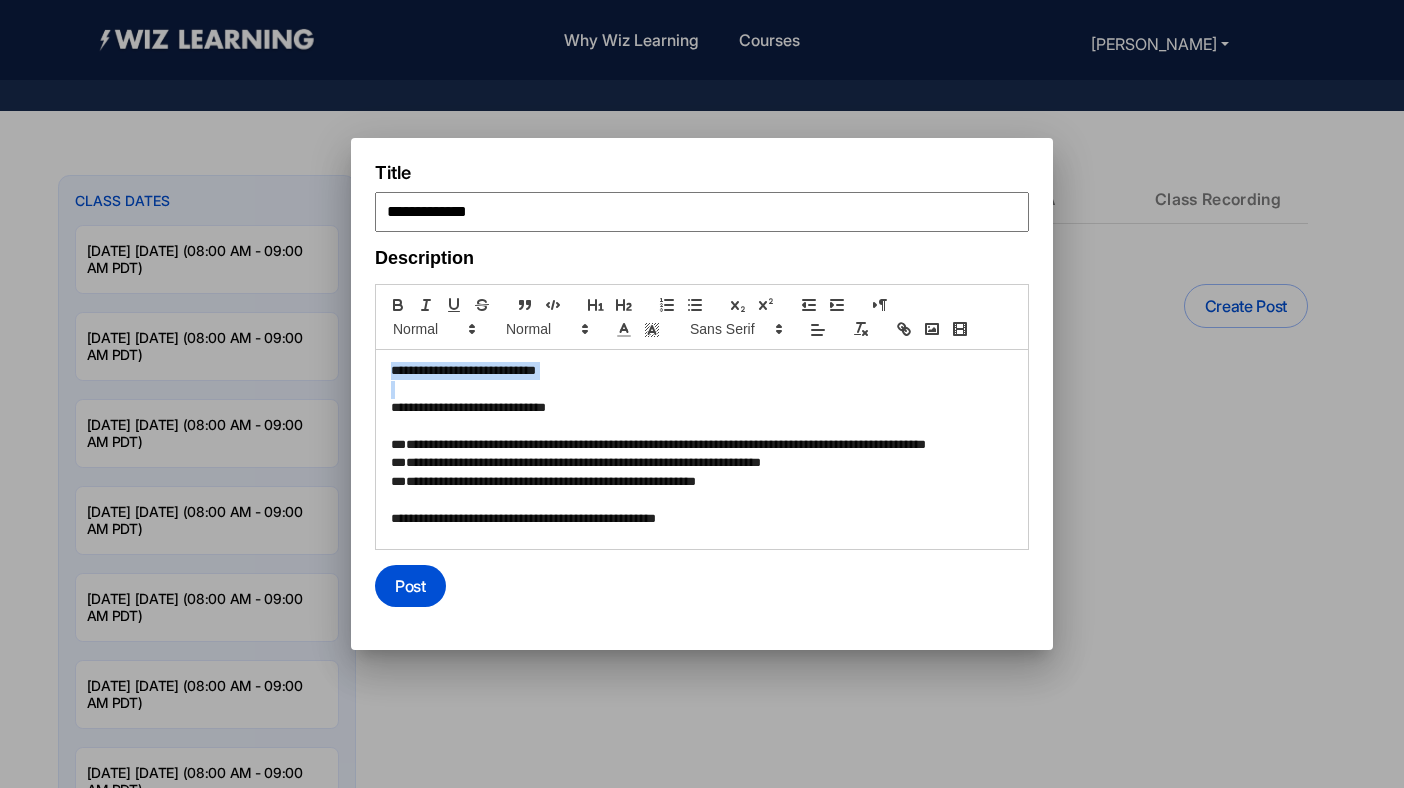 click on "**********" at bounding box center [699, 371] 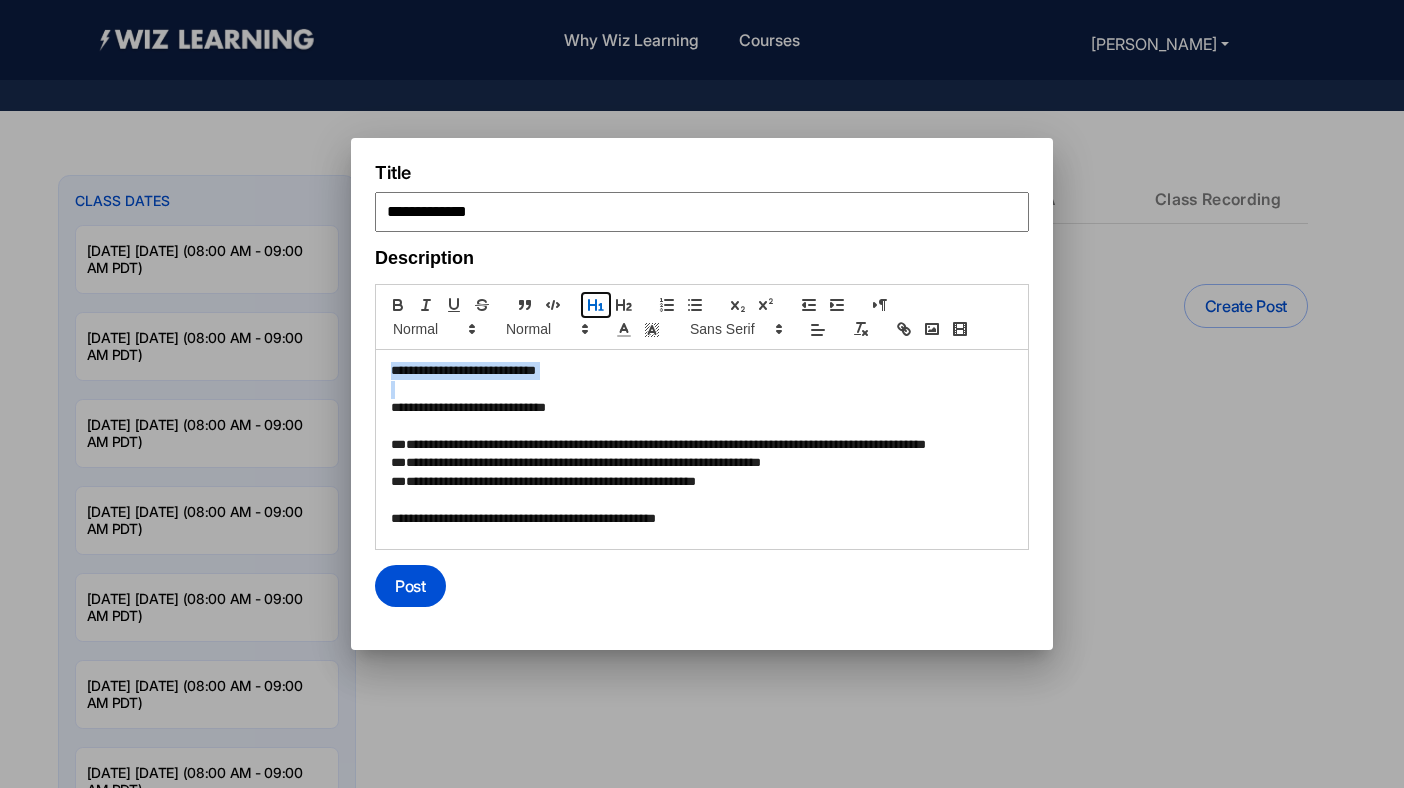 click 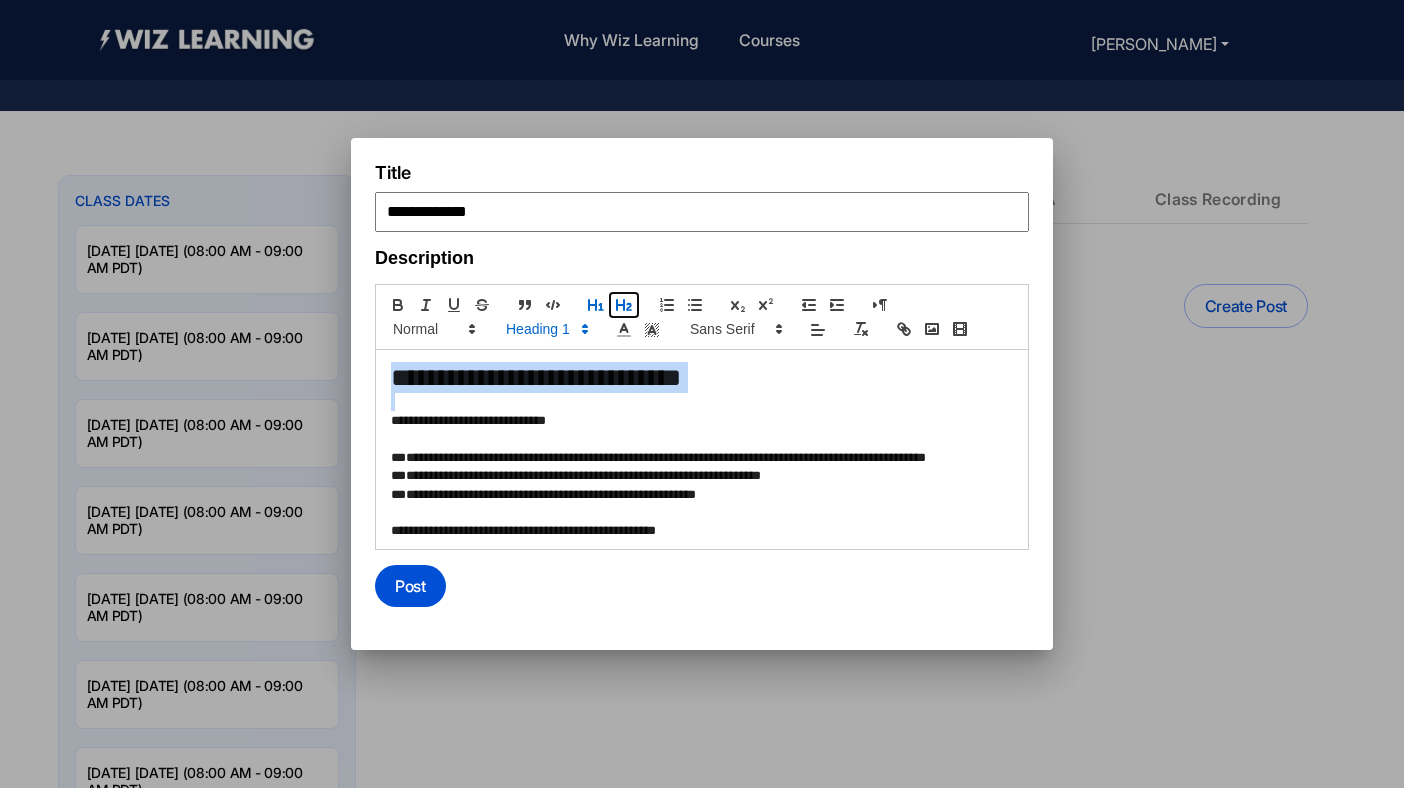 click 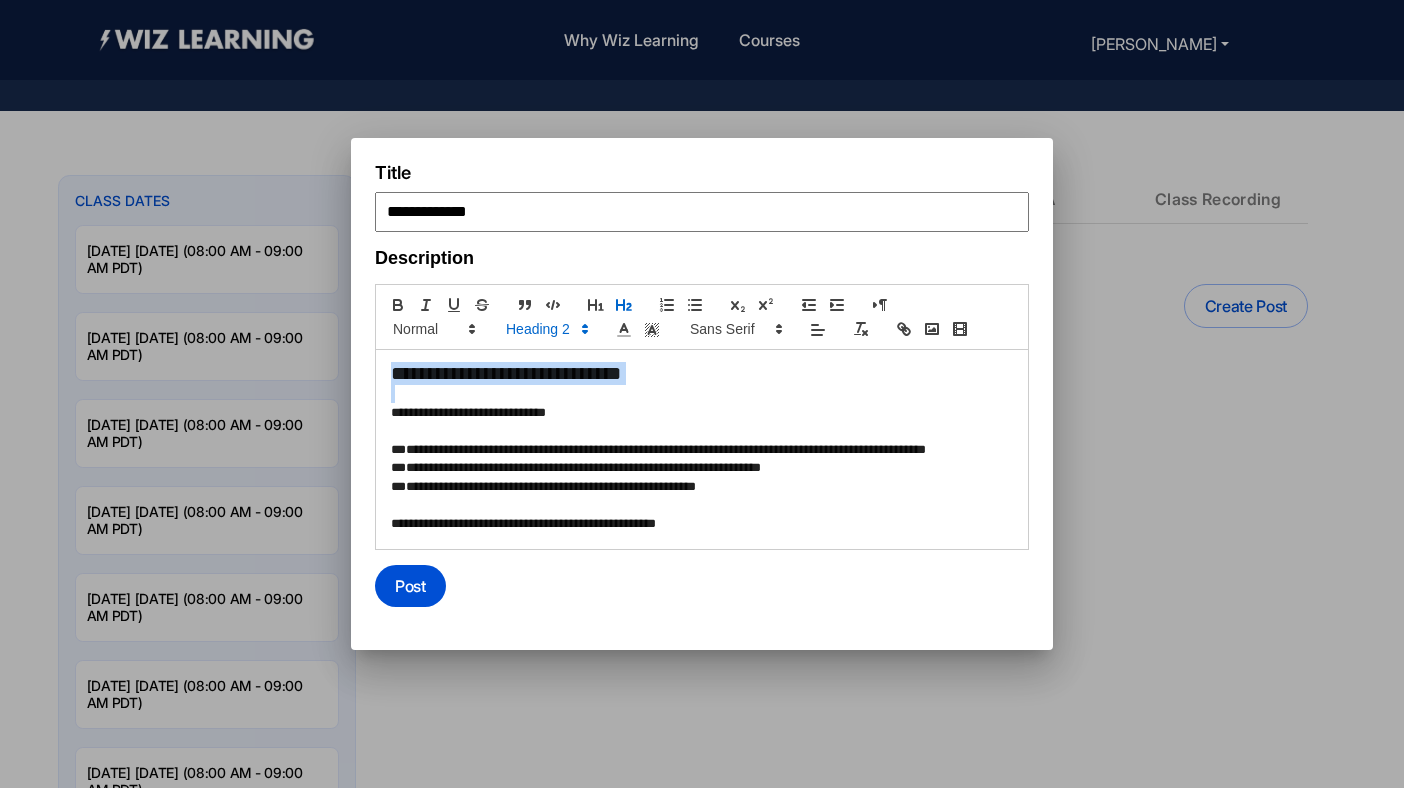 click at bounding box center (702, 394) 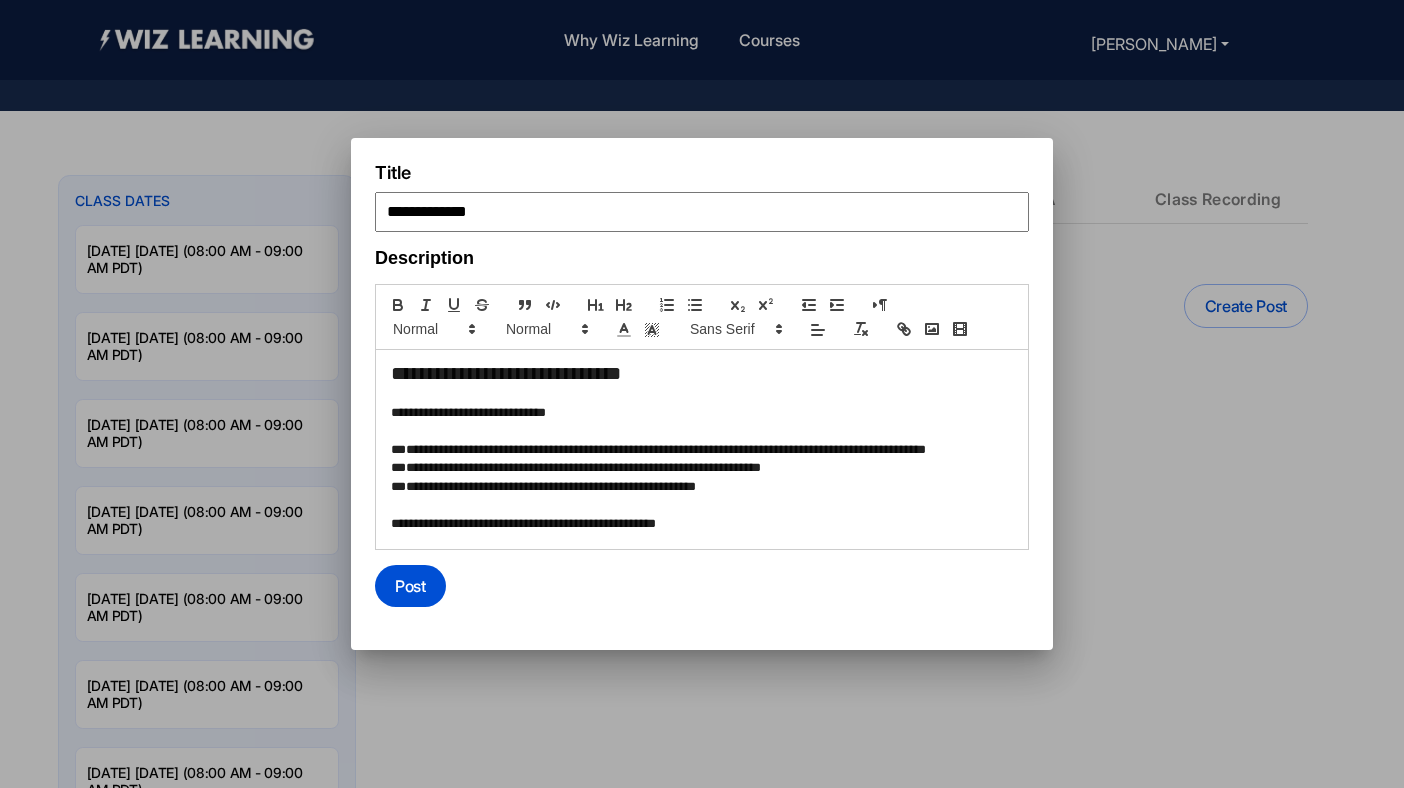 click on "**********" at bounding box center [699, 413] 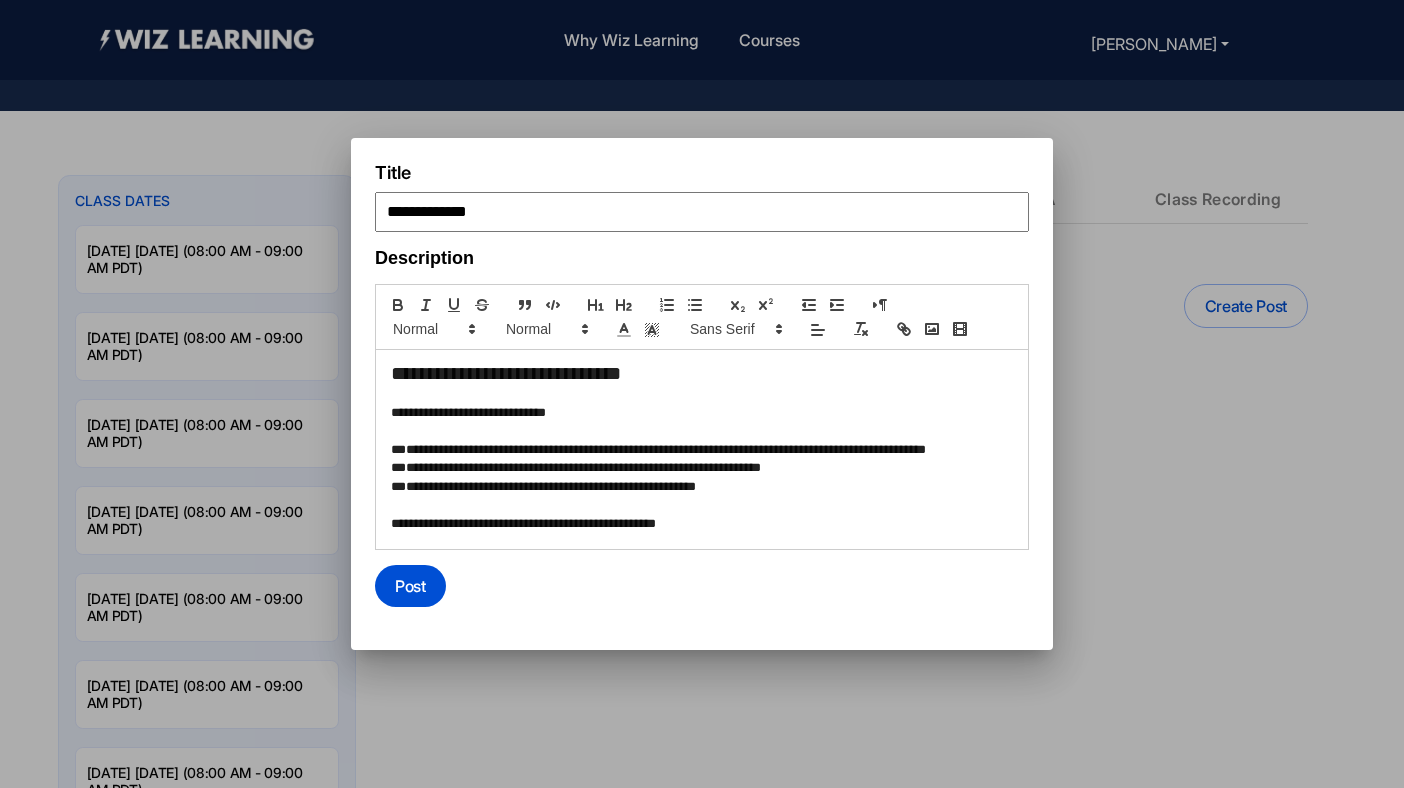 click on "**********" at bounding box center (699, 413) 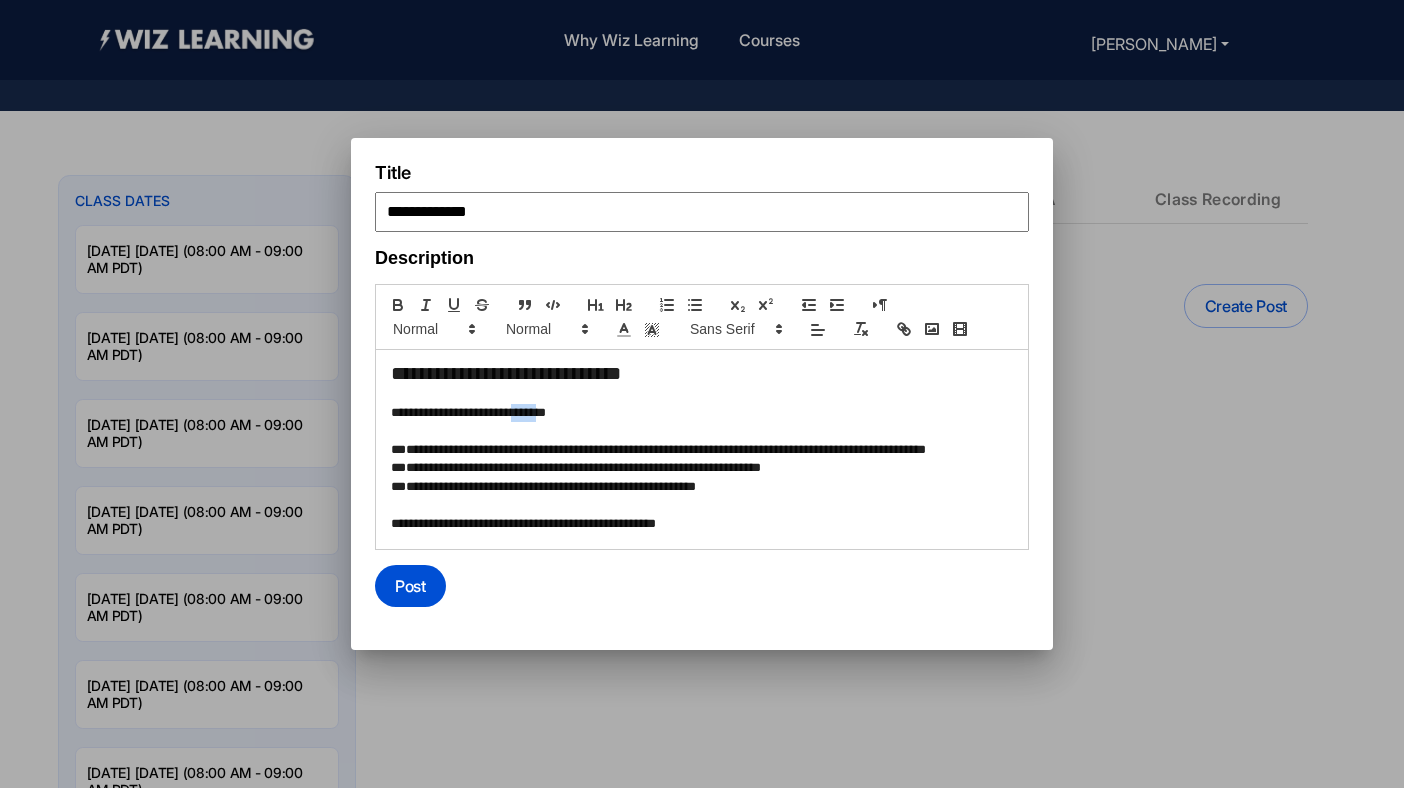 click on "**********" at bounding box center (699, 413) 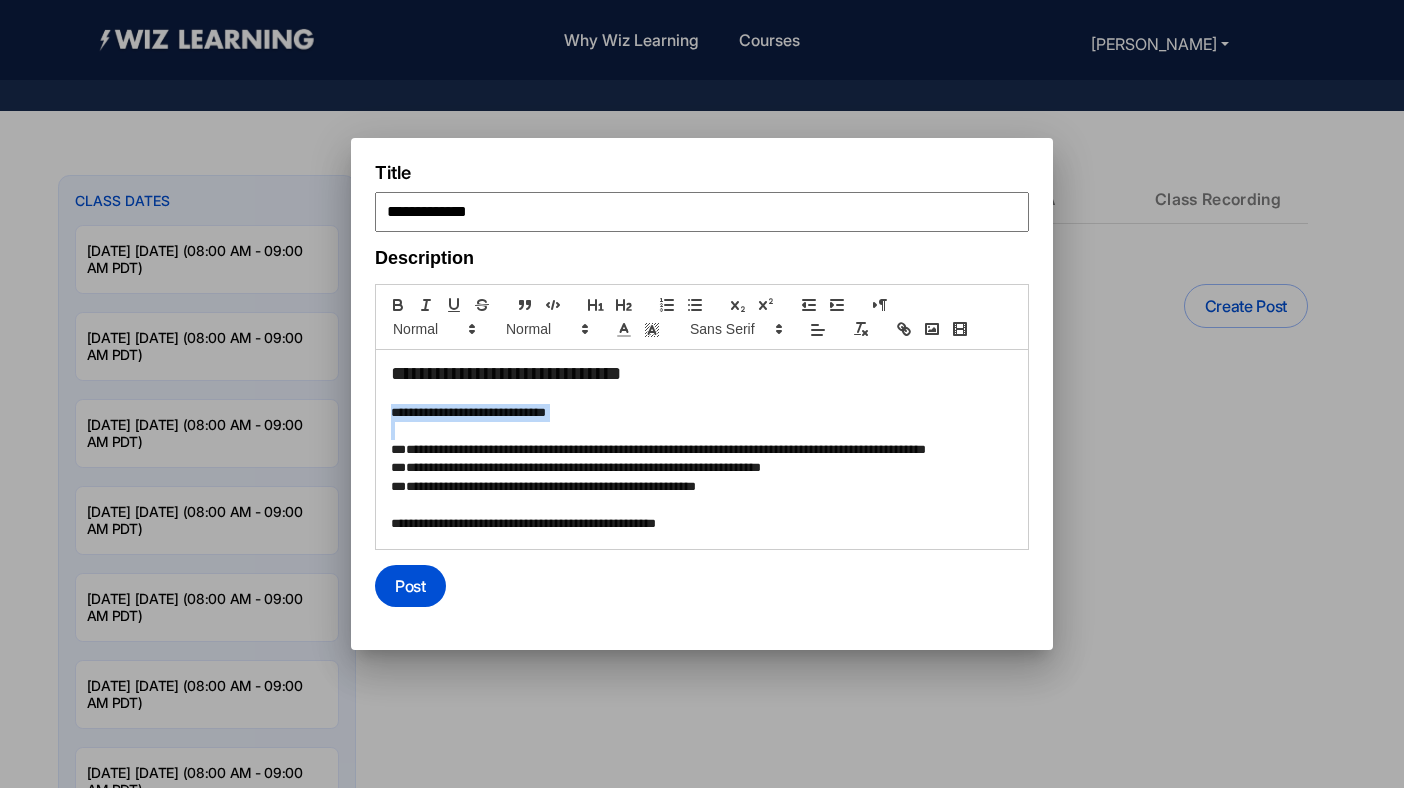 click on "**********" at bounding box center [699, 413] 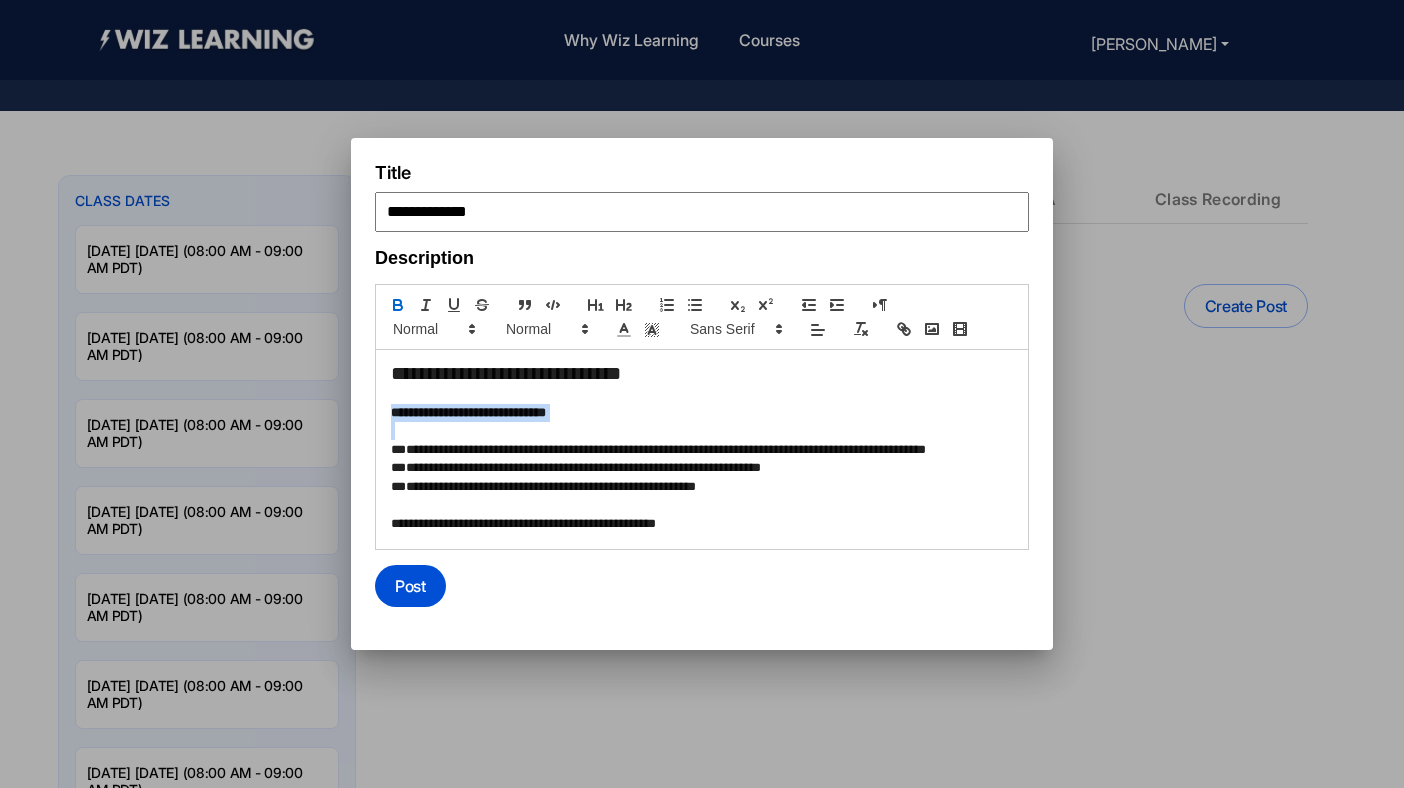 click at bounding box center (702, 431) 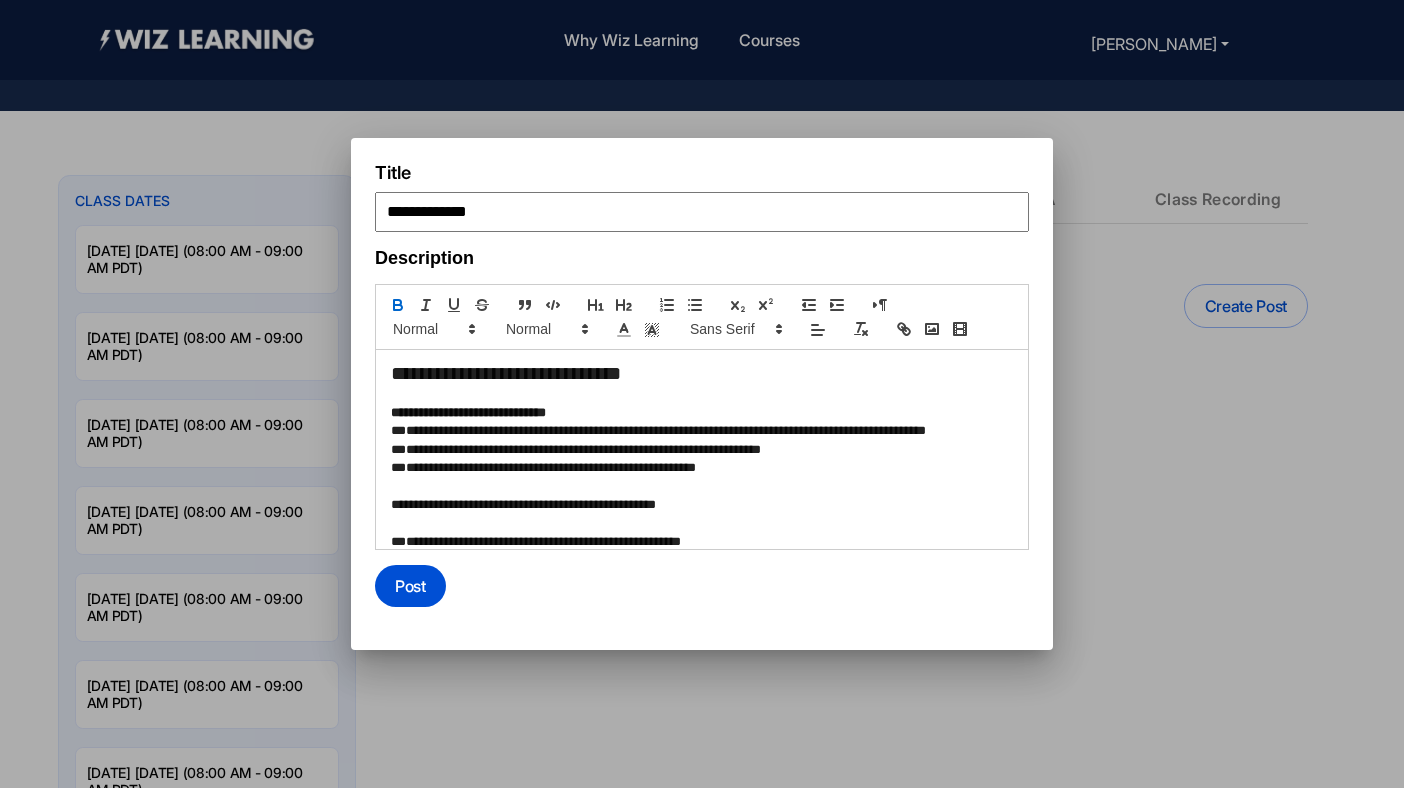 click on "**********" at bounding box center [699, 505] 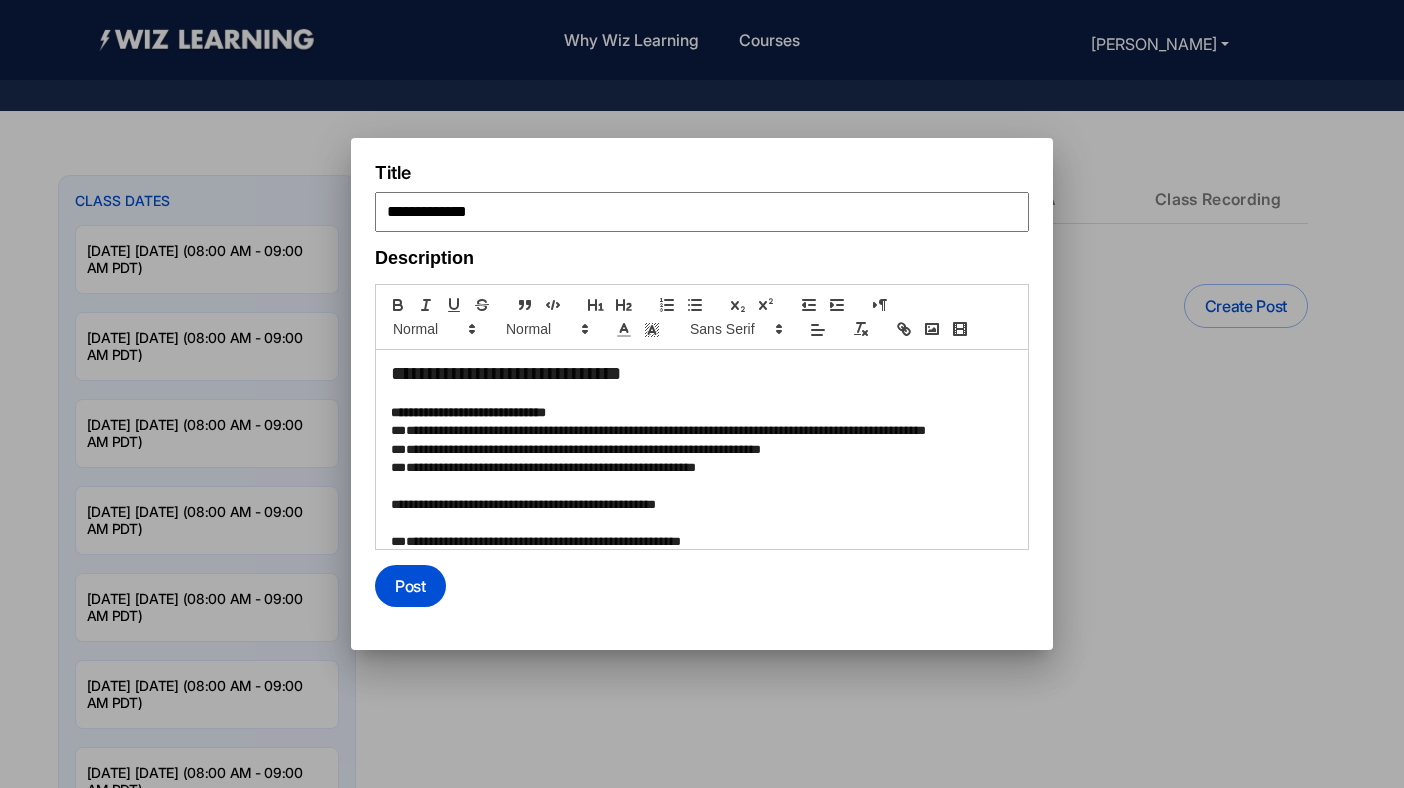 click on "**********" at bounding box center (699, 505) 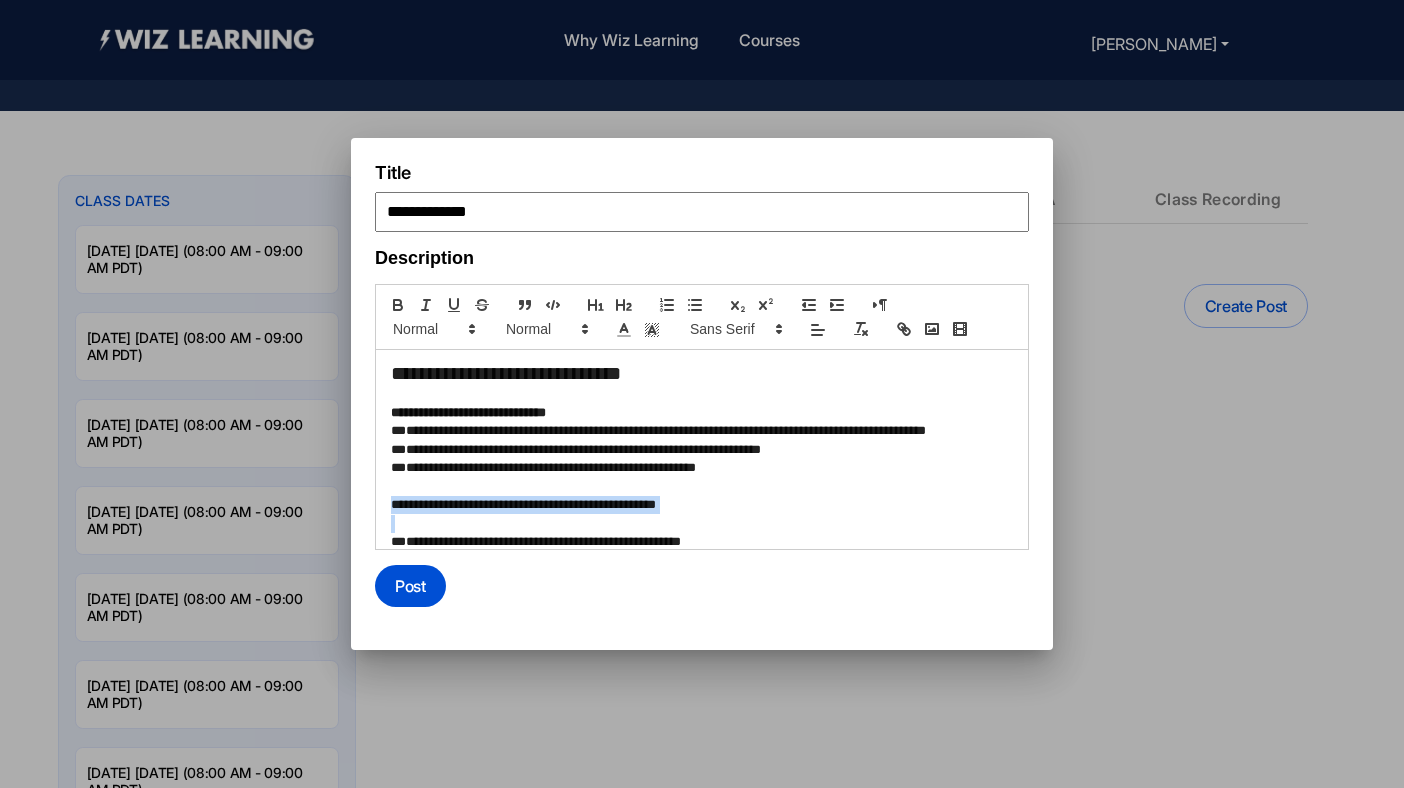 click on "**********" at bounding box center [699, 505] 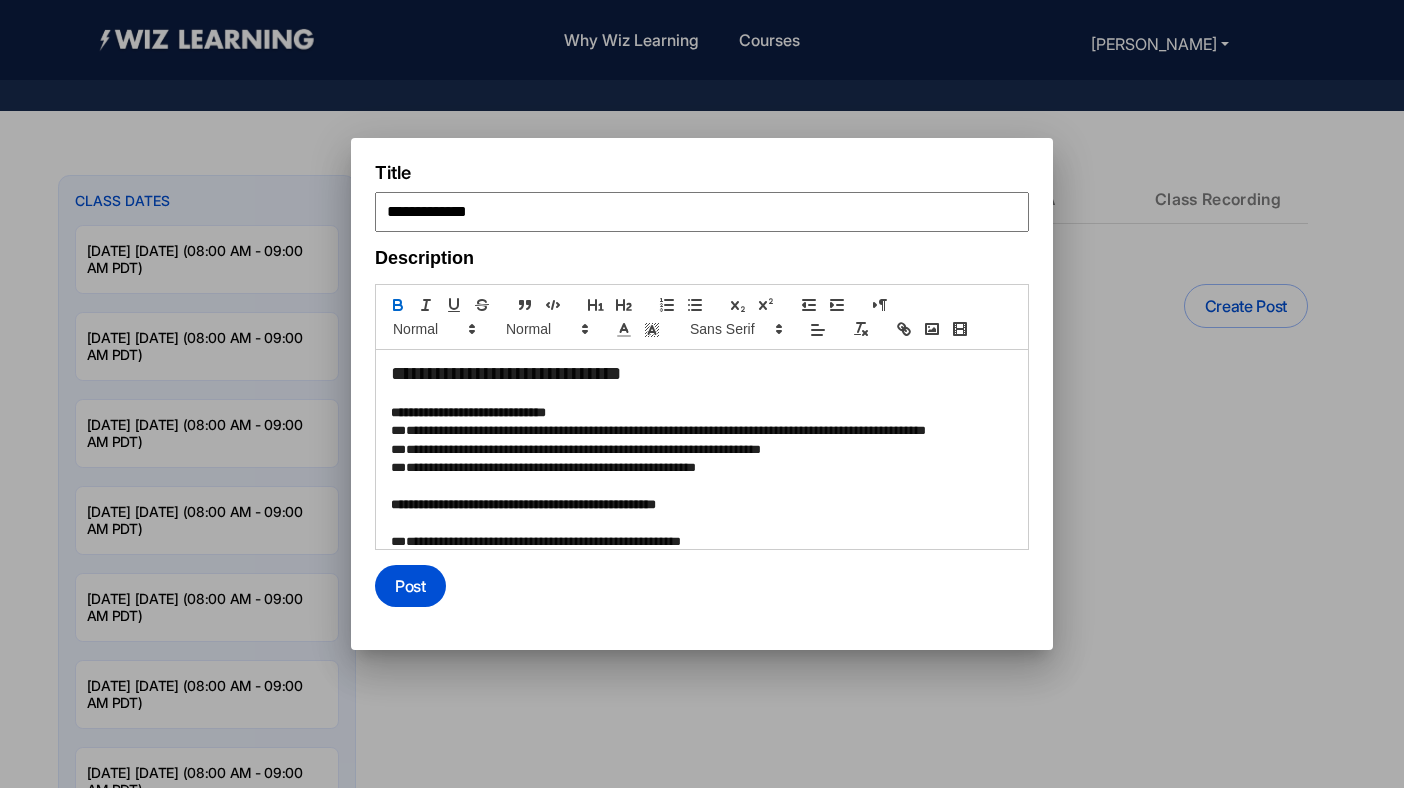 click at bounding box center [702, 394] 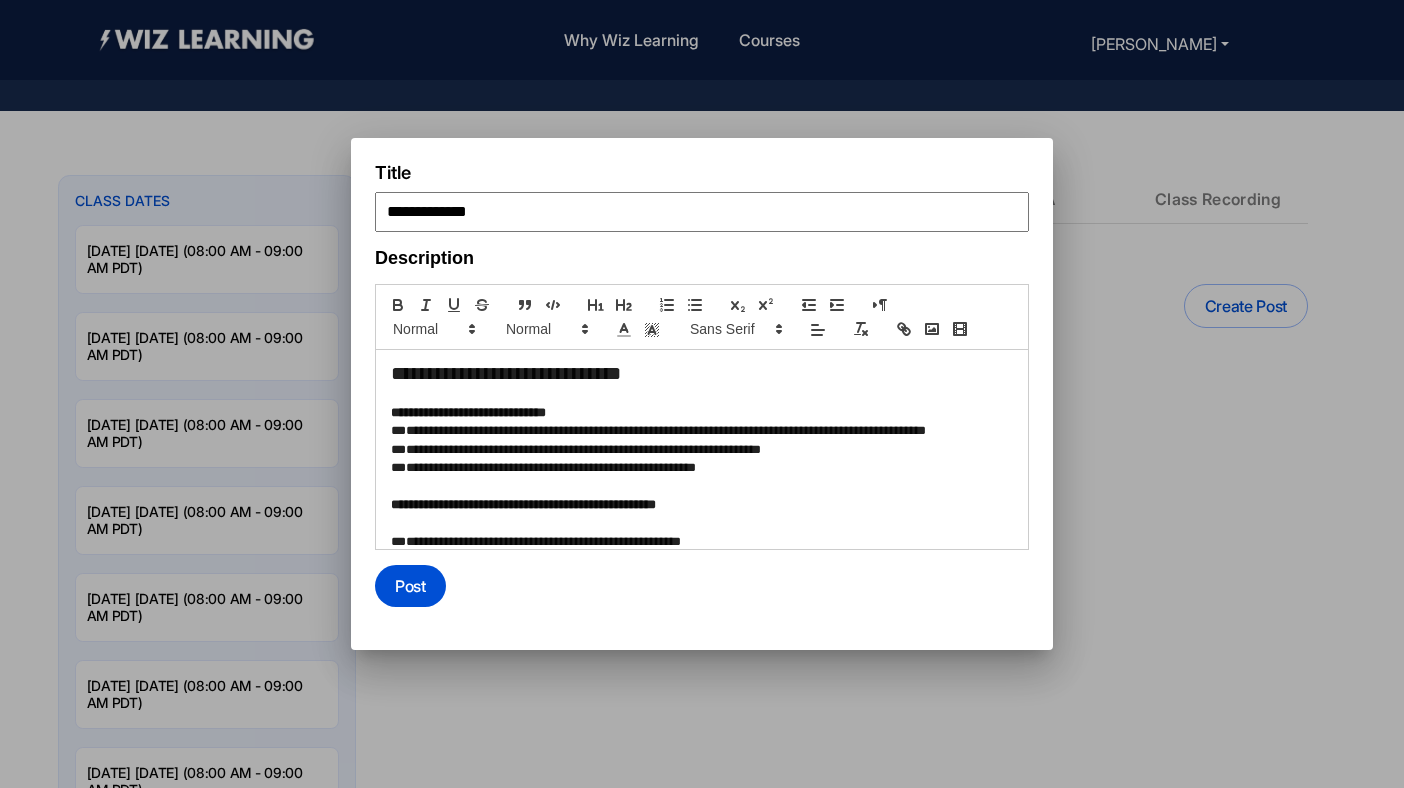 click on "**********" at bounding box center [523, 504] 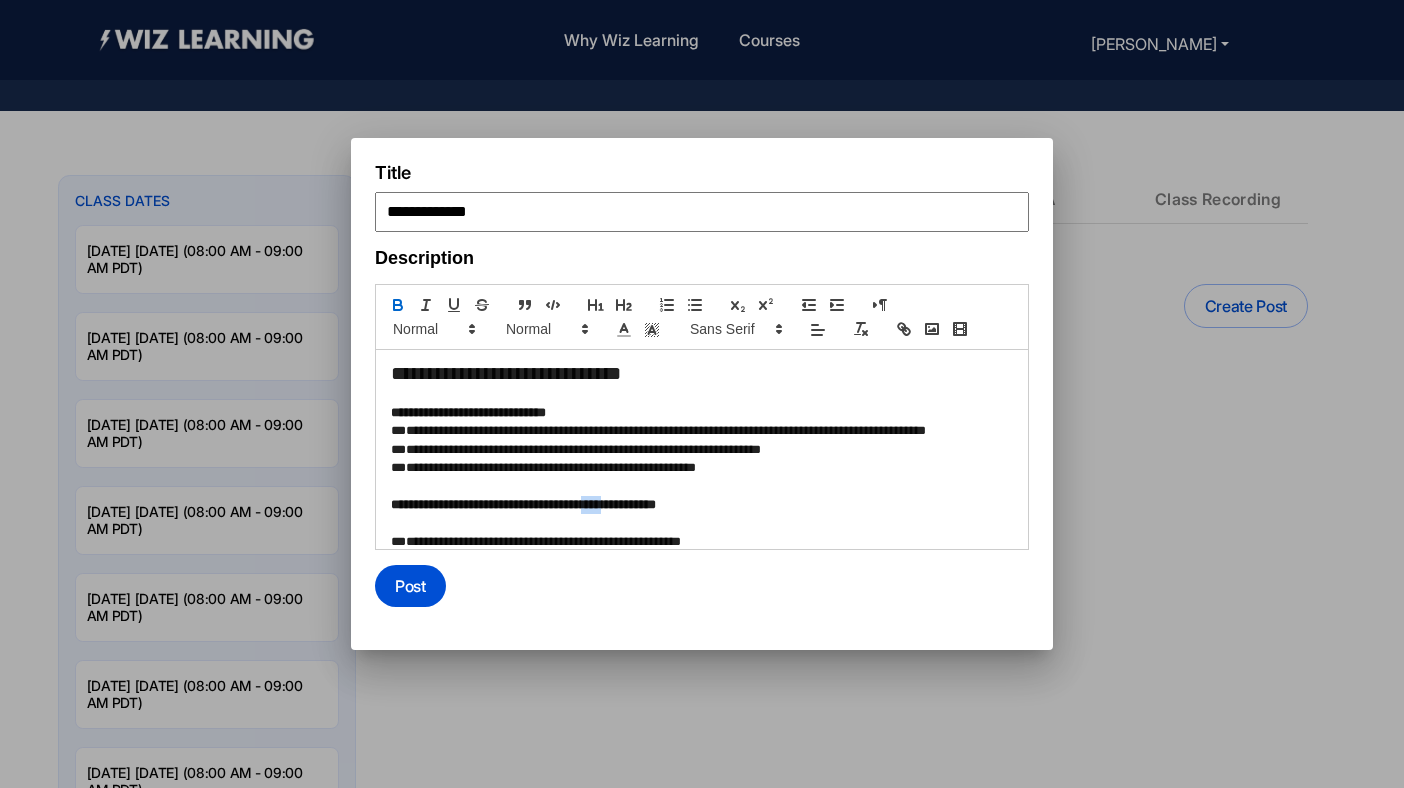 click on "**********" at bounding box center (523, 504) 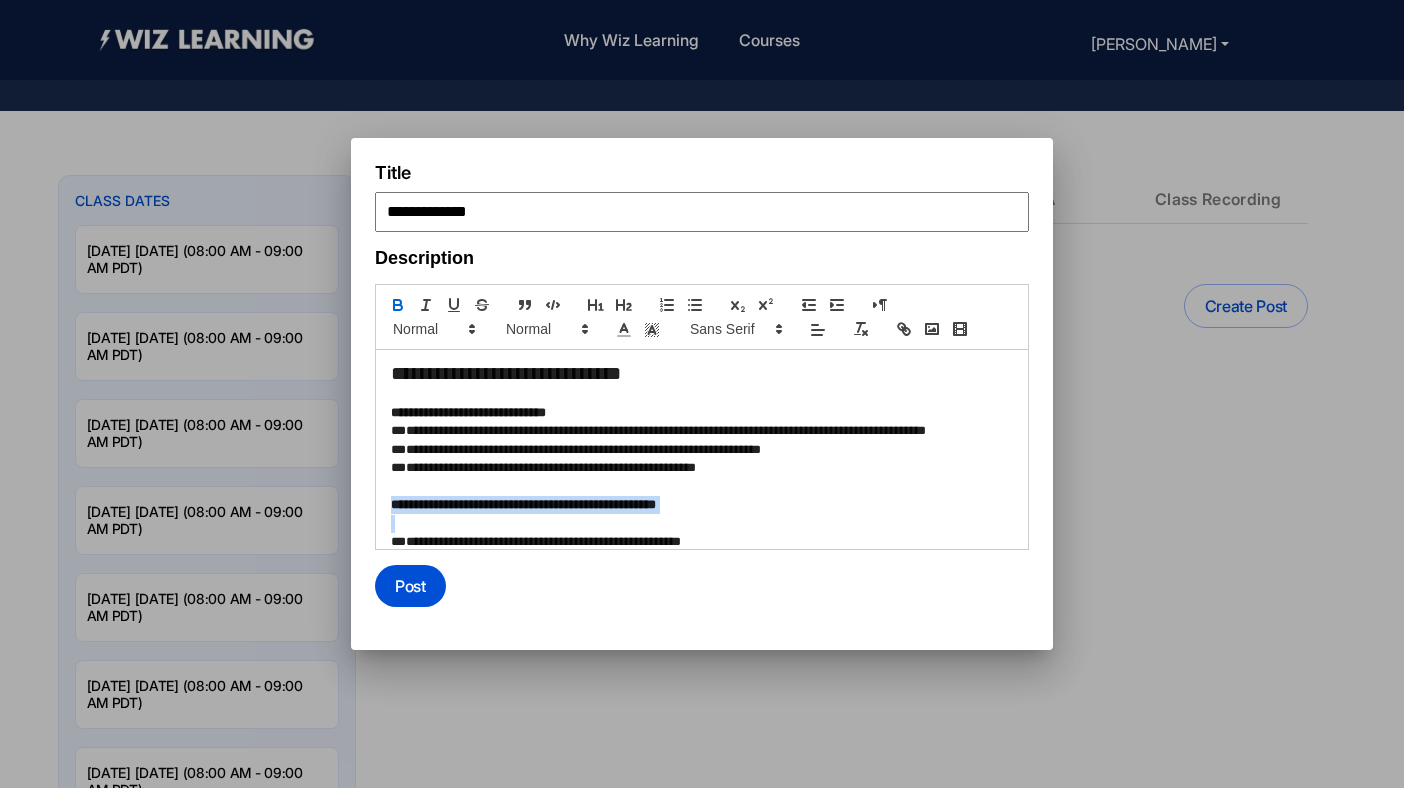 click on "**********" at bounding box center (523, 504) 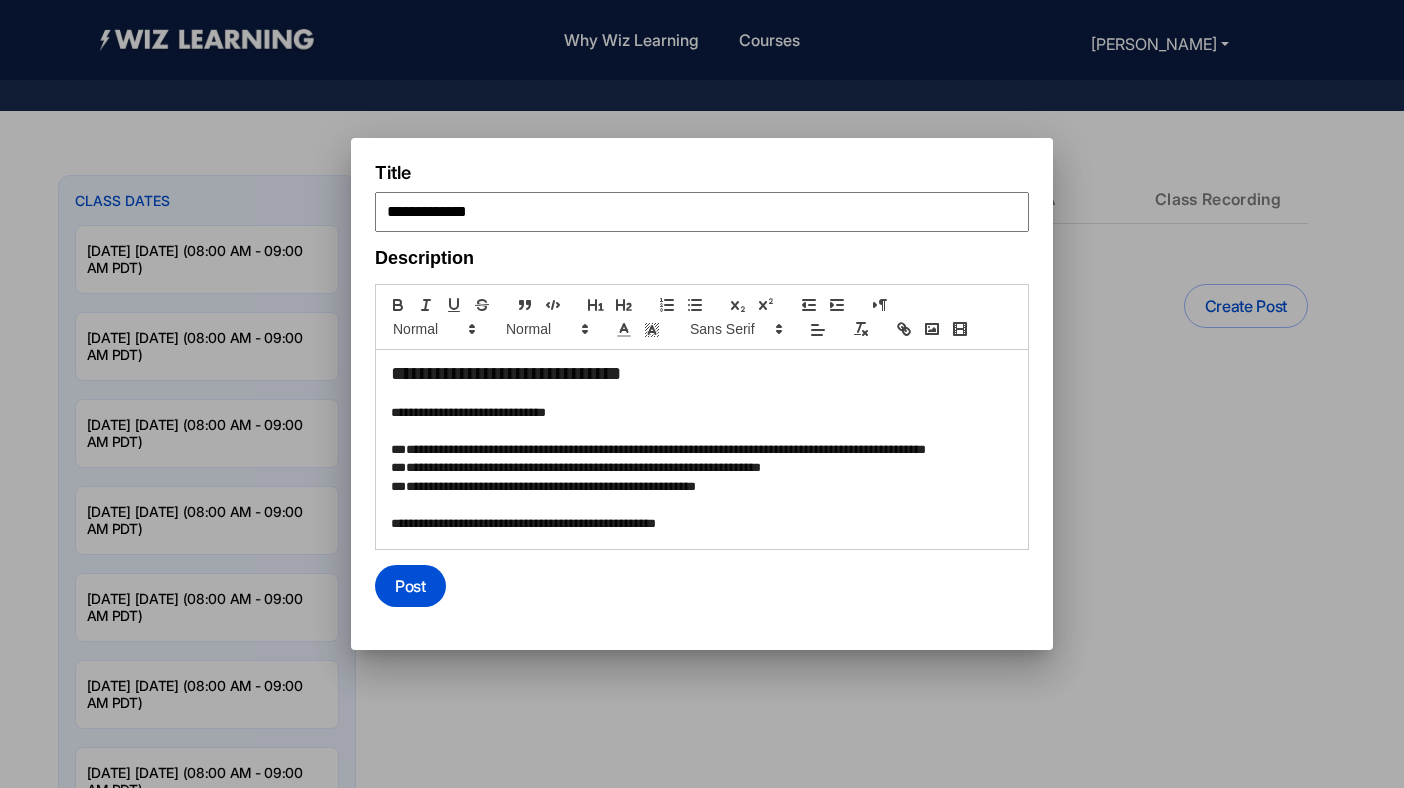 click on "**********" at bounding box center (699, 524) 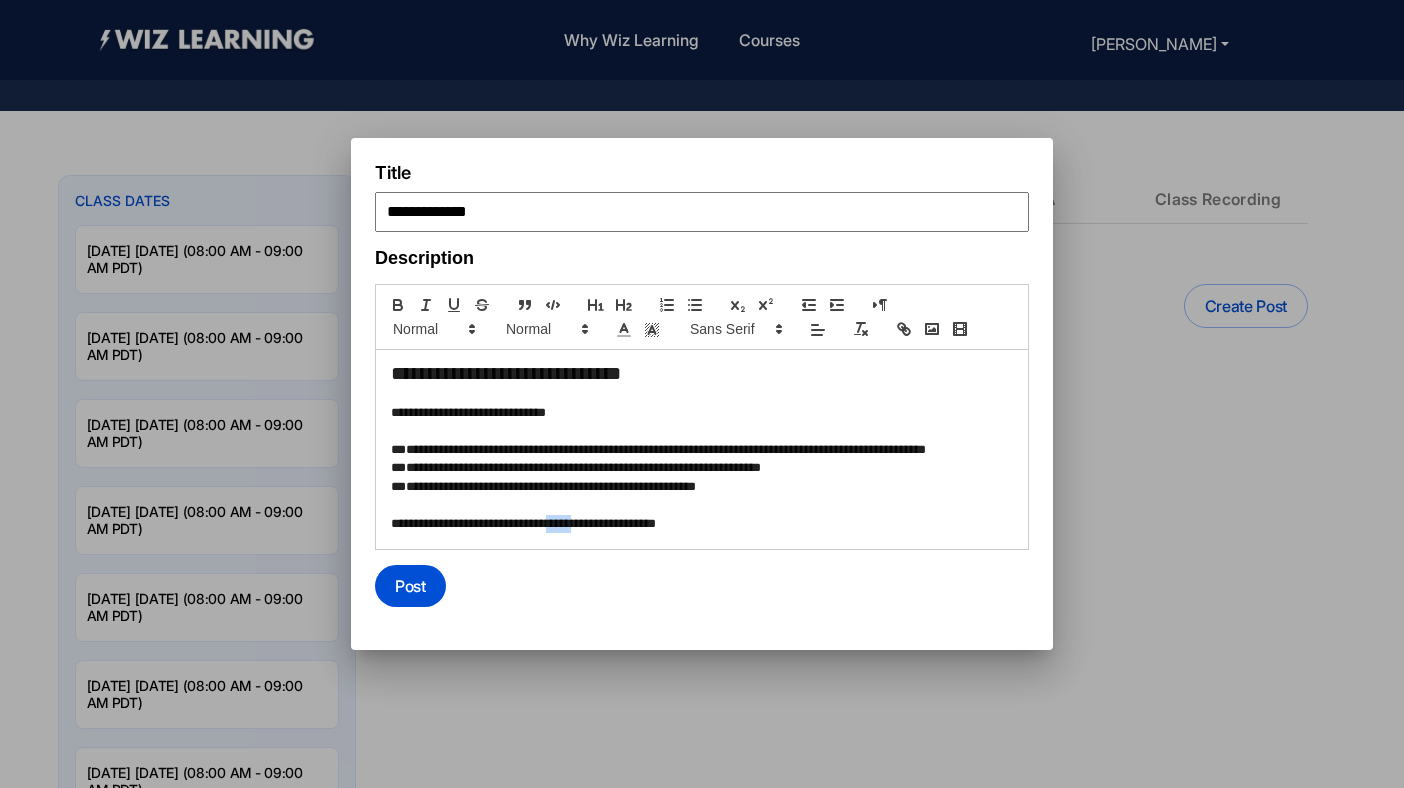 click on "**********" at bounding box center [699, 524] 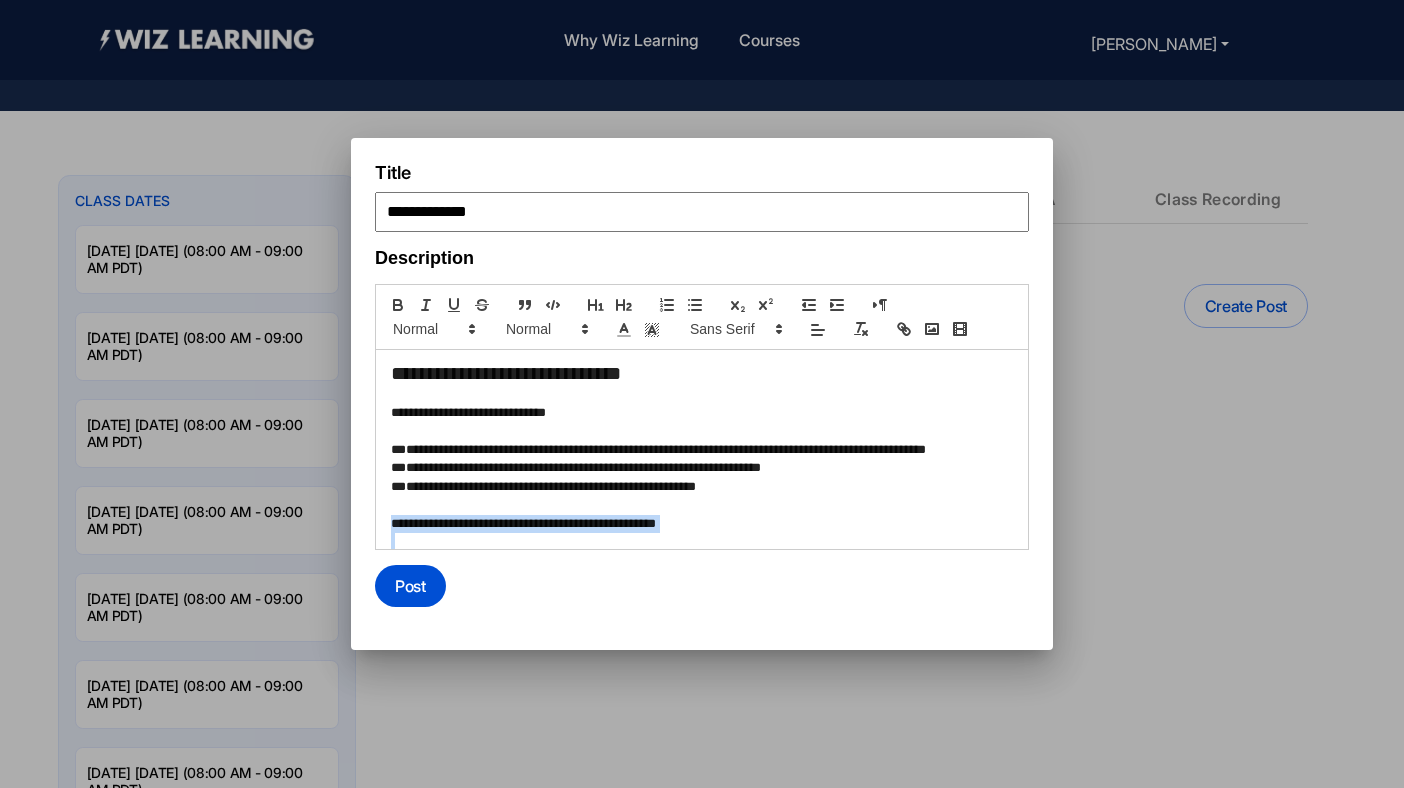 click on "**********" at bounding box center (699, 524) 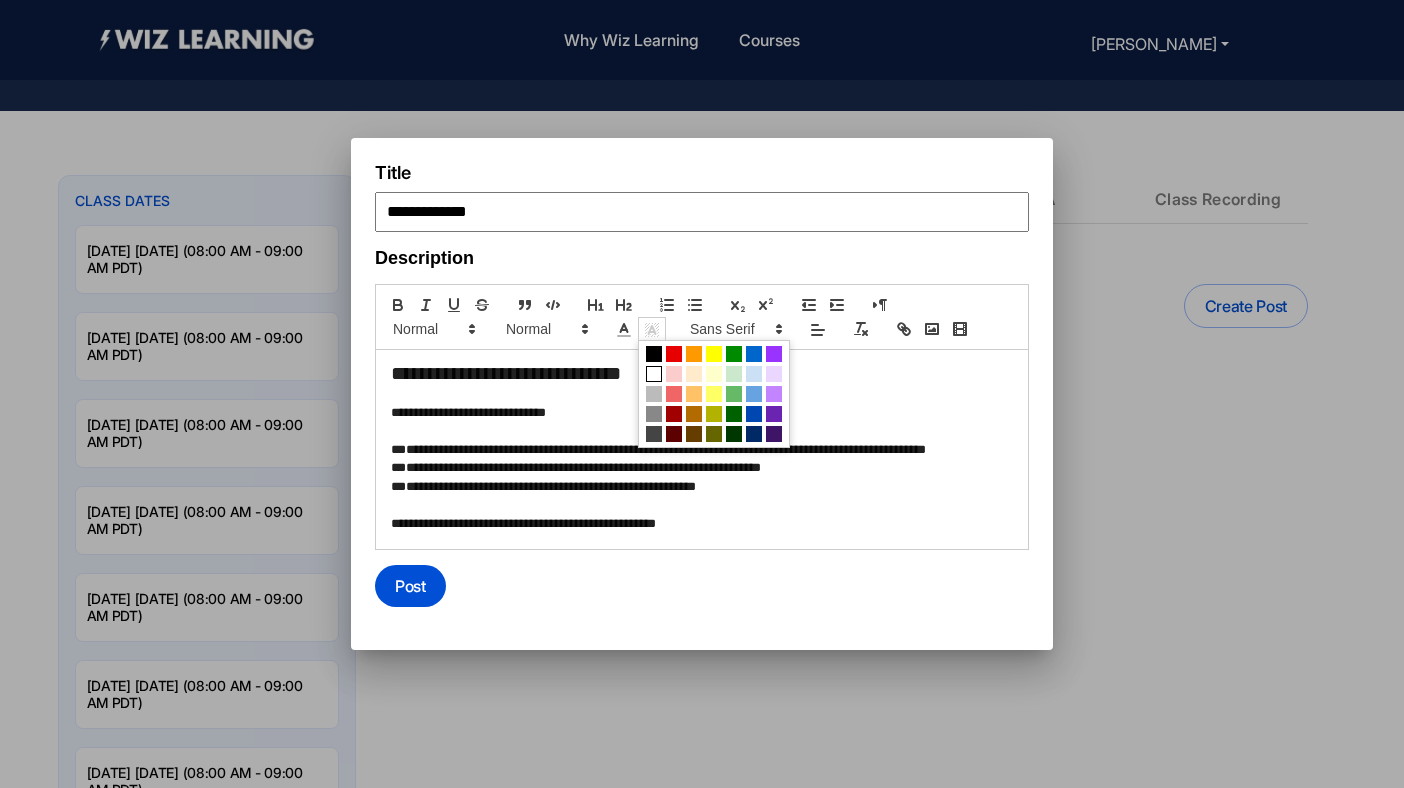 click 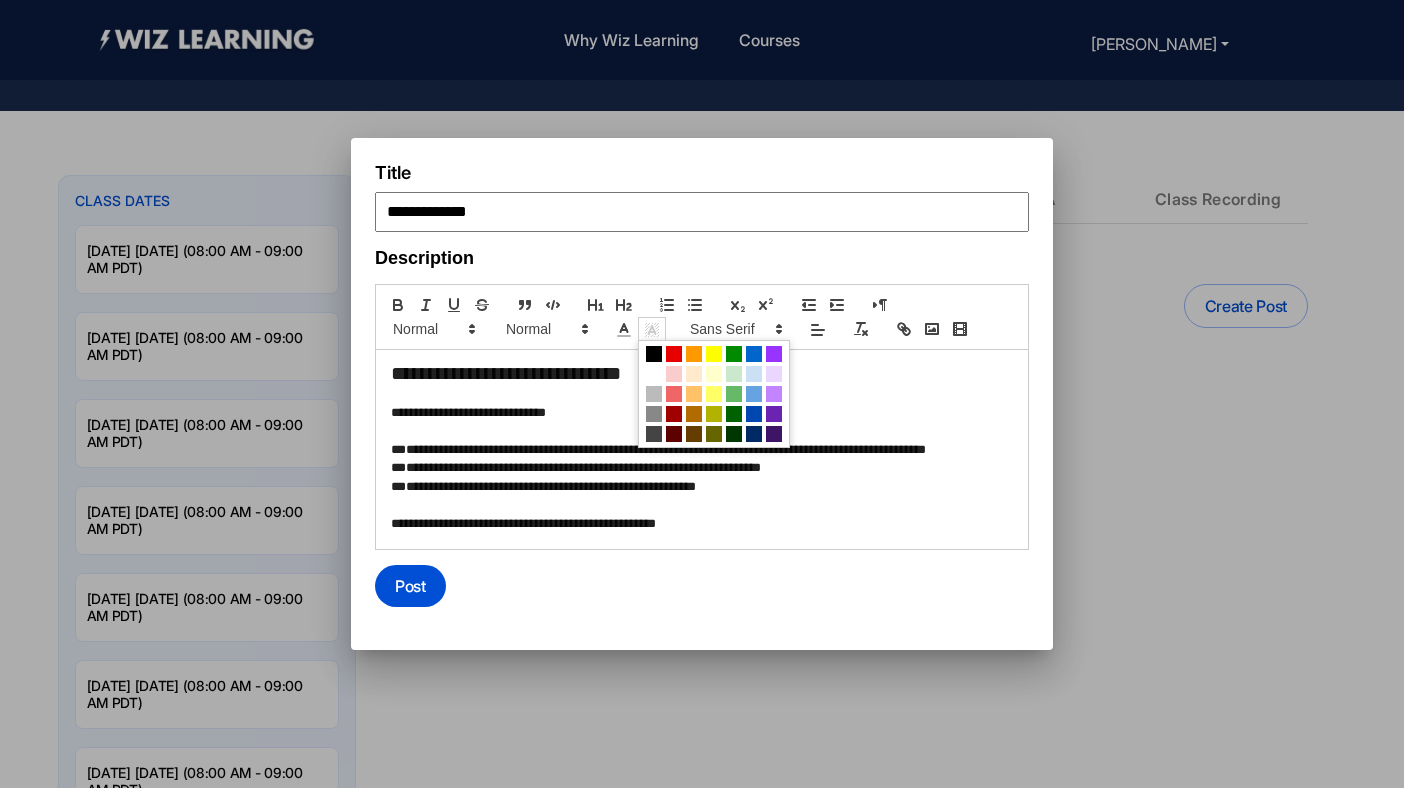 click 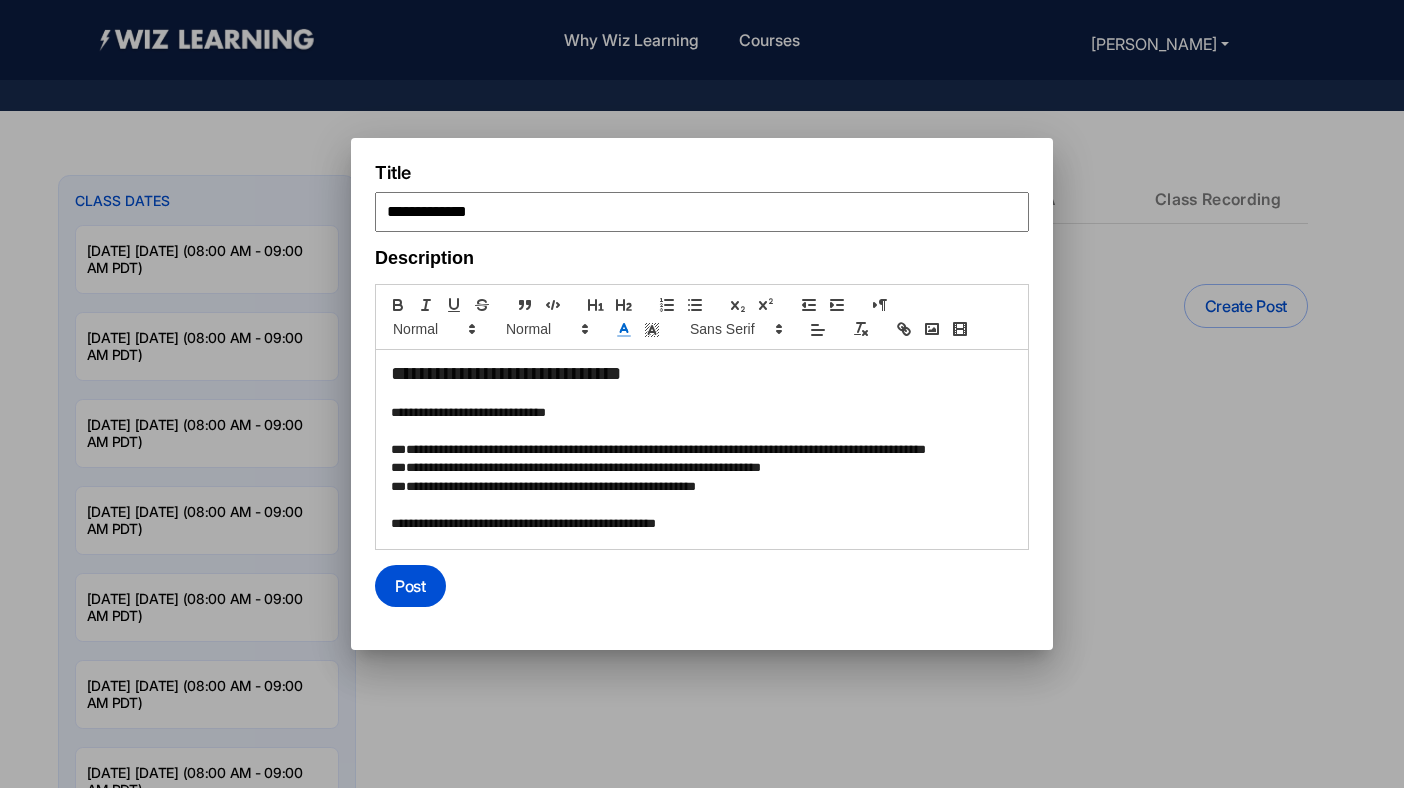 click 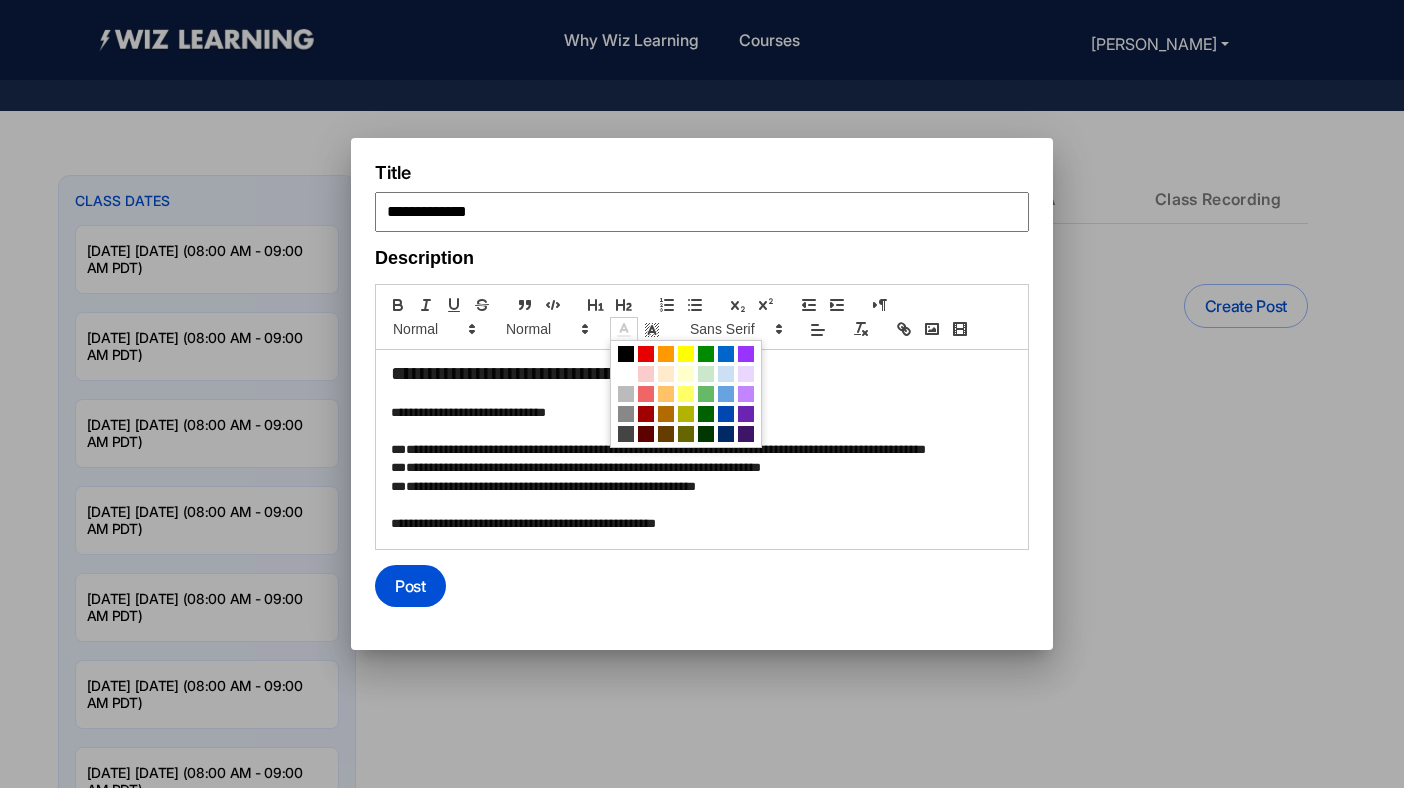 click at bounding box center (702, 317) 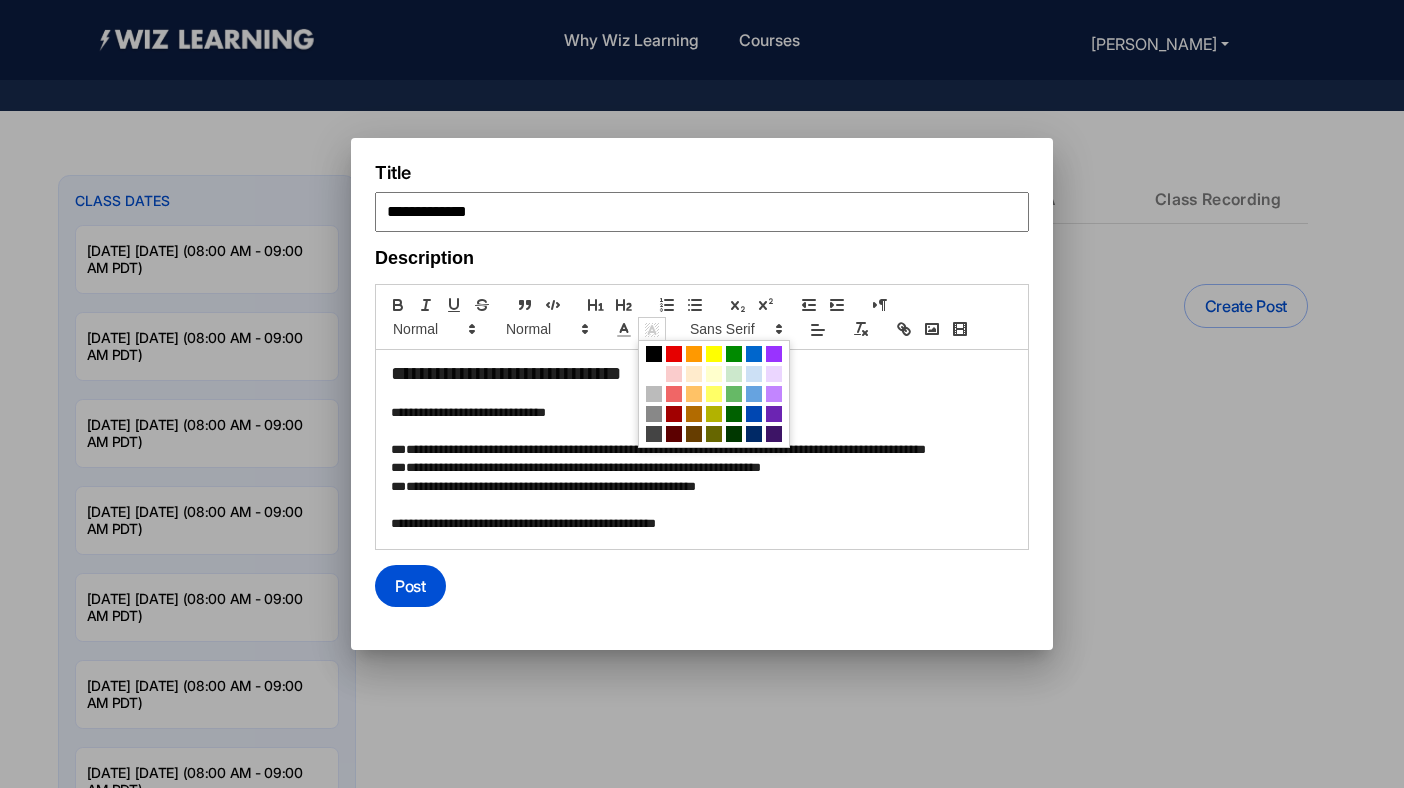 click 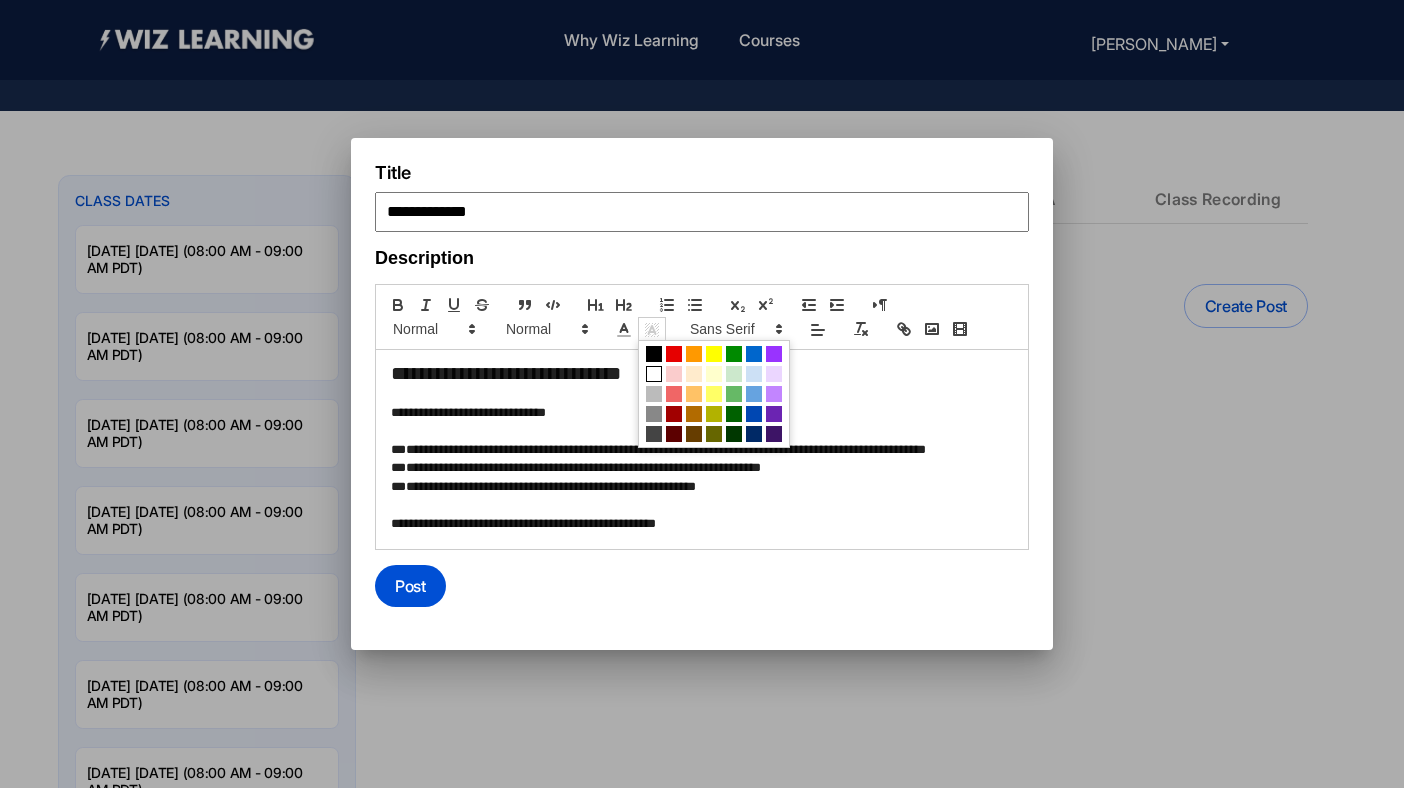 click at bounding box center [654, 374] 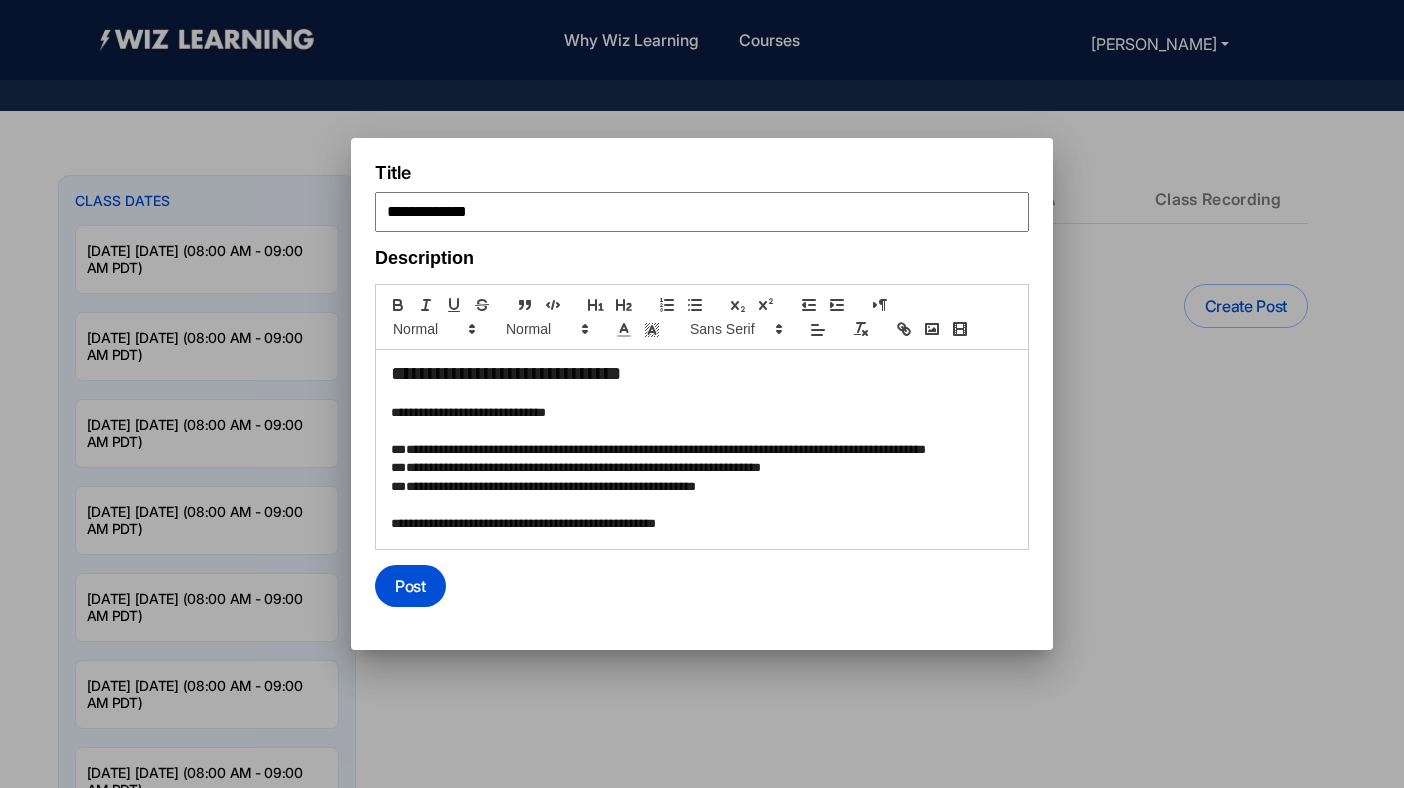 click at bounding box center (702, 542) 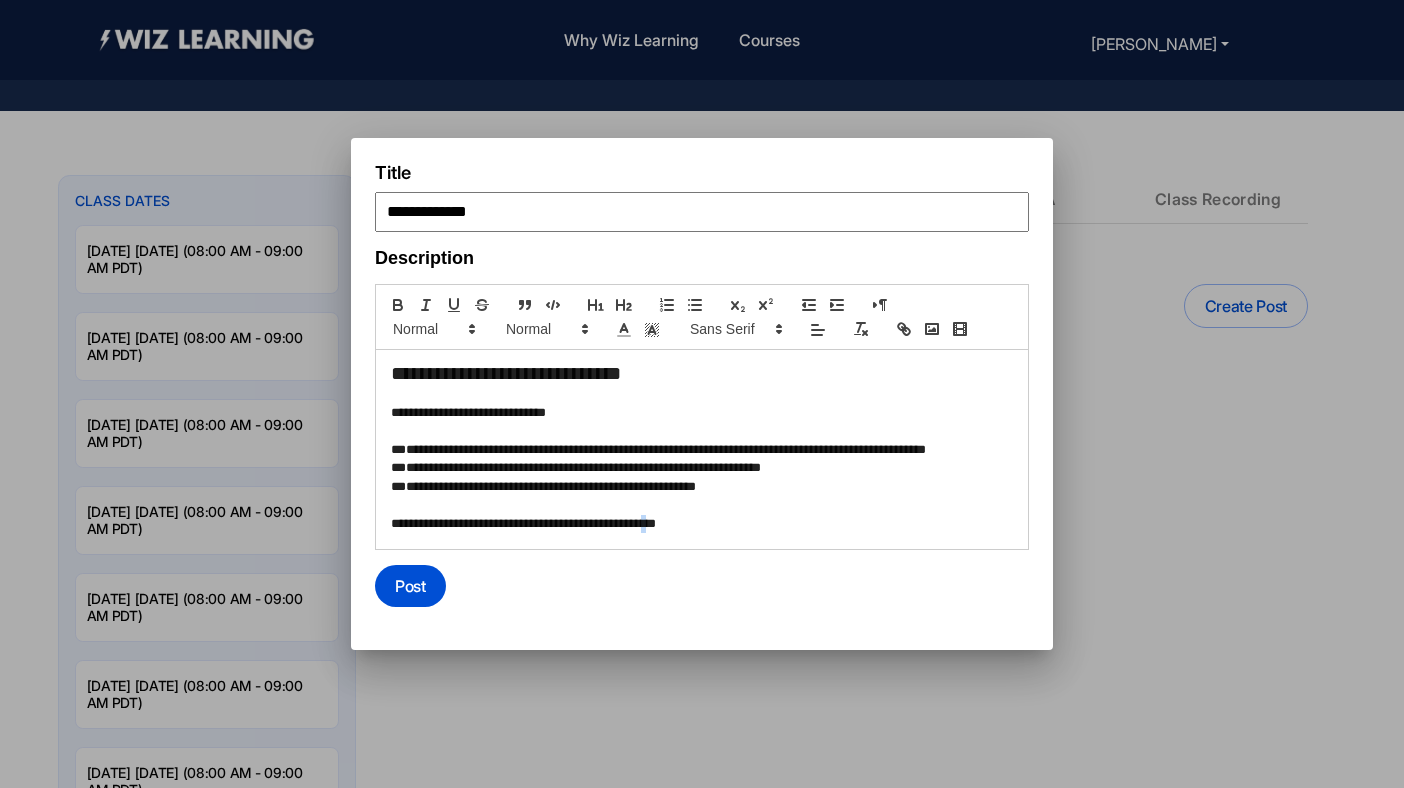 click on "**********" at bounding box center [699, 524] 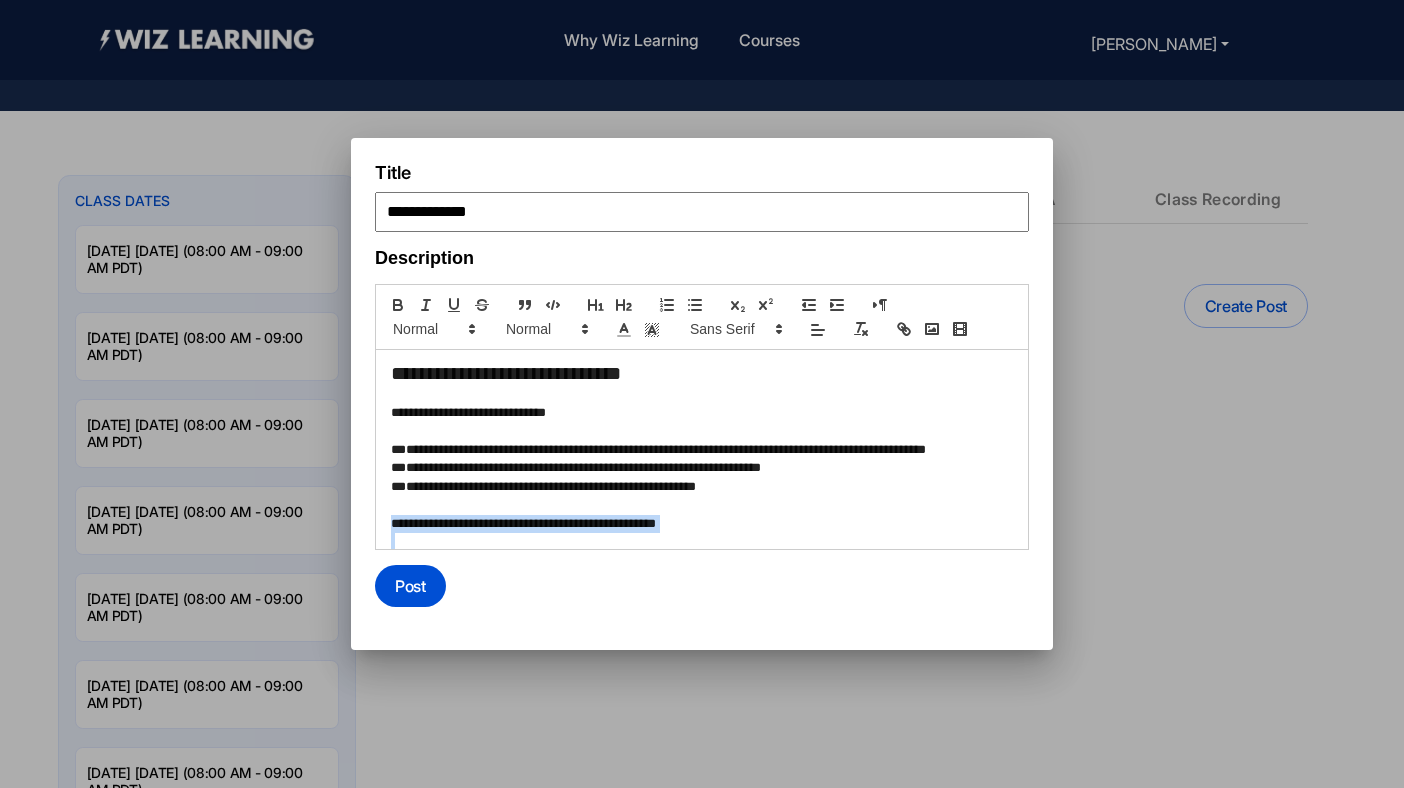 click on "**********" at bounding box center (699, 524) 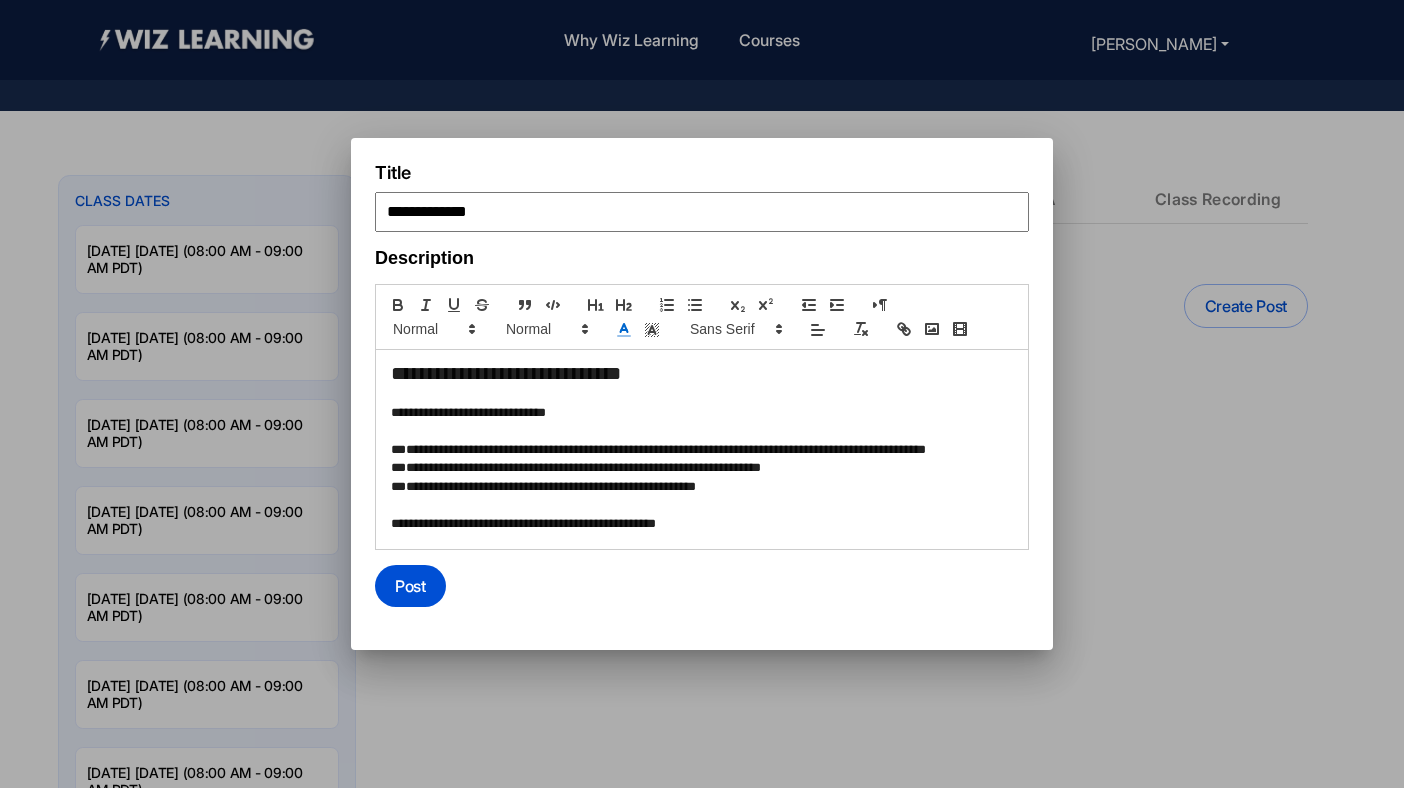 click 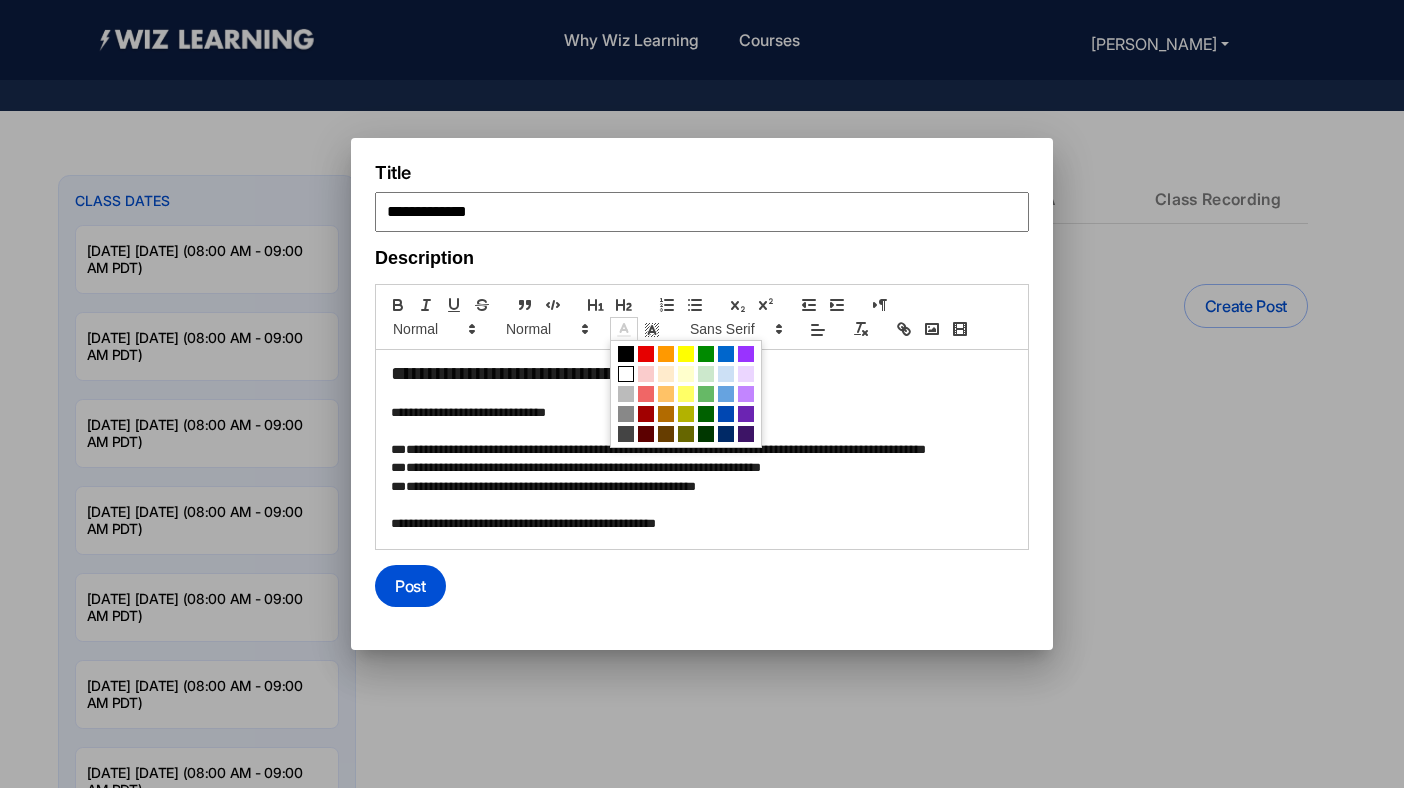 click at bounding box center [626, 374] 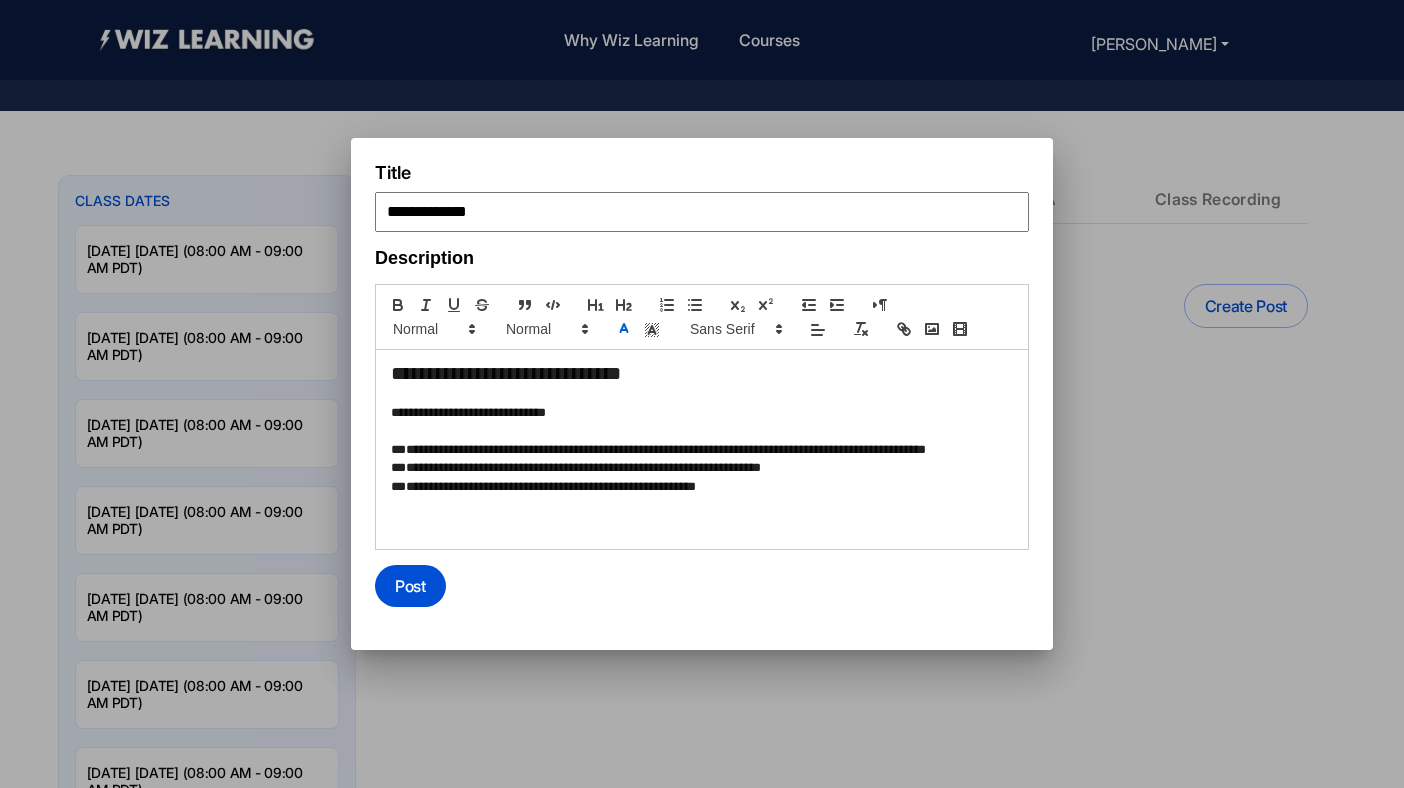 click on "**********" at bounding box center (699, 524) 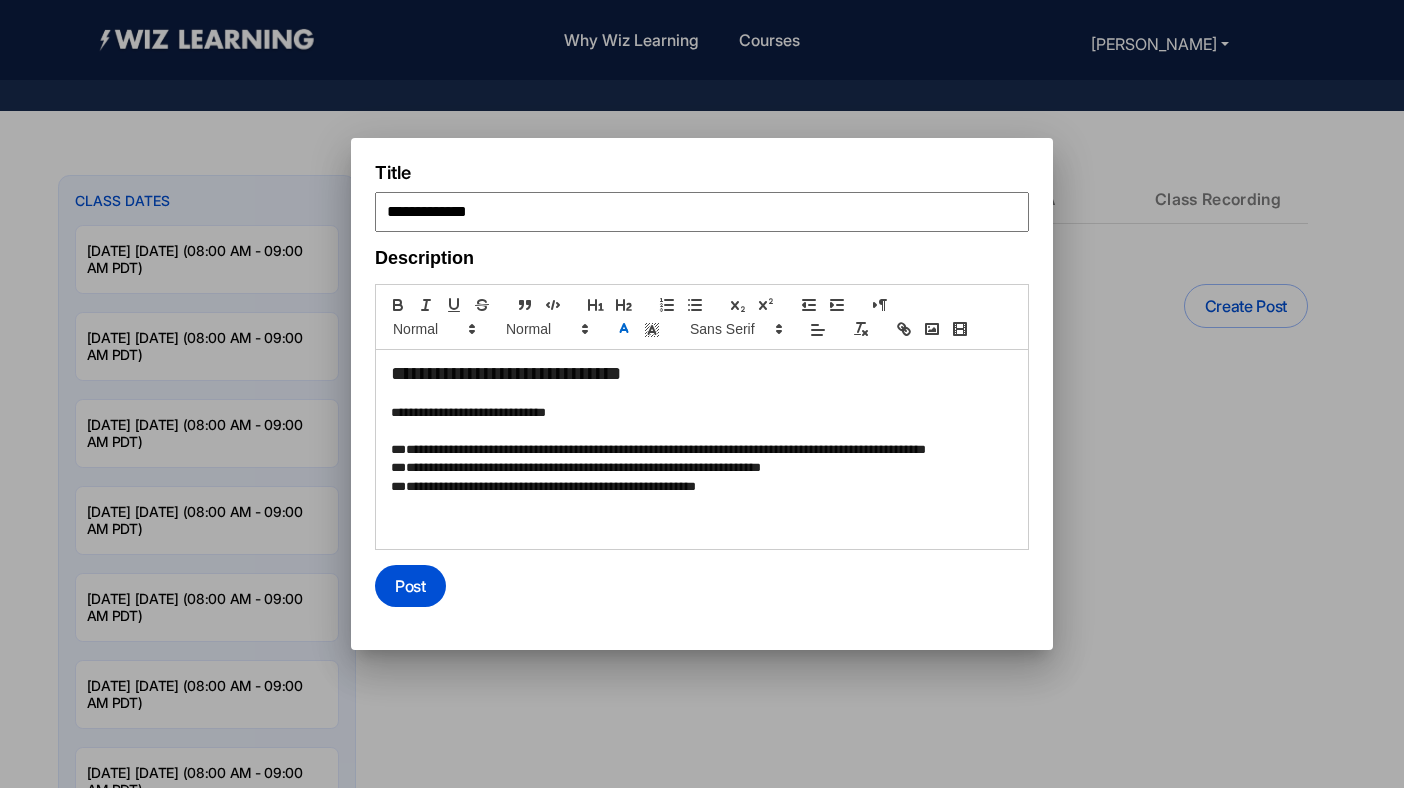 click on "**********" at bounding box center [523, 523] 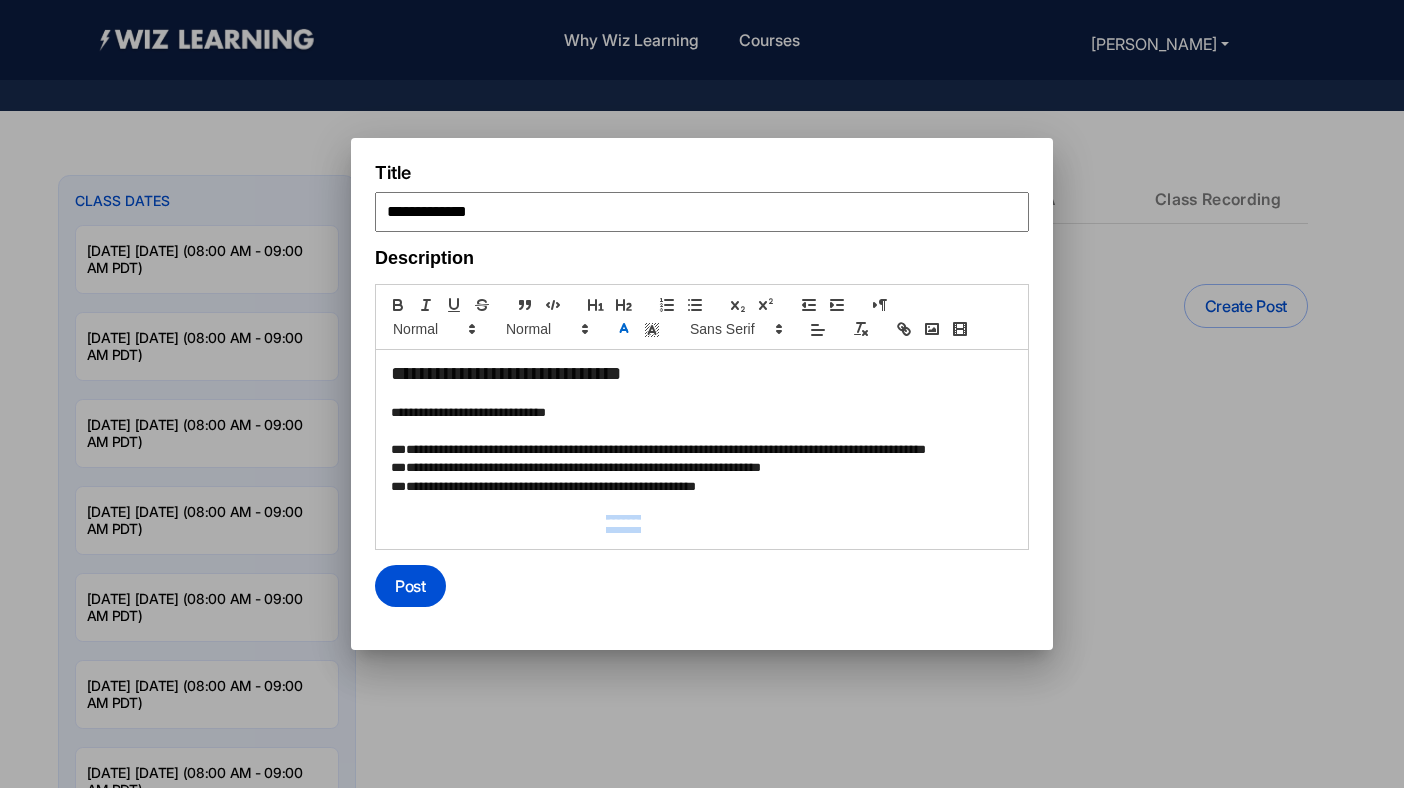 click on "**********" at bounding box center (523, 523) 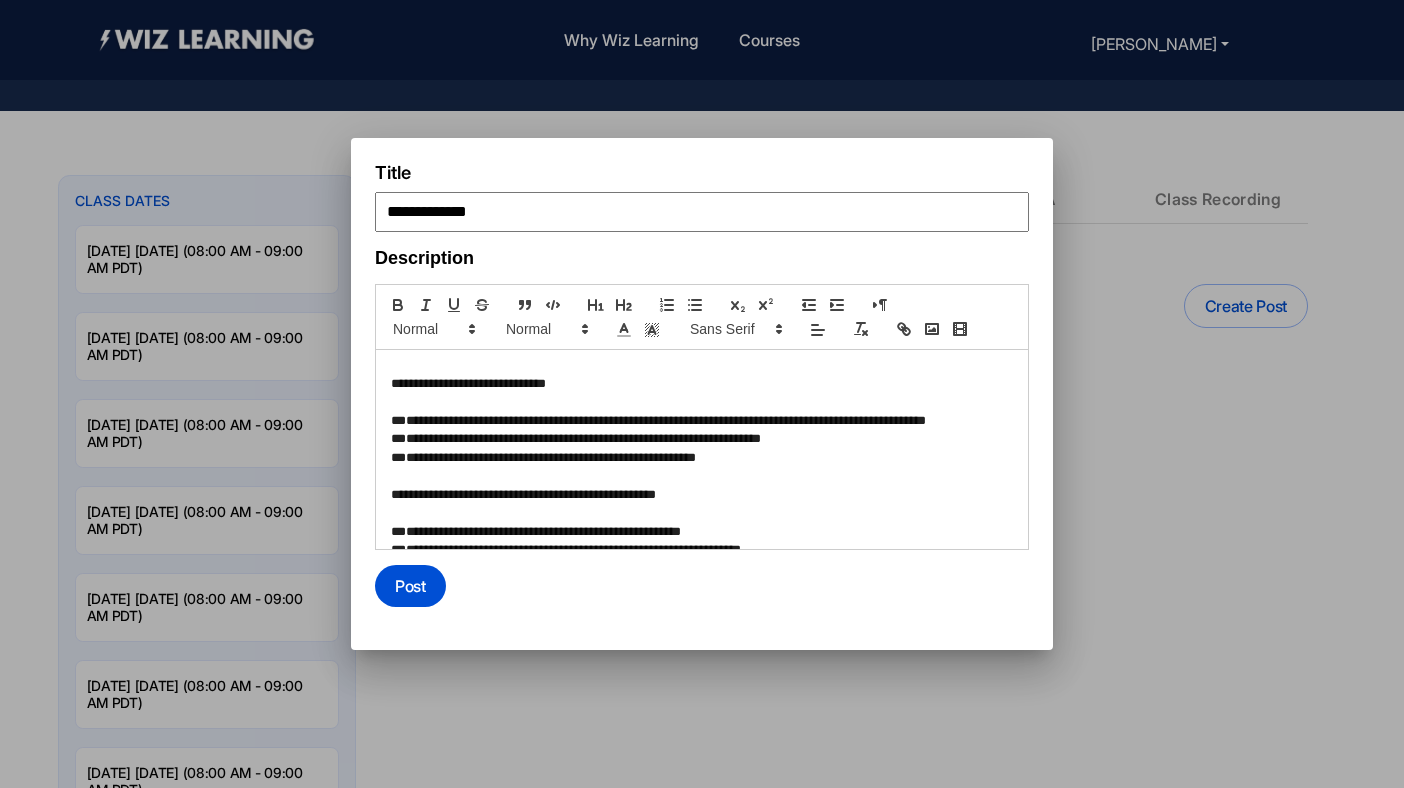 scroll, scrollTop: 55, scrollLeft: 0, axis: vertical 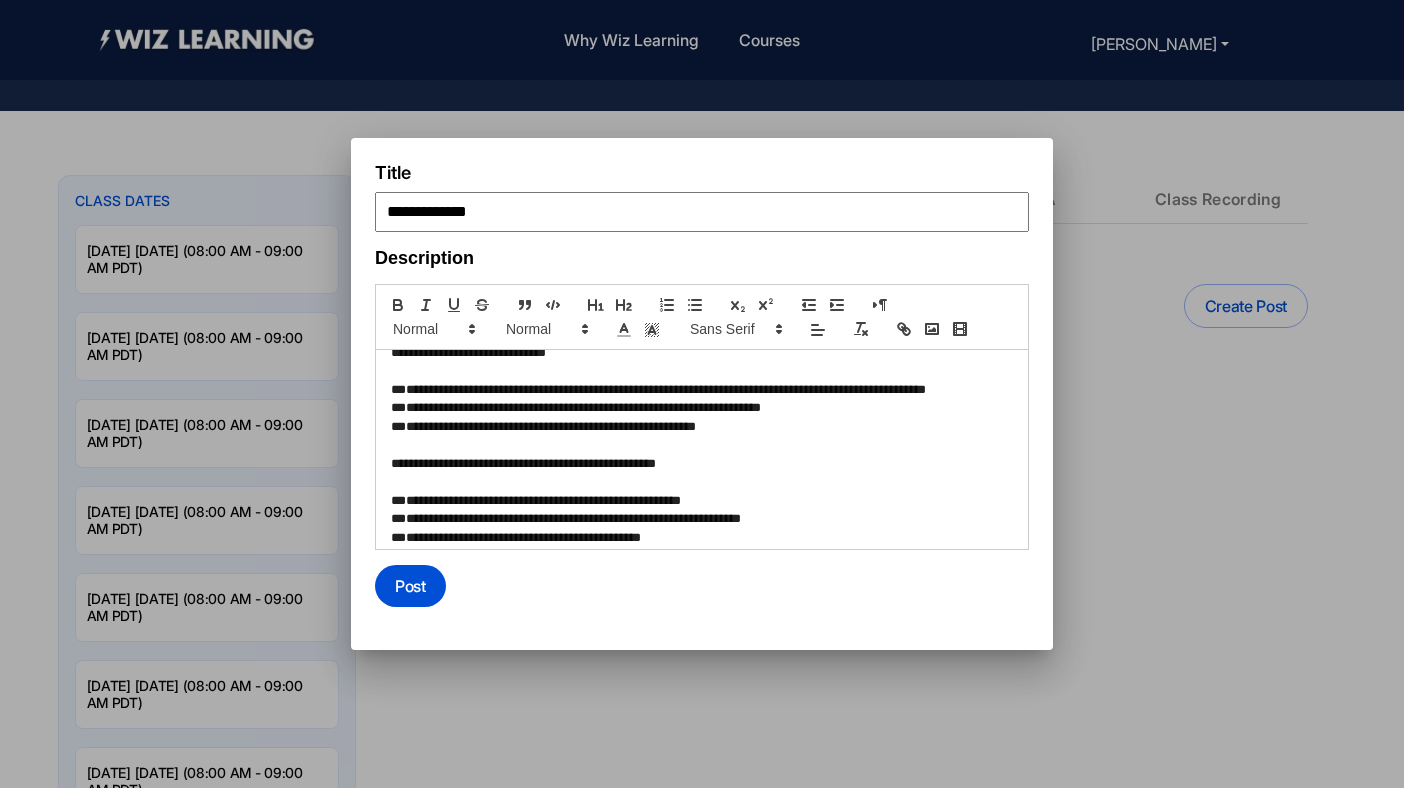 click on "**********" at bounding box center [699, 464] 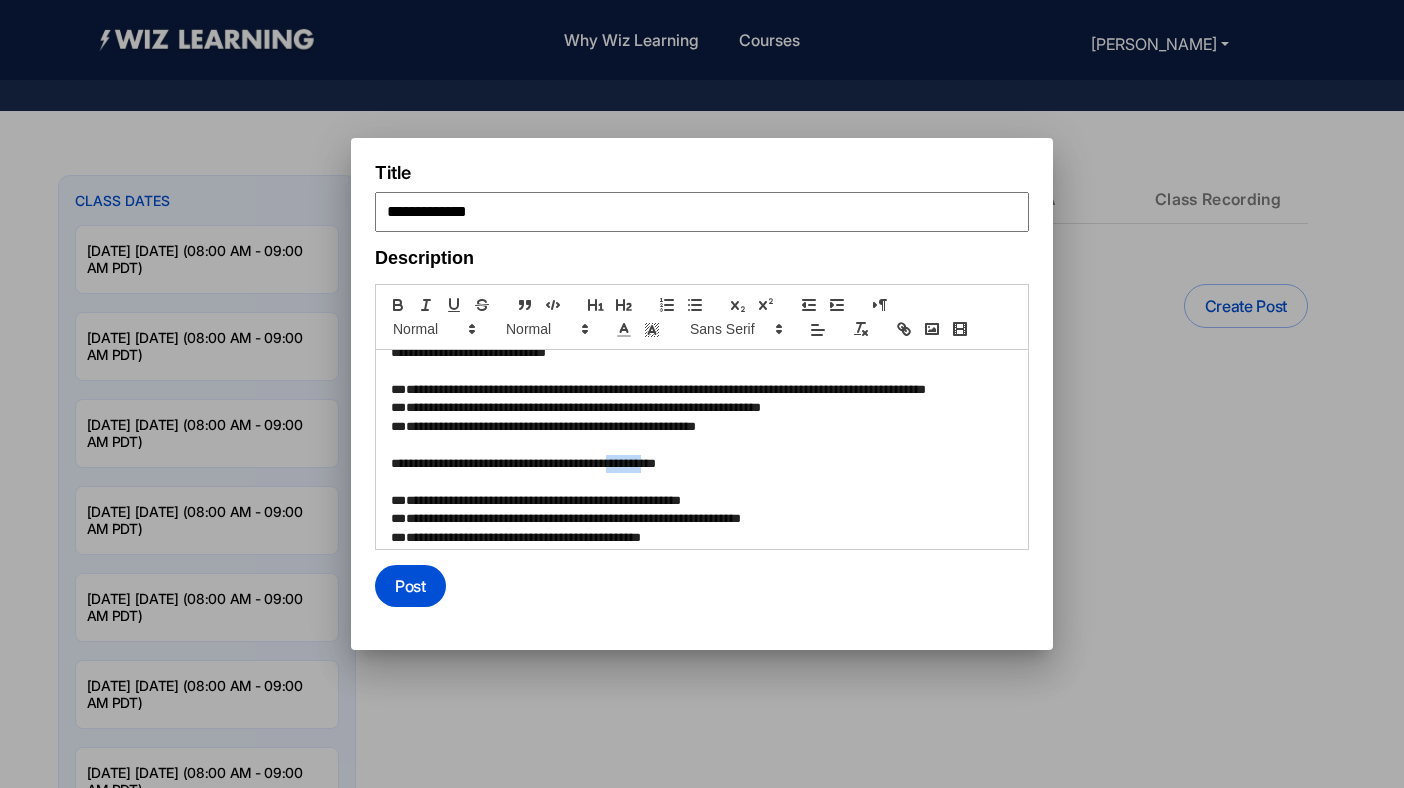 click on "**********" at bounding box center [699, 464] 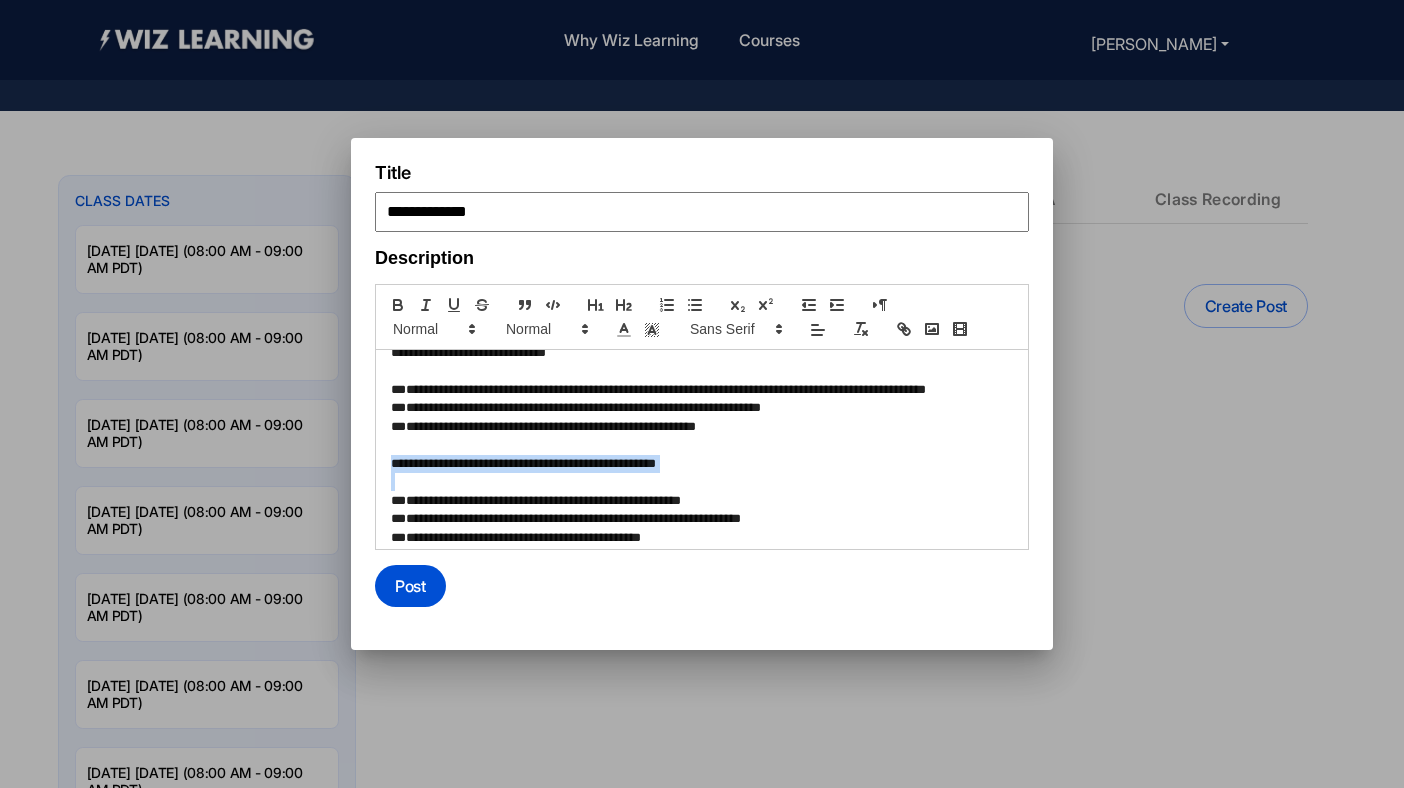 click on "**********" at bounding box center [699, 464] 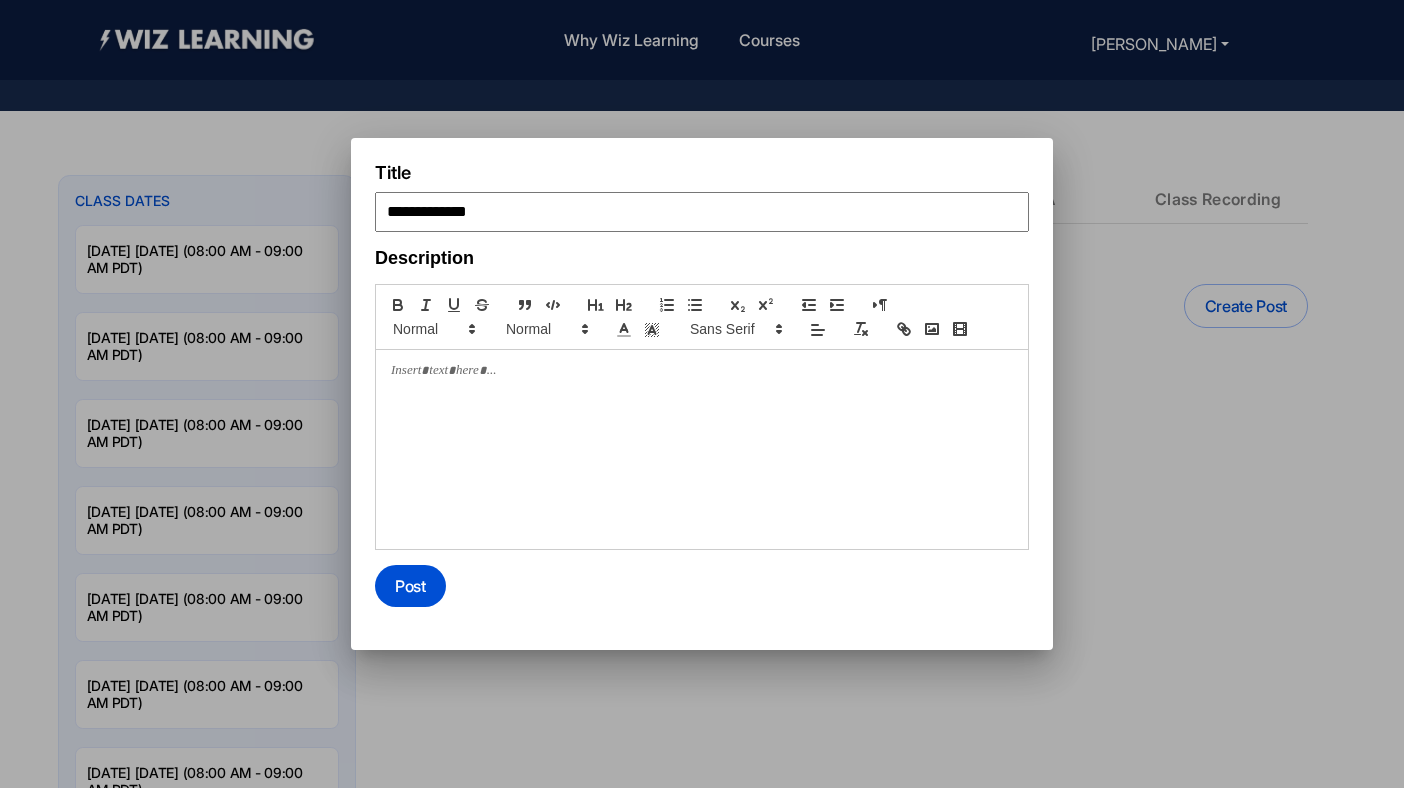 scroll, scrollTop: 0, scrollLeft: 0, axis: both 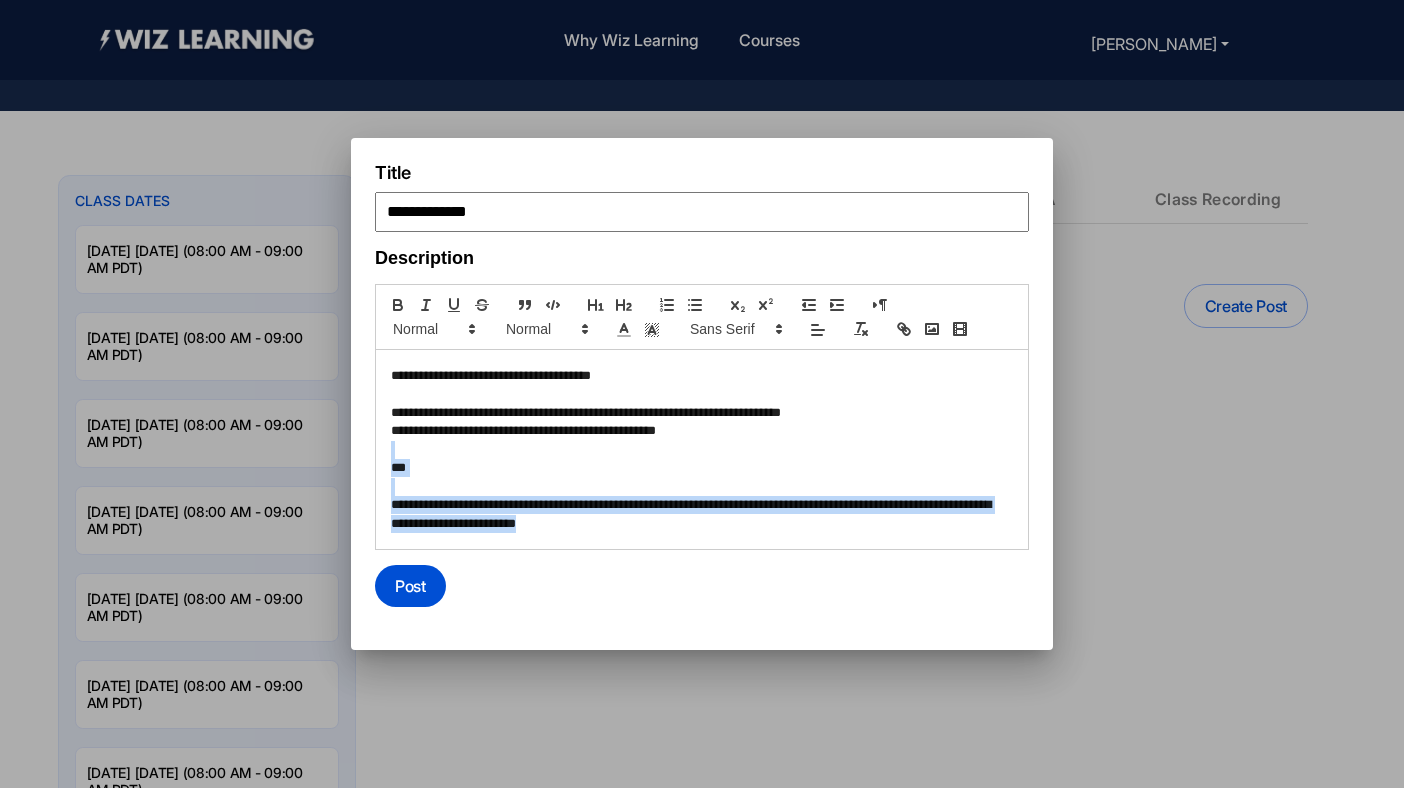 drag, startPoint x: 622, startPoint y: 520, endPoint x: 381, endPoint y: 457, distance: 249.09837 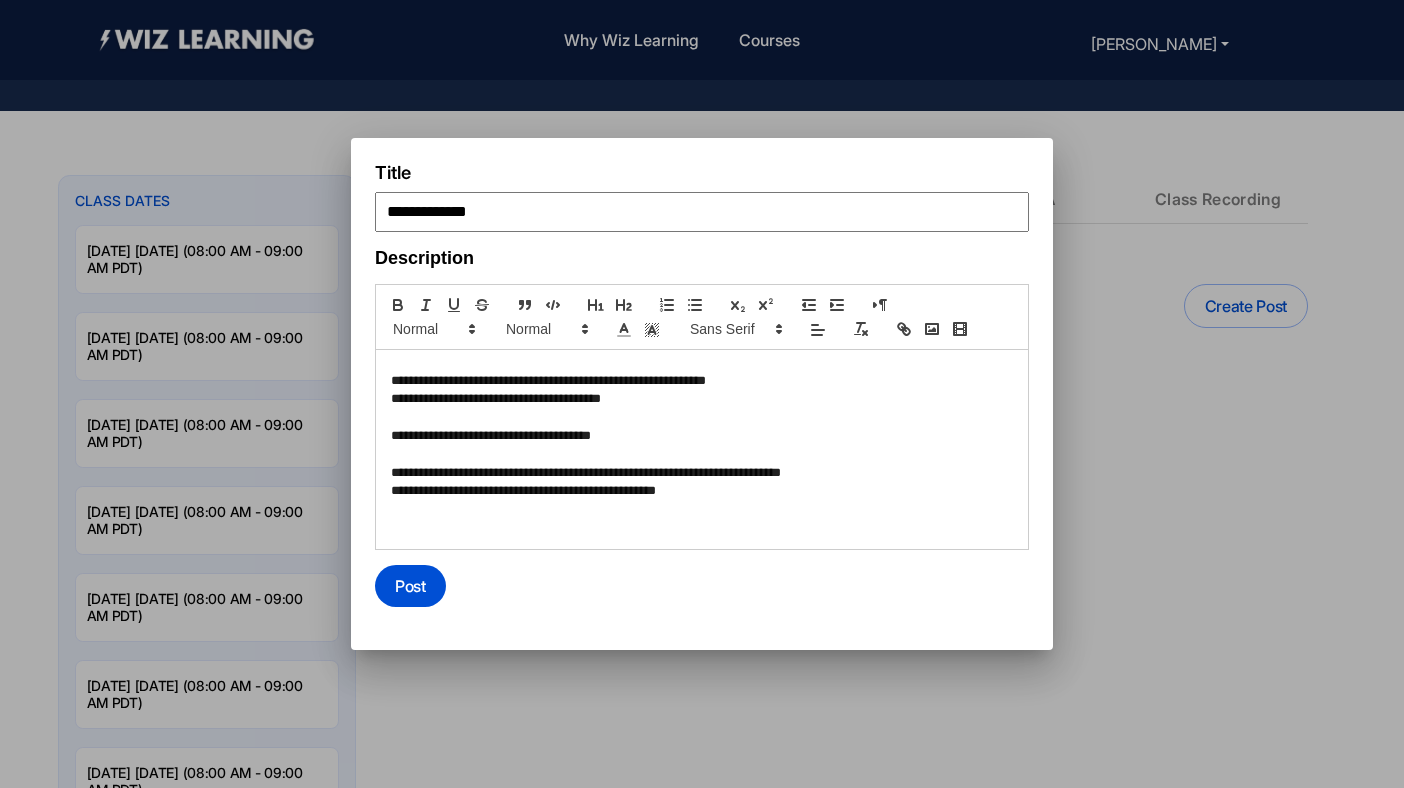 scroll, scrollTop: 1744, scrollLeft: 0, axis: vertical 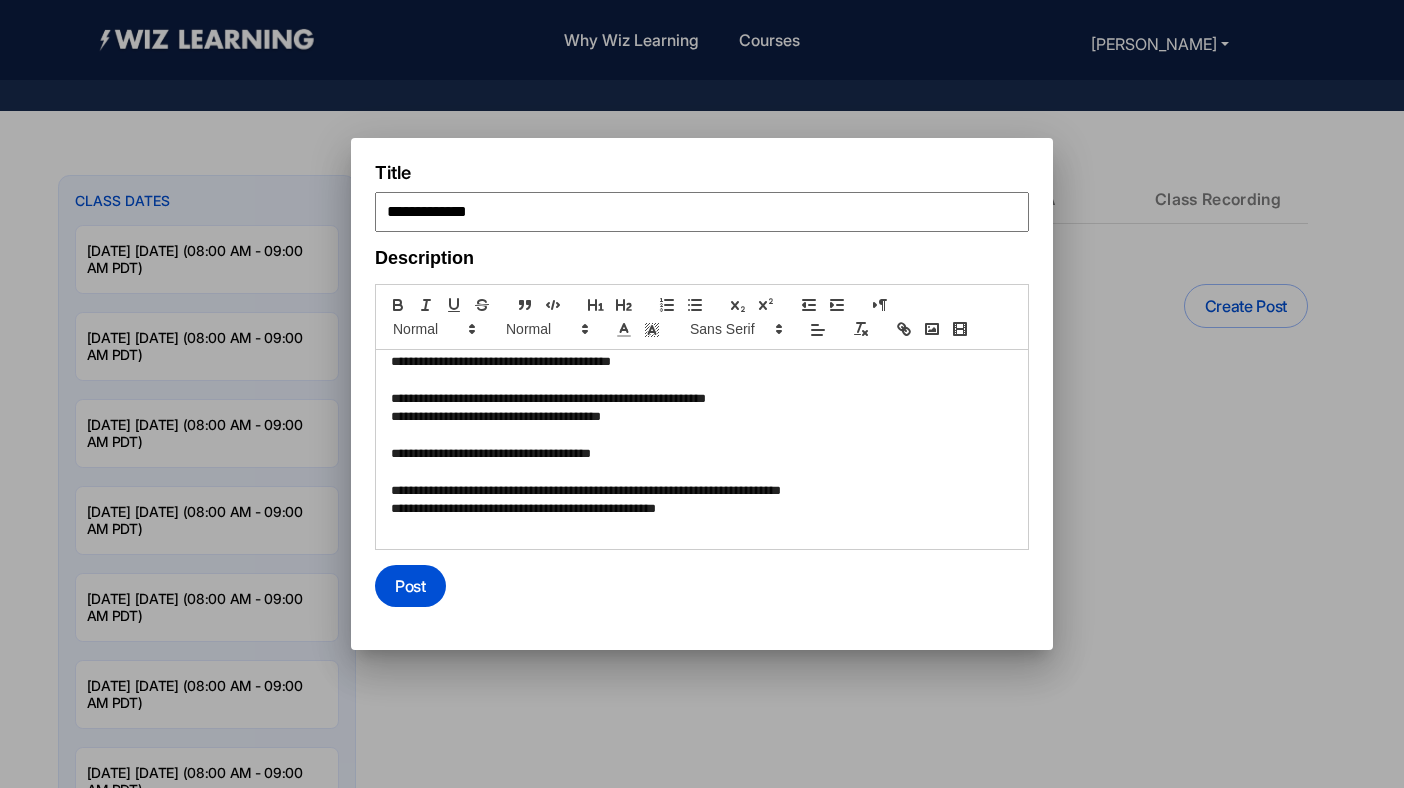 click on "**********" at bounding box center [699, 491] 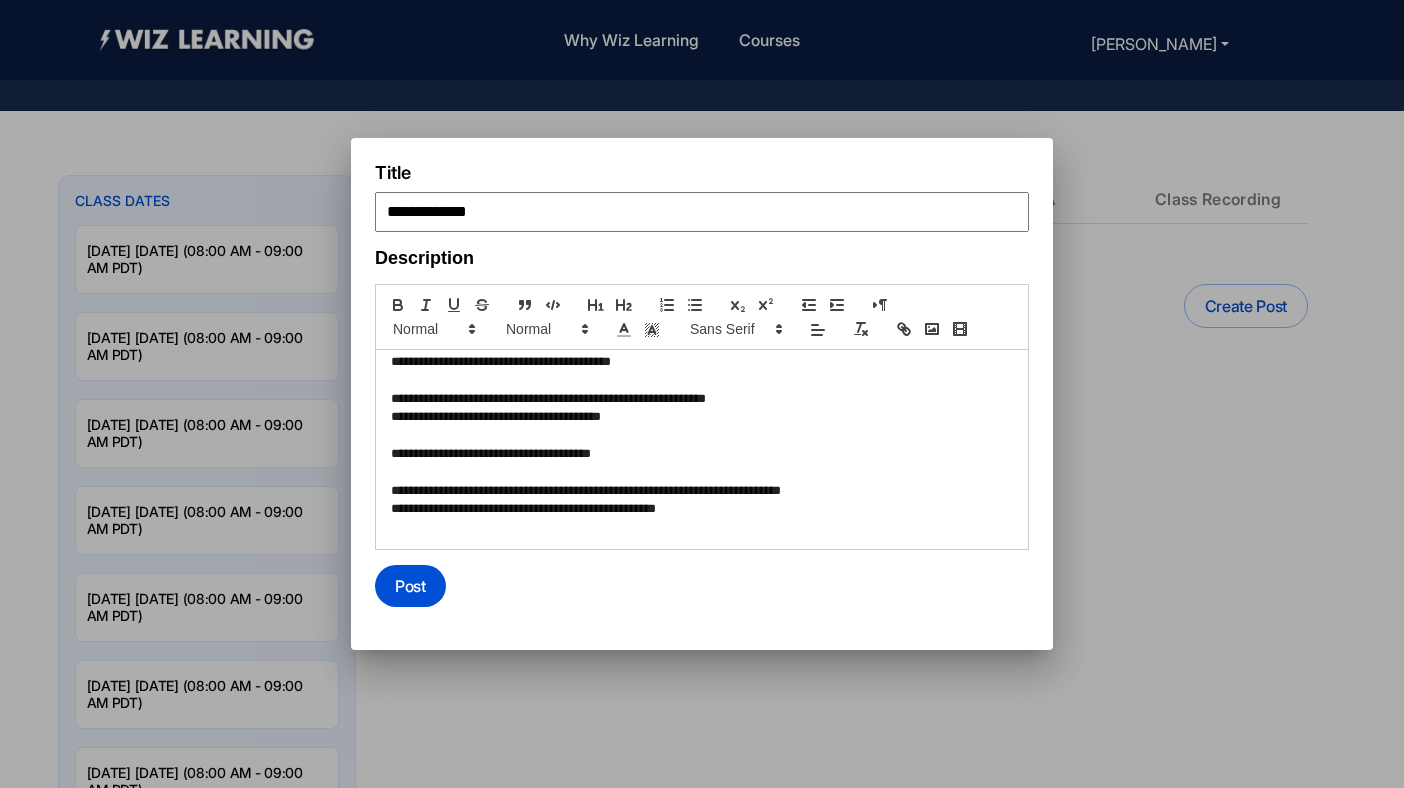 scroll, scrollTop: 1725, scrollLeft: 0, axis: vertical 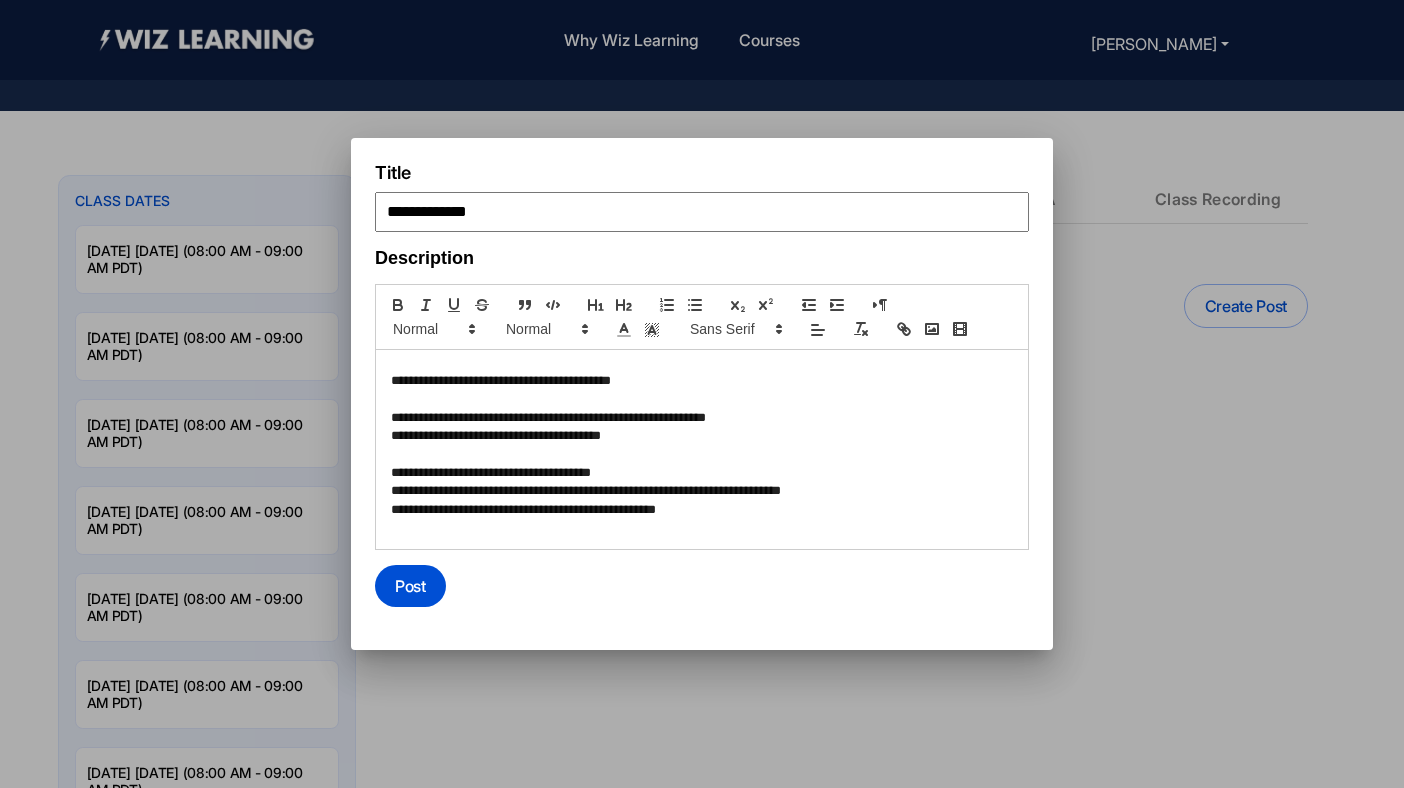 click on "**********" at bounding box center [699, 473] 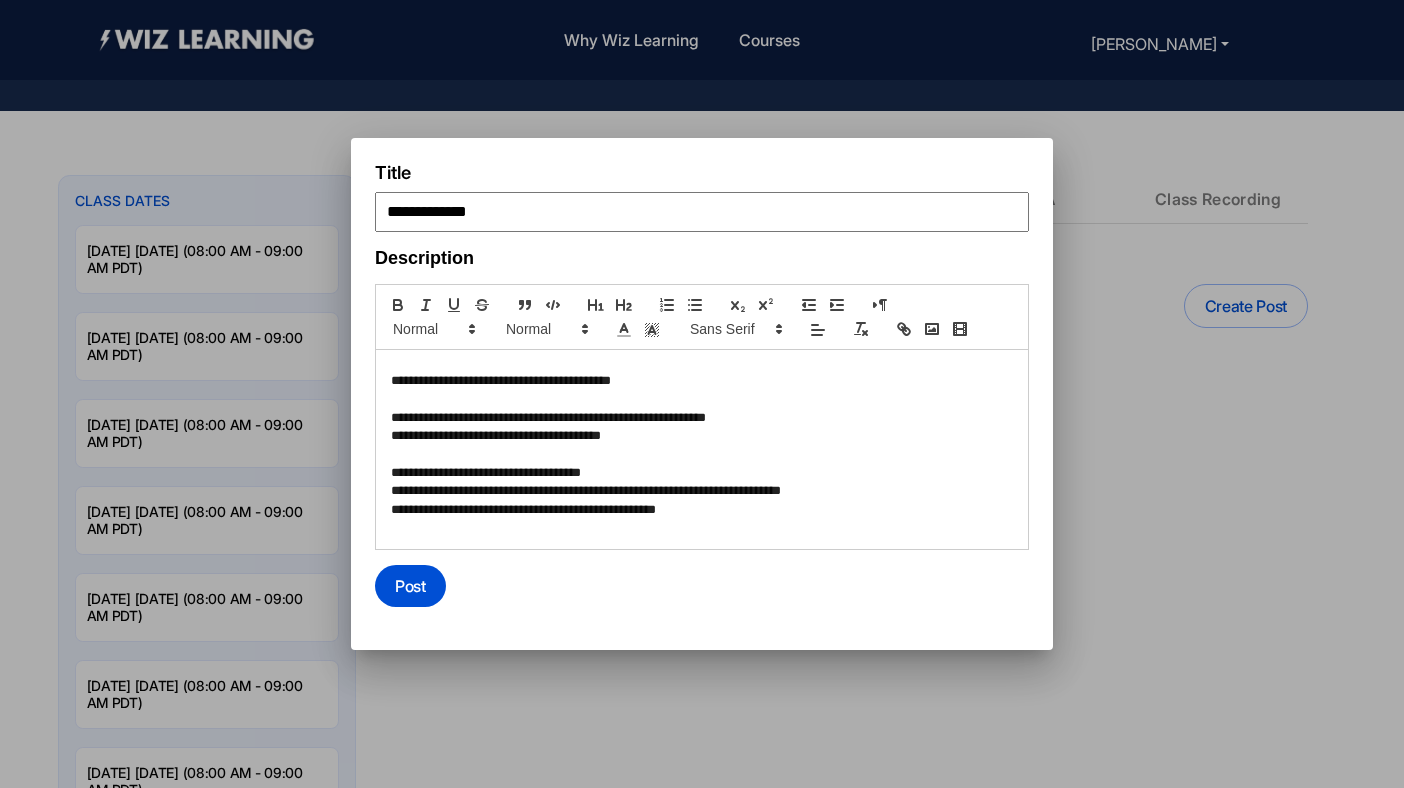 click on "**********" at bounding box center [699, 473] 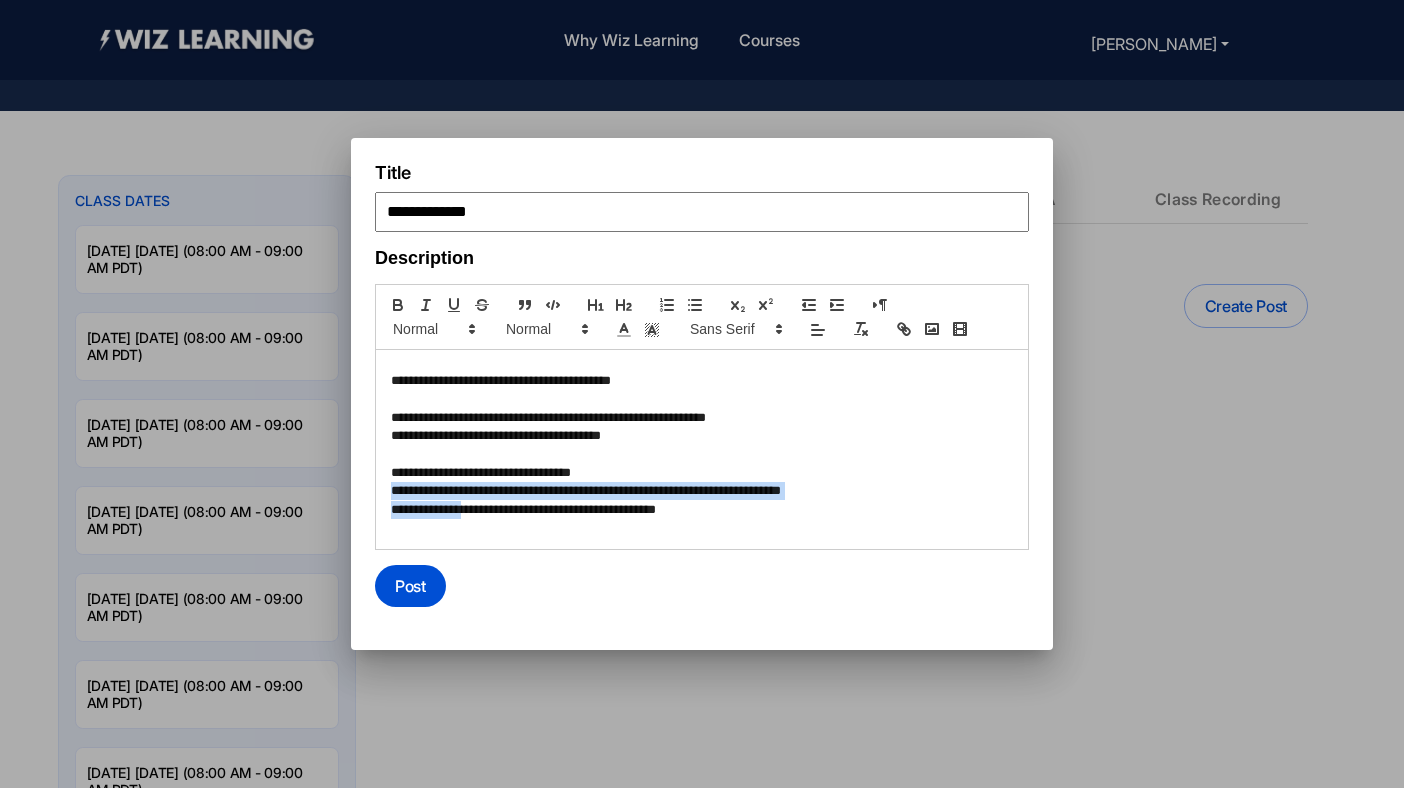 drag, startPoint x: 392, startPoint y: 492, endPoint x: 481, endPoint y: 506, distance: 90.0944 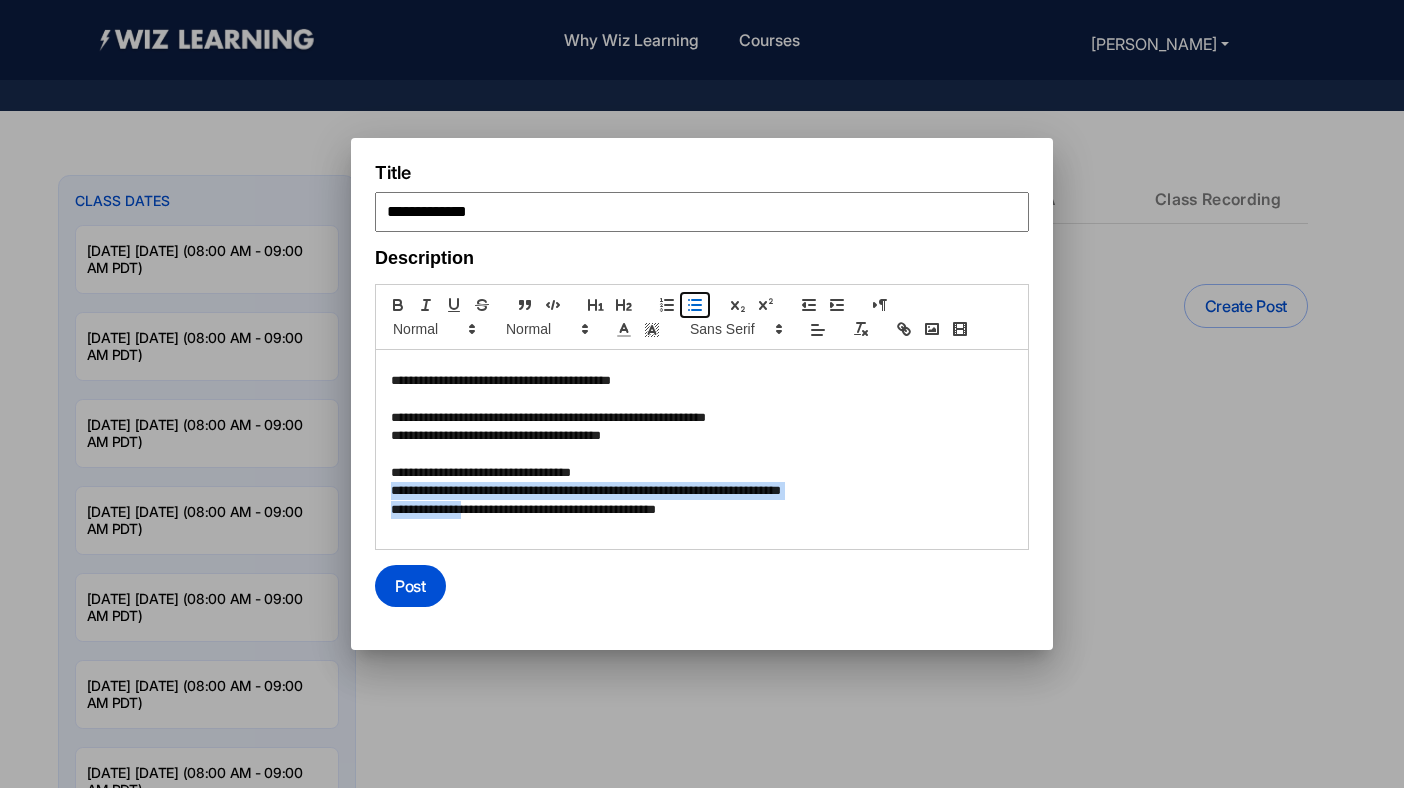 click 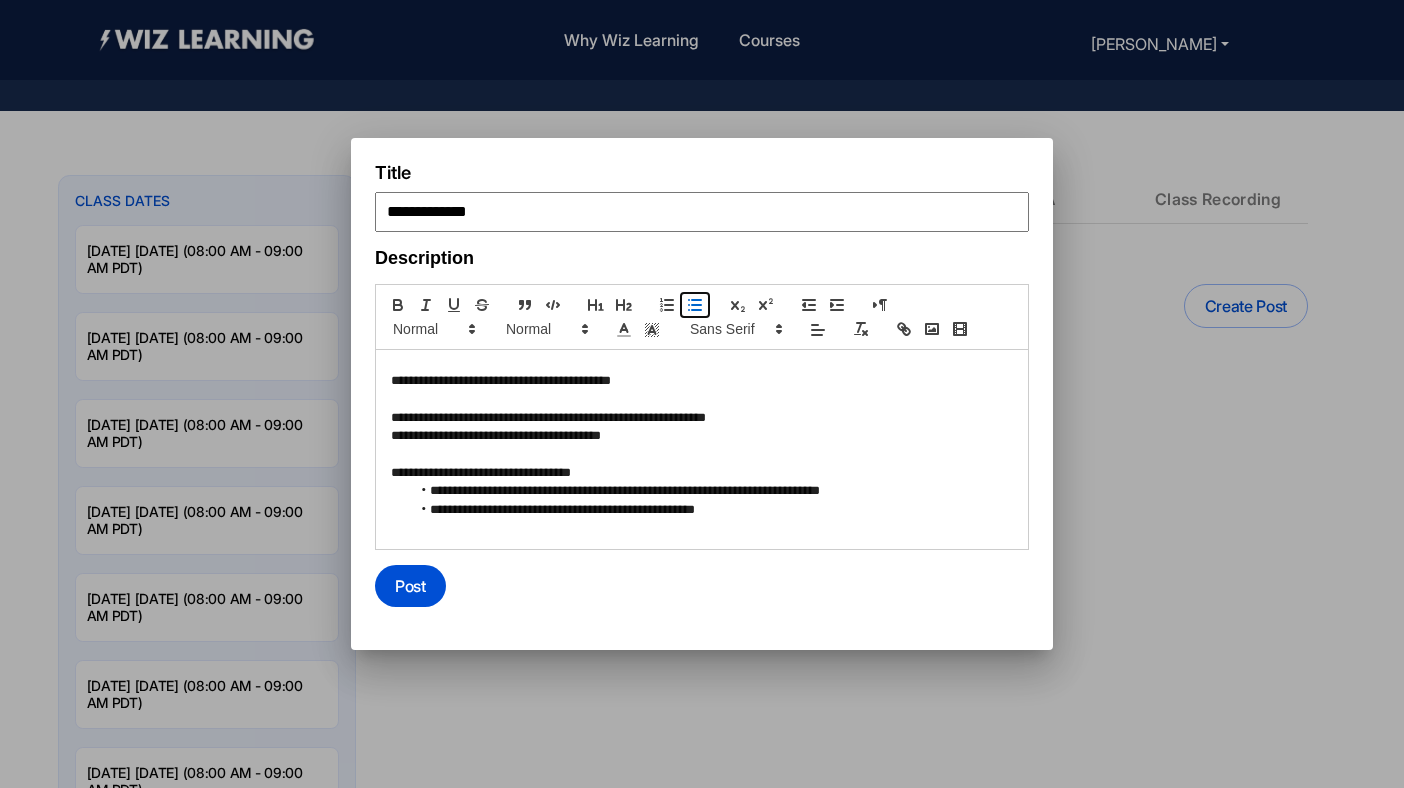 click 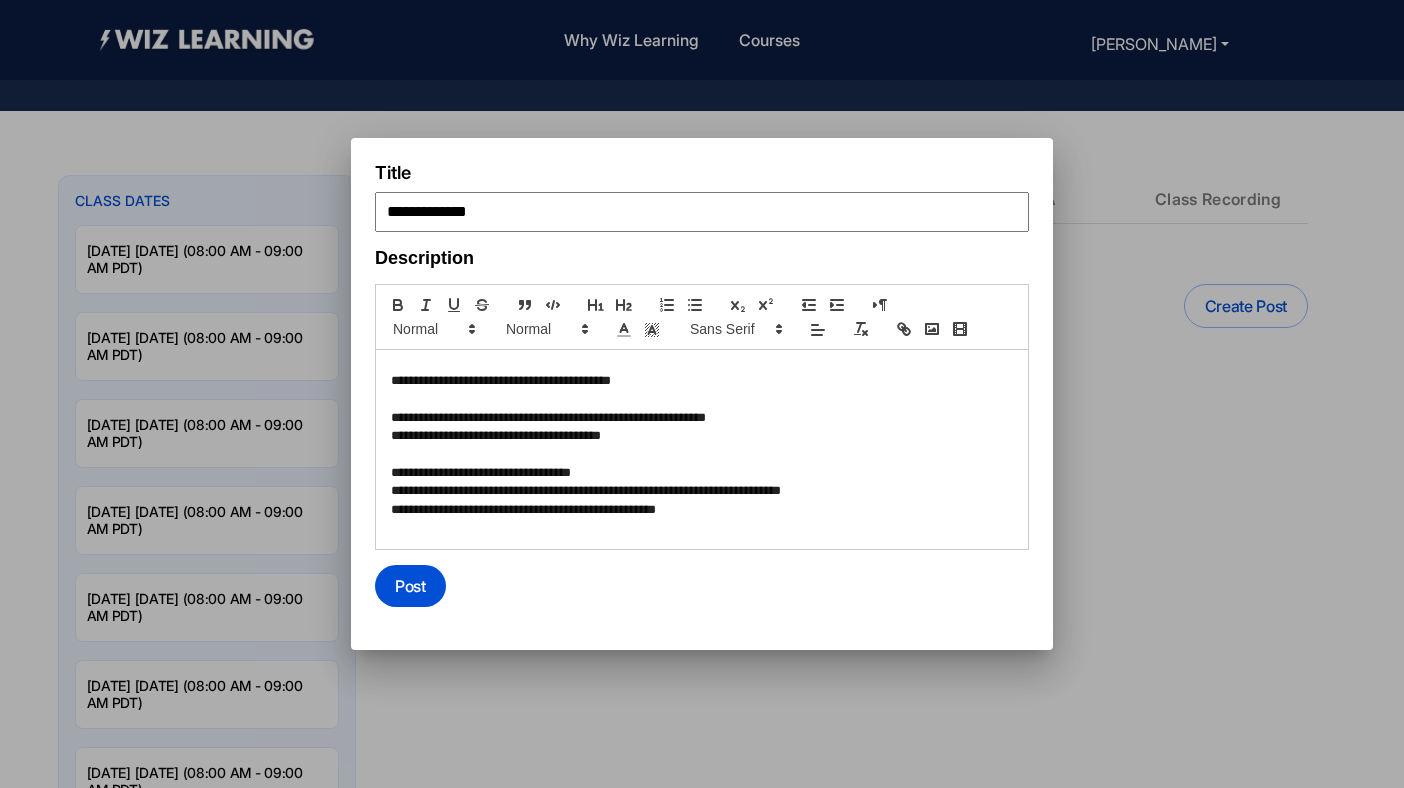 click at bounding box center (702, 455) 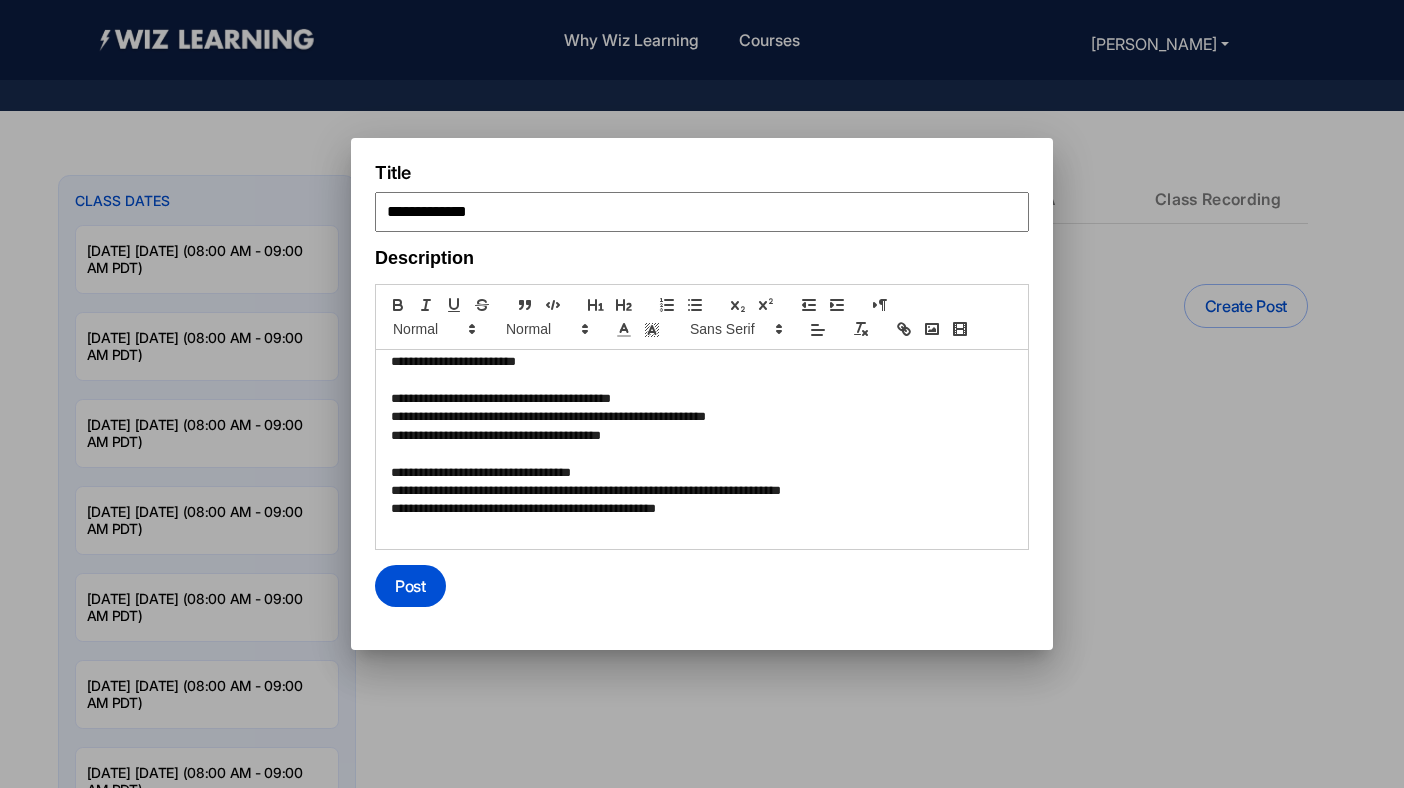 click on "**********" at bounding box center (699, 399) 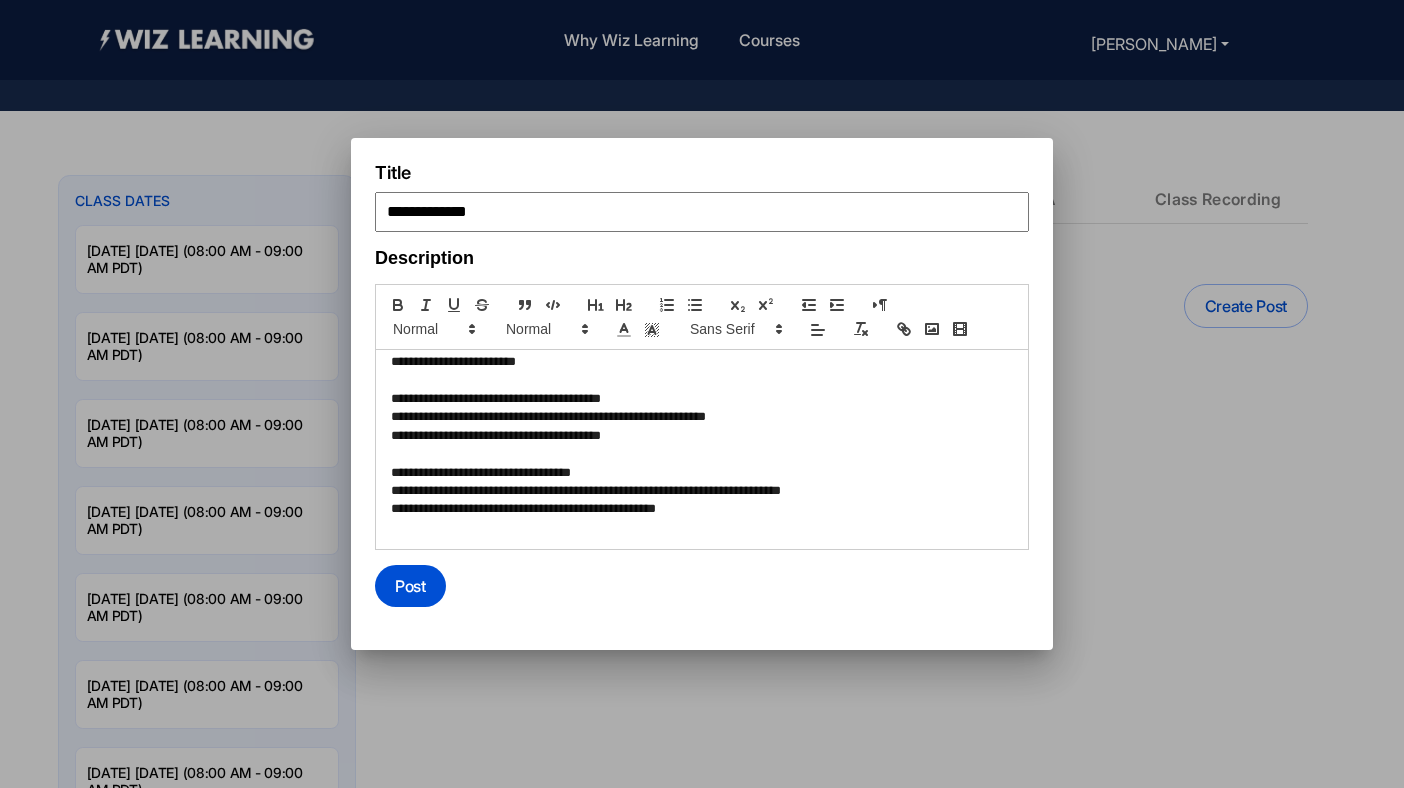 click on "**********" at bounding box center [699, 399] 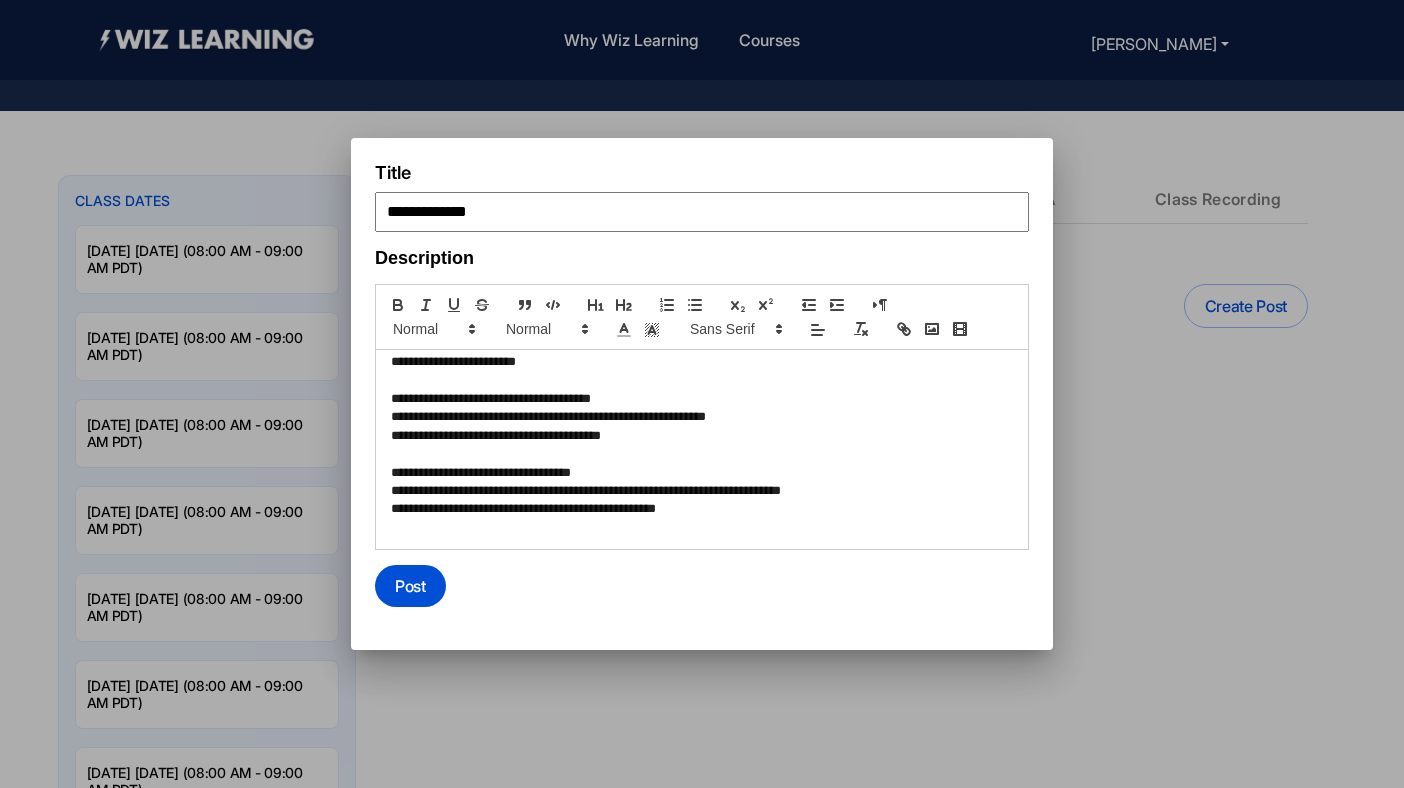 click on "**********" at bounding box center [699, 399] 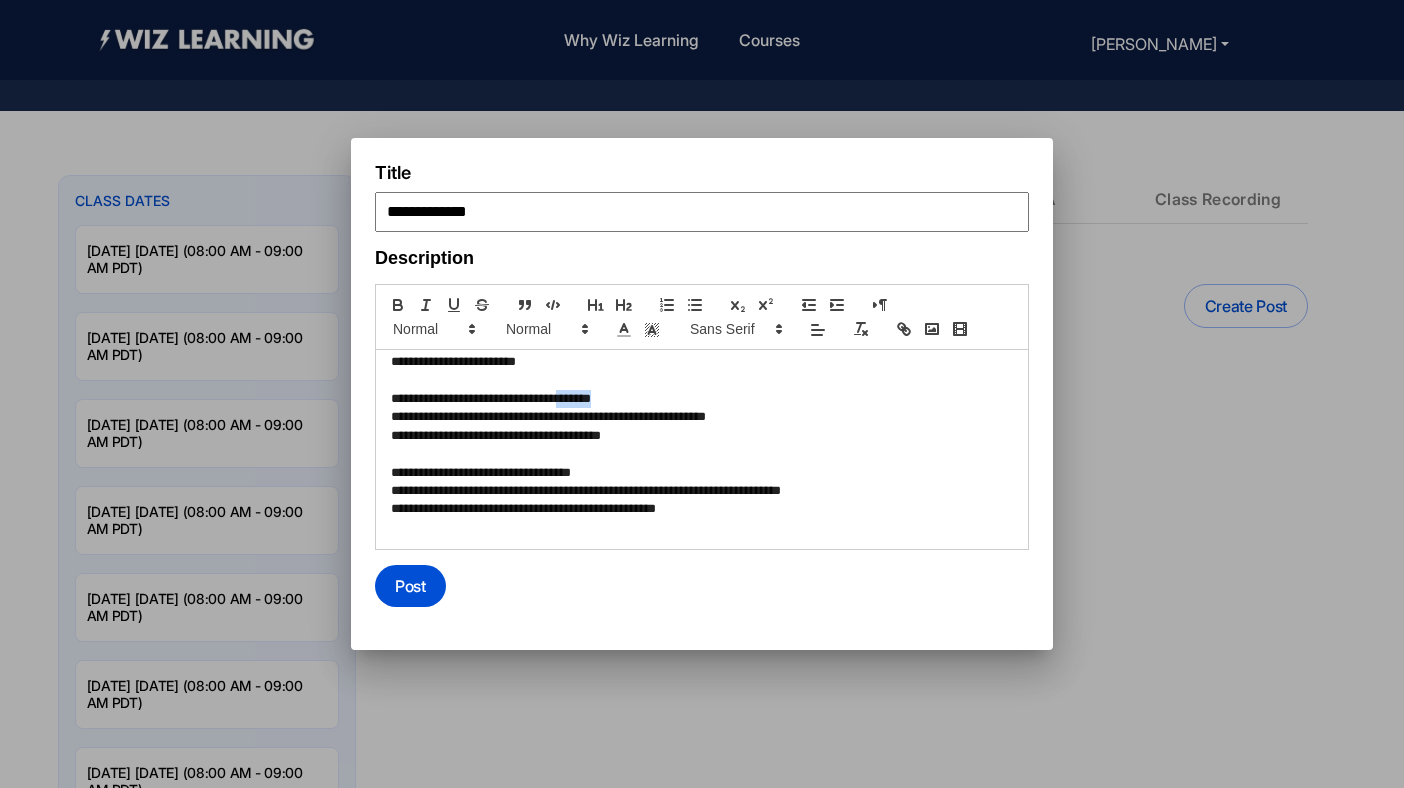 click on "**********" at bounding box center [699, 399] 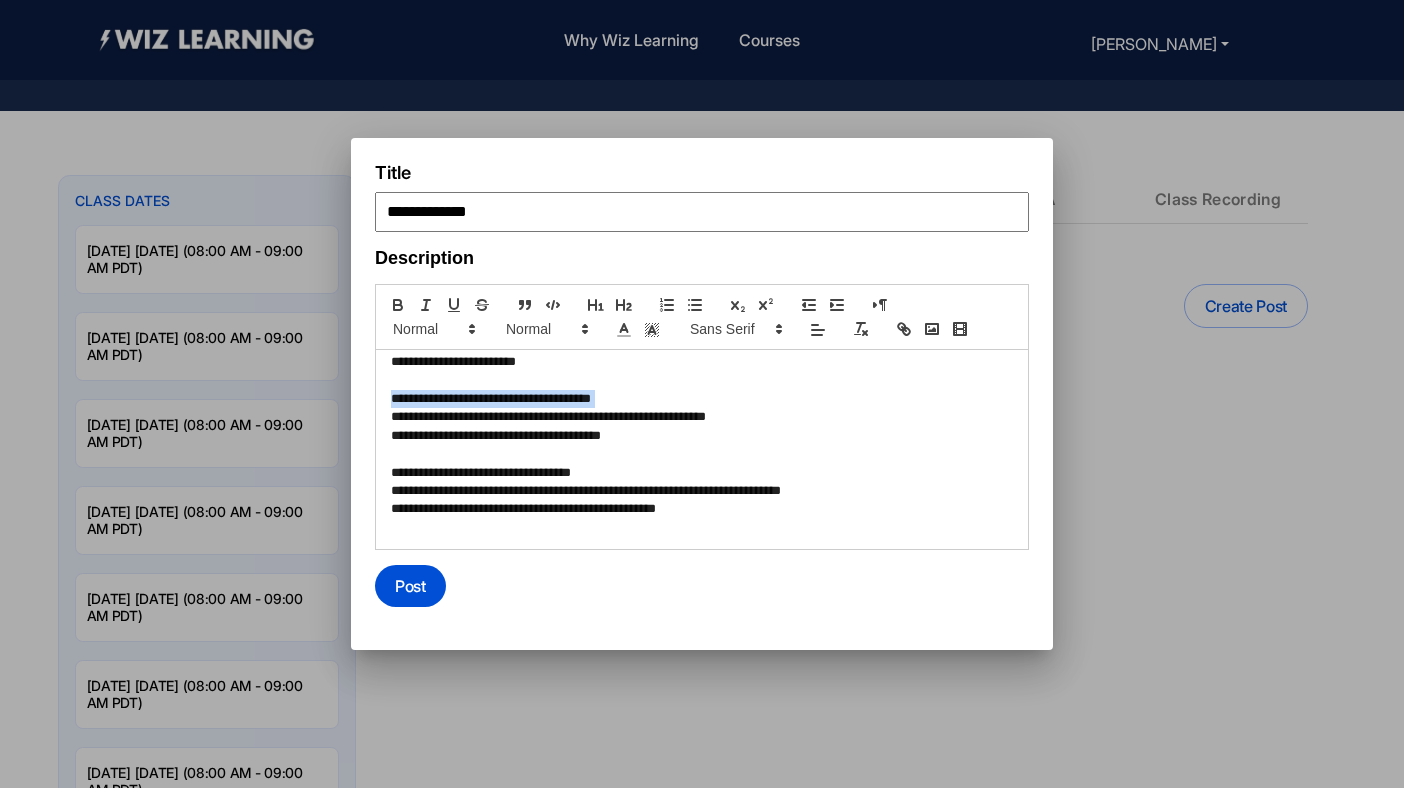 click on "**********" at bounding box center [699, 399] 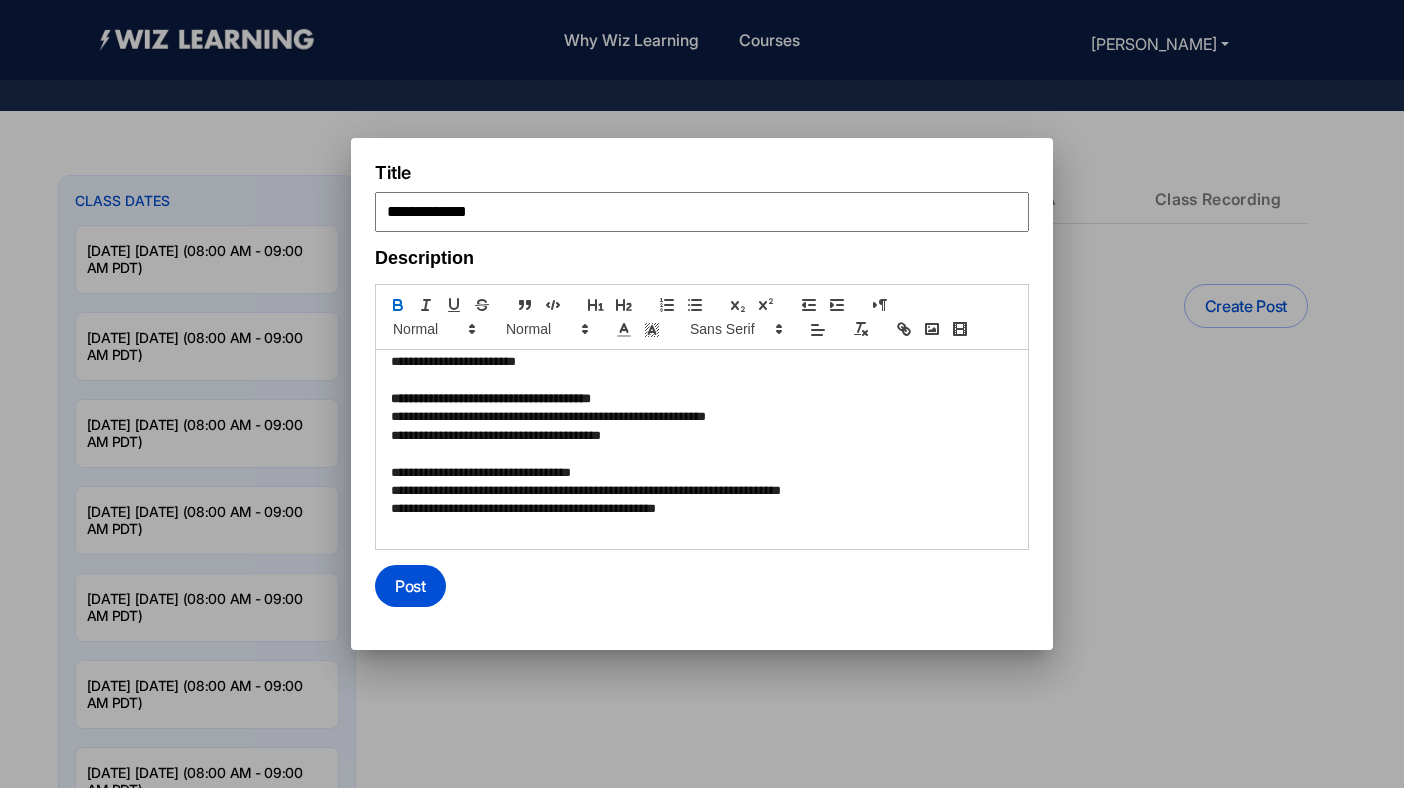 click on "**********" at bounding box center (699, 473) 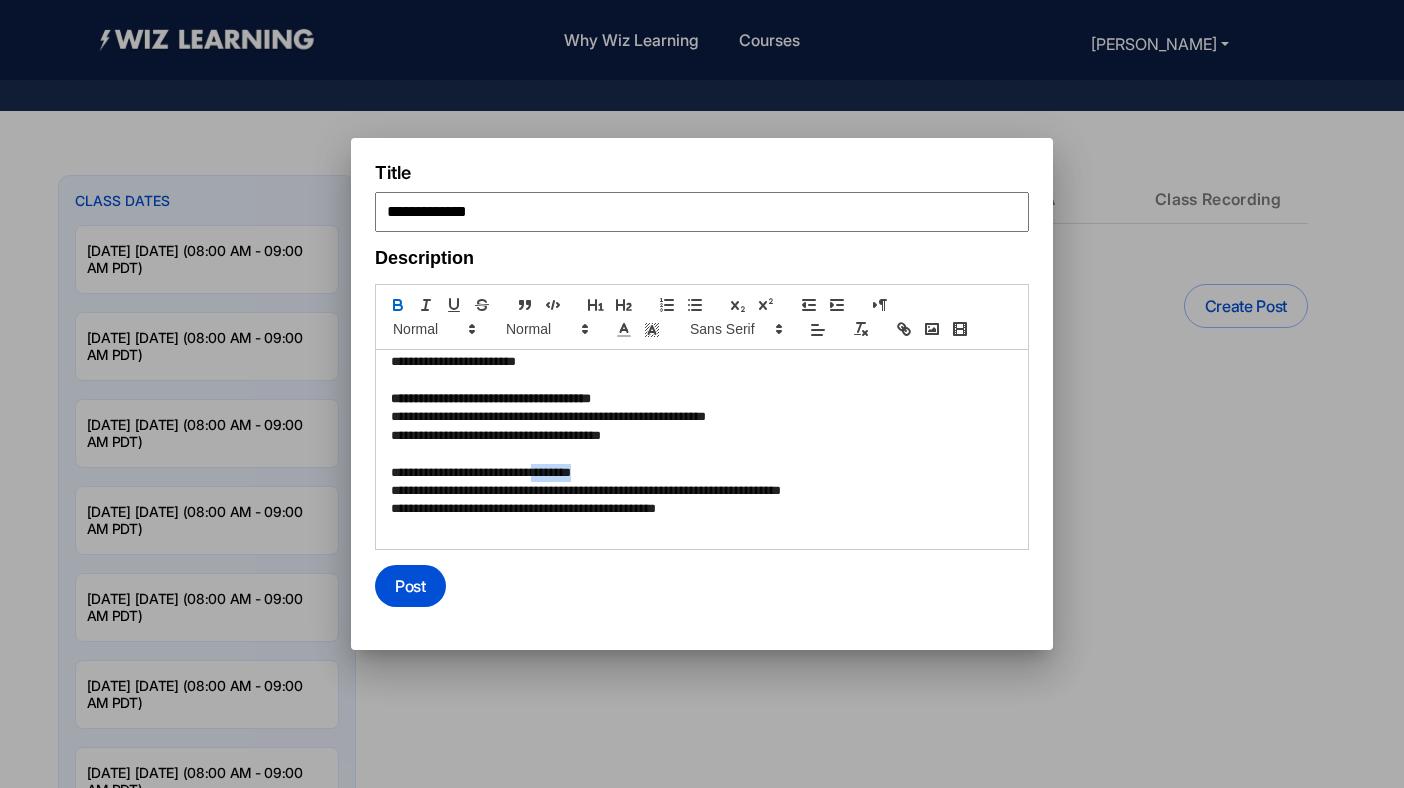 click on "**********" at bounding box center (699, 473) 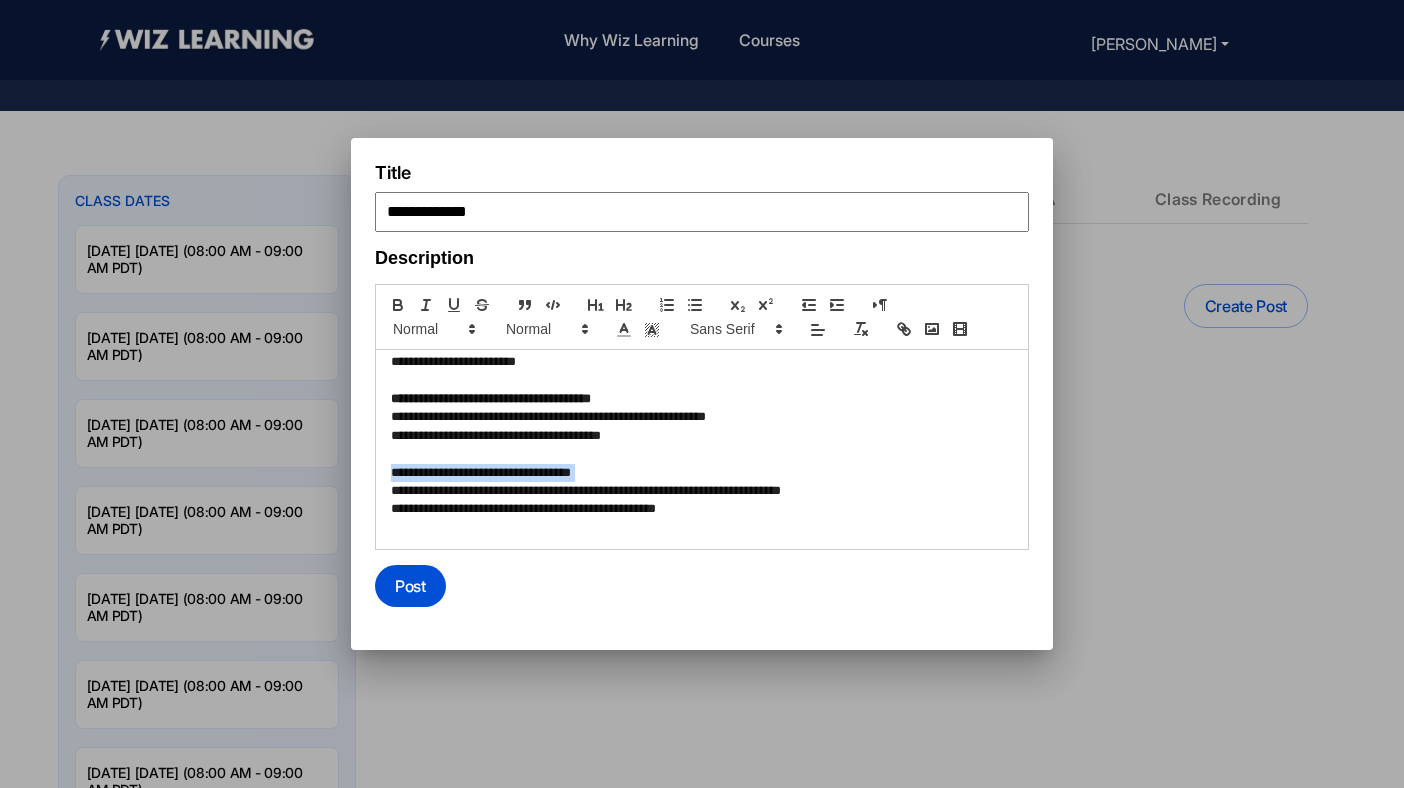 click on "**********" at bounding box center (699, 473) 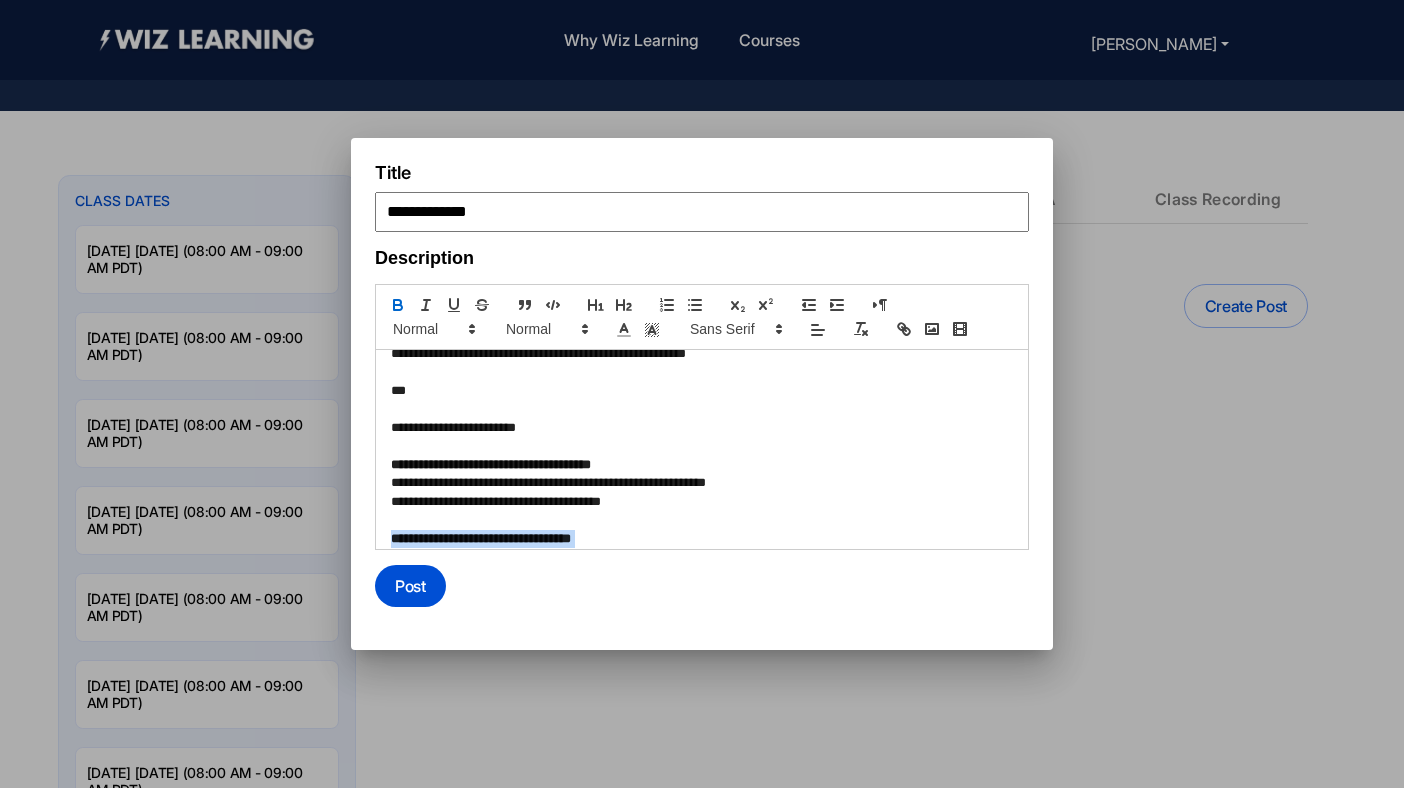 scroll, scrollTop: 1547, scrollLeft: 0, axis: vertical 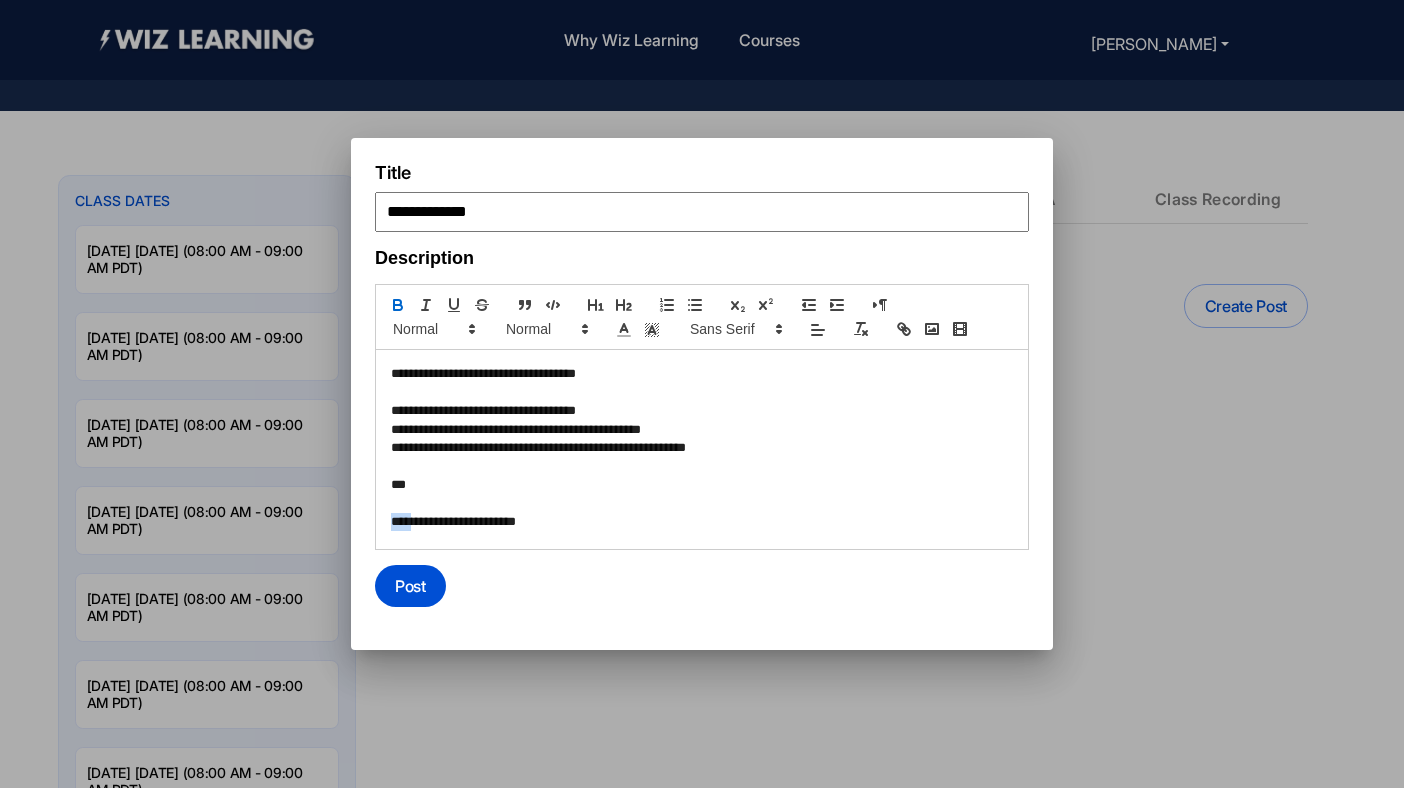drag, startPoint x: 415, startPoint y: 521, endPoint x: 364, endPoint y: 520, distance: 51.009804 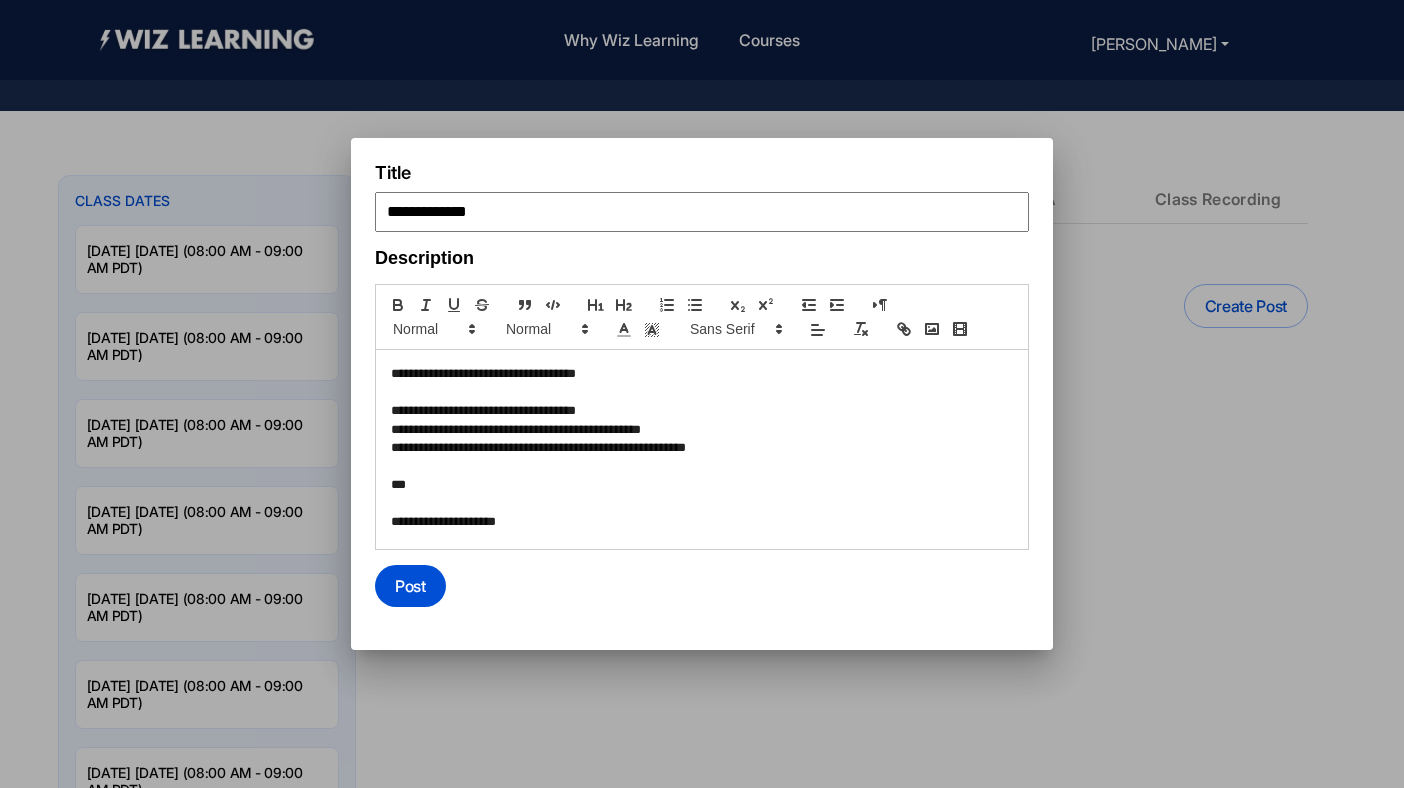 click on "**********" at bounding box center [699, 522] 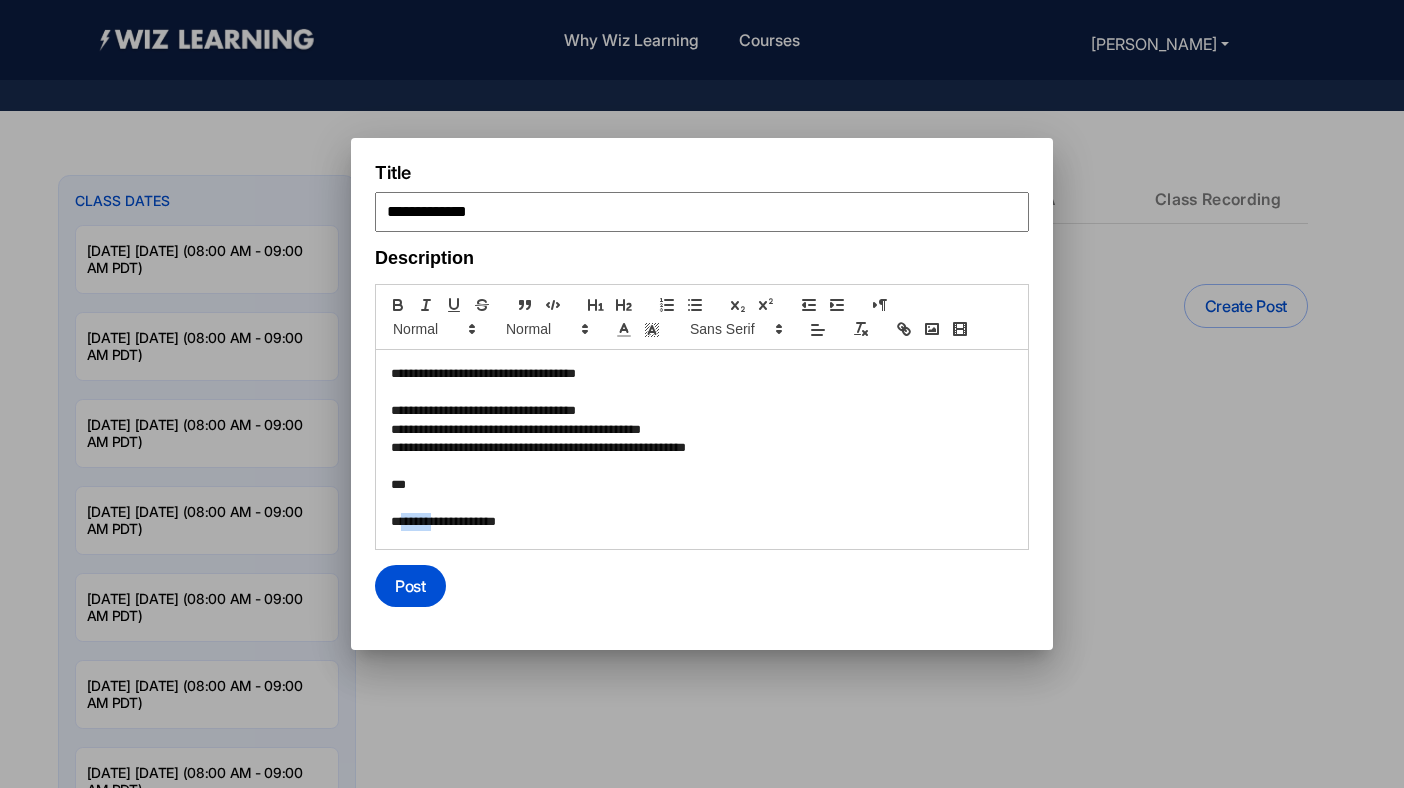 click on "**********" at bounding box center (699, 522) 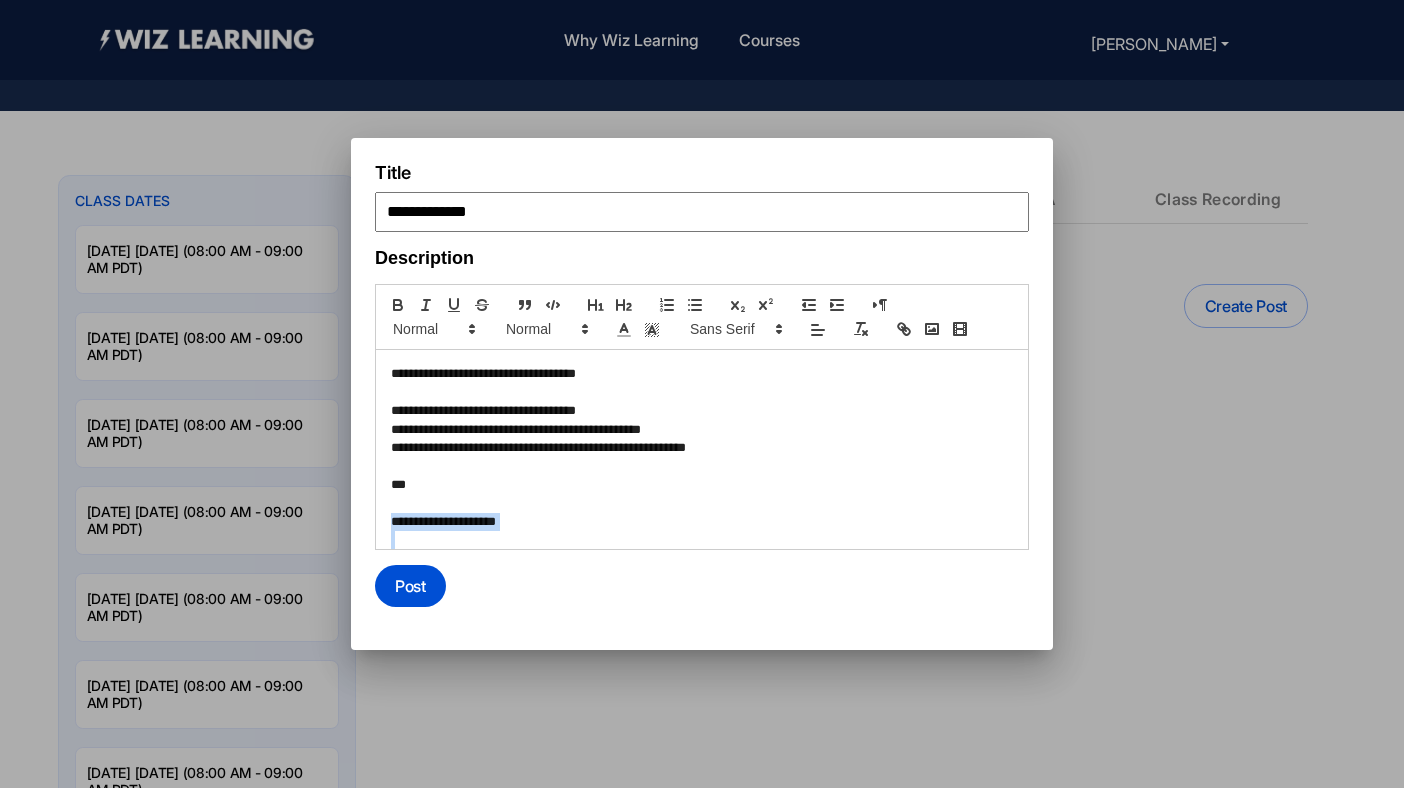 click on "**********" at bounding box center (699, 522) 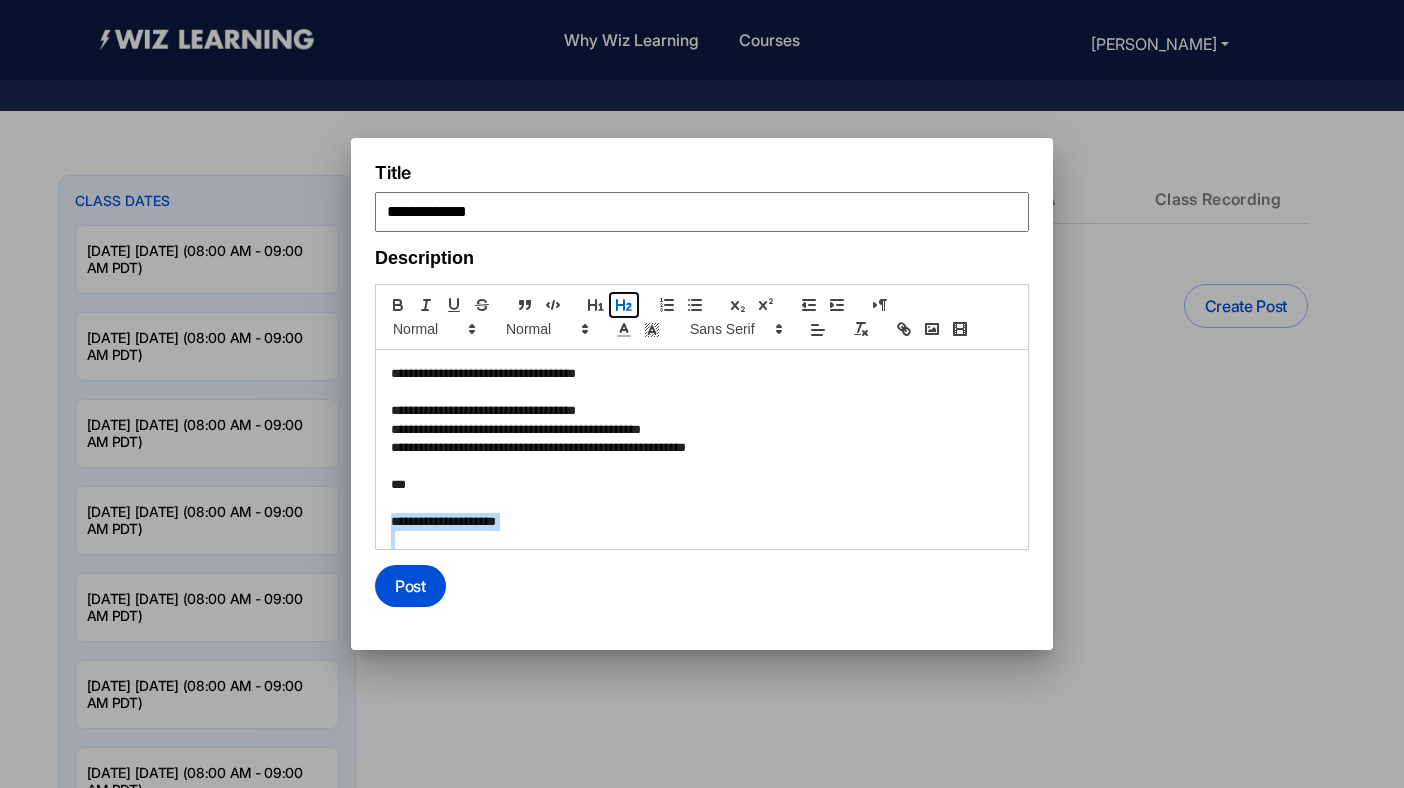 click 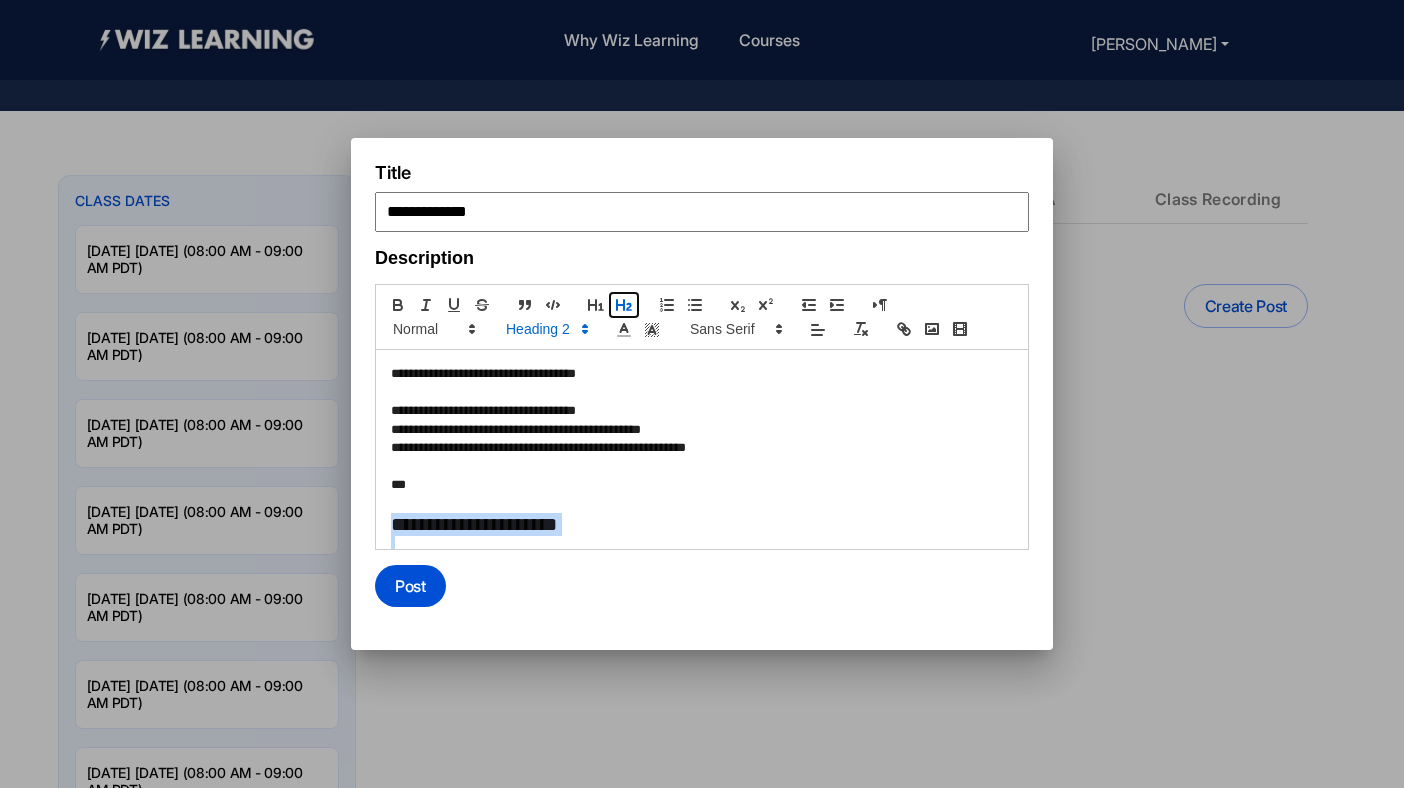 click 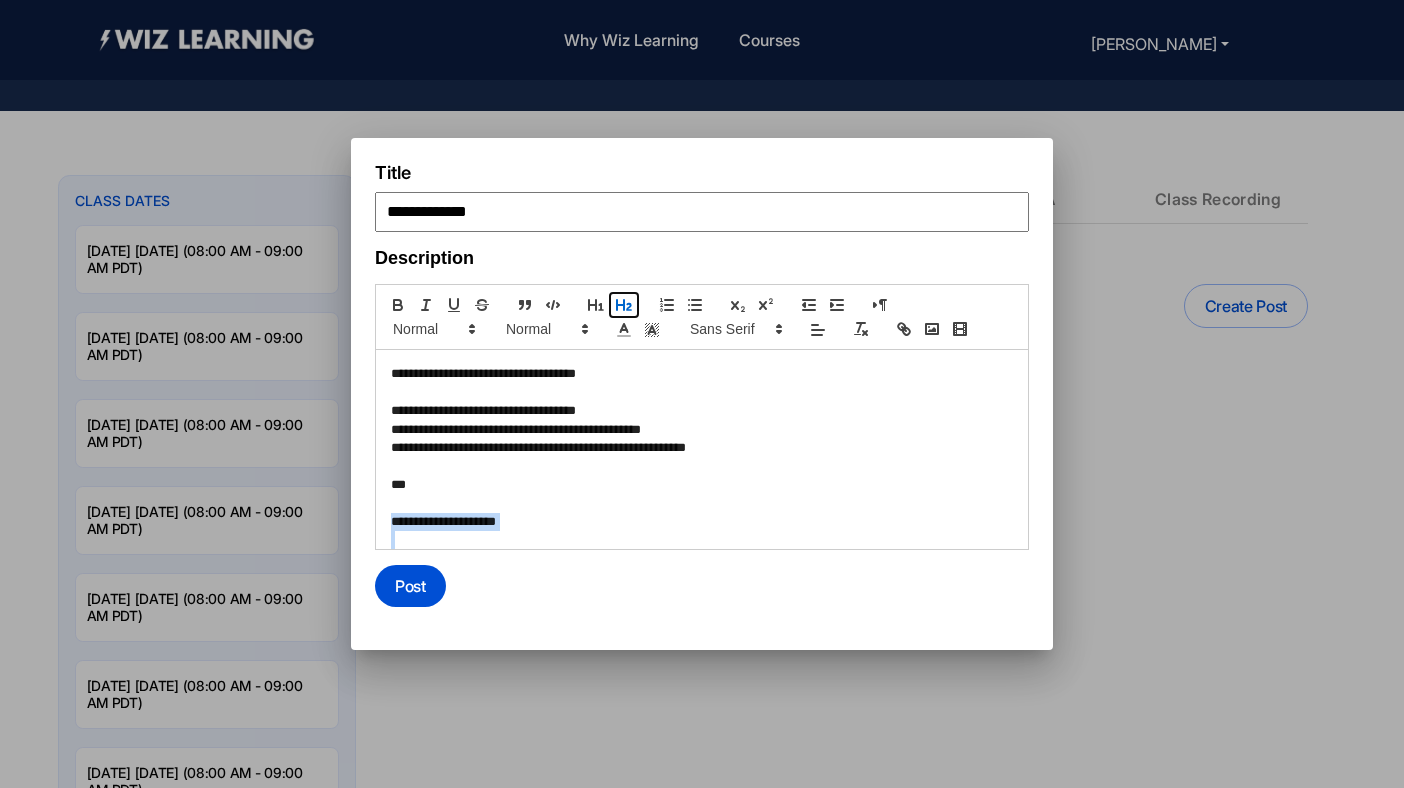 click 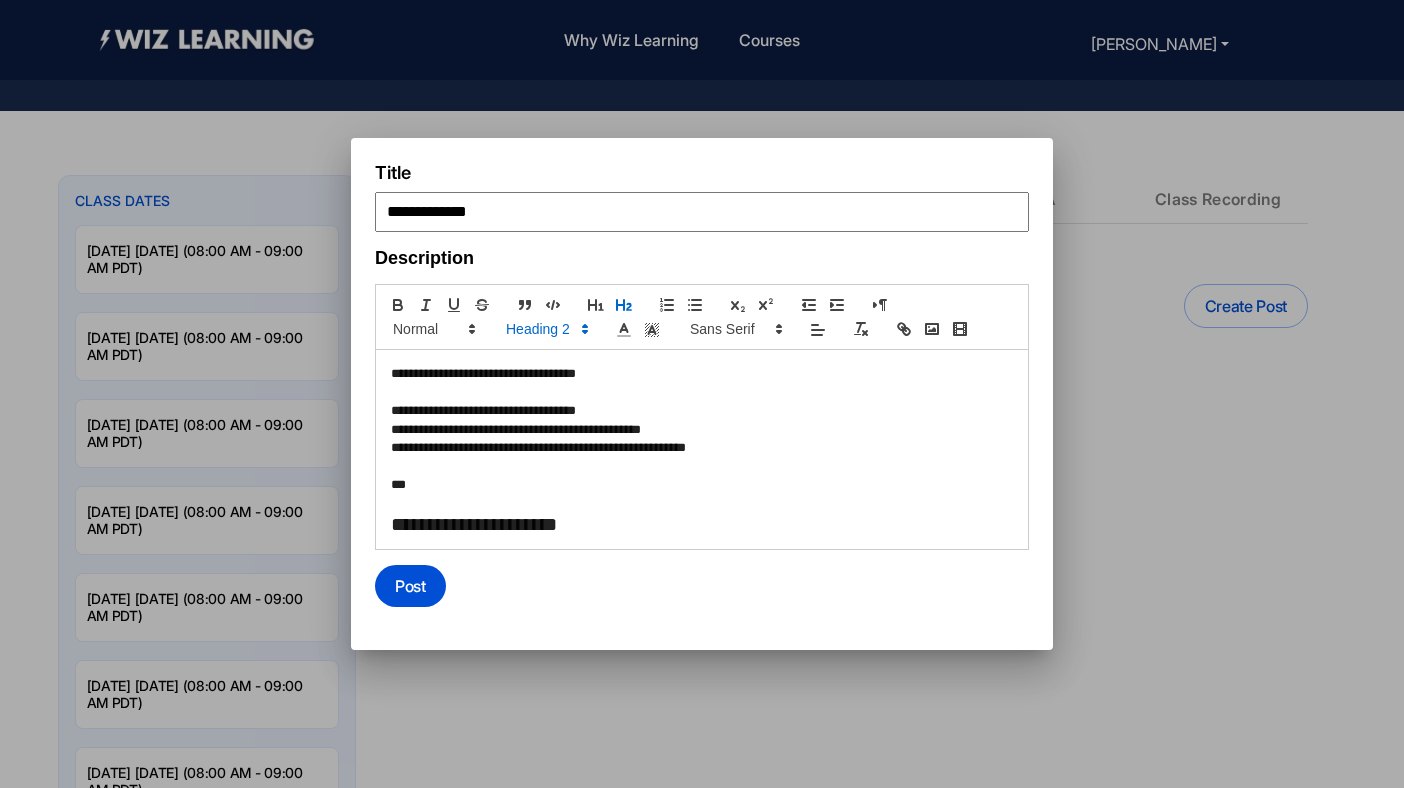 click on "**********" at bounding box center (699, 448) 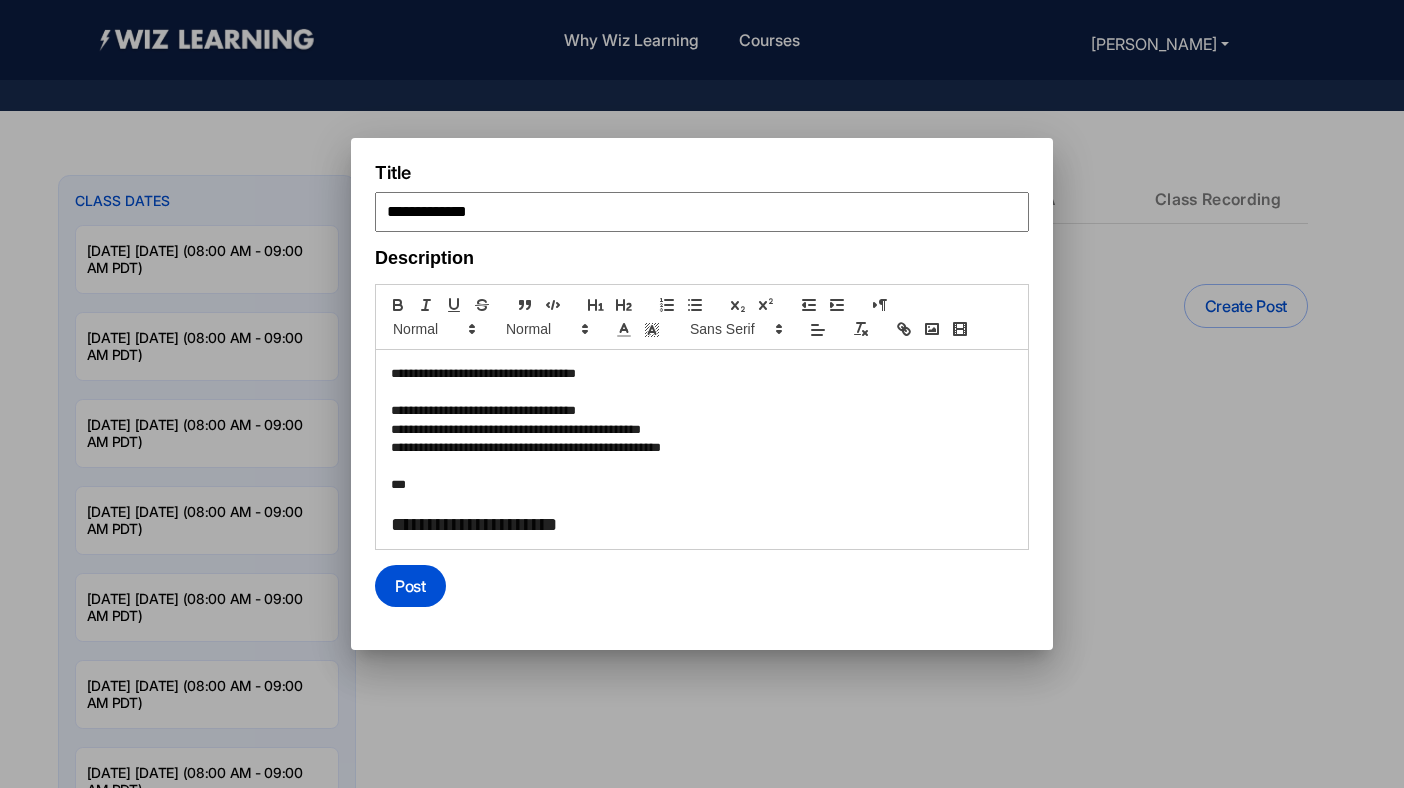 click at bounding box center (702, 393) 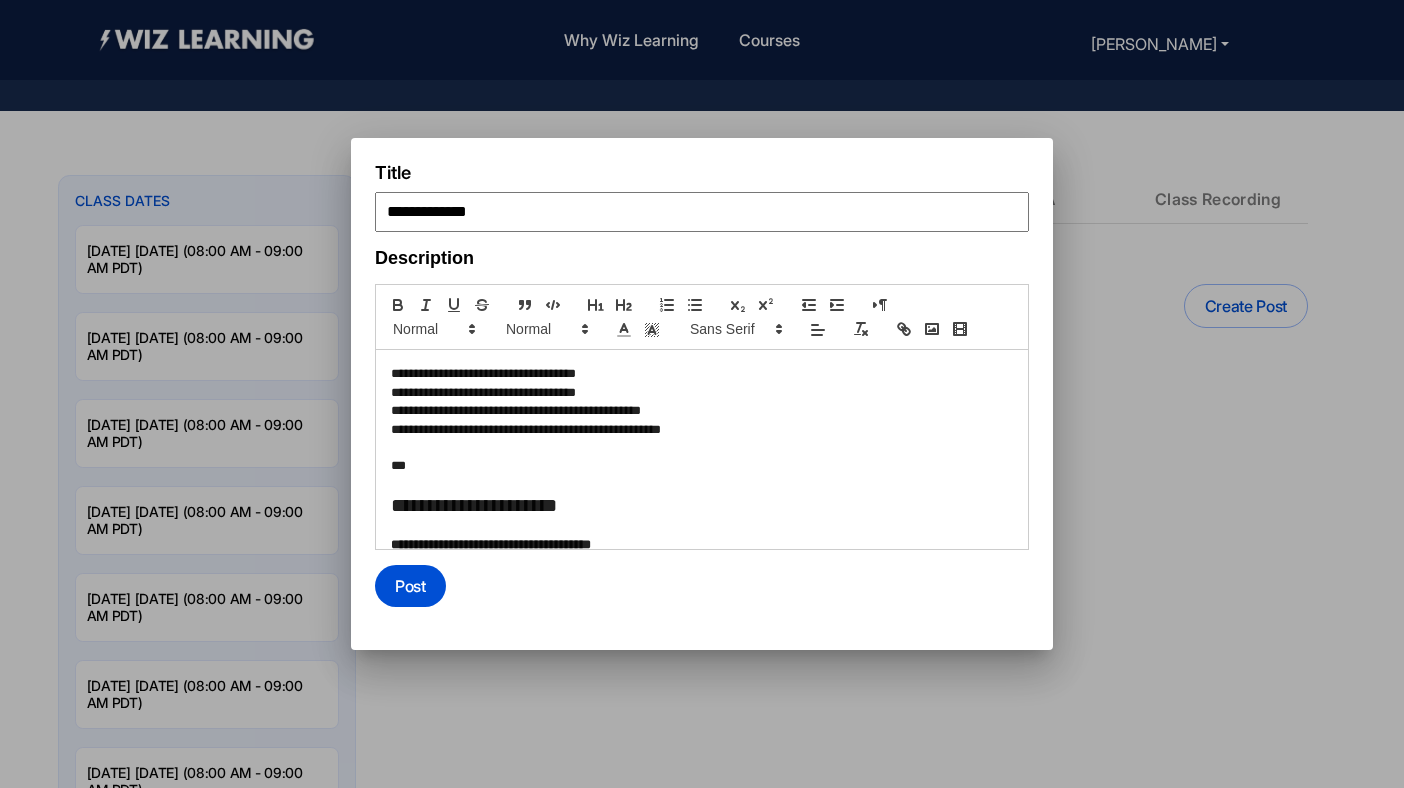 click on "**********" at bounding box center (699, 374) 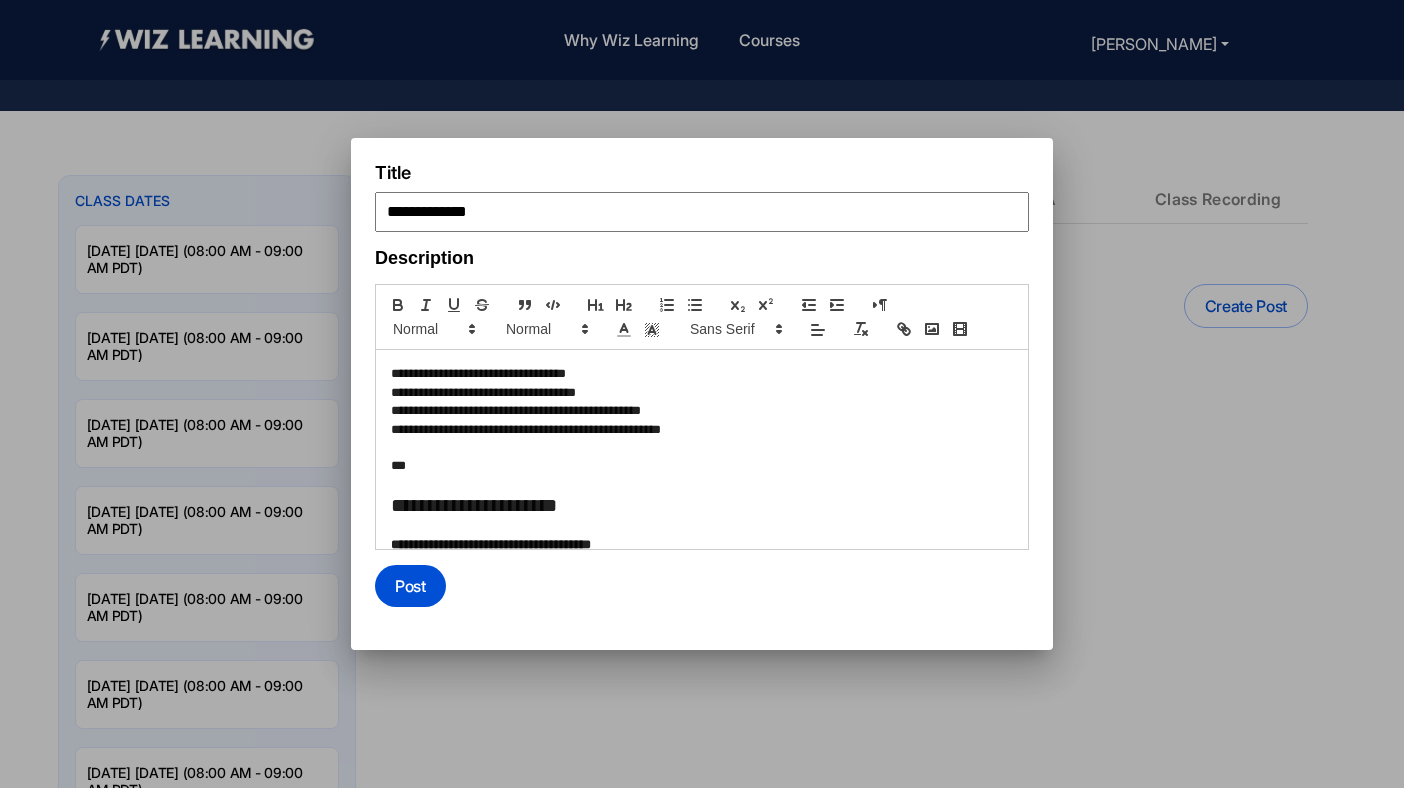 click on "**********" at bounding box center (699, 374) 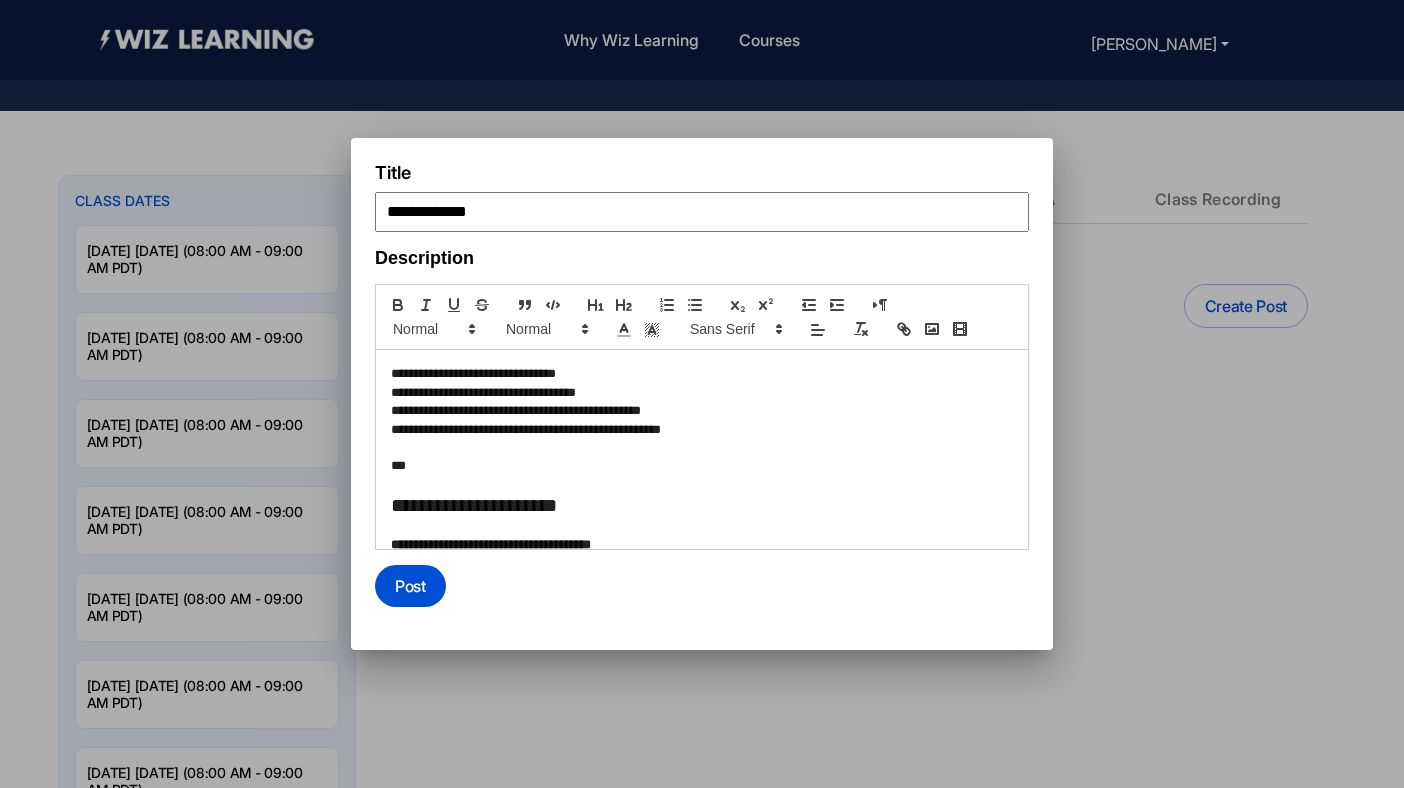 click on "**********" at bounding box center (699, 374) 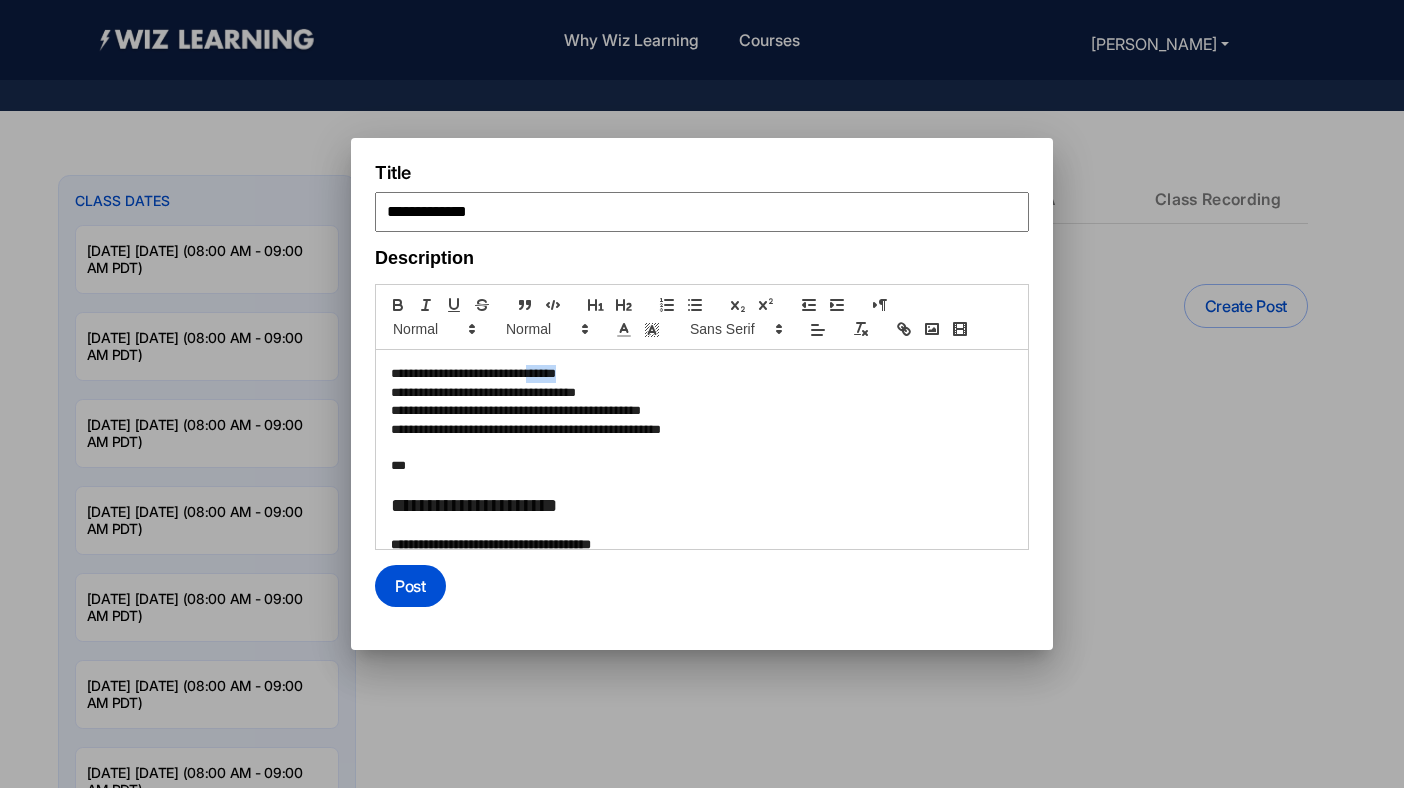 click on "**********" at bounding box center (699, 374) 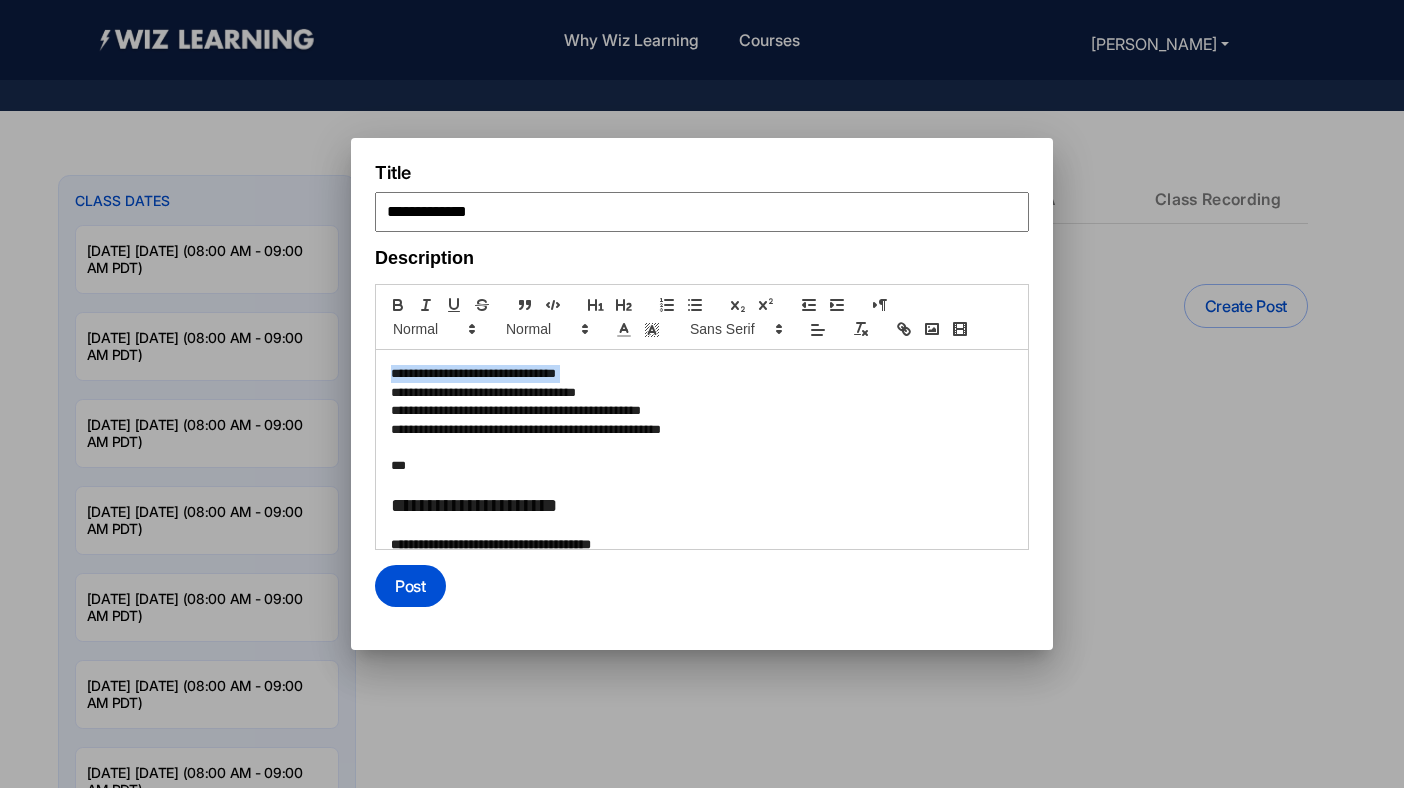 click on "**********" at bounding box center (699, 374) 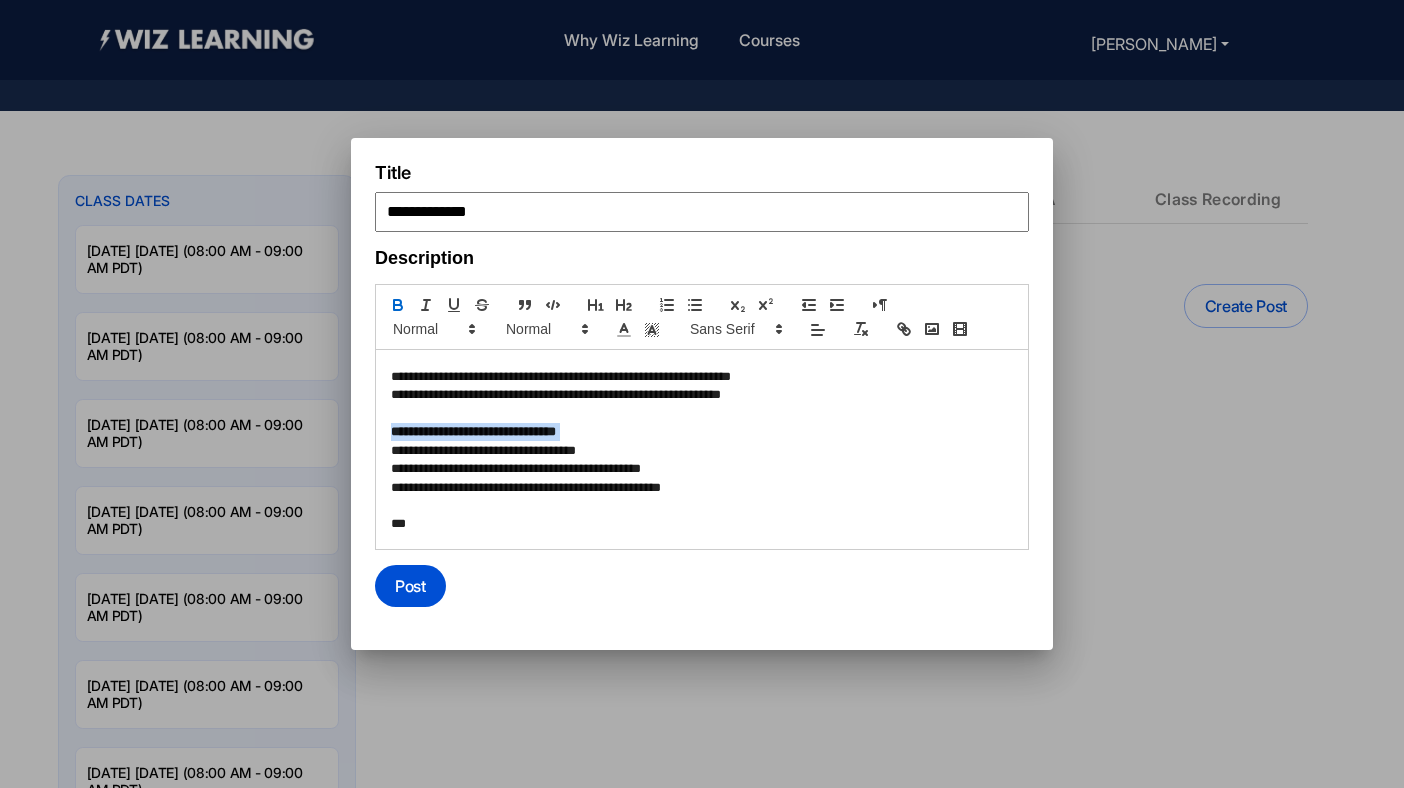 scroll, scrollTop: 1488, scrollLeft: 0, axis: vertical 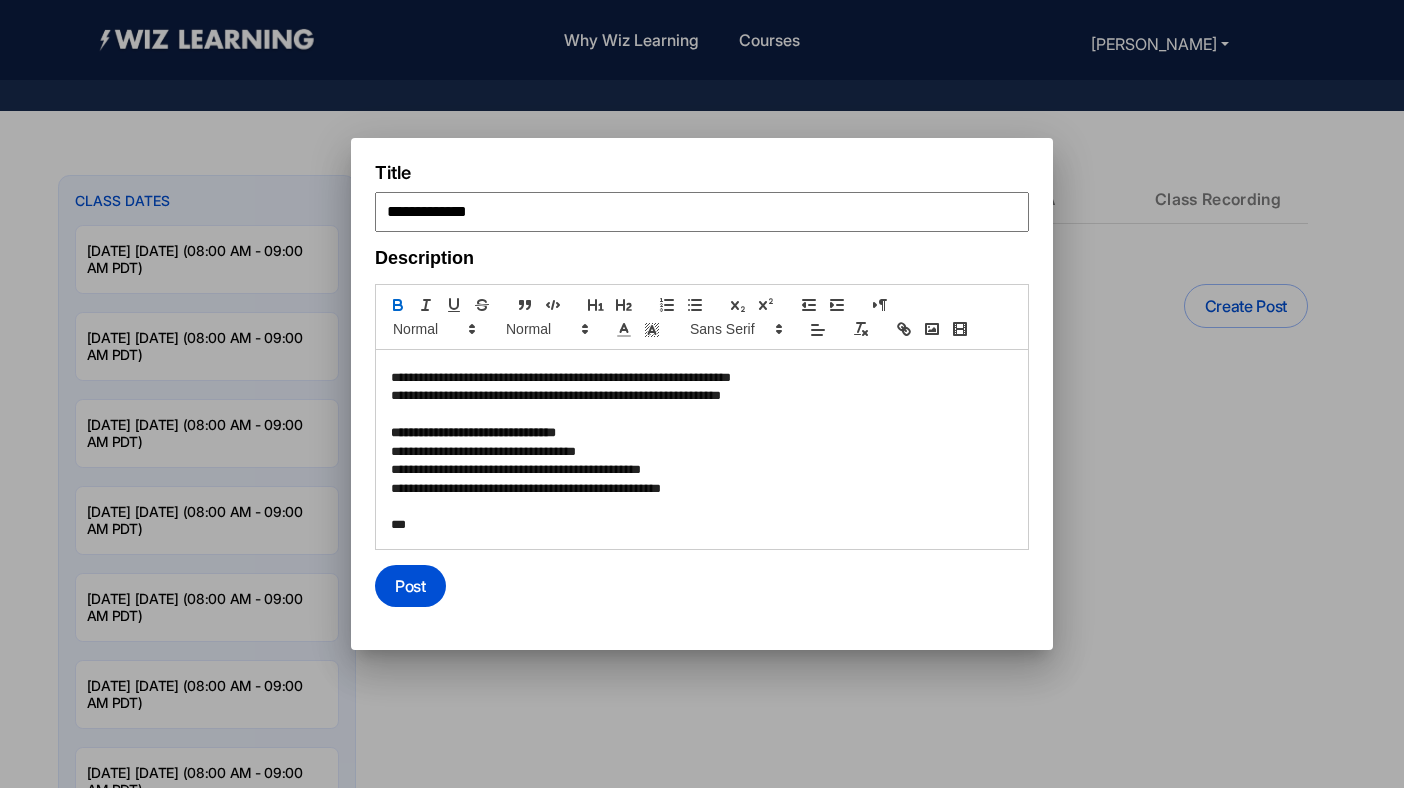 click on "**********" at bounding box center [699, 378] 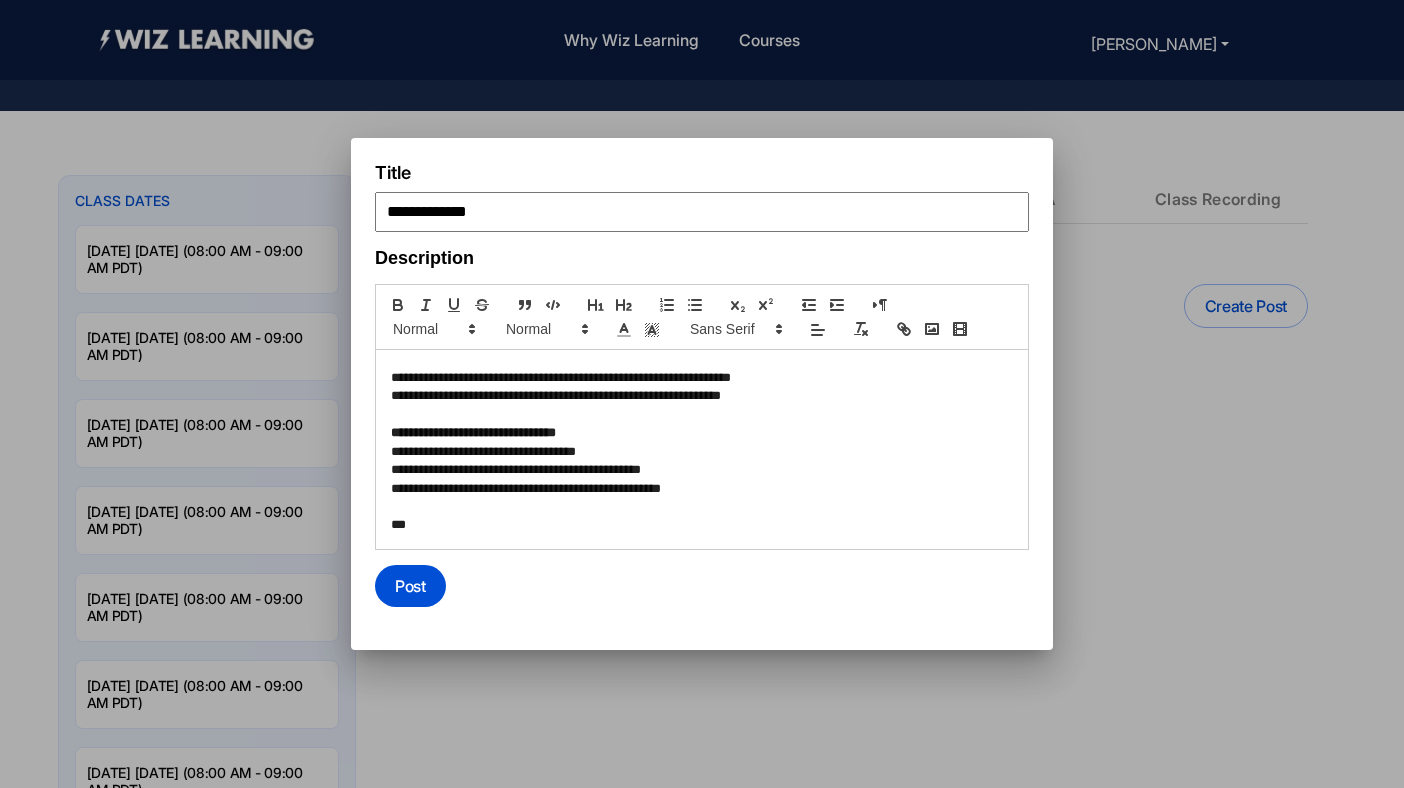 click on "**********" at bounding box center (699, 378) 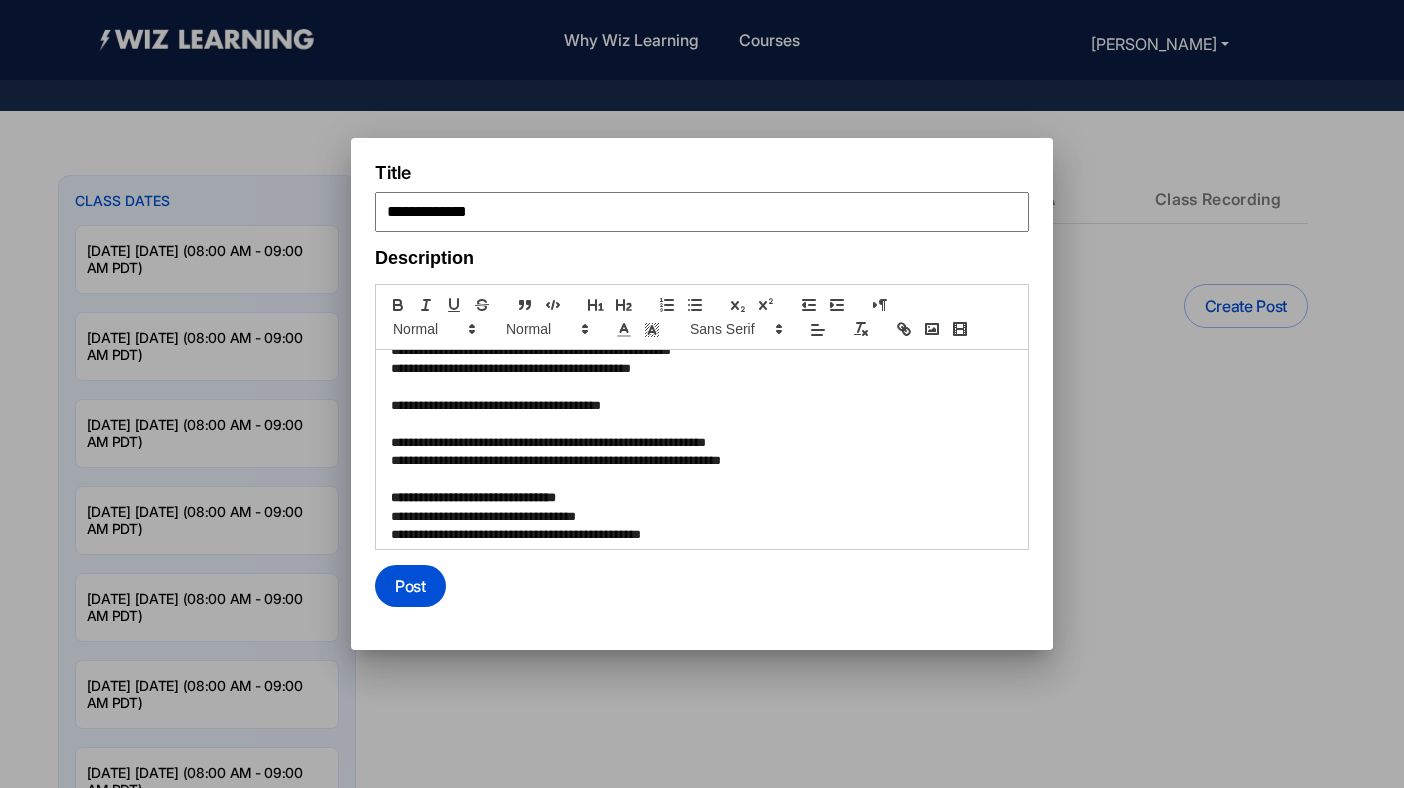 scroll, scrollTop: 1402, scrollLeft: 0, axis: vertical 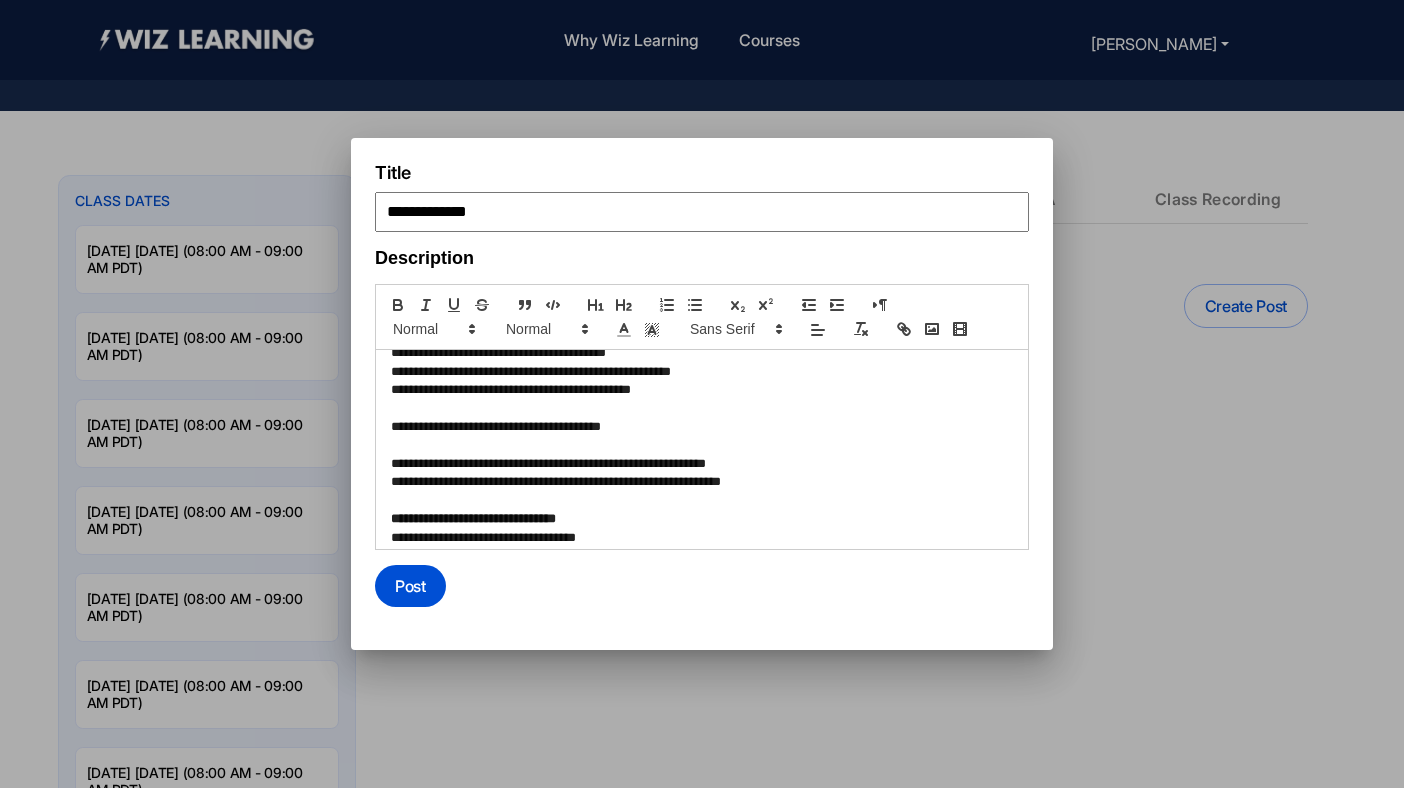 click at bounding box center (702, 445) 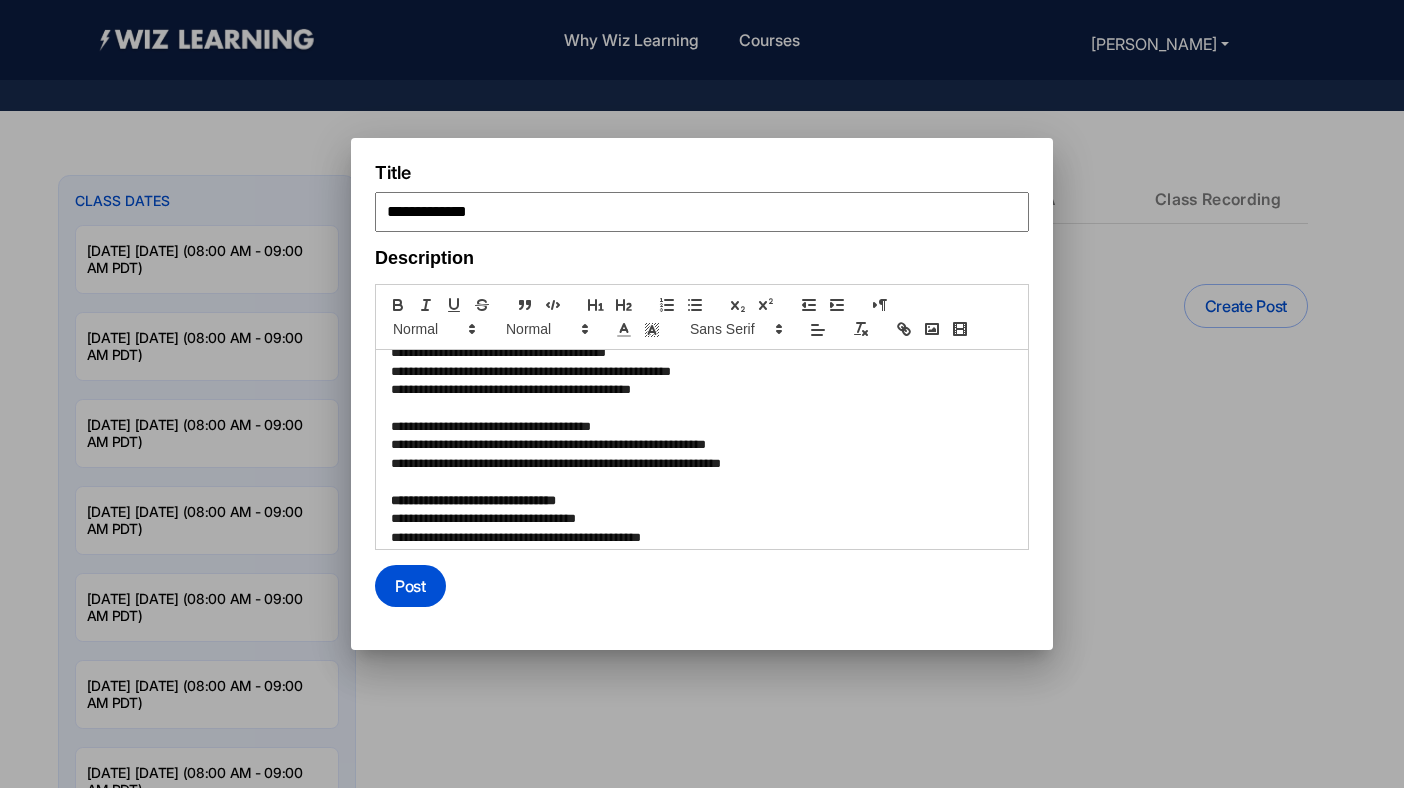 click on "**********" at bounding box center [699, 427] 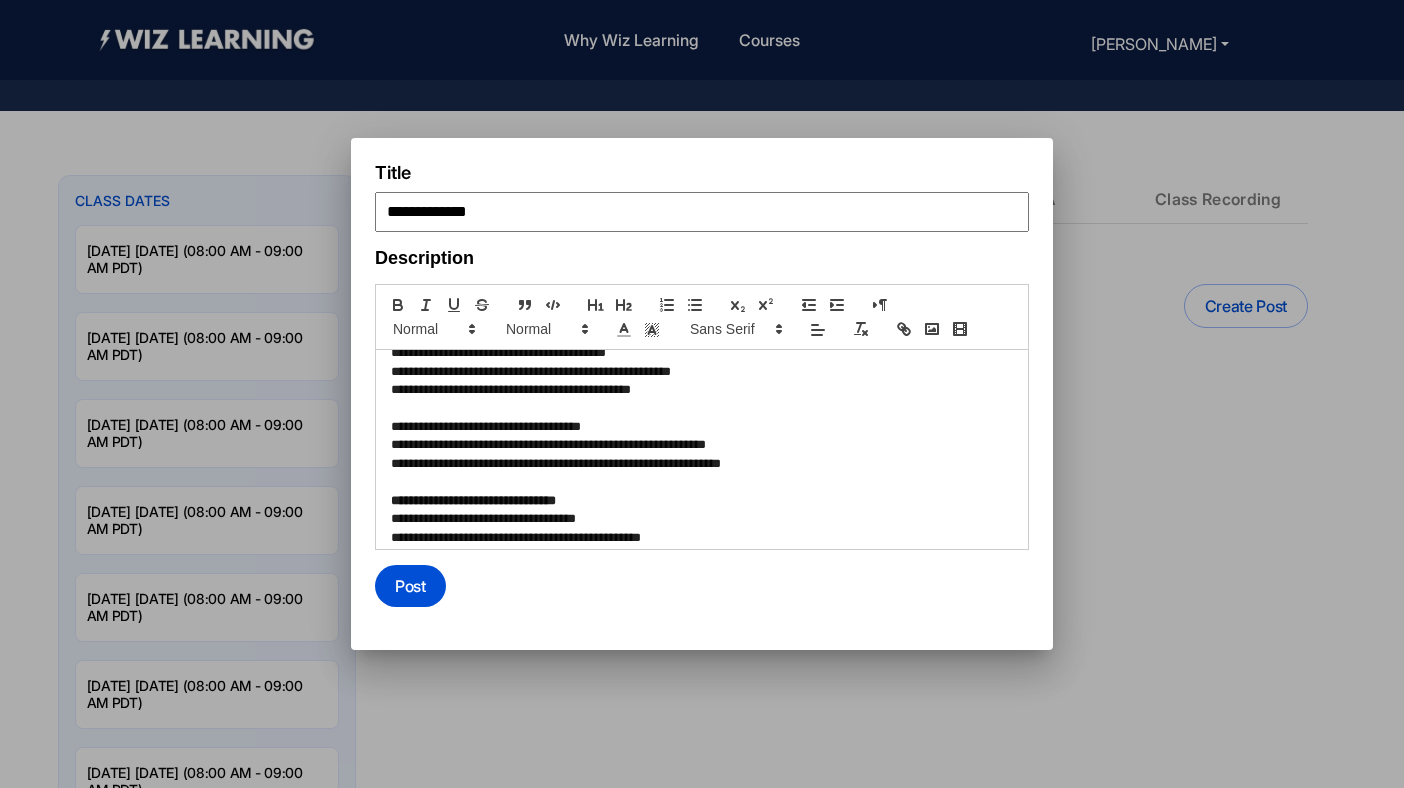 click on "**********" at bounding box center (699, 427) 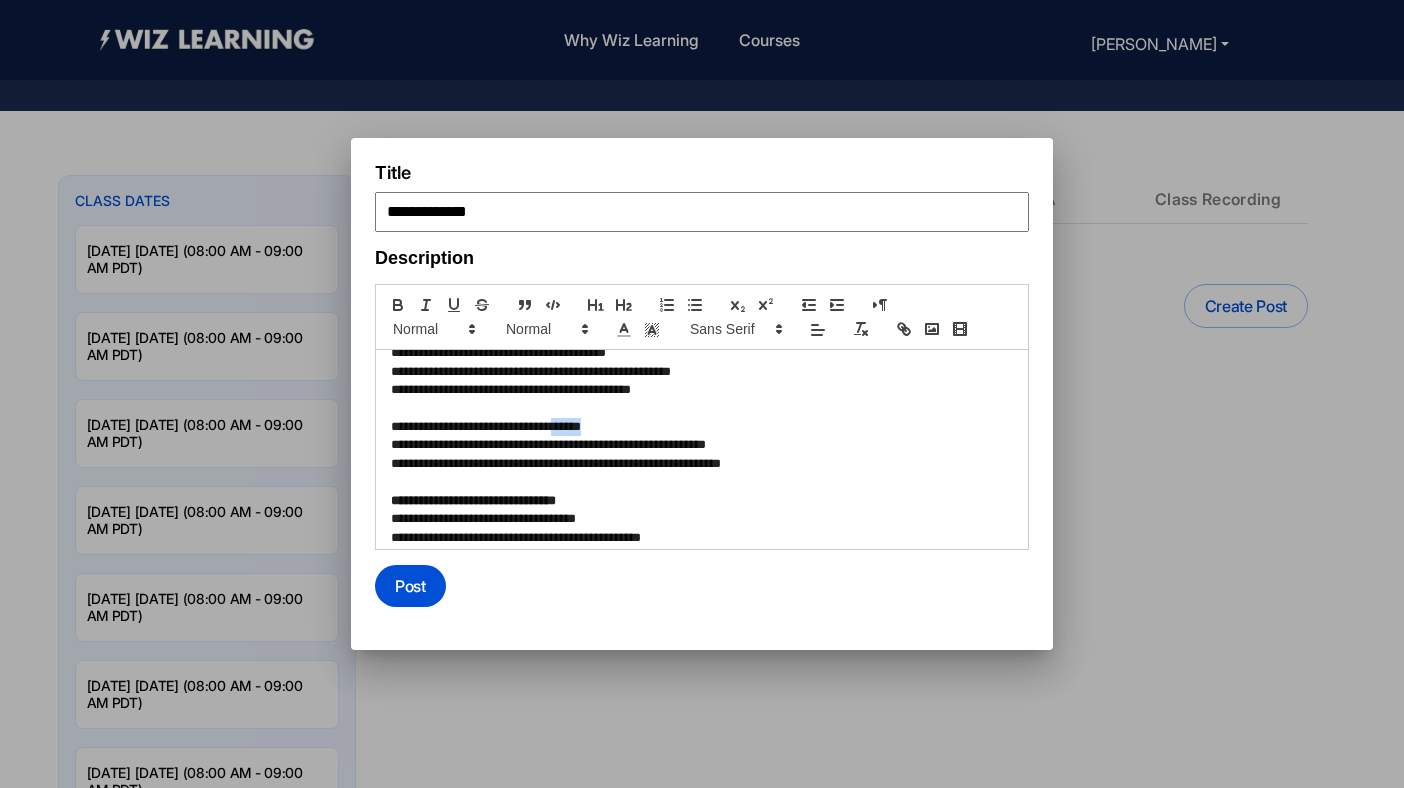 click on "**********" at bounding box center [699, 427] 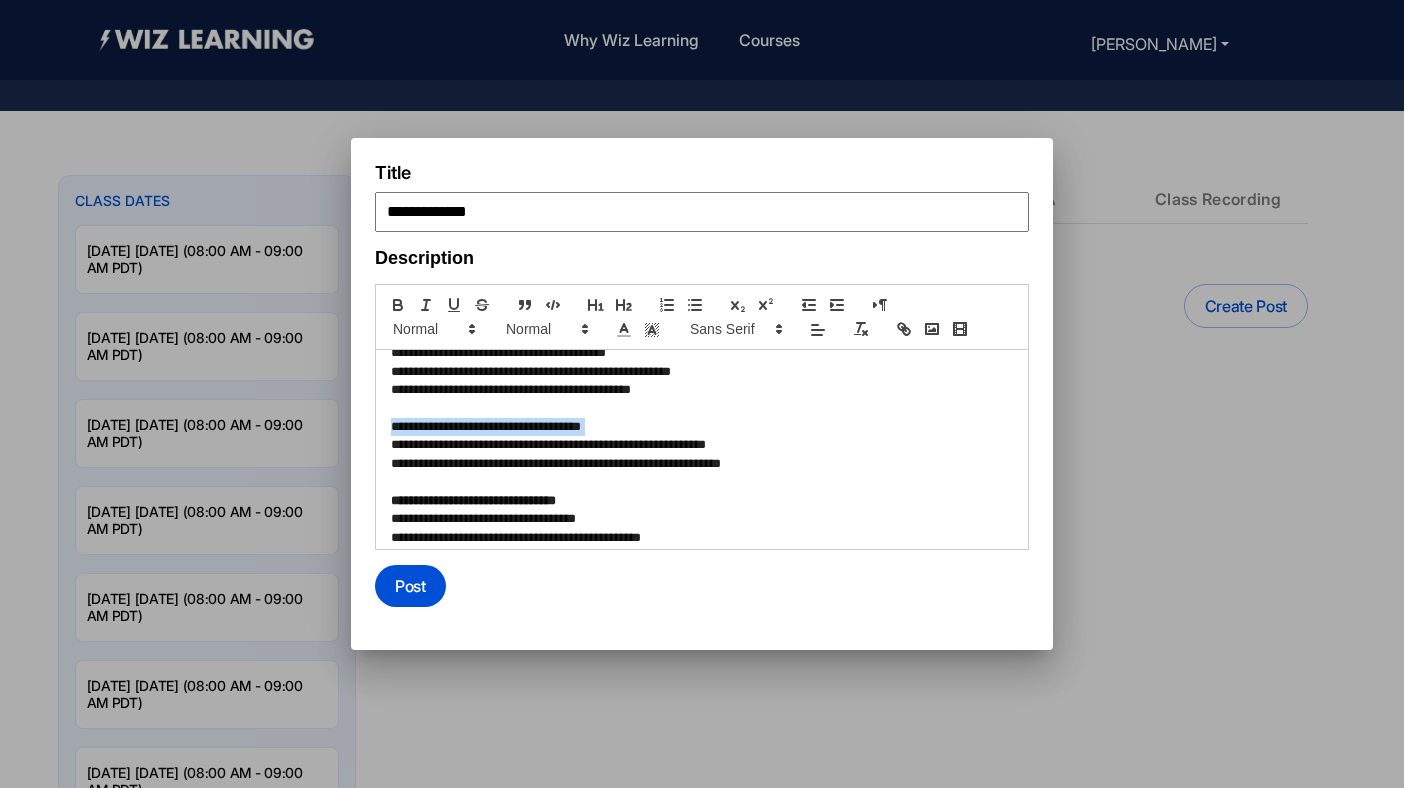 click on "**********" at bounding box center (699, 427) 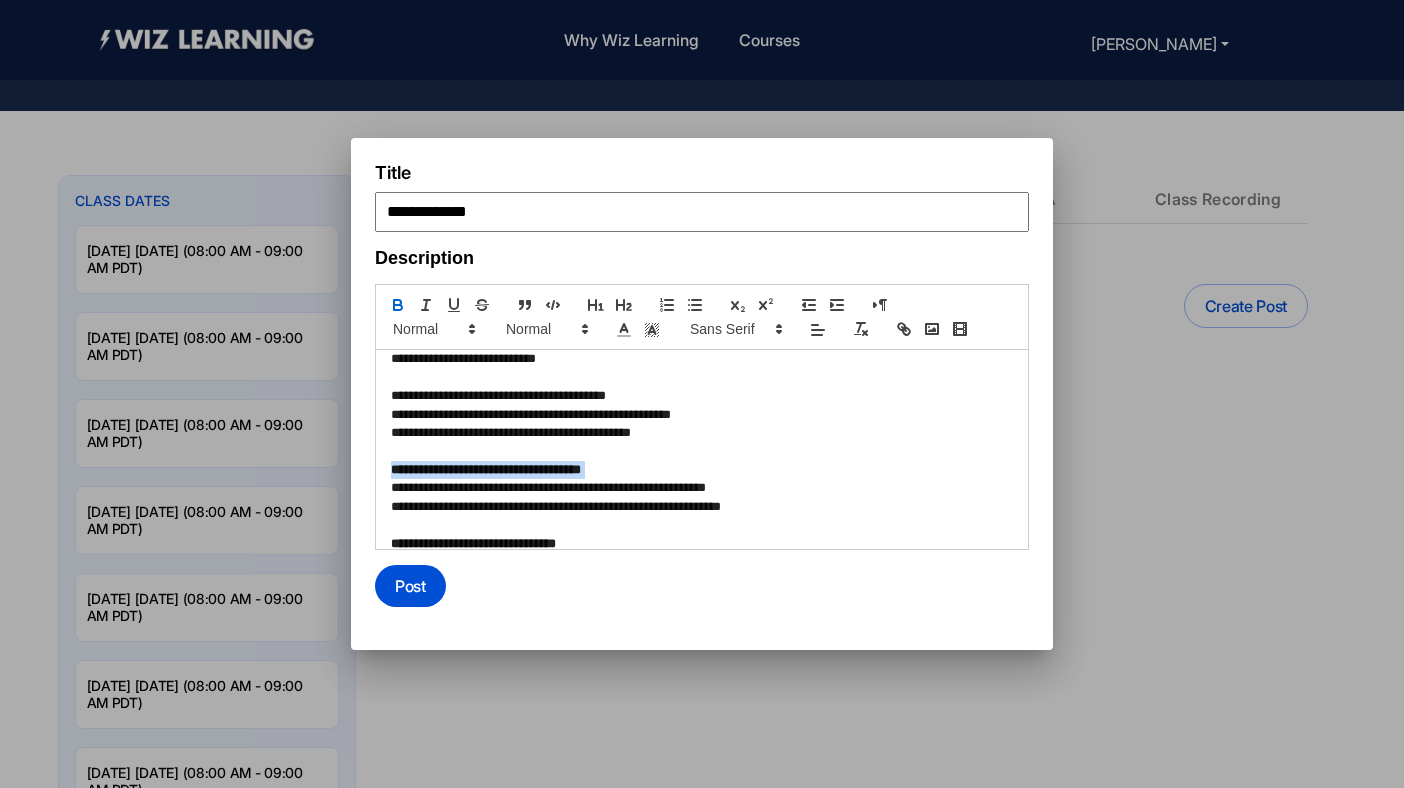 scroll, scrollTop: 1349, scrollLeft: 0, axis: vertical 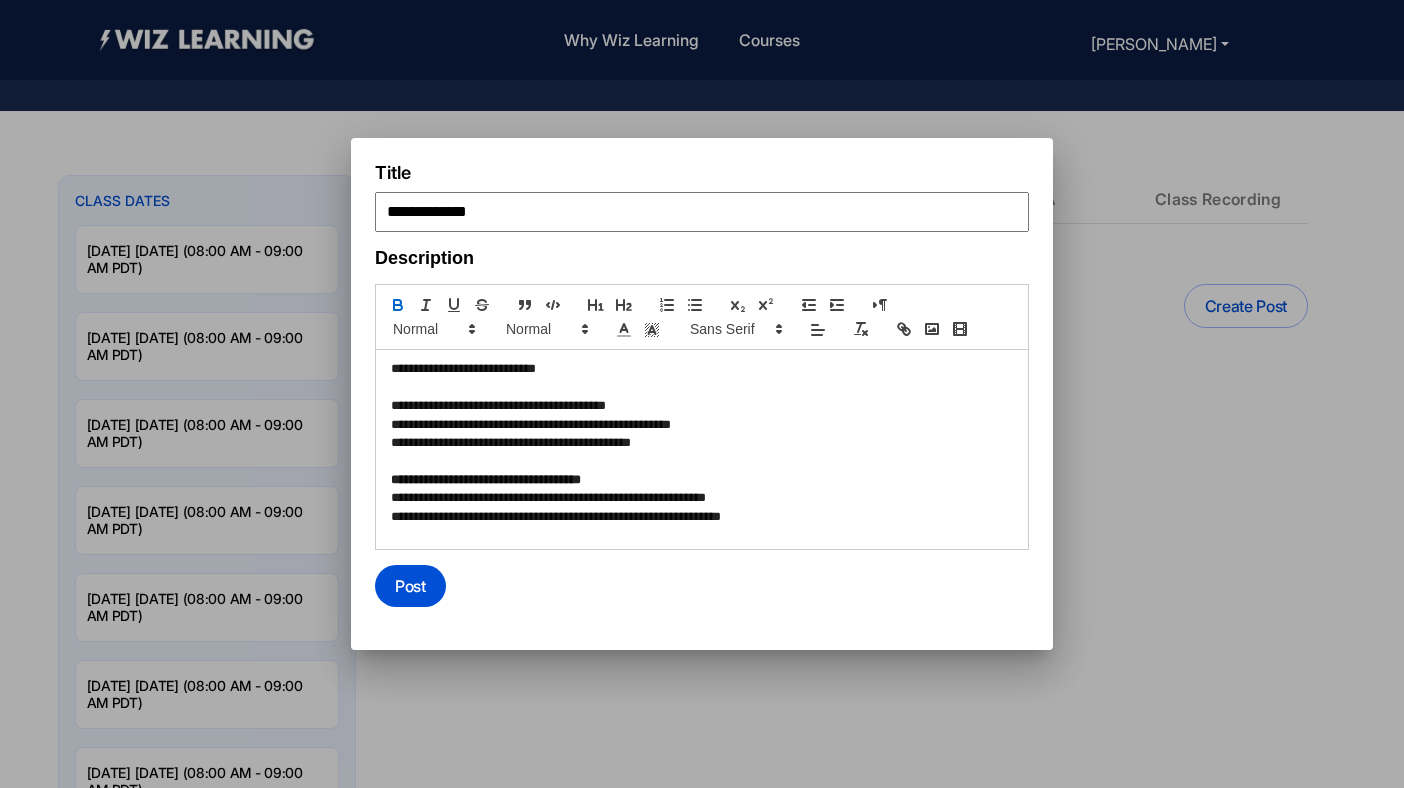 click on "**********" at bounding box center (699, 369) 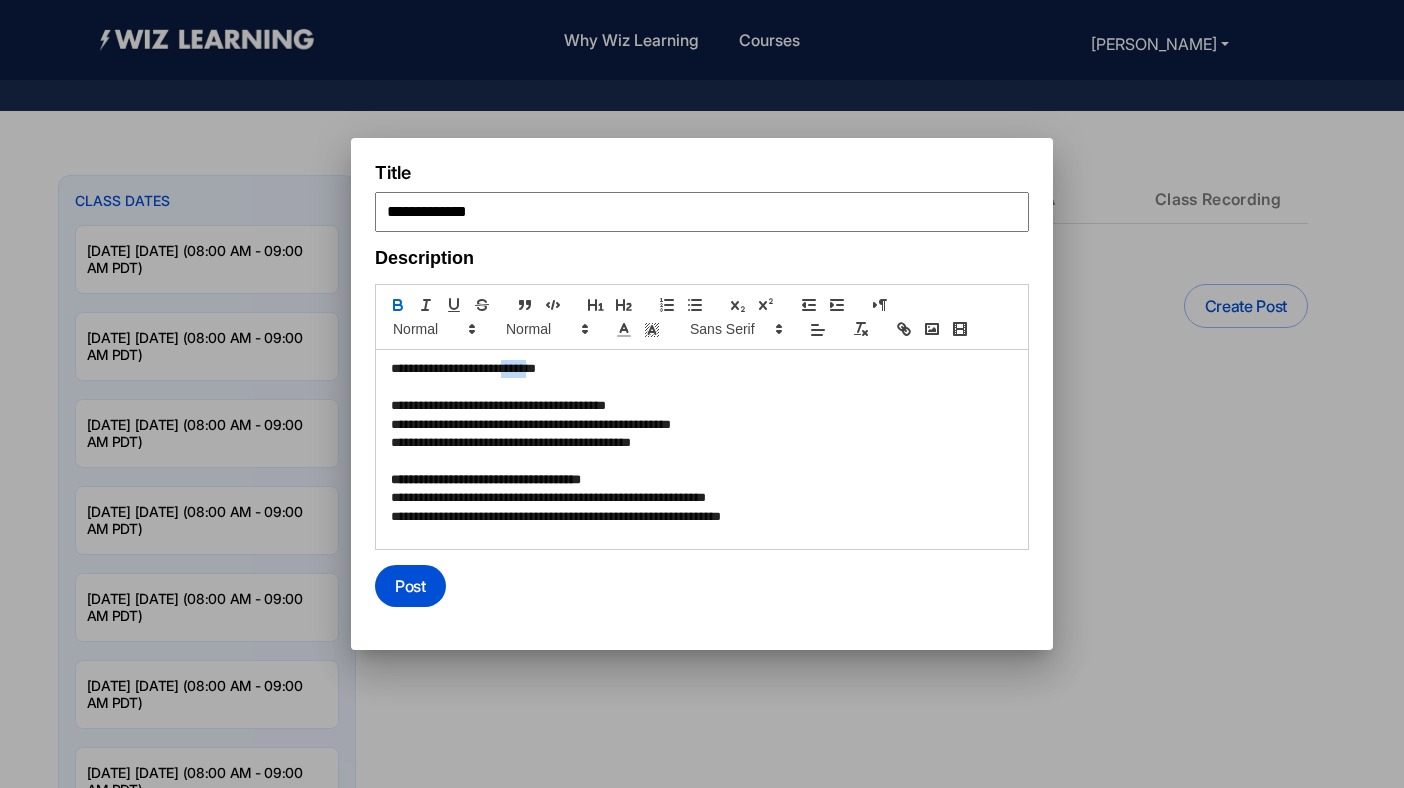 click on "**********" at bounding box center (699, 369) 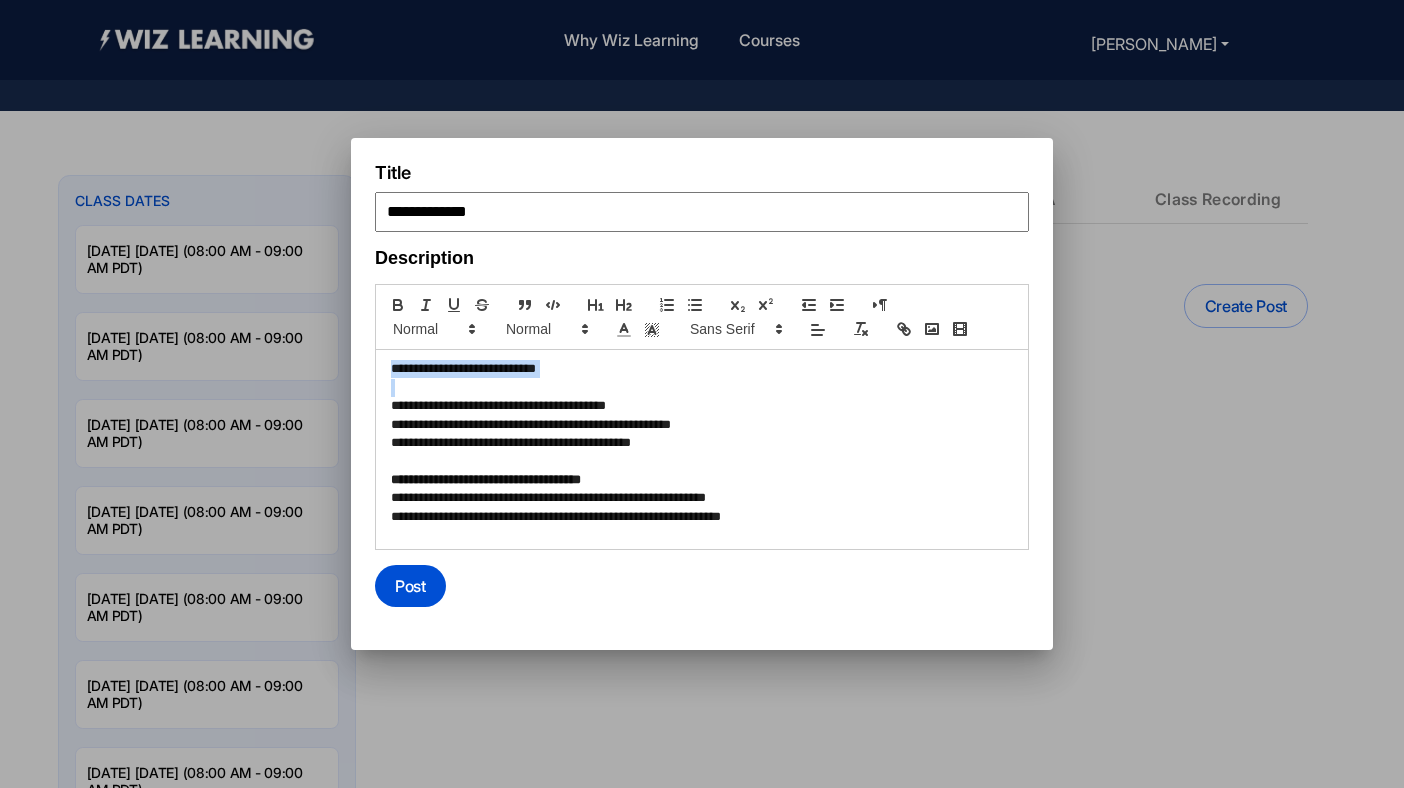 click on "**********" at bounding box center [699, 369] 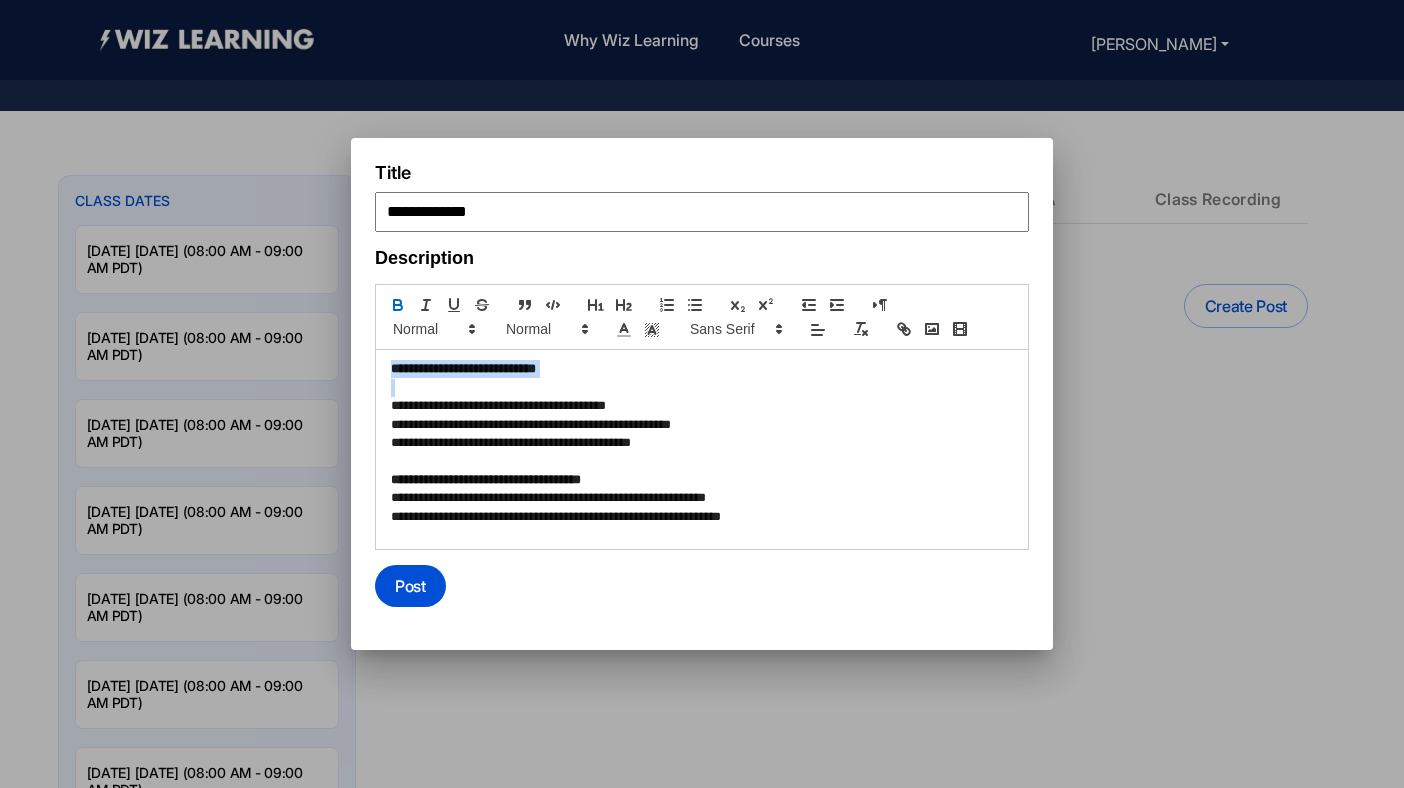 click at bounding box center (702, 388) 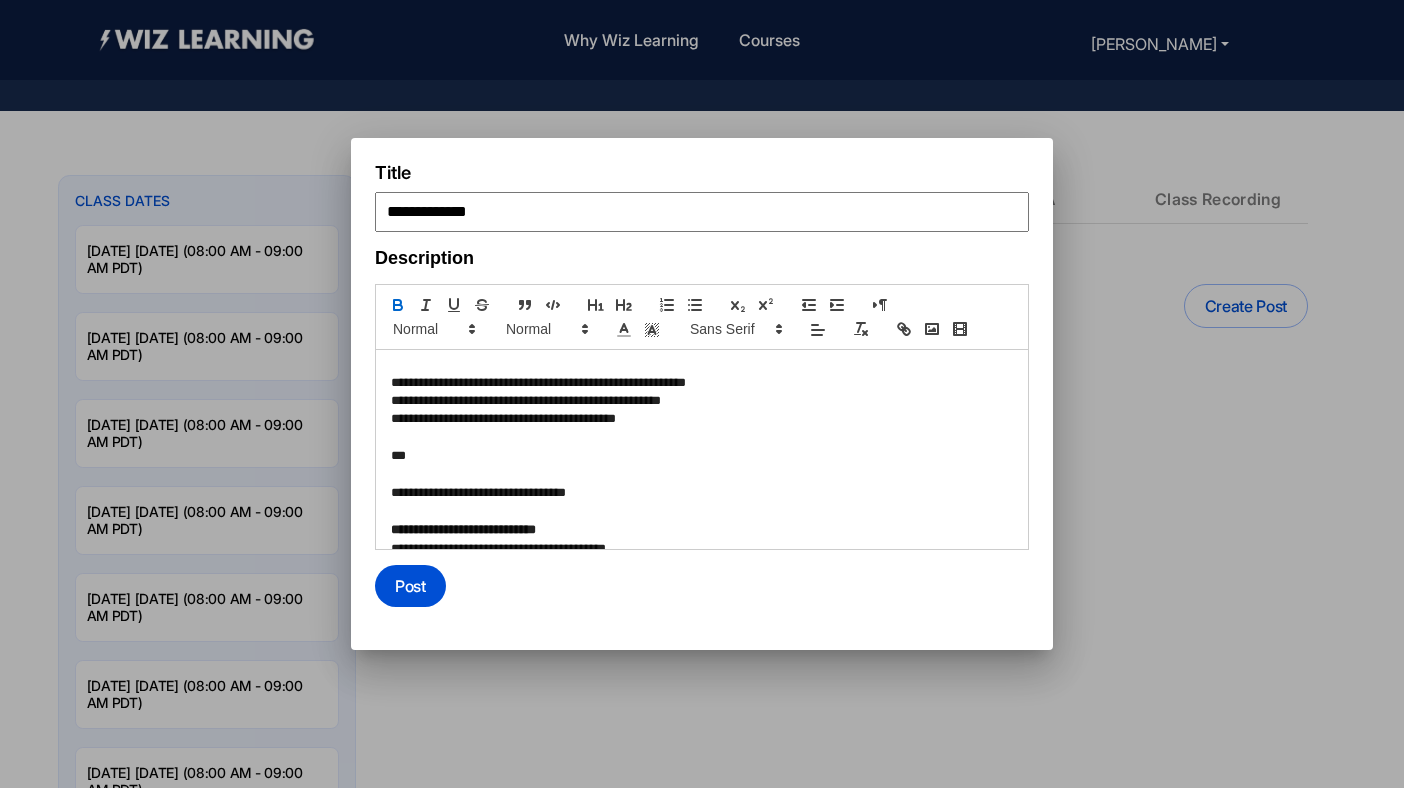 scroll, scrollTop: 1186, scrollLeft: 0, axis: vertical 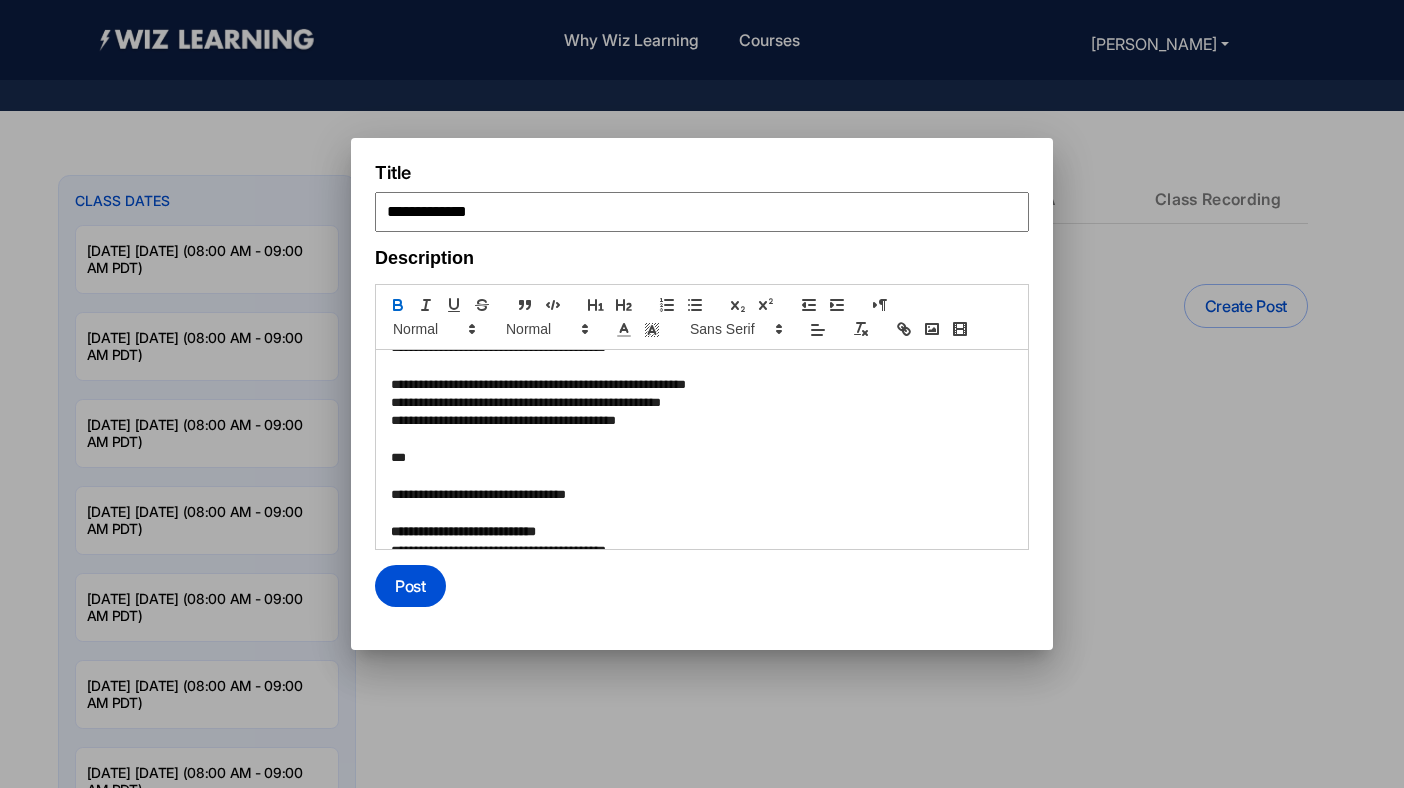 click on "**********" at bounding box center [699, 495] 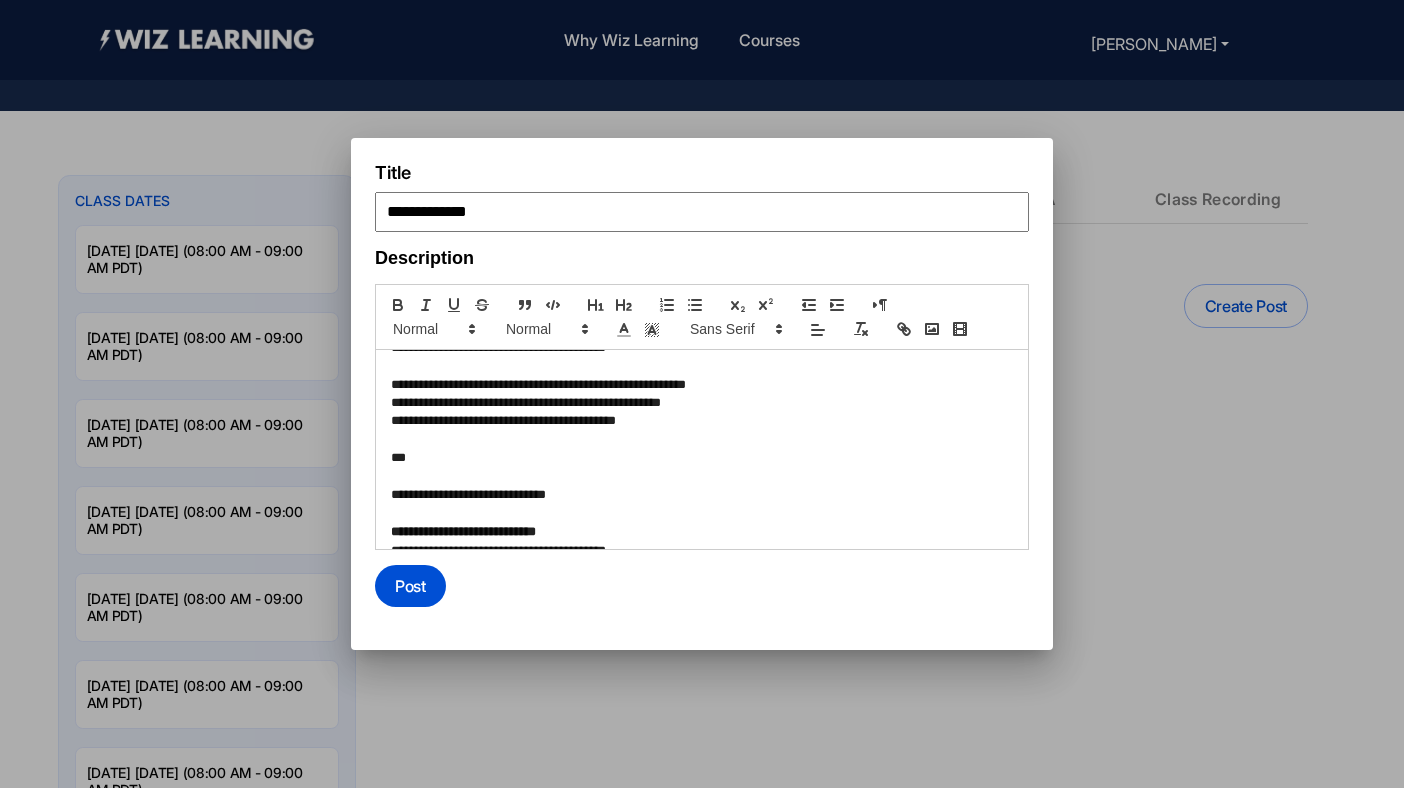 click on "**********" at bounding box center (699, 495) 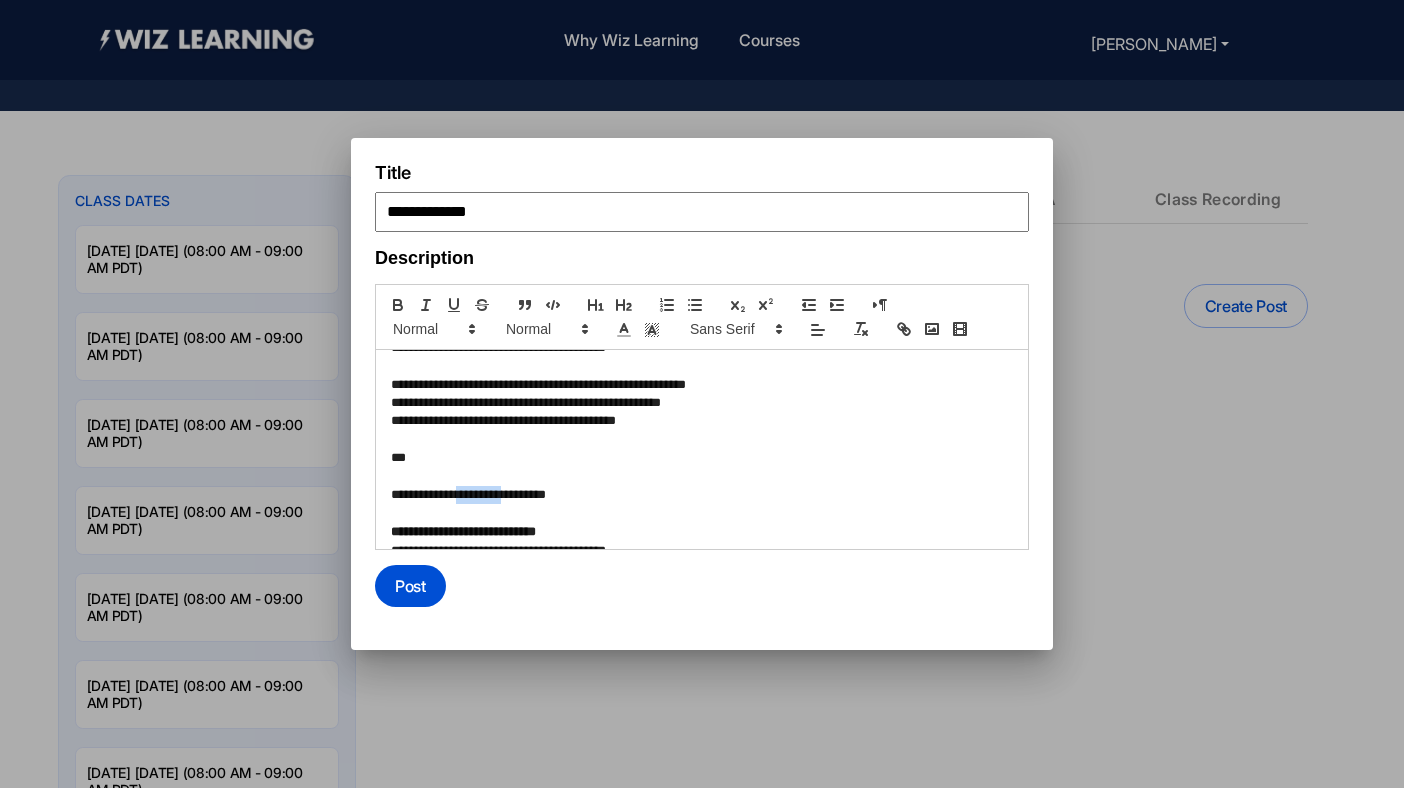 click on "**********" at bounding box center (699, 495) 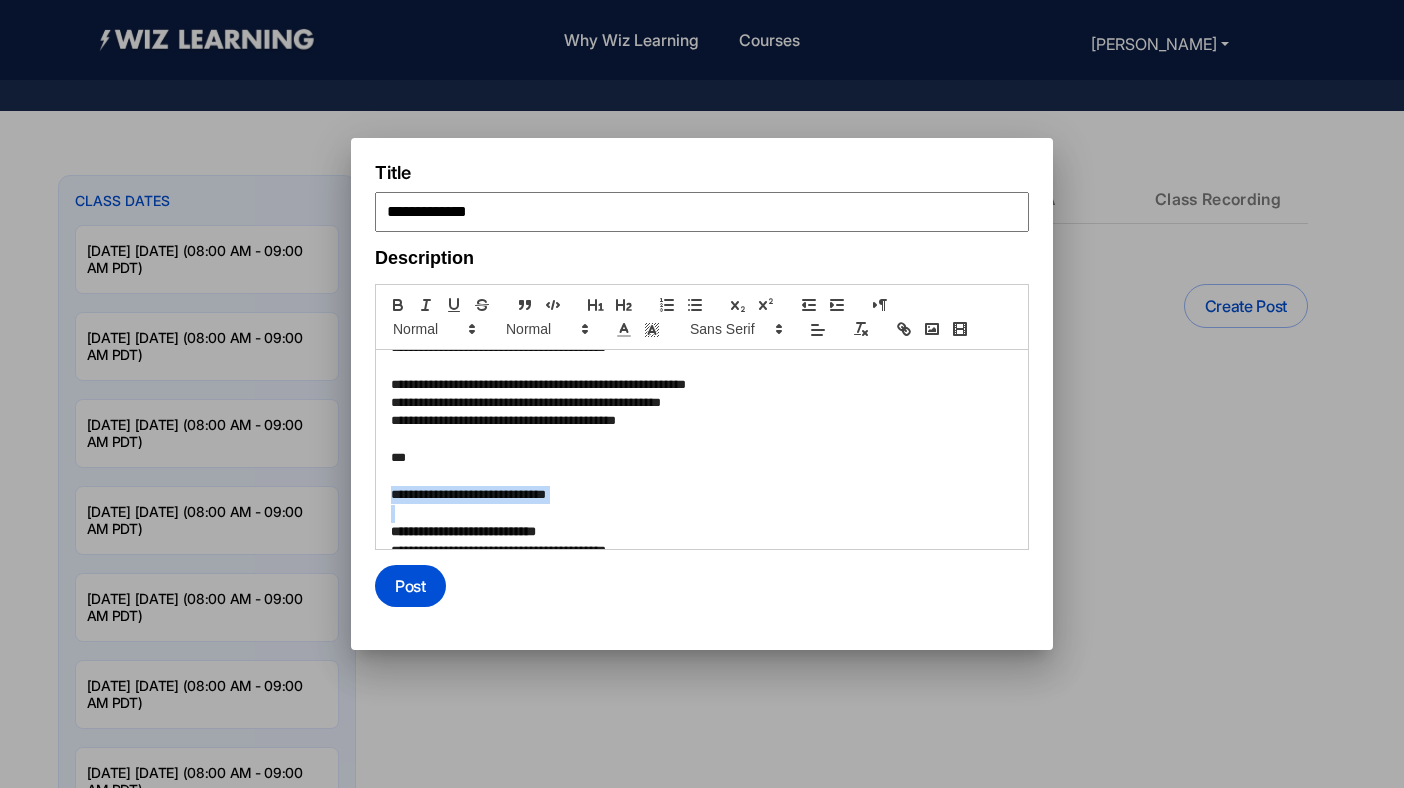 click on "**********" at bounding box center [699, 495] 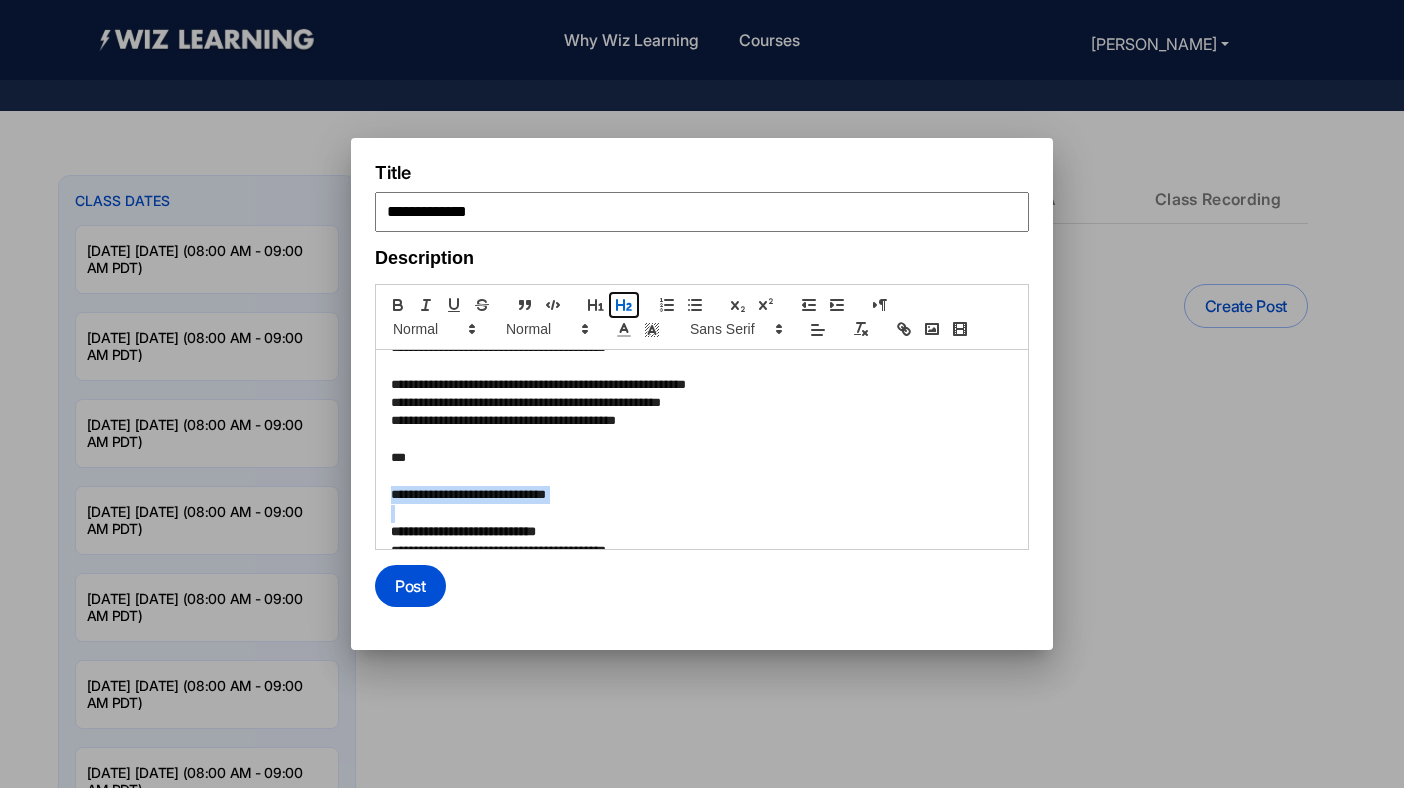 click 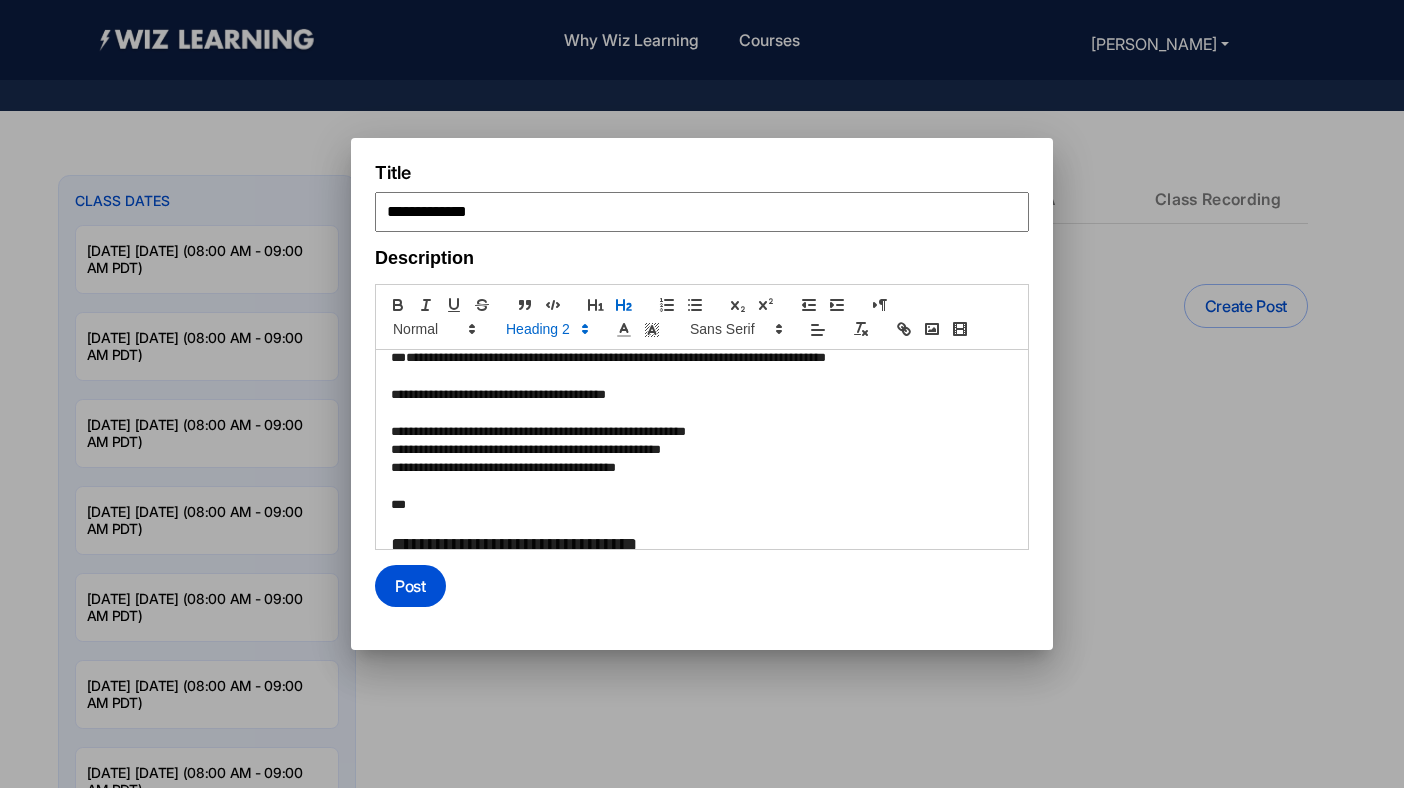 scroll, scrollTop: 1145, scrollLeft: 0, axis: vertical 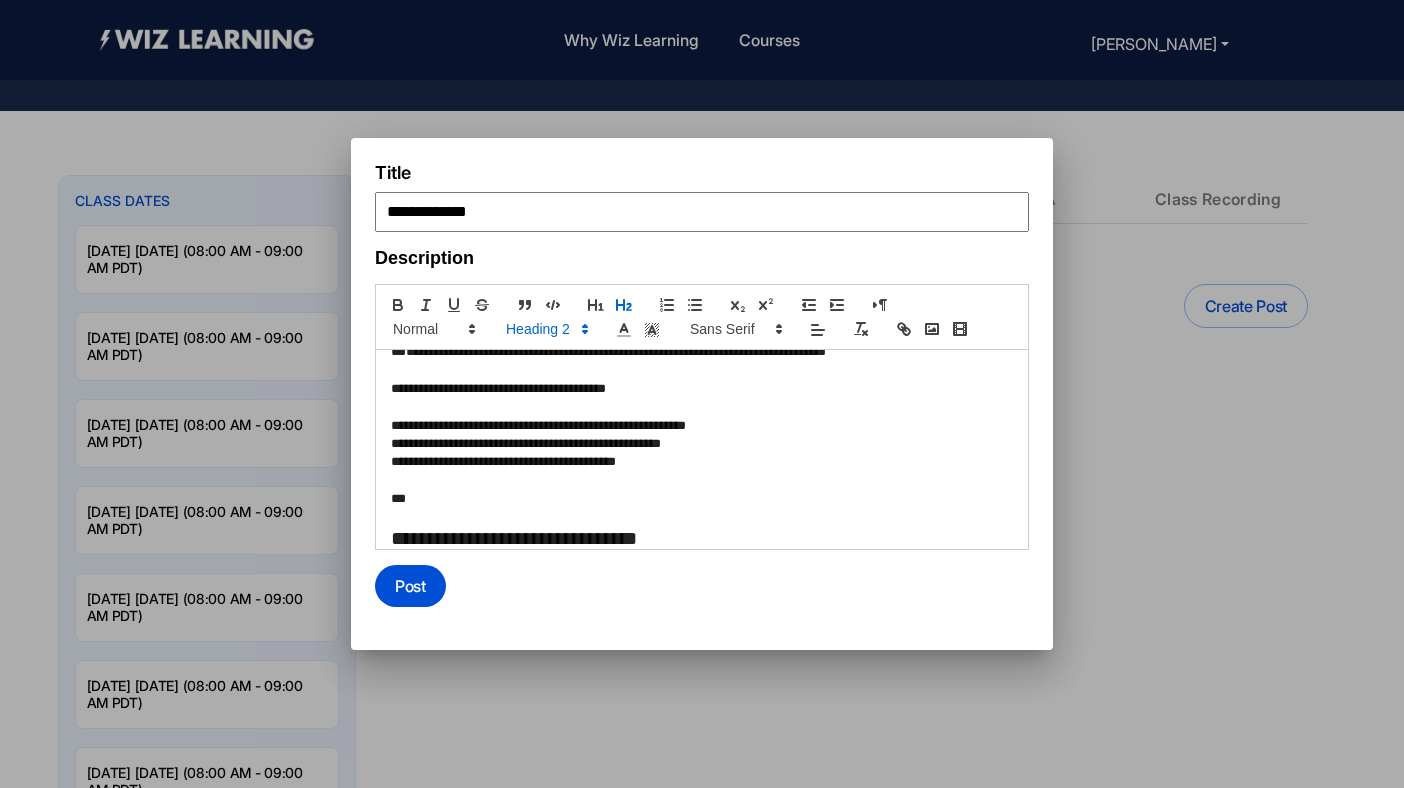 click at bounding box center (702, 407) 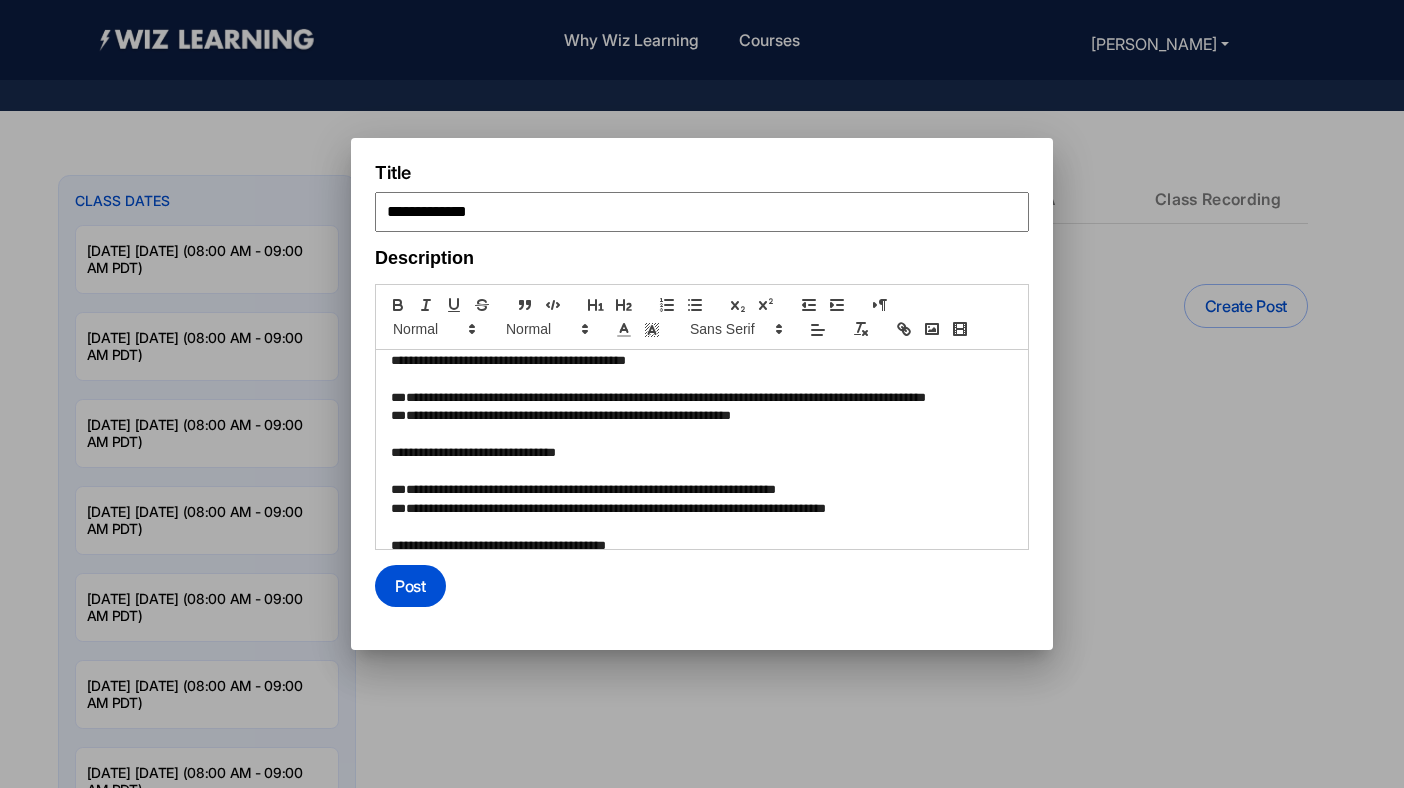 scroll, scrollTop: 1092, scrollLeft: 0, axis: vertical 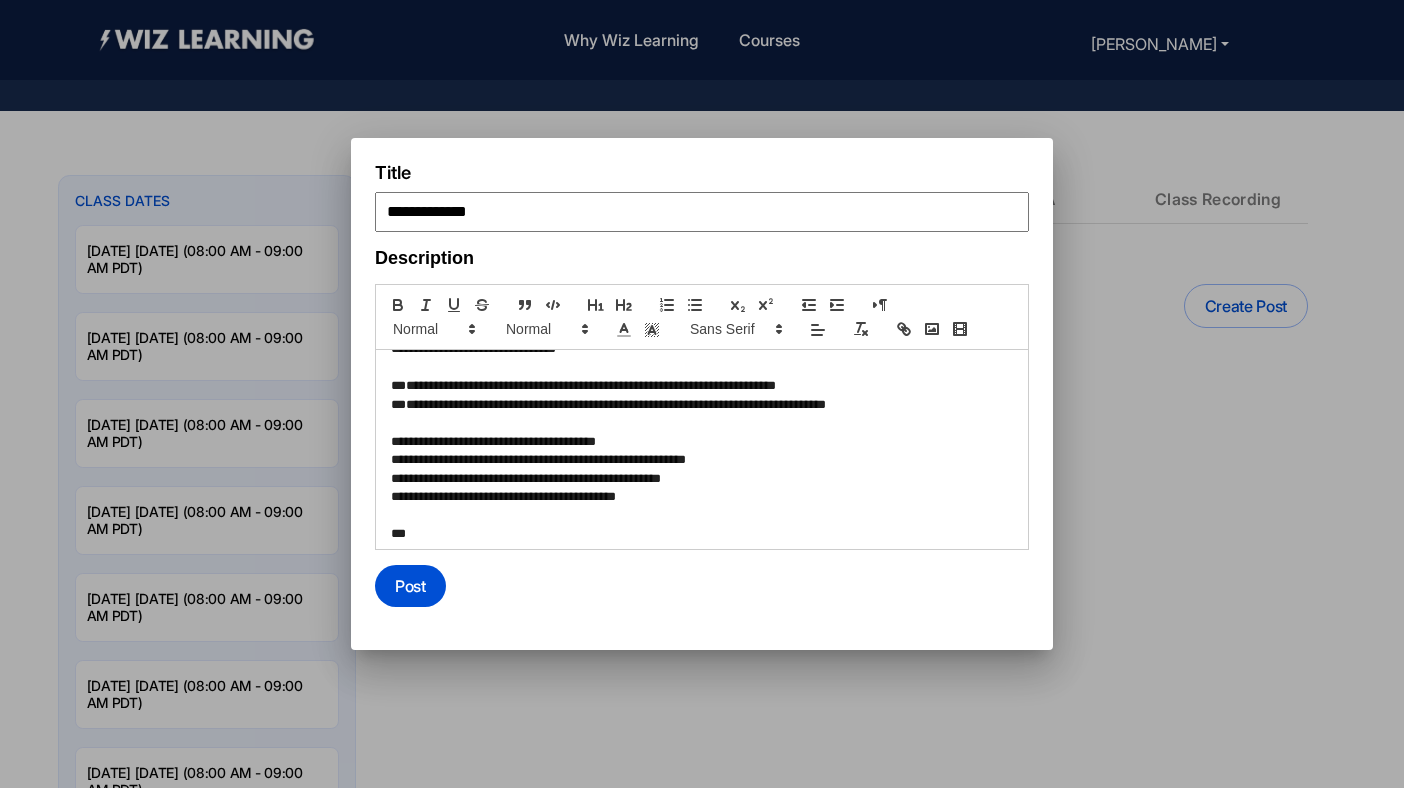 click on "**********" at bounding box center [699, 442] 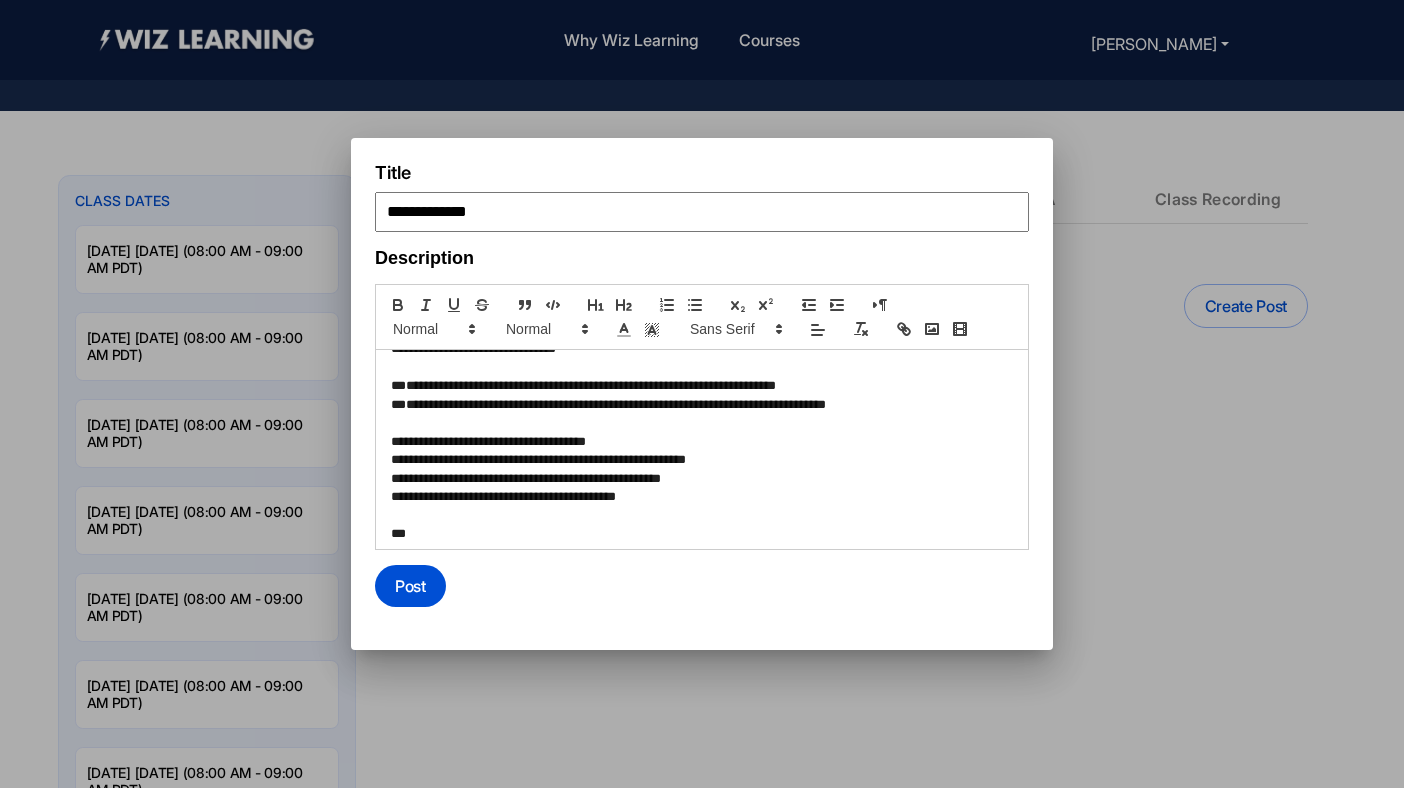click on "**********" at bounding box center (699, 442) 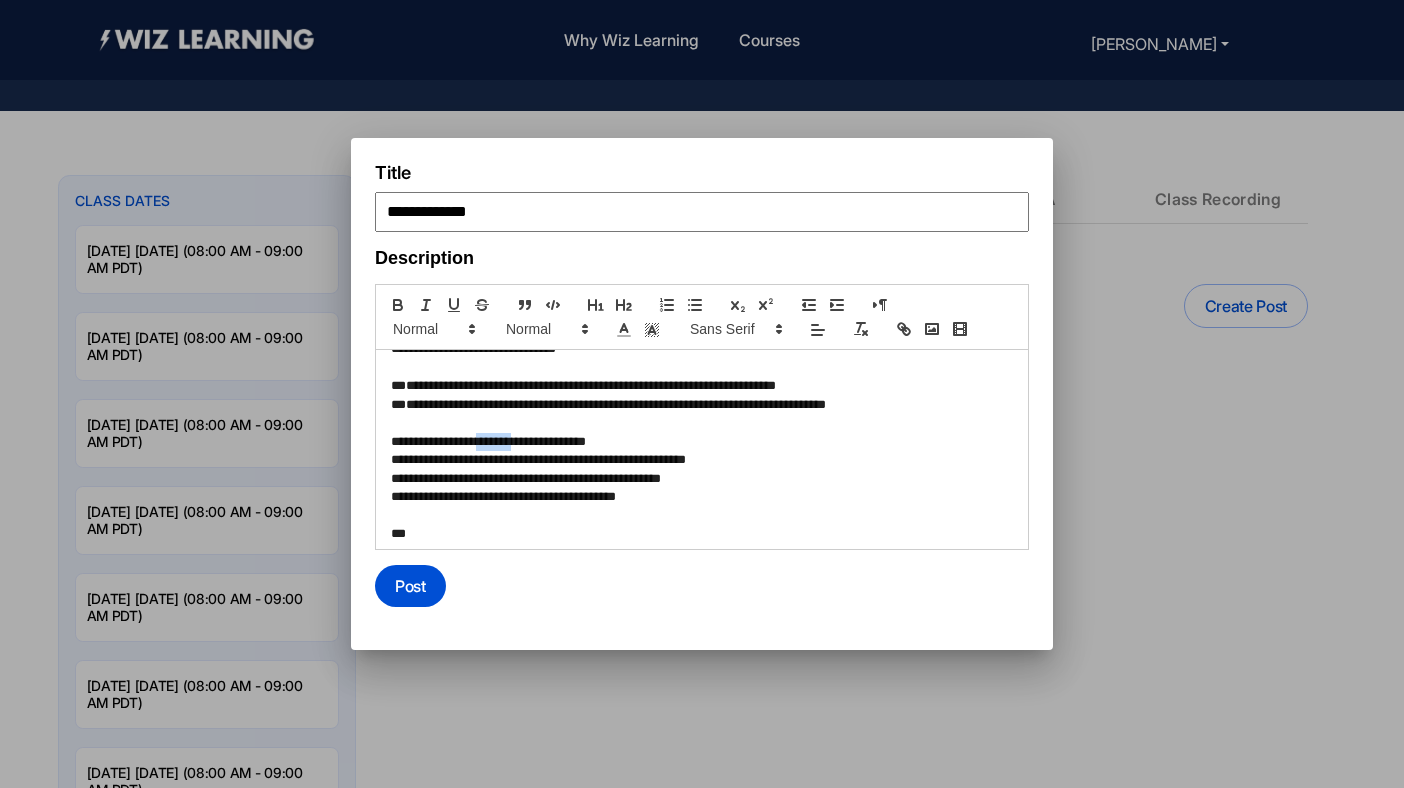 click on "**********" at bounding box center (699, 442) 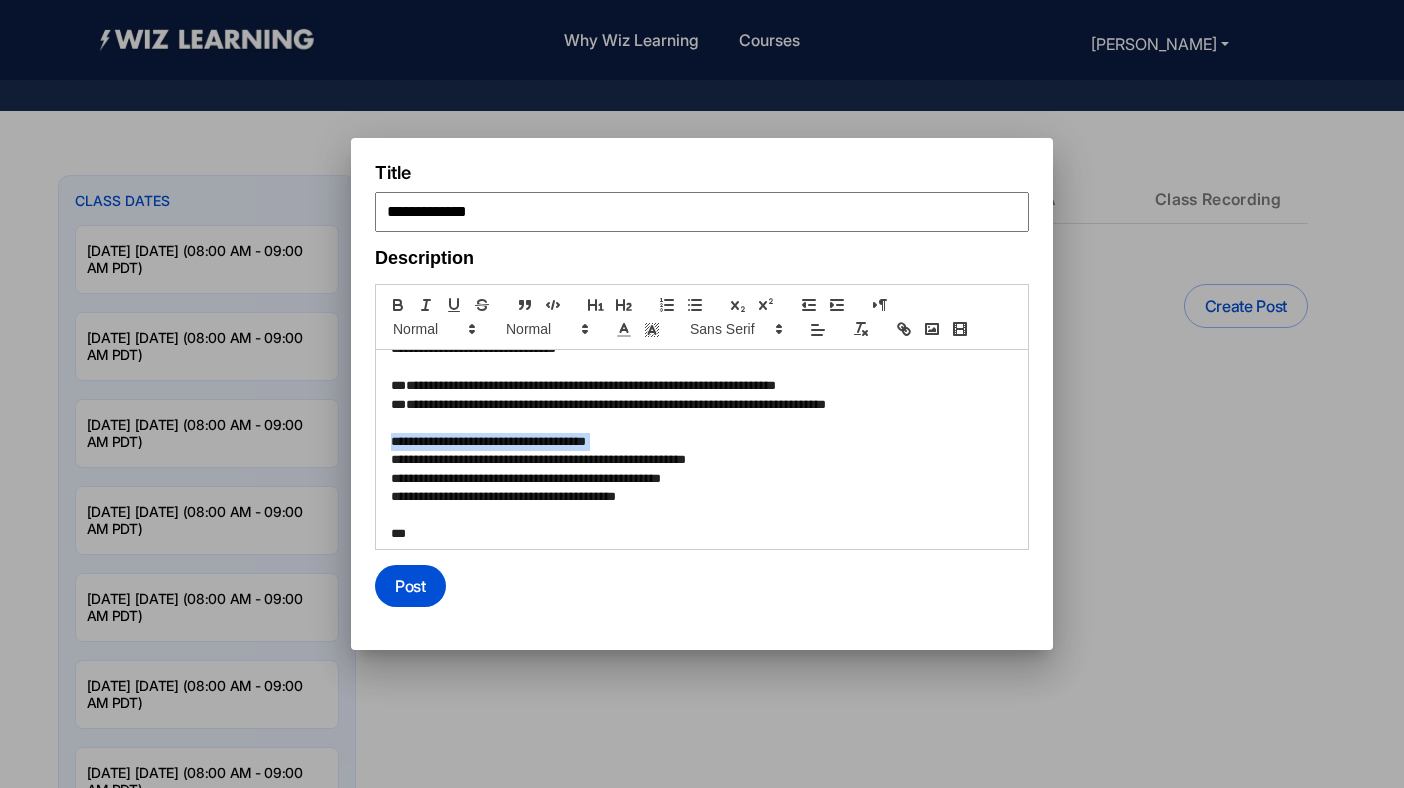 click on "**********" at bounding box center (699, 442) 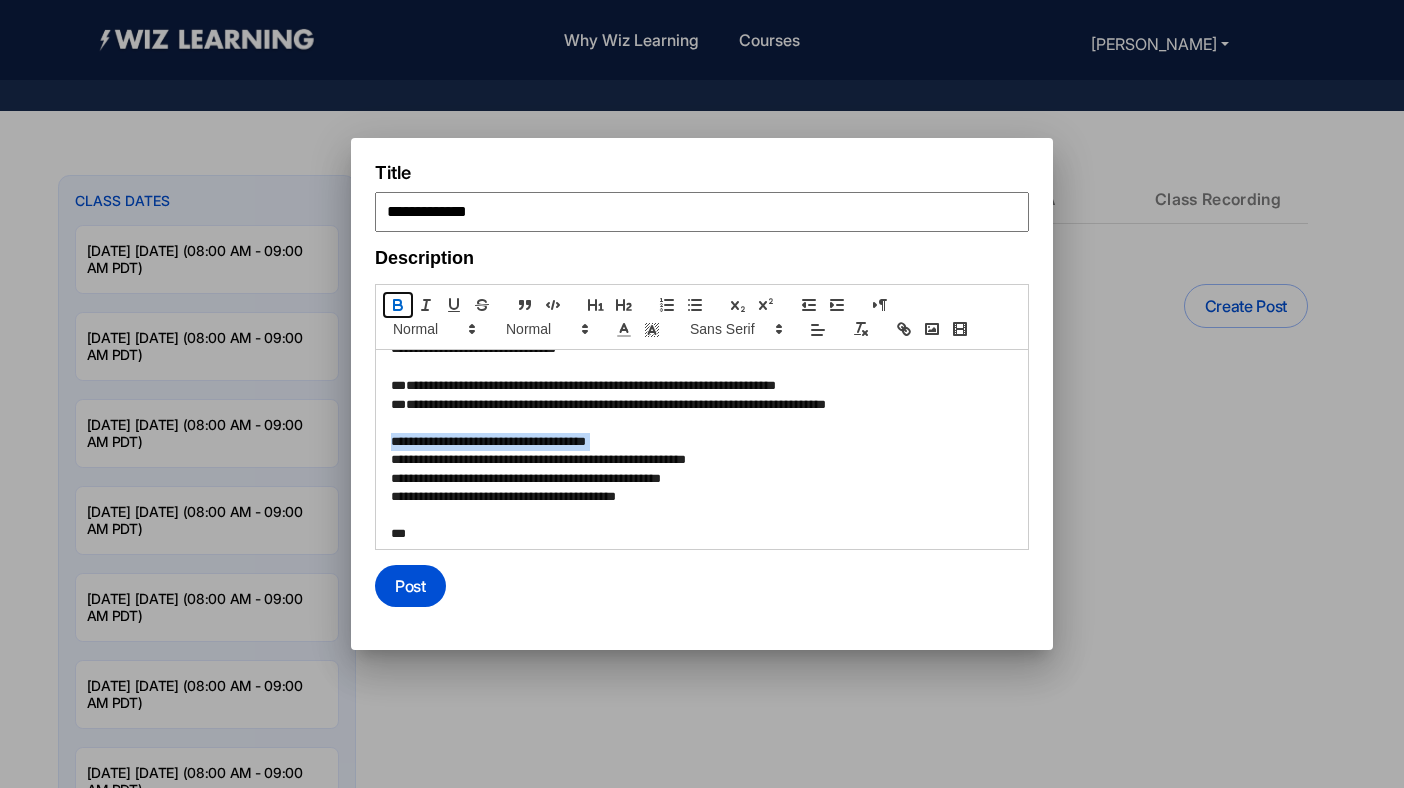 click 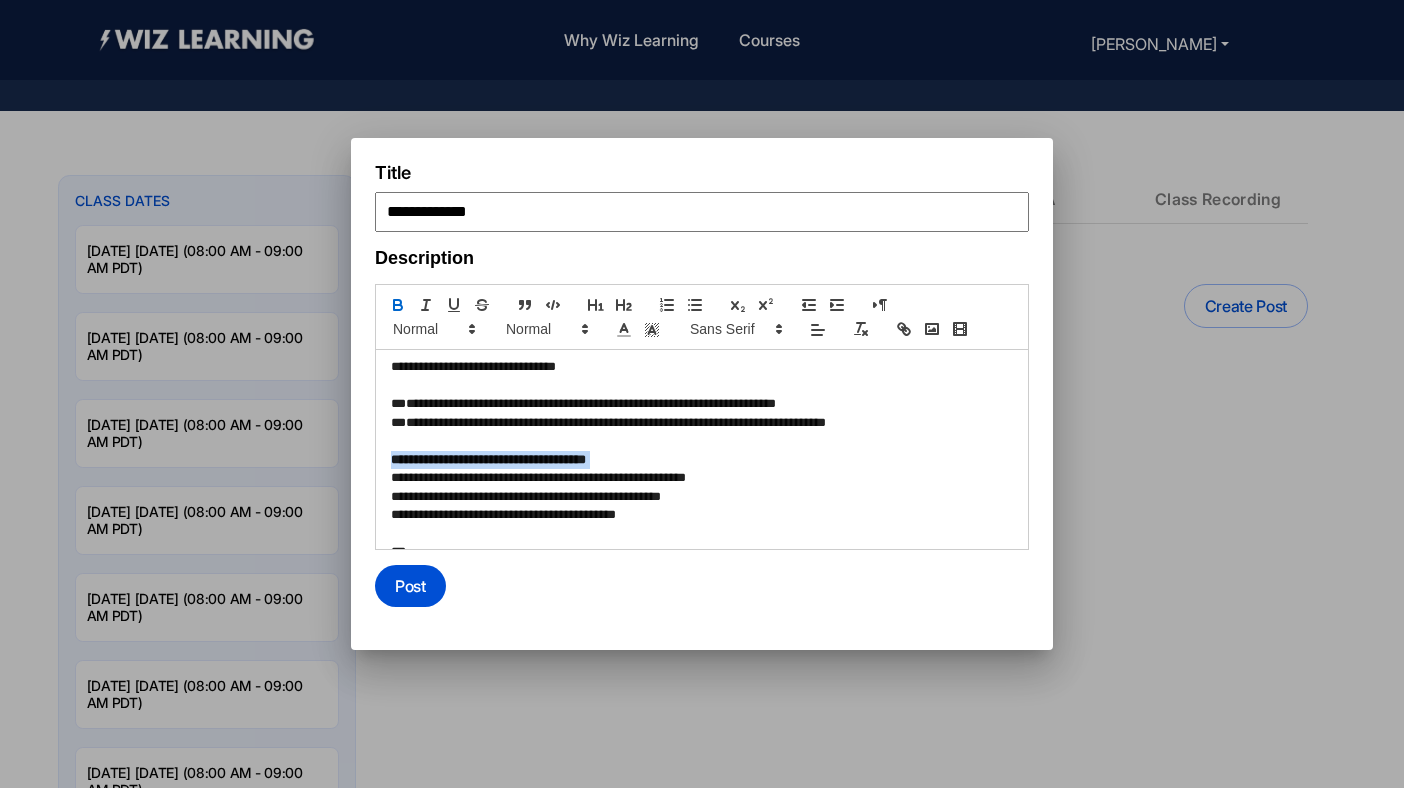 scroll, scrollTop: 1069, scrollLeft: 0, axis: vertical 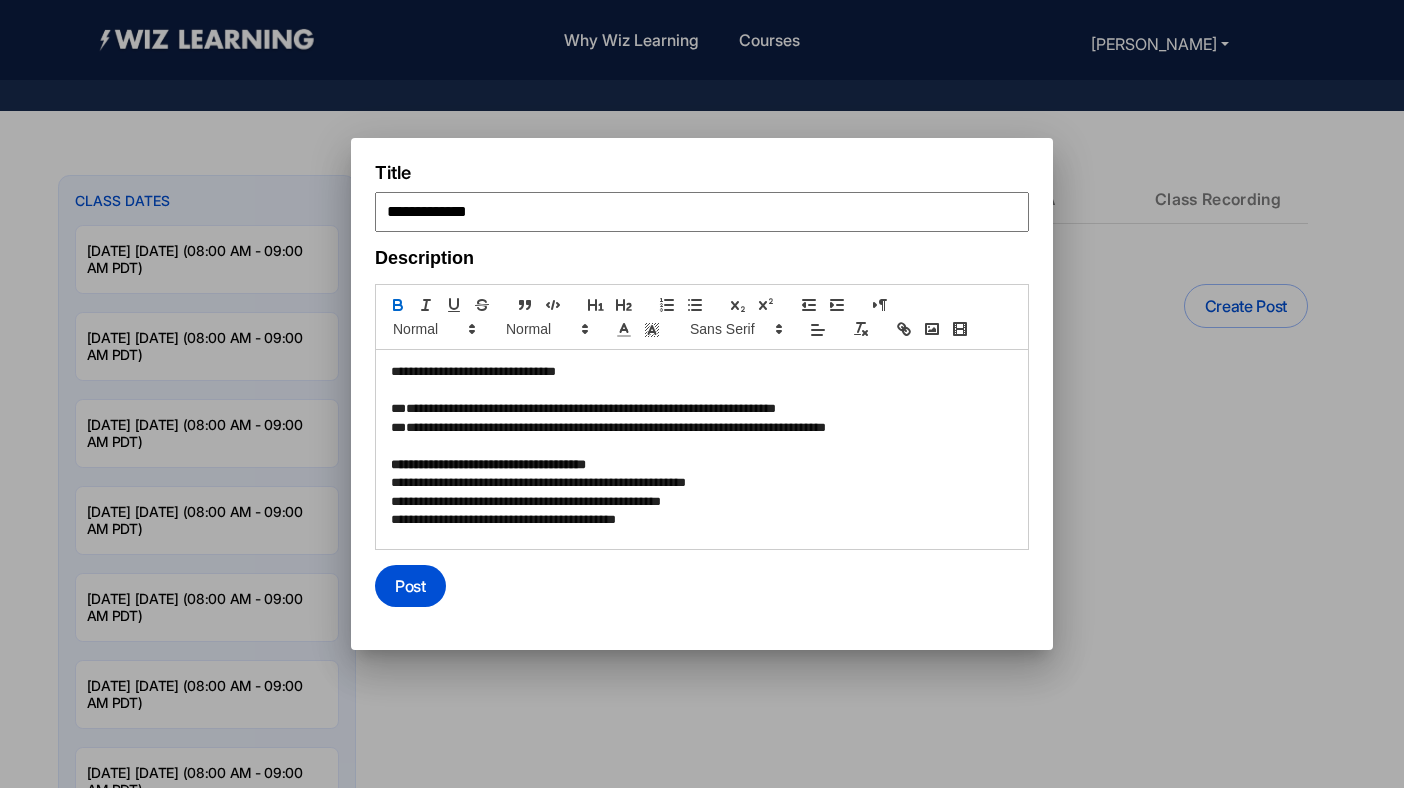 click at bounding box center [702, 391] 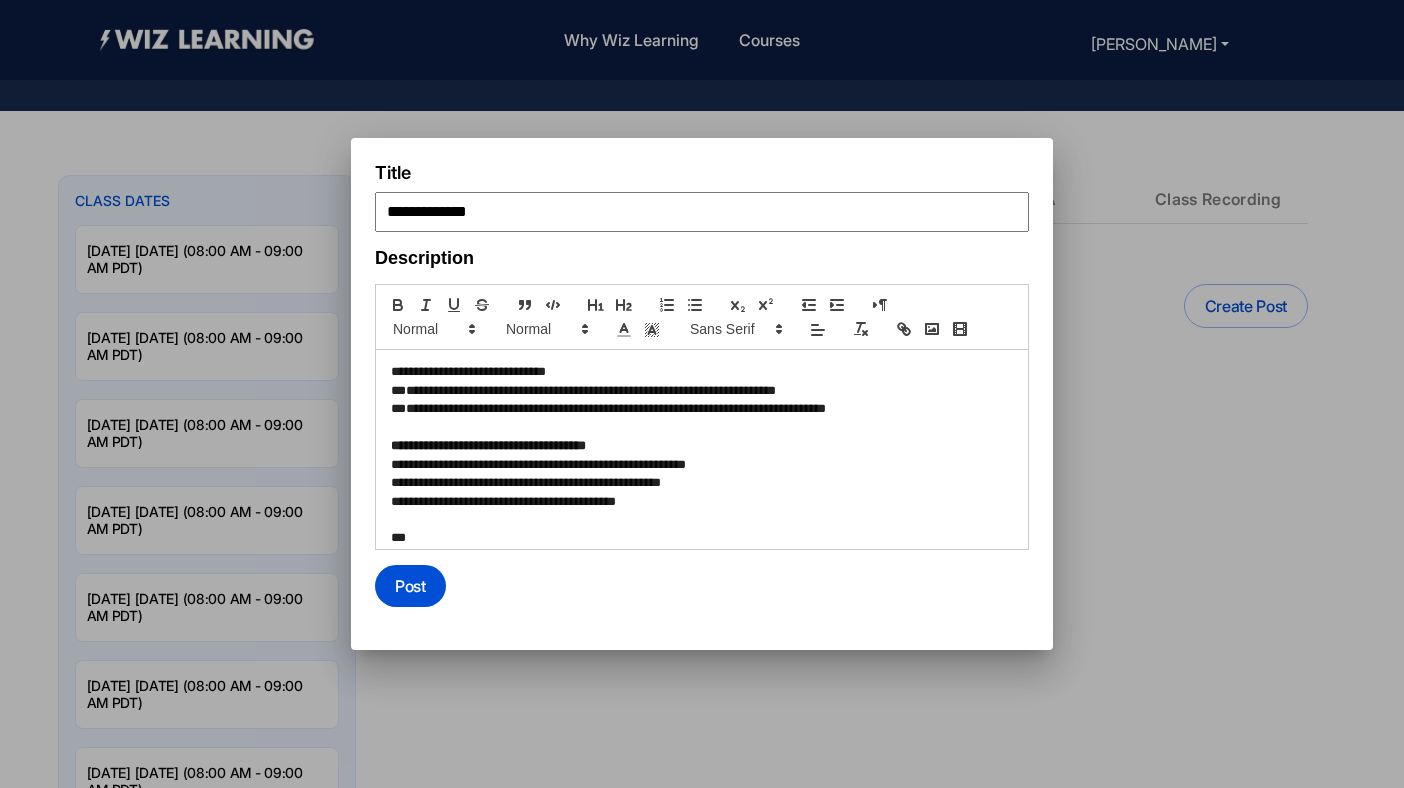 click on "**********" at bounding box center [699, 372] 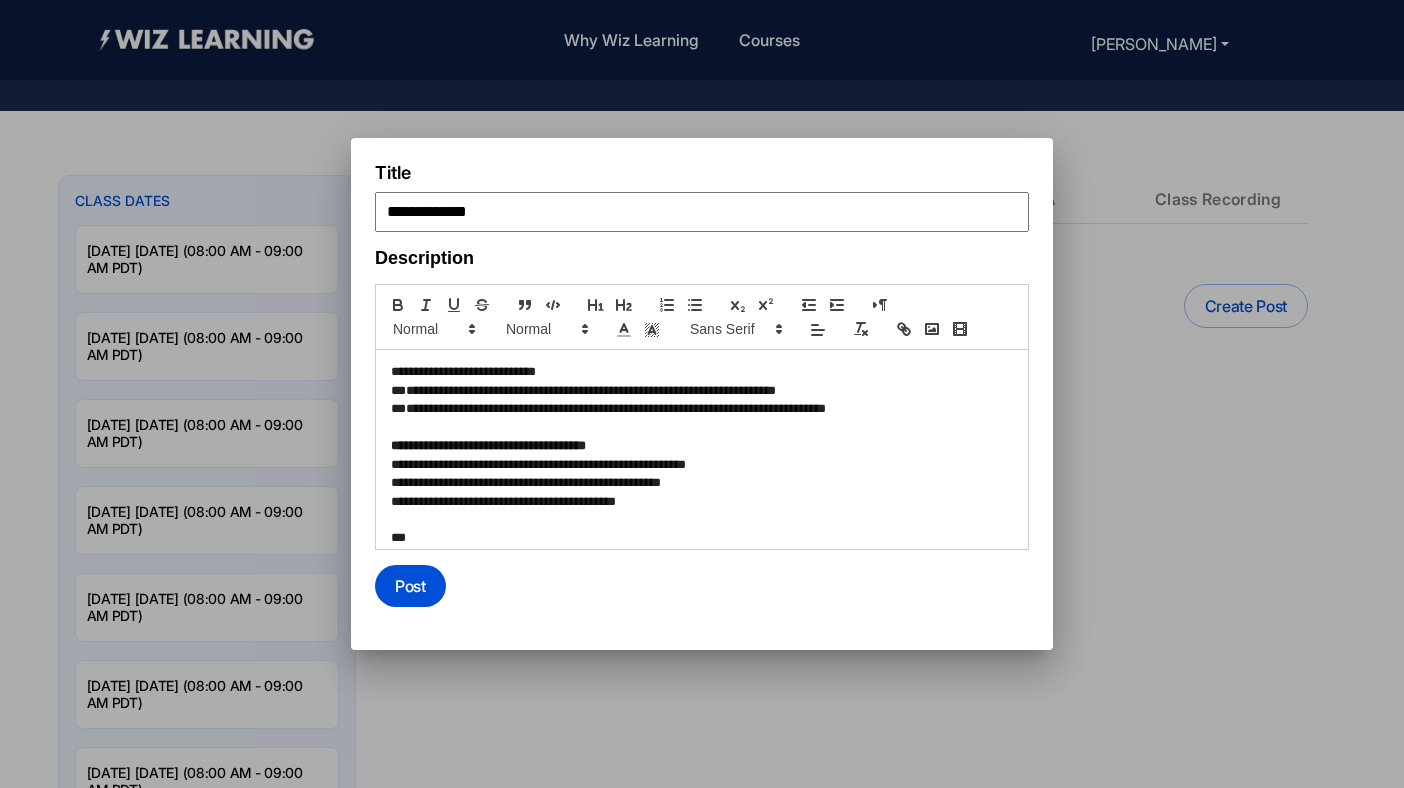 click on "**********" at bounding box center (699, 372) 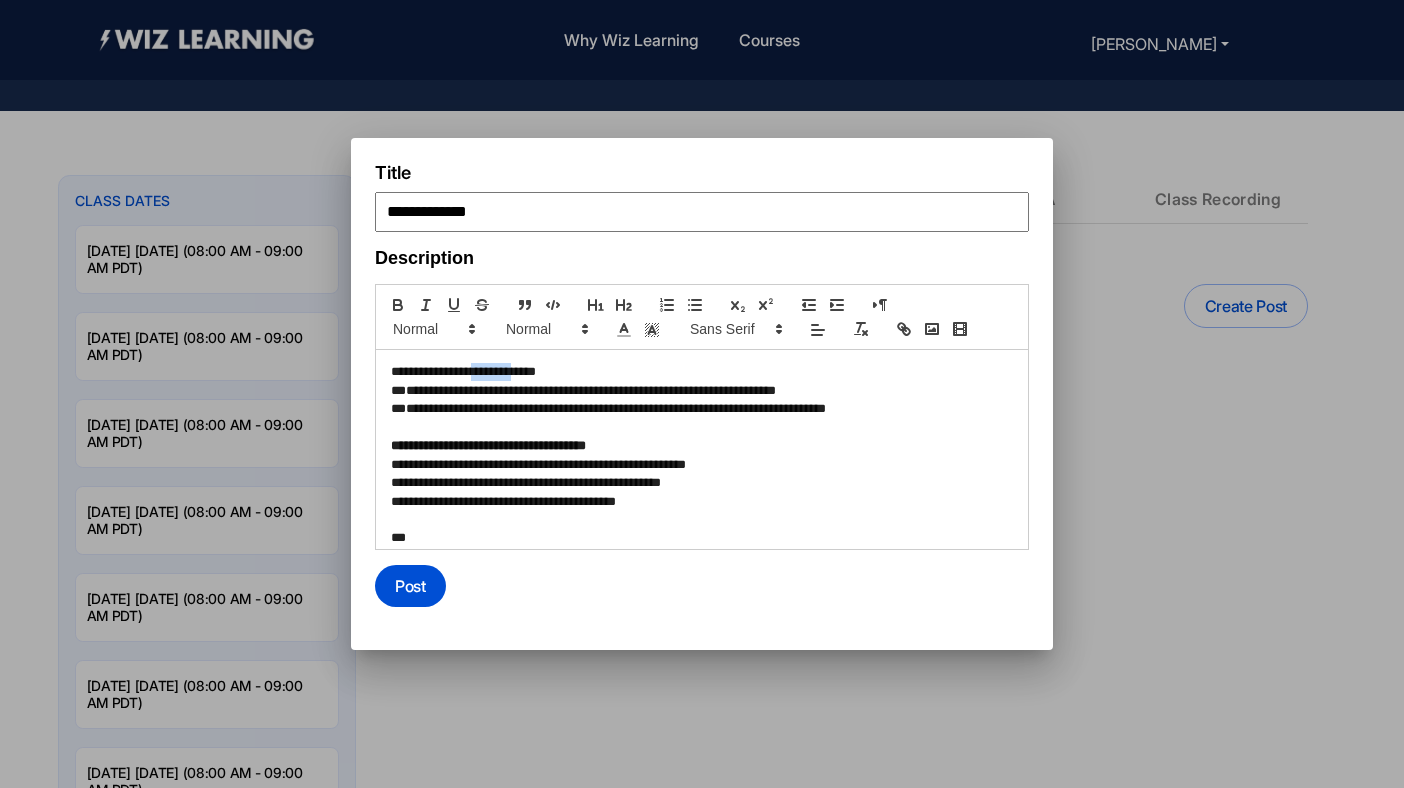 click on "**********" at bounding box center [699, 372] 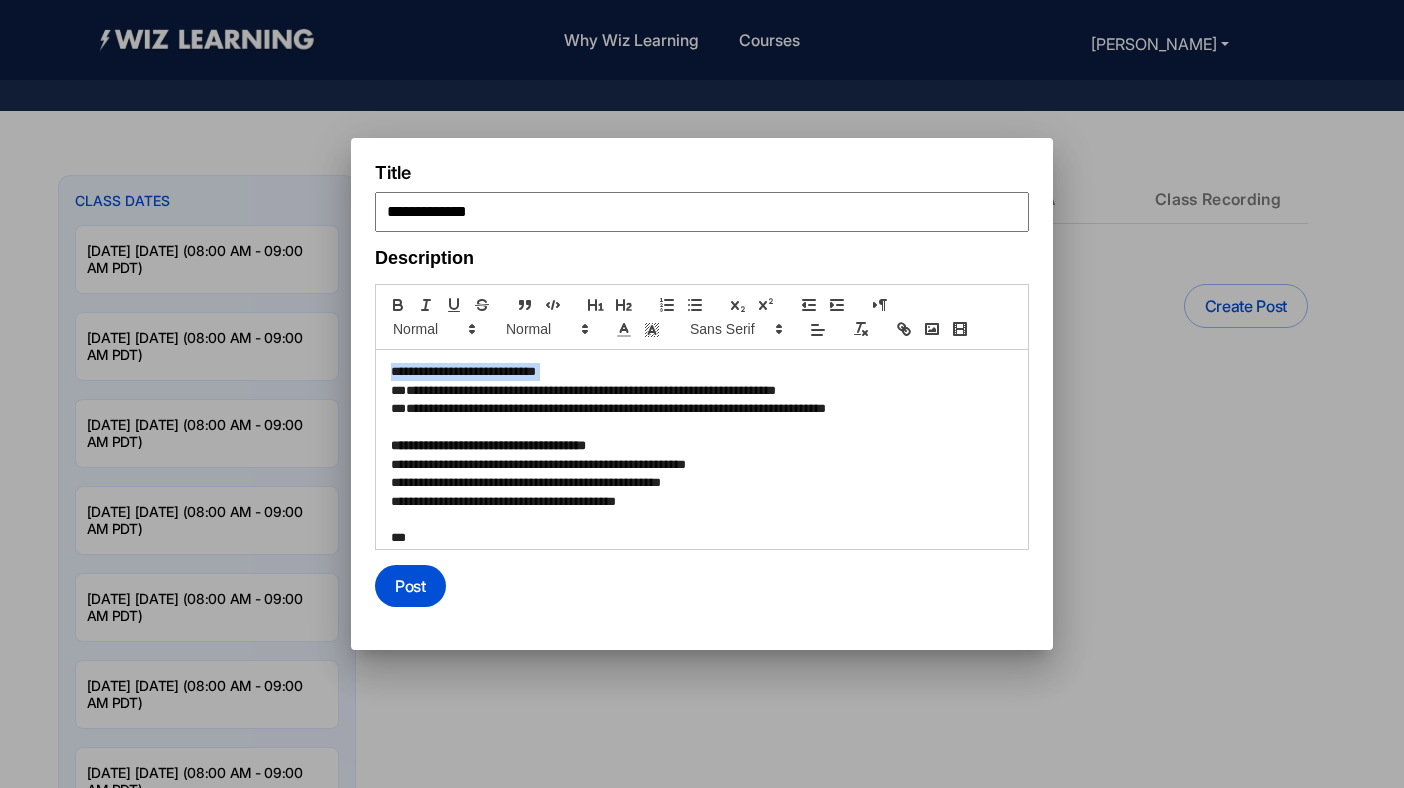 click on "**********" at bounding box center (699, 372) 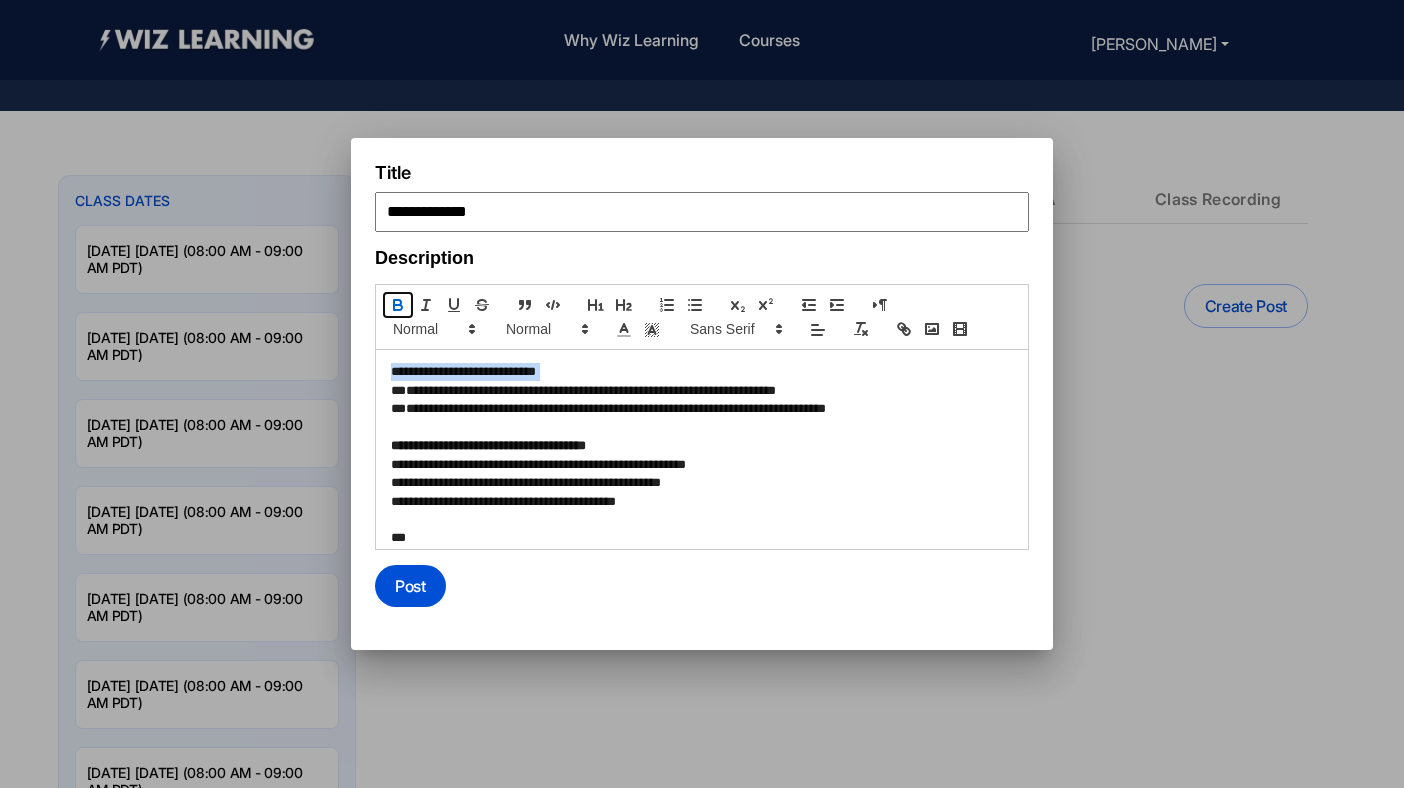 click at bounding box center (398, 305) 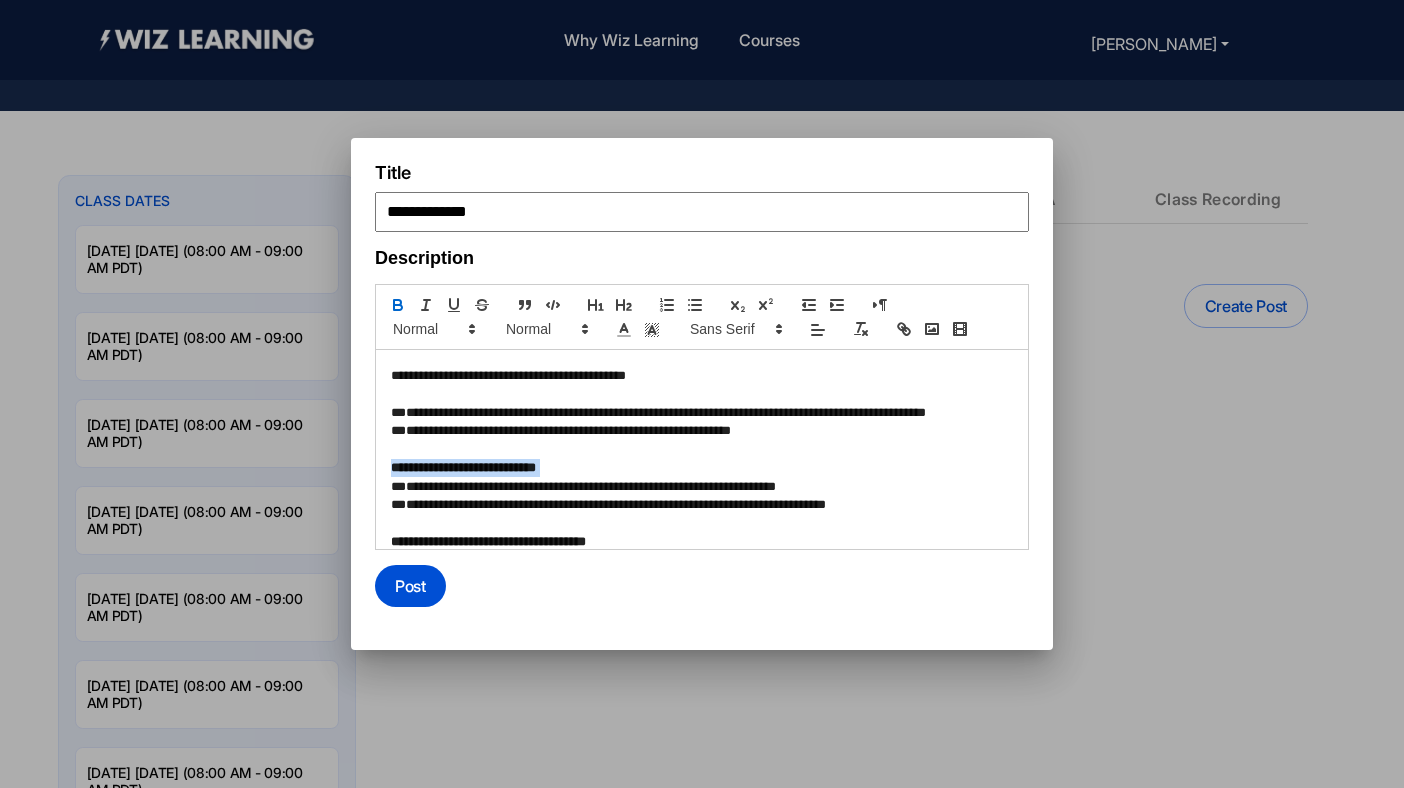 scroll, scrollTop: 926, scrollLeft: 0, axis: vertical 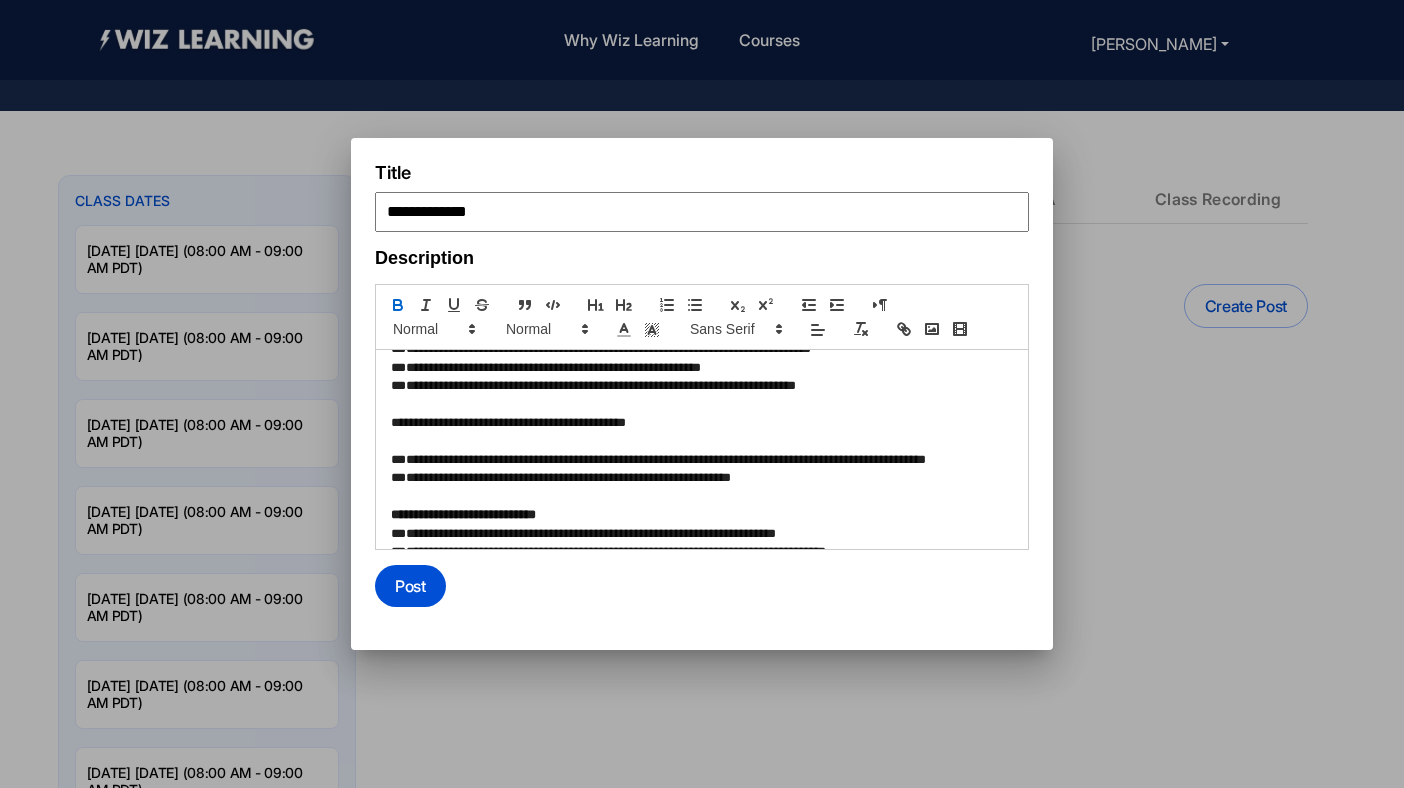 click at bounding box center [702, 442] 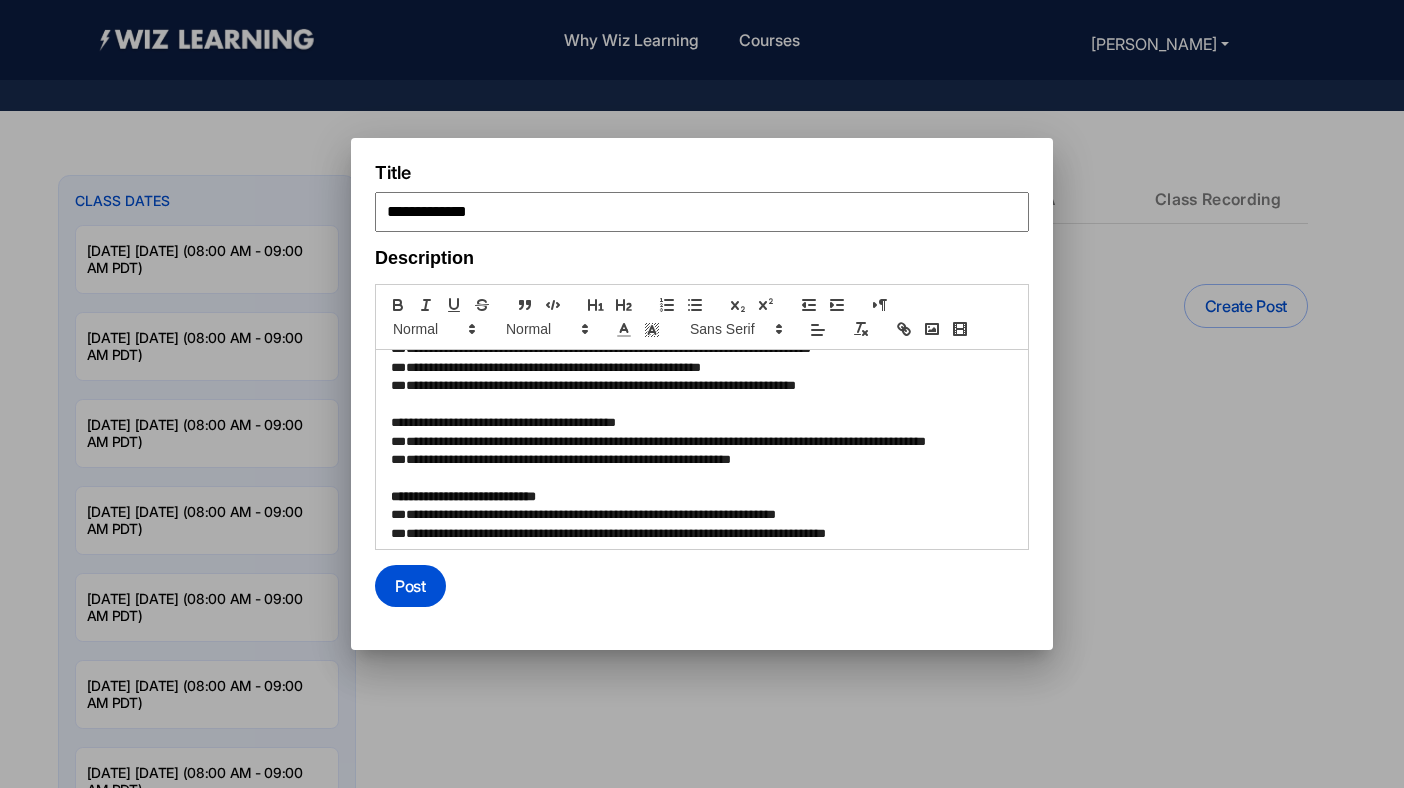 click on "**********" at bounding box center (699, 423) 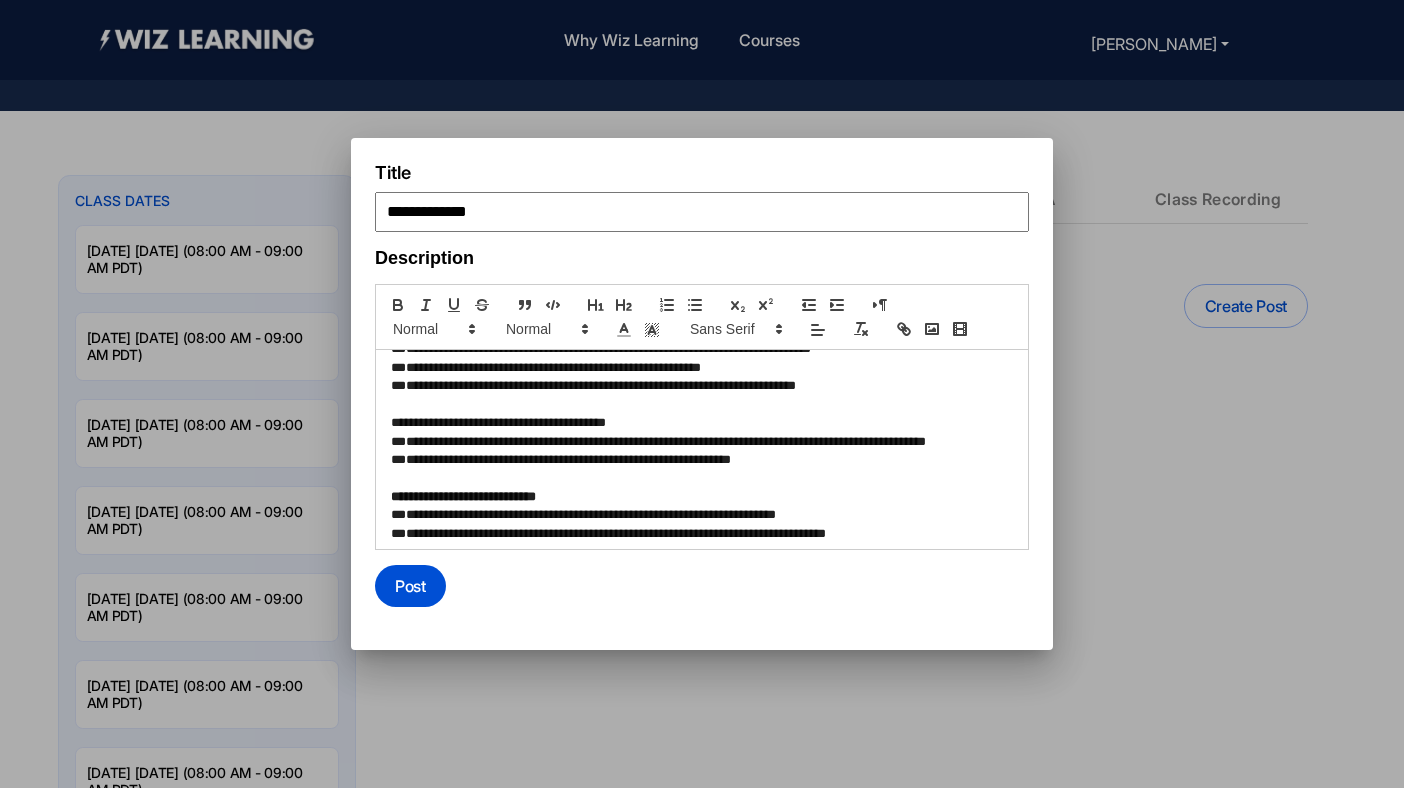 click on "**********" at bounding box center [699, 423] 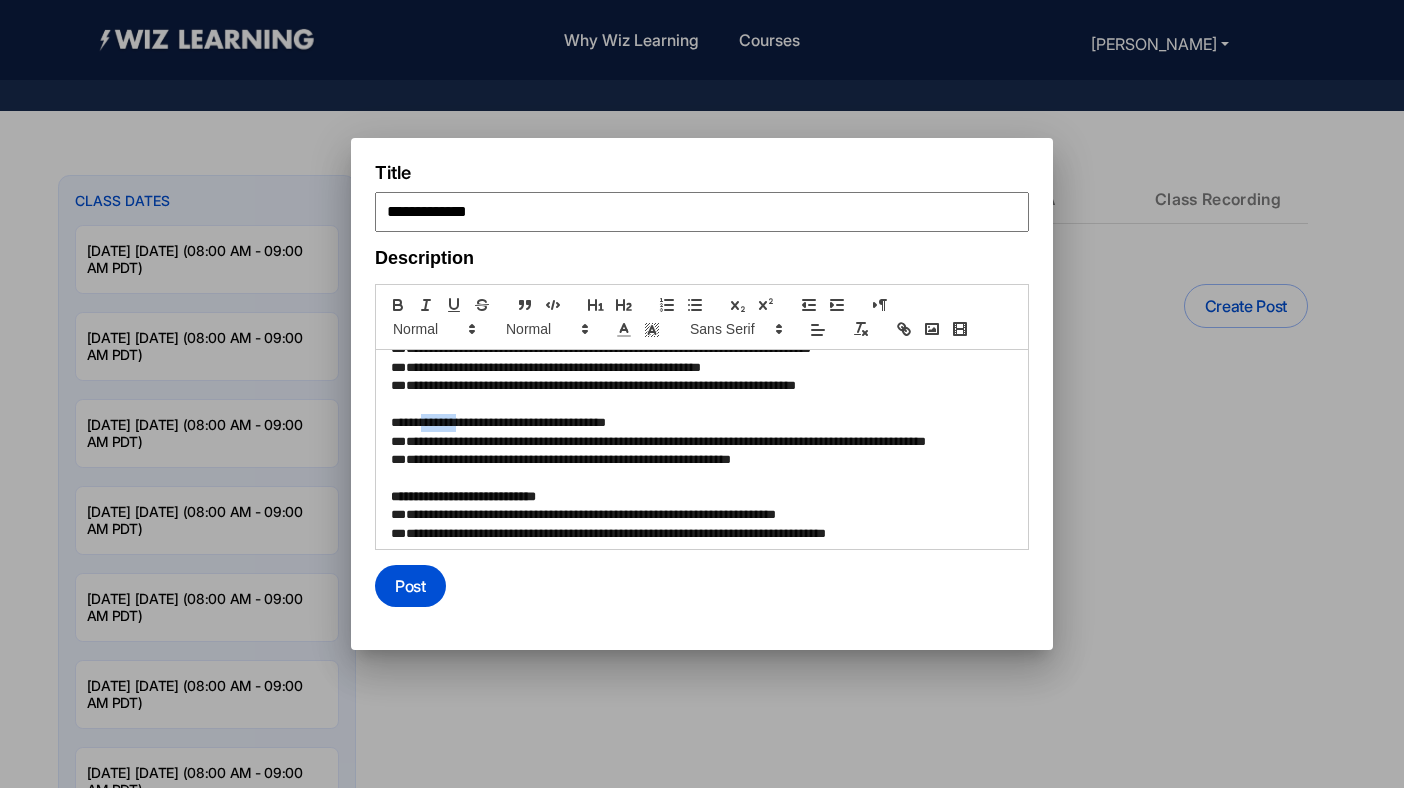 click on "**********" at bounding box center (699, 423) 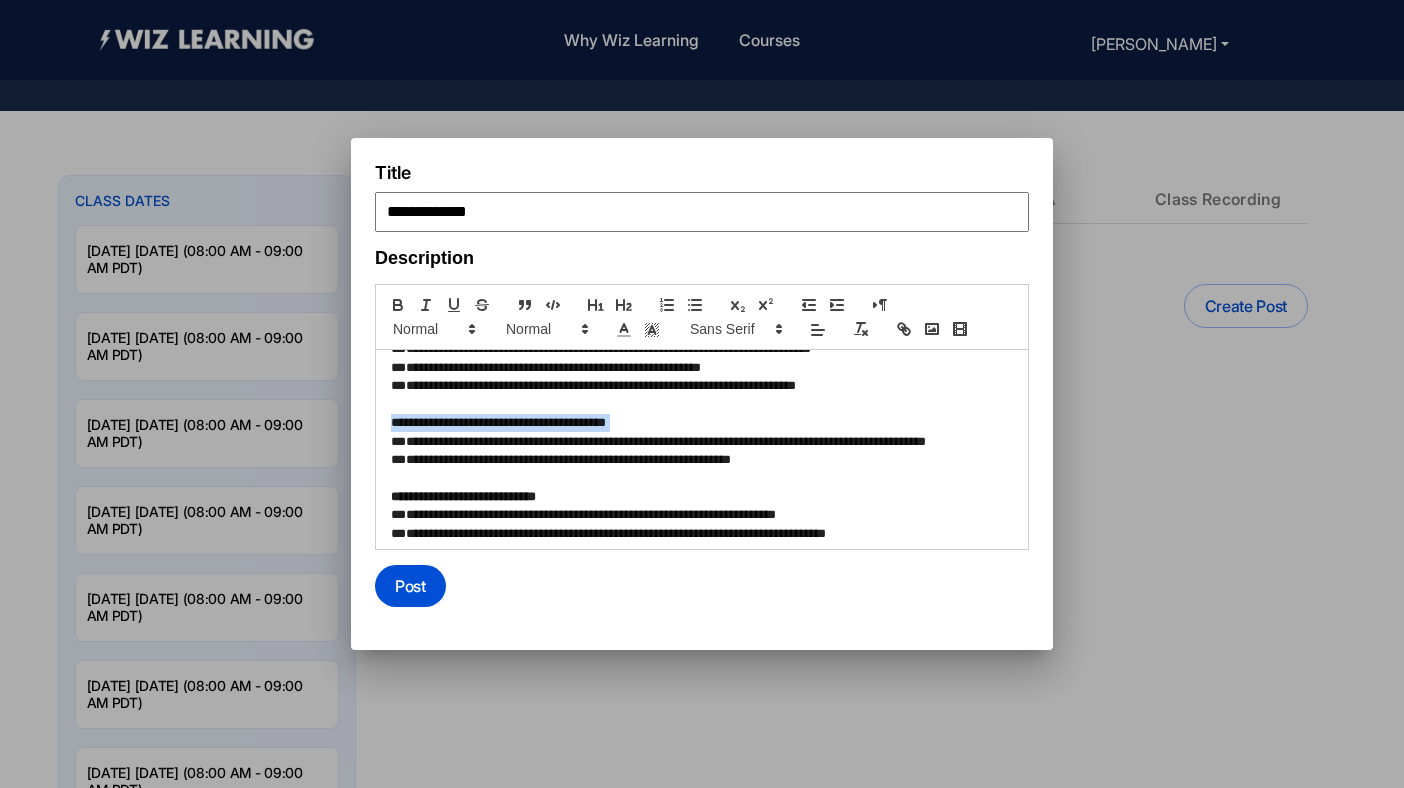 click on "**********" at bounding box center (699, 423) 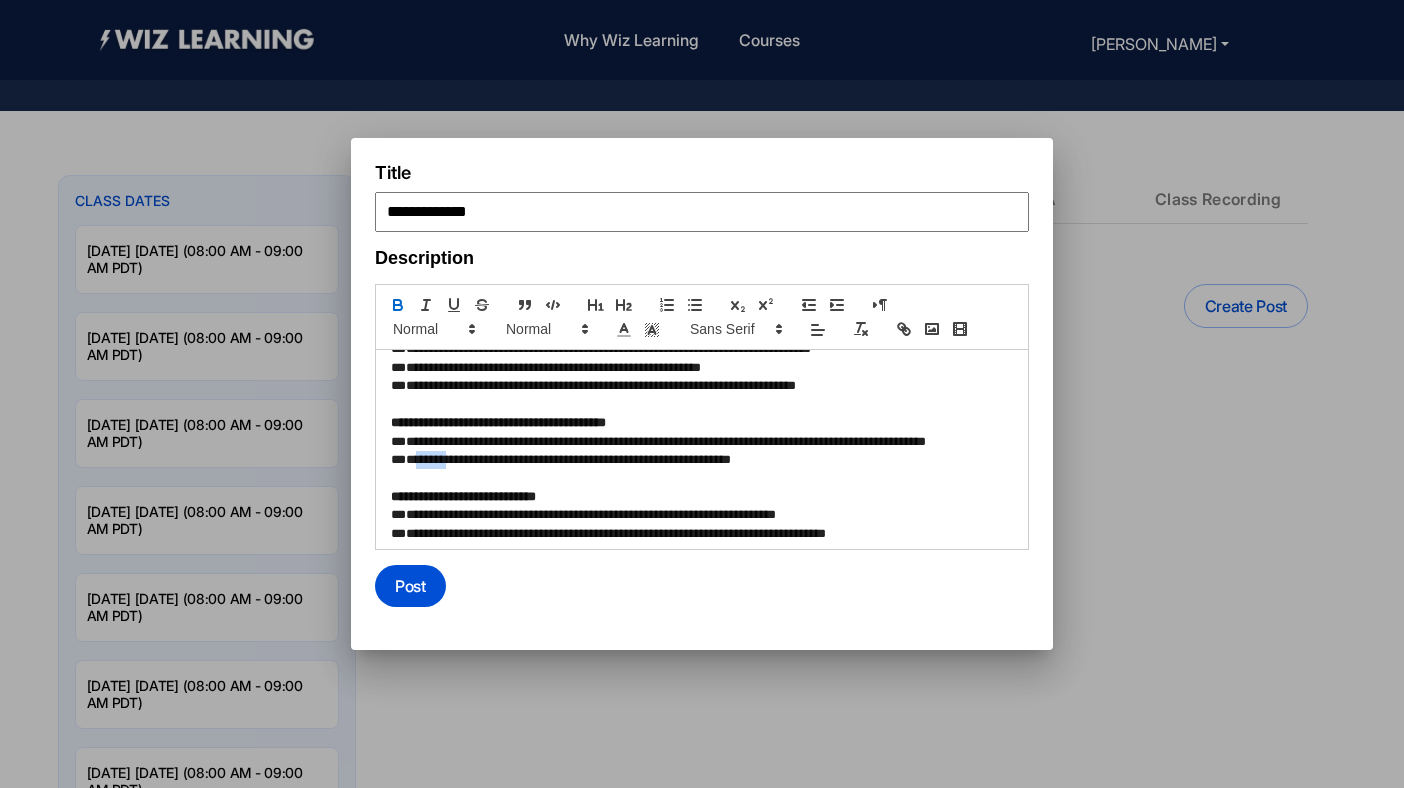drag, startPoint x: 447, startPoint y: 460, endPoint x: 413, endPoint y: 458, distance: 34.058773 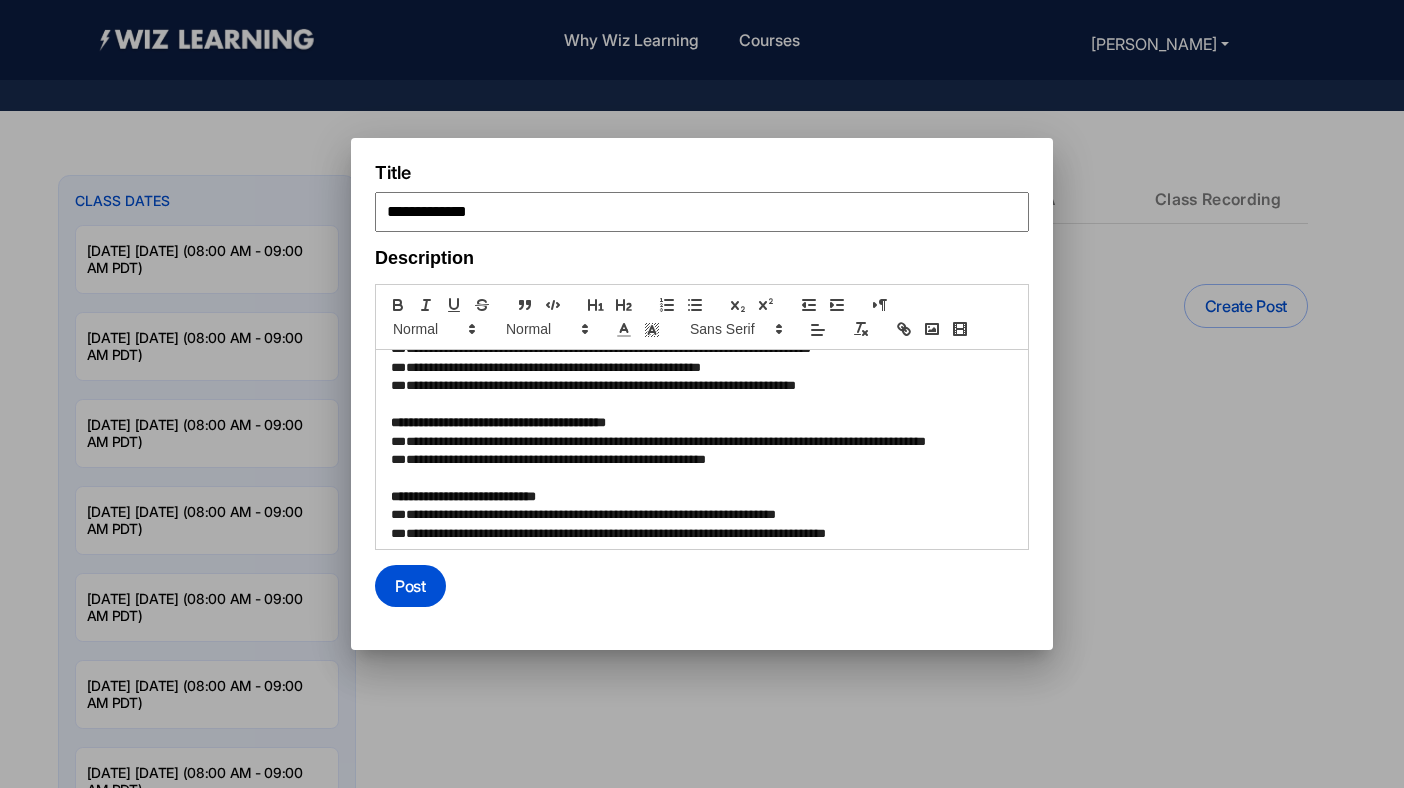 click on "**********" at bounding box center (699, 534) 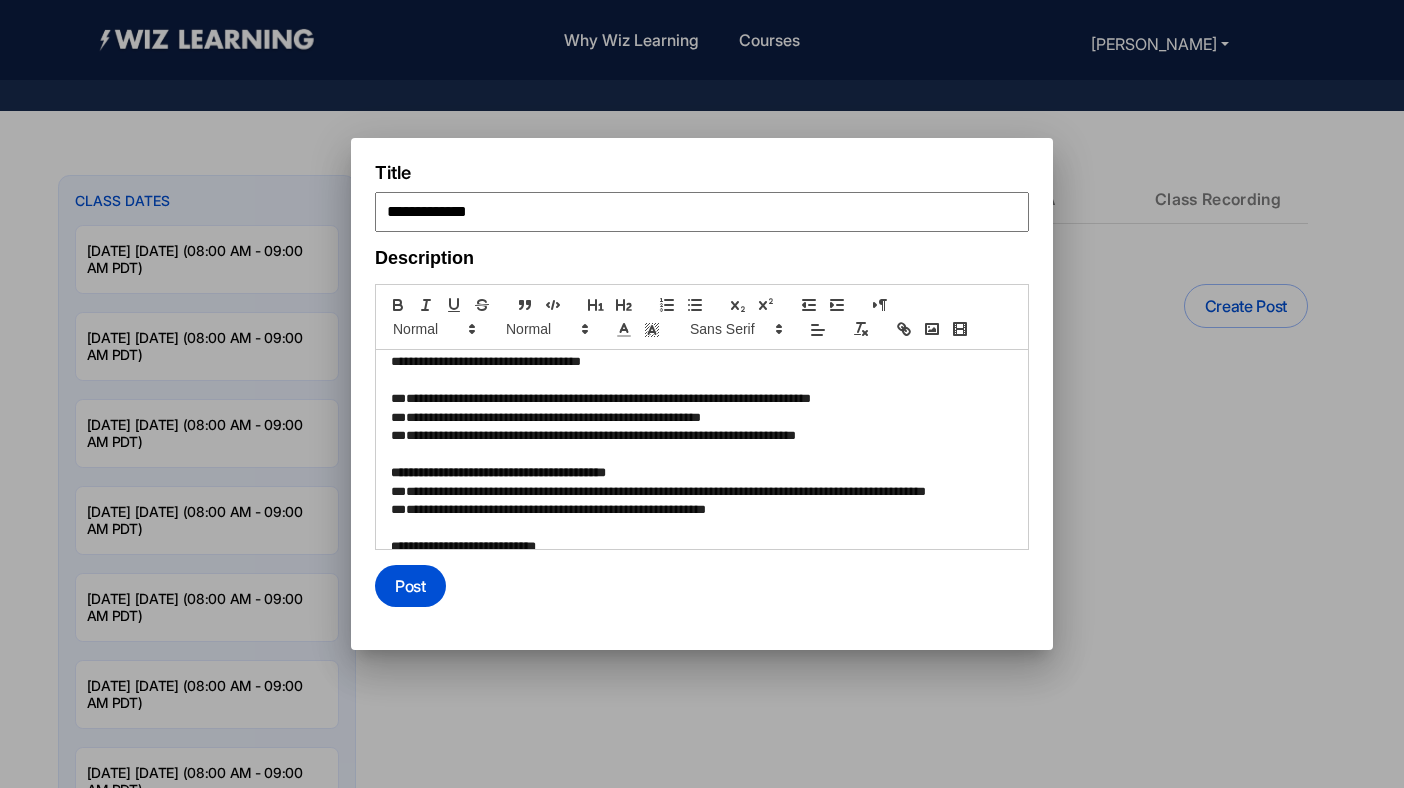 scroll, scrollTop: 847, scrollLeft: 0, axis: vertical 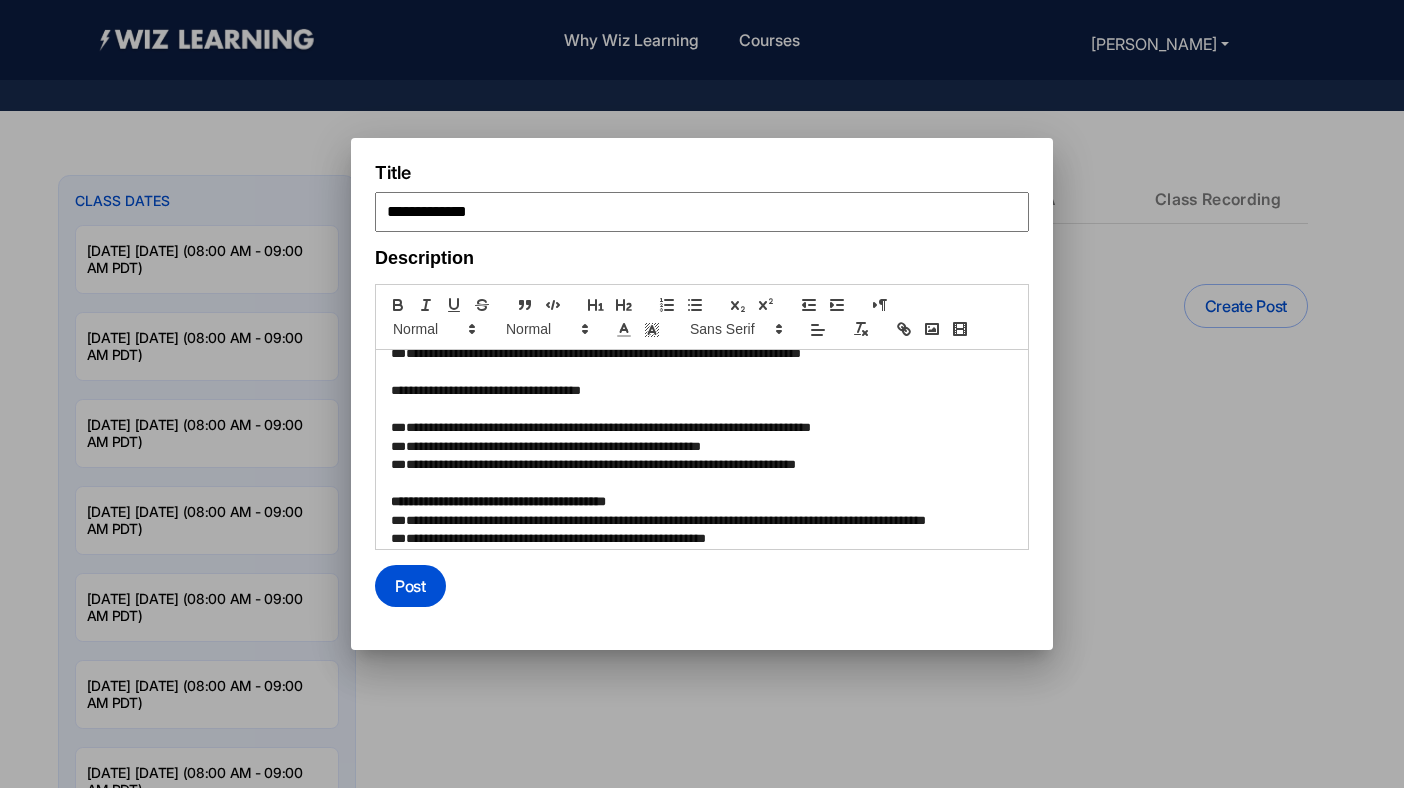 click on "**********" at bounding box center [699, 428] 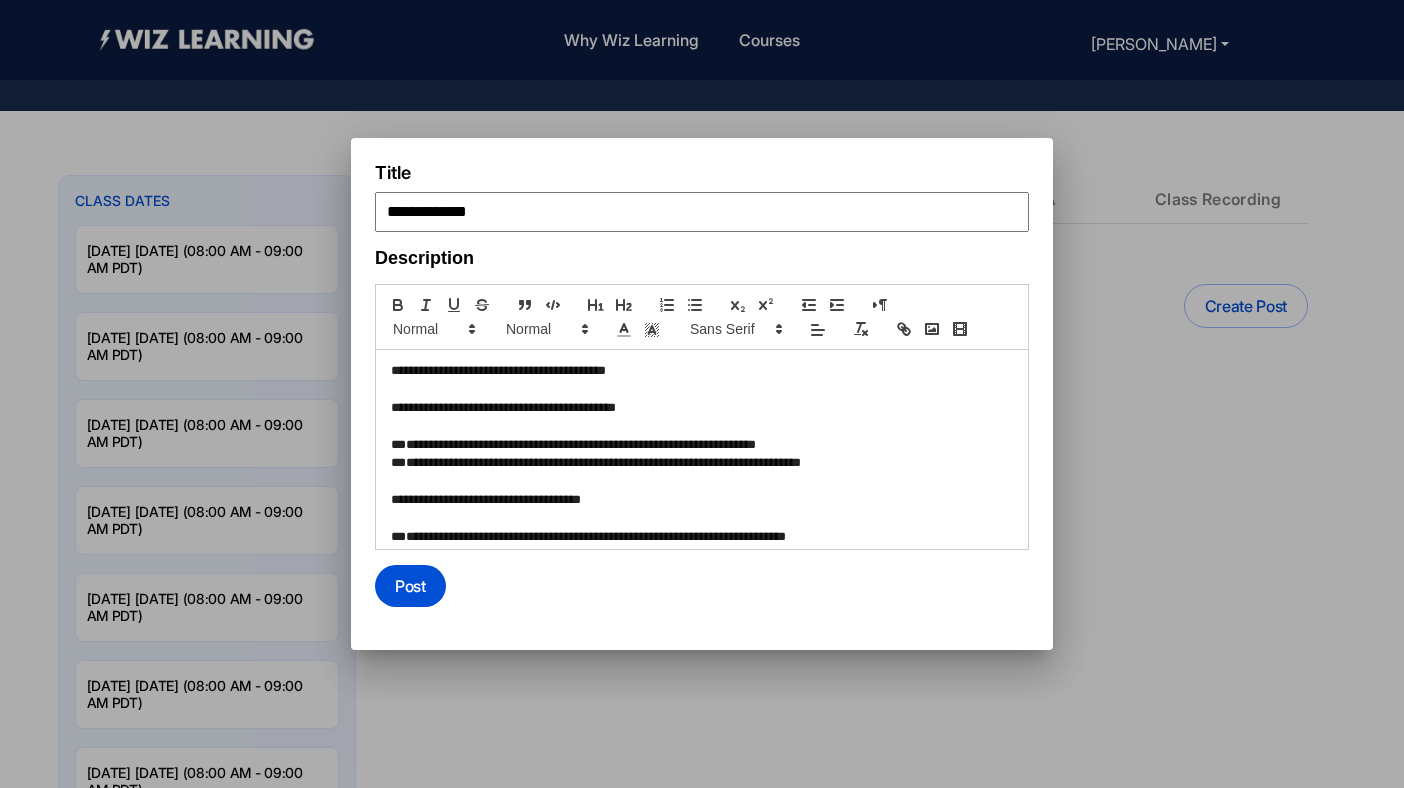 scroll, scrollTop: 739, scrollLeft: 0, axis: vertical 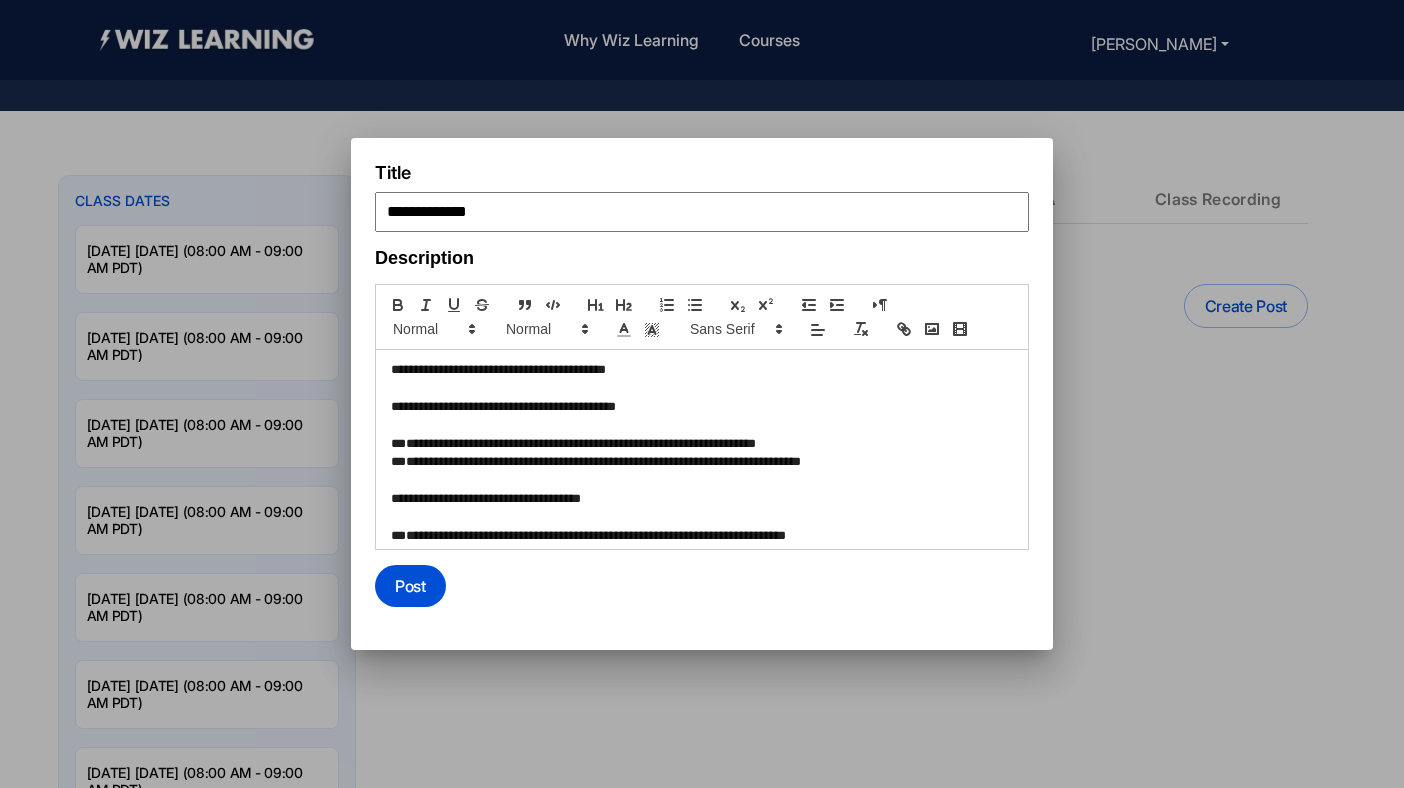 click at bounding box center (702, 518) 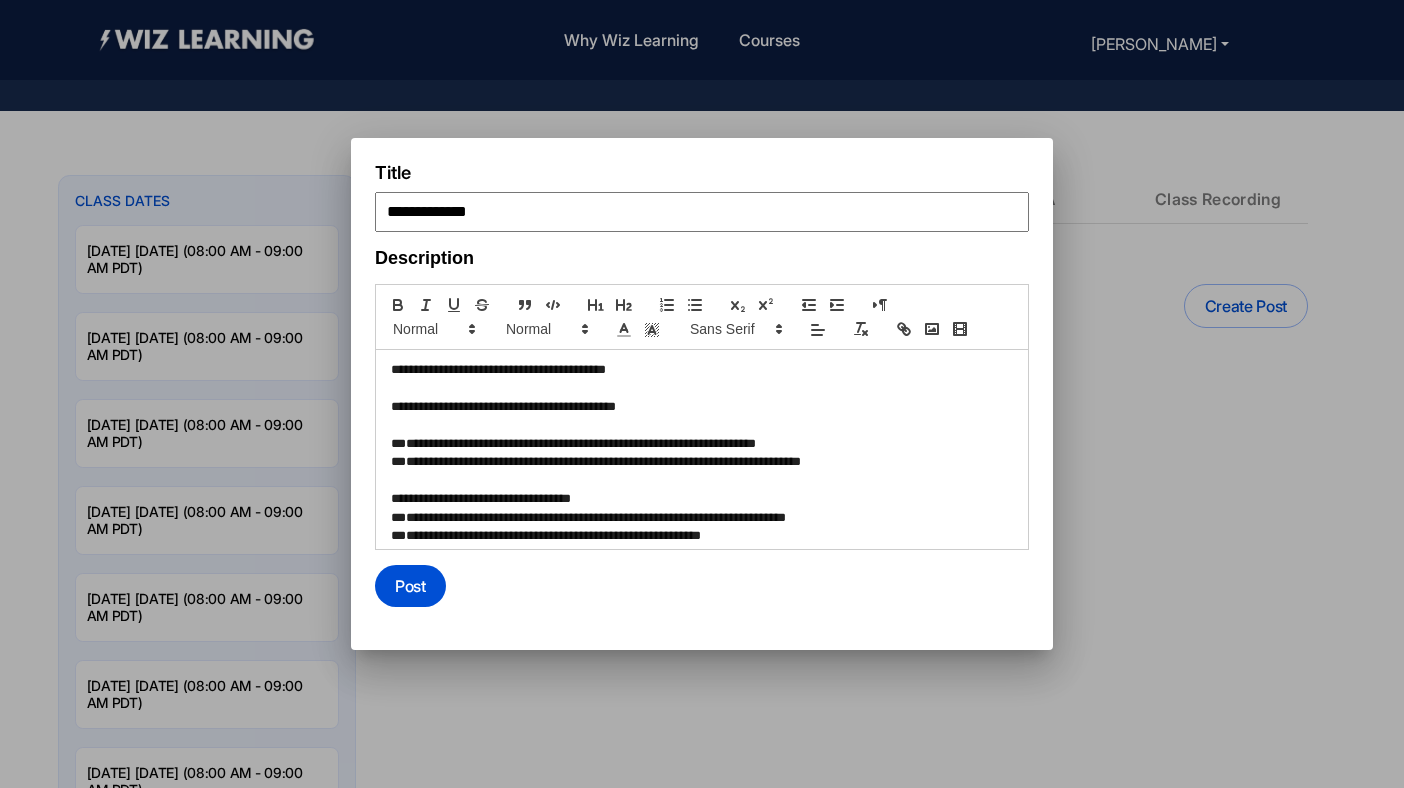 click on "**********" at bounding box center (699, 499) 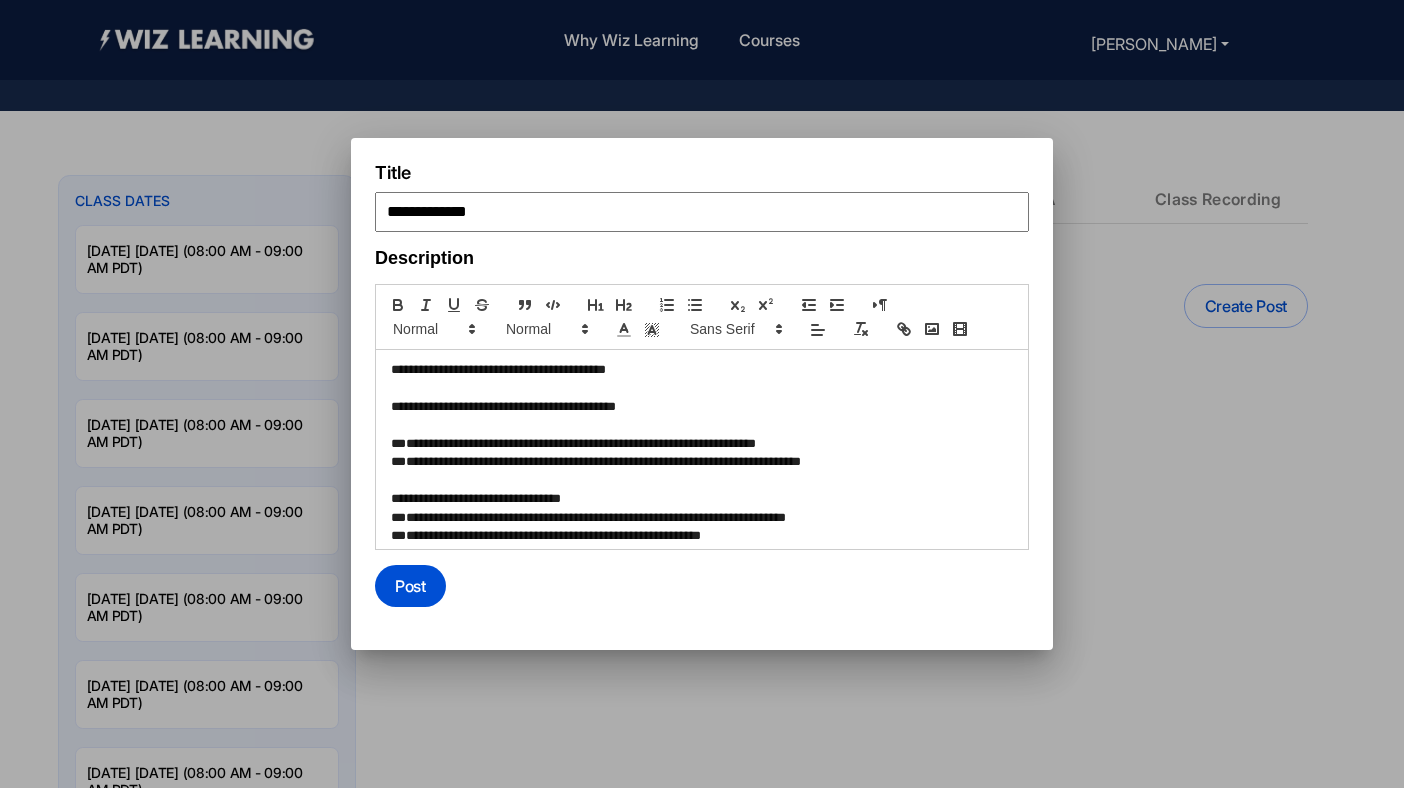click on "**********" at bounding box center [699, 407] 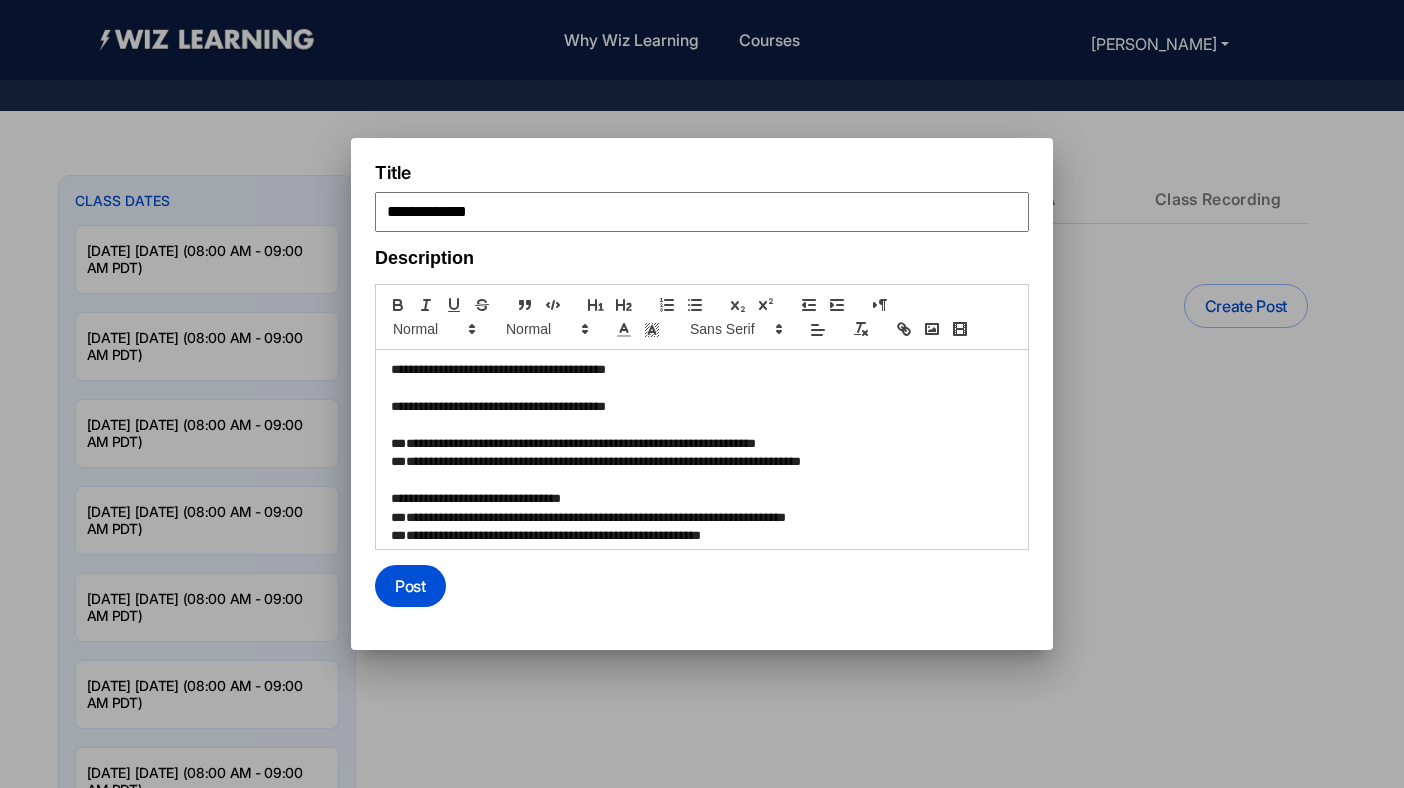 click at bounding box center [702, 426] 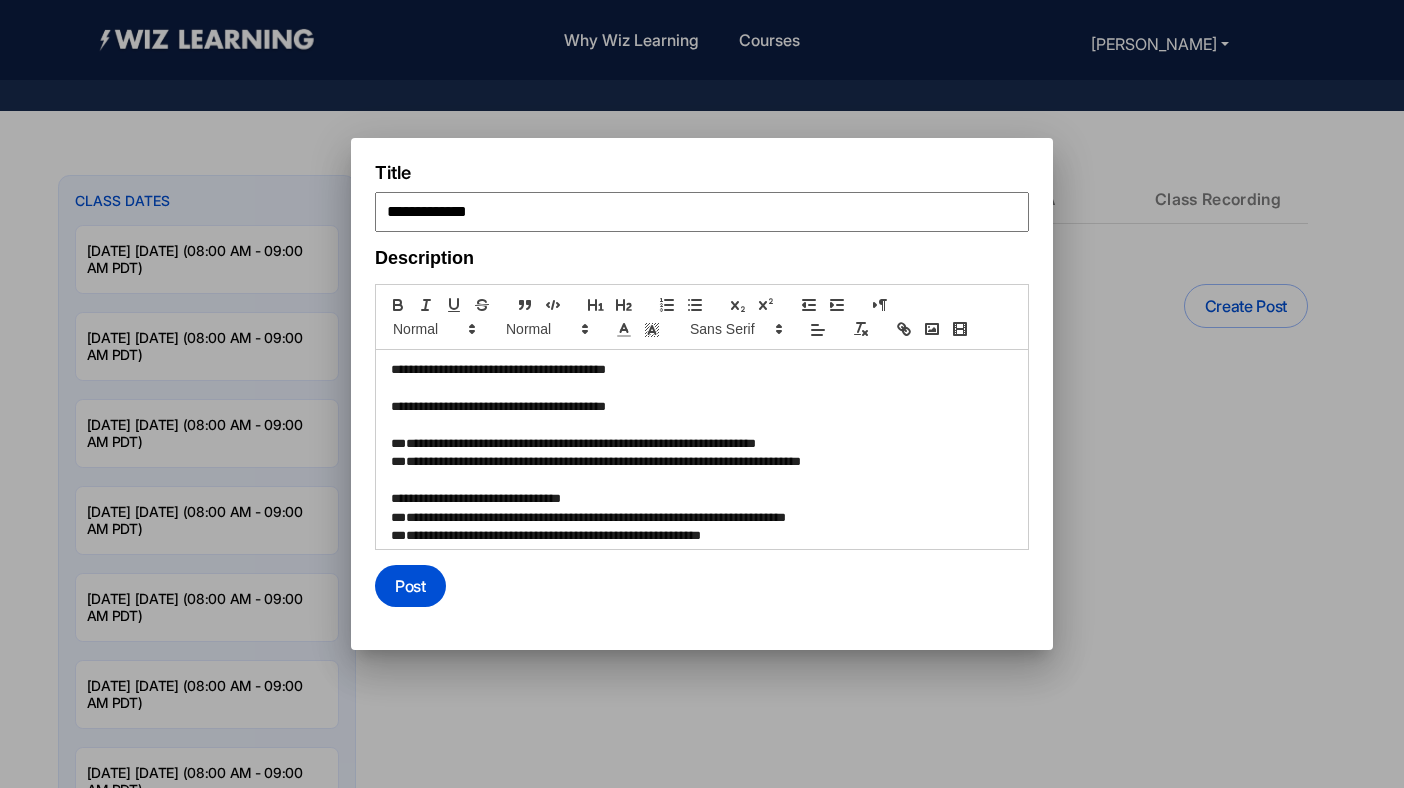 click at bounding box center (702, 389) 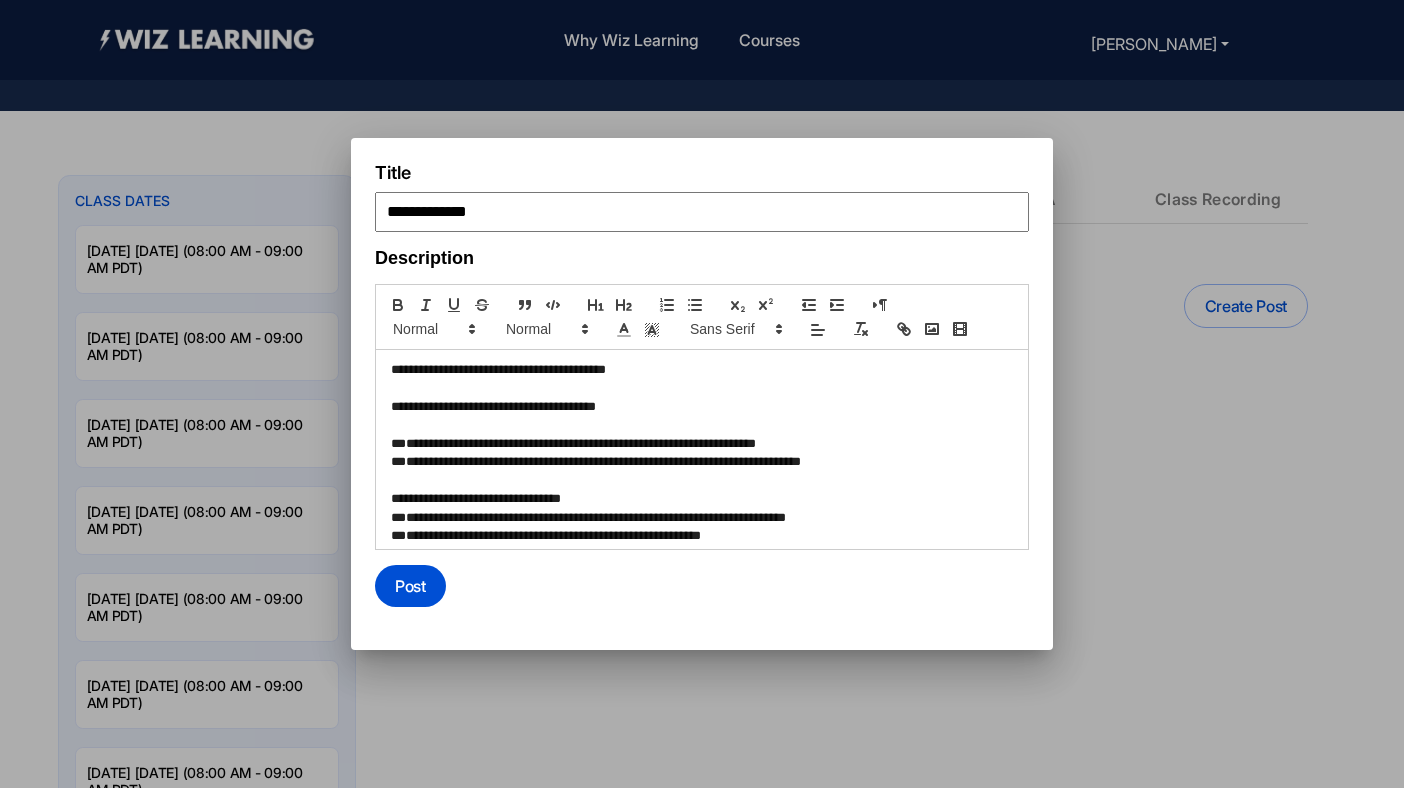 click at bounding box center [702, 426] 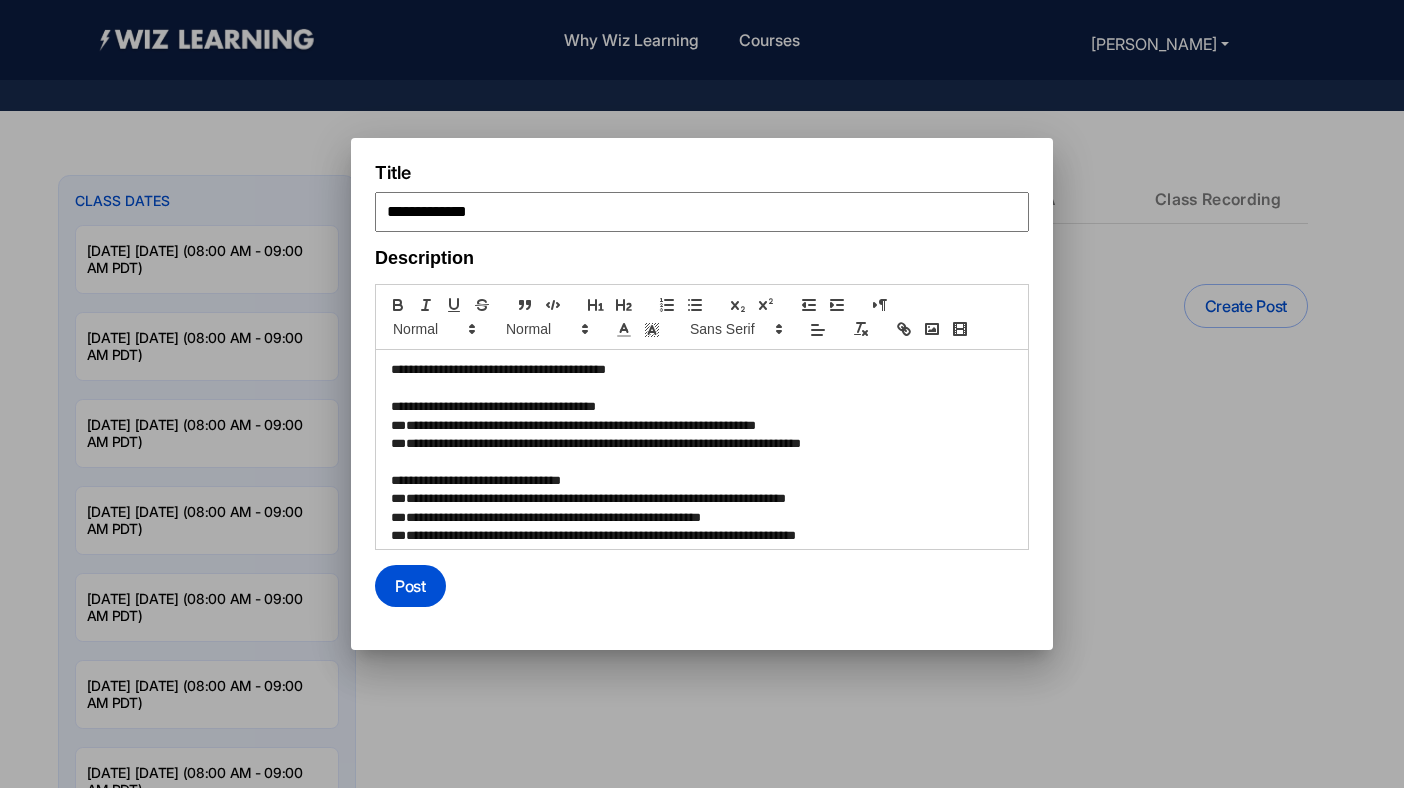 click on "**********" at bounding box center (699, 407) 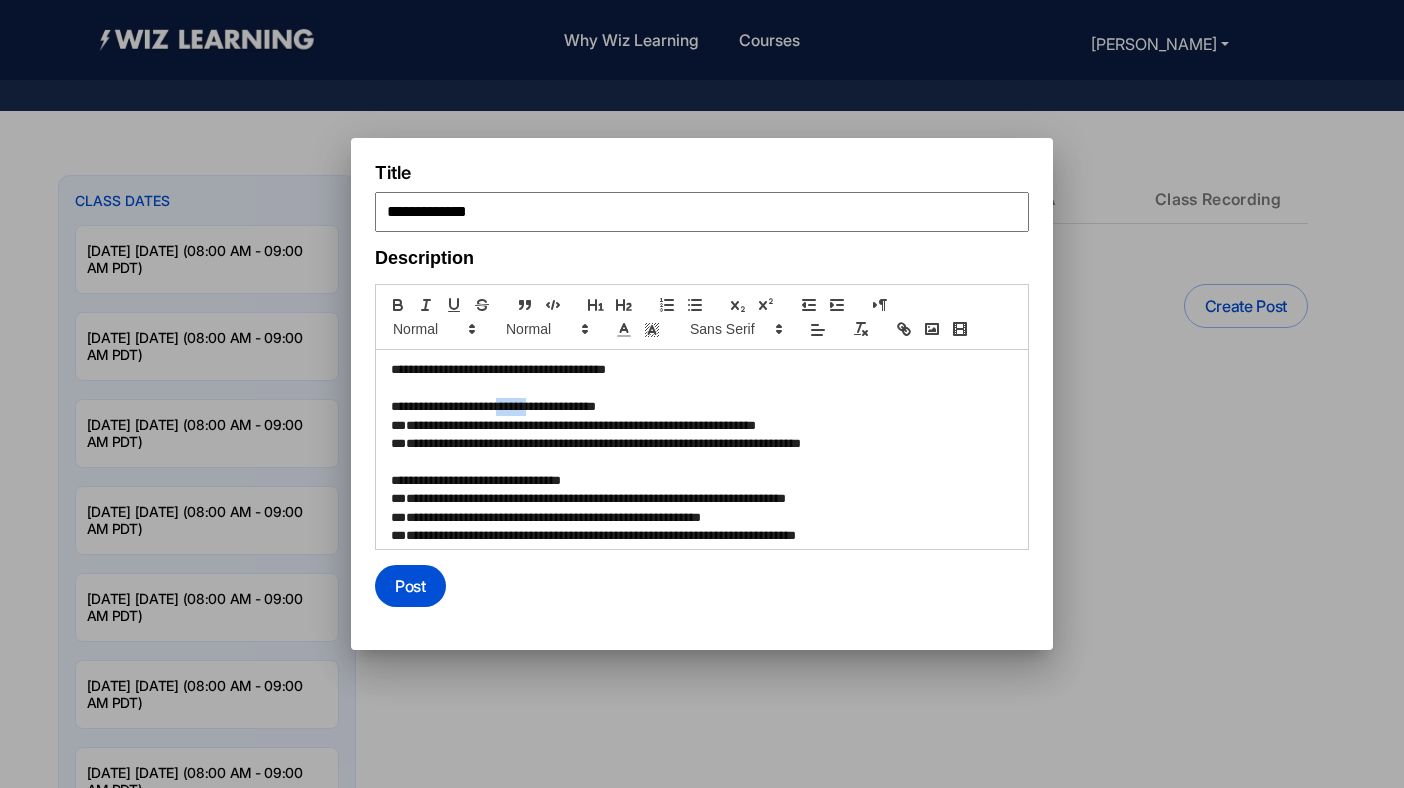 click on "**********" at bounding box center (699, 407) 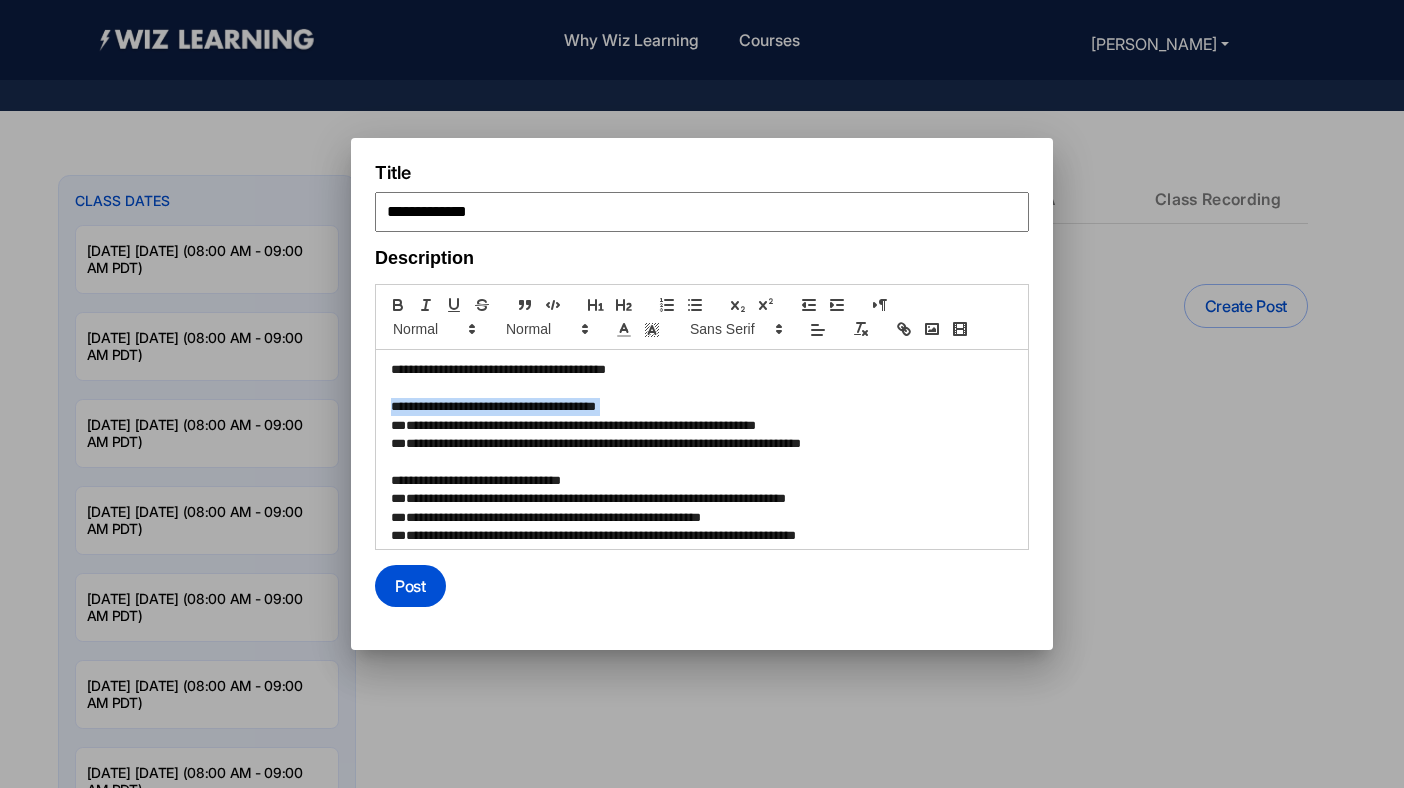 click on "**********" at bounding box center [699, 407] 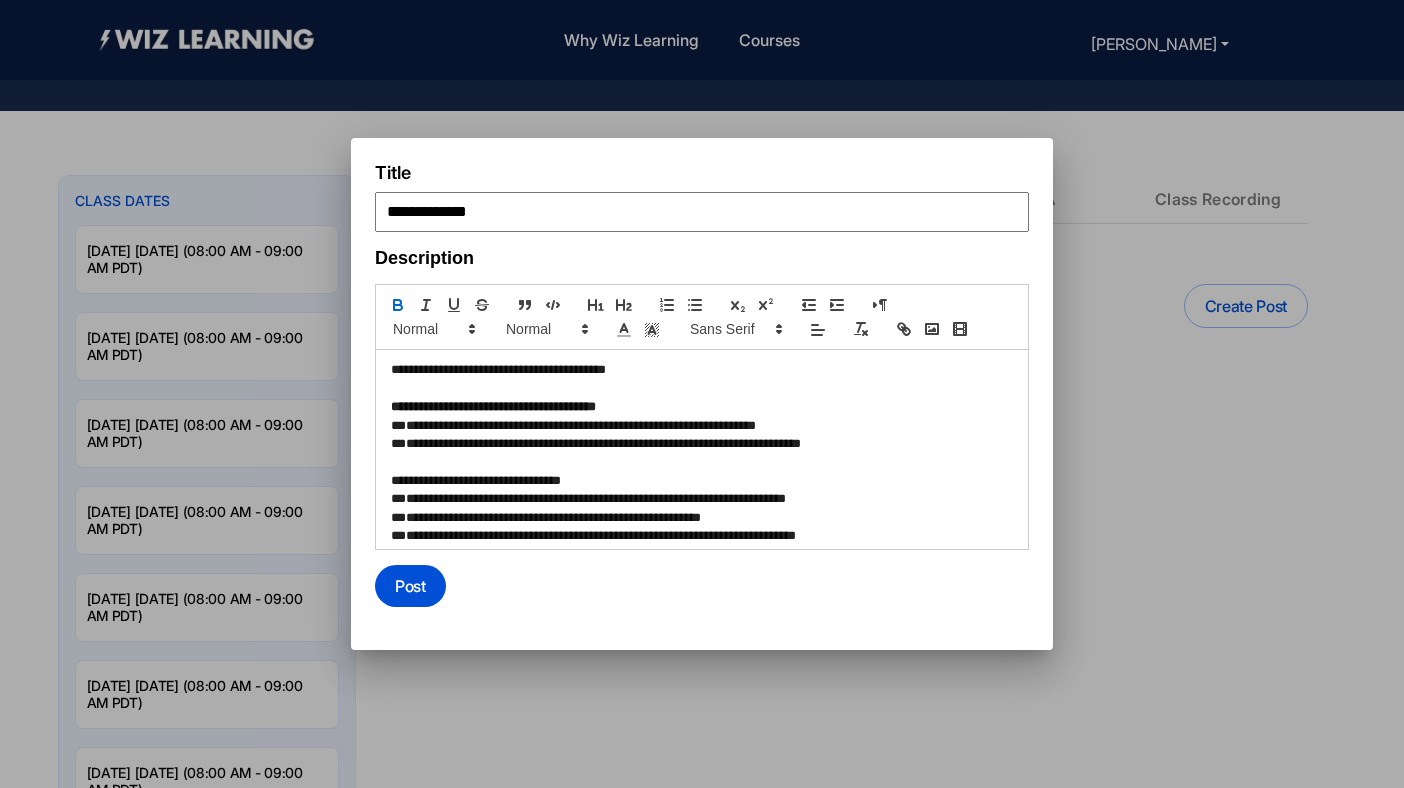 click on "**********" at bounding box center [699, 481] 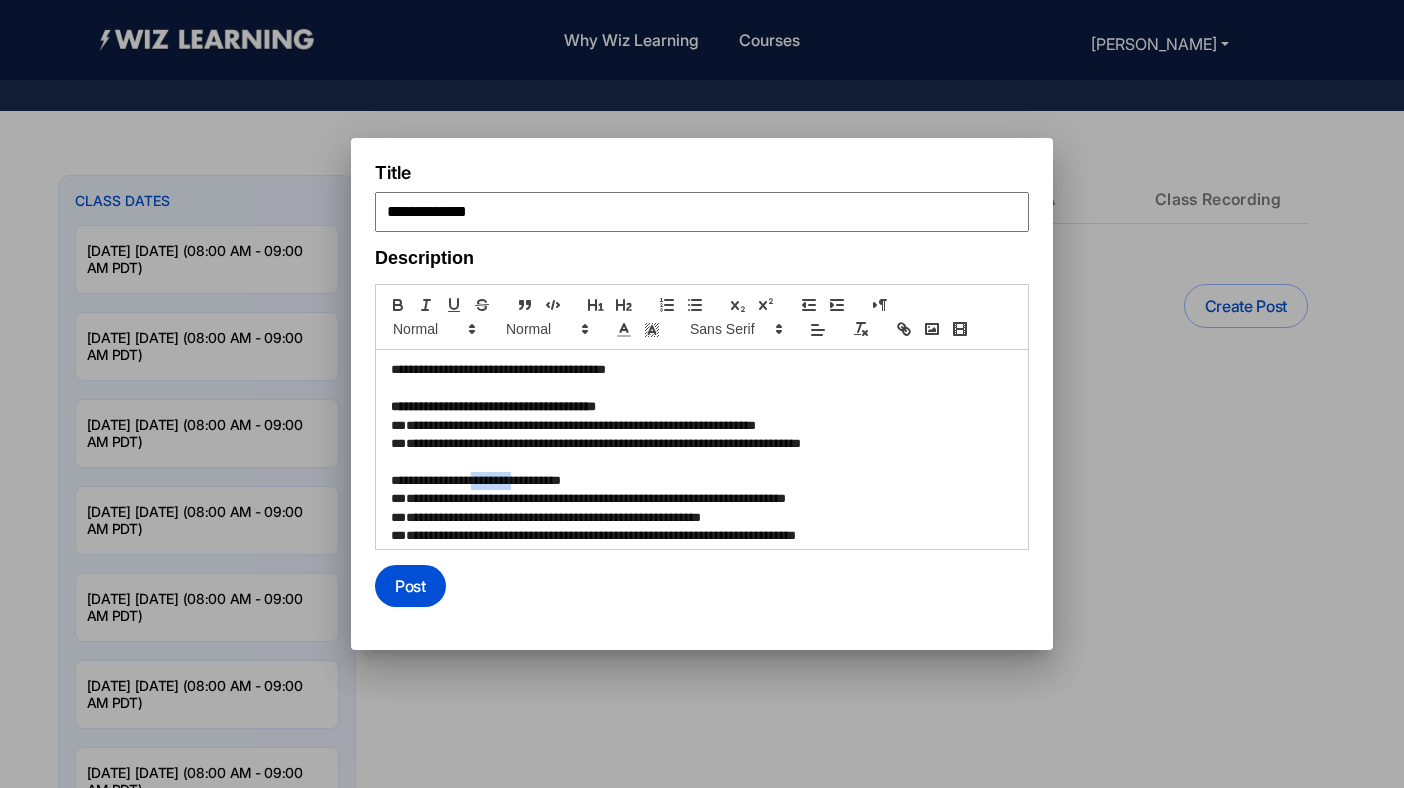 click on "**********" at bounding box center (699, 481) 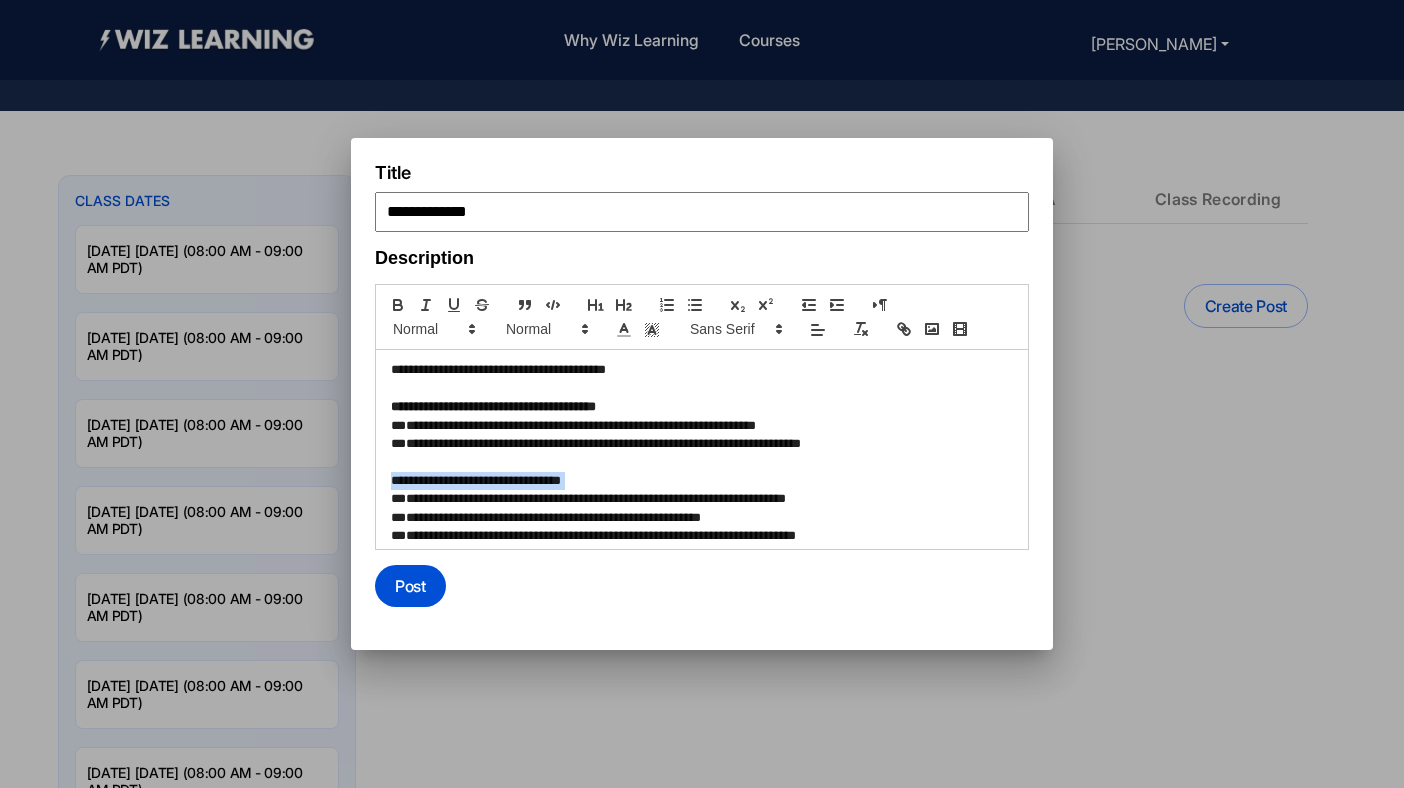 click on "**********" at bounding box center (699, 481) 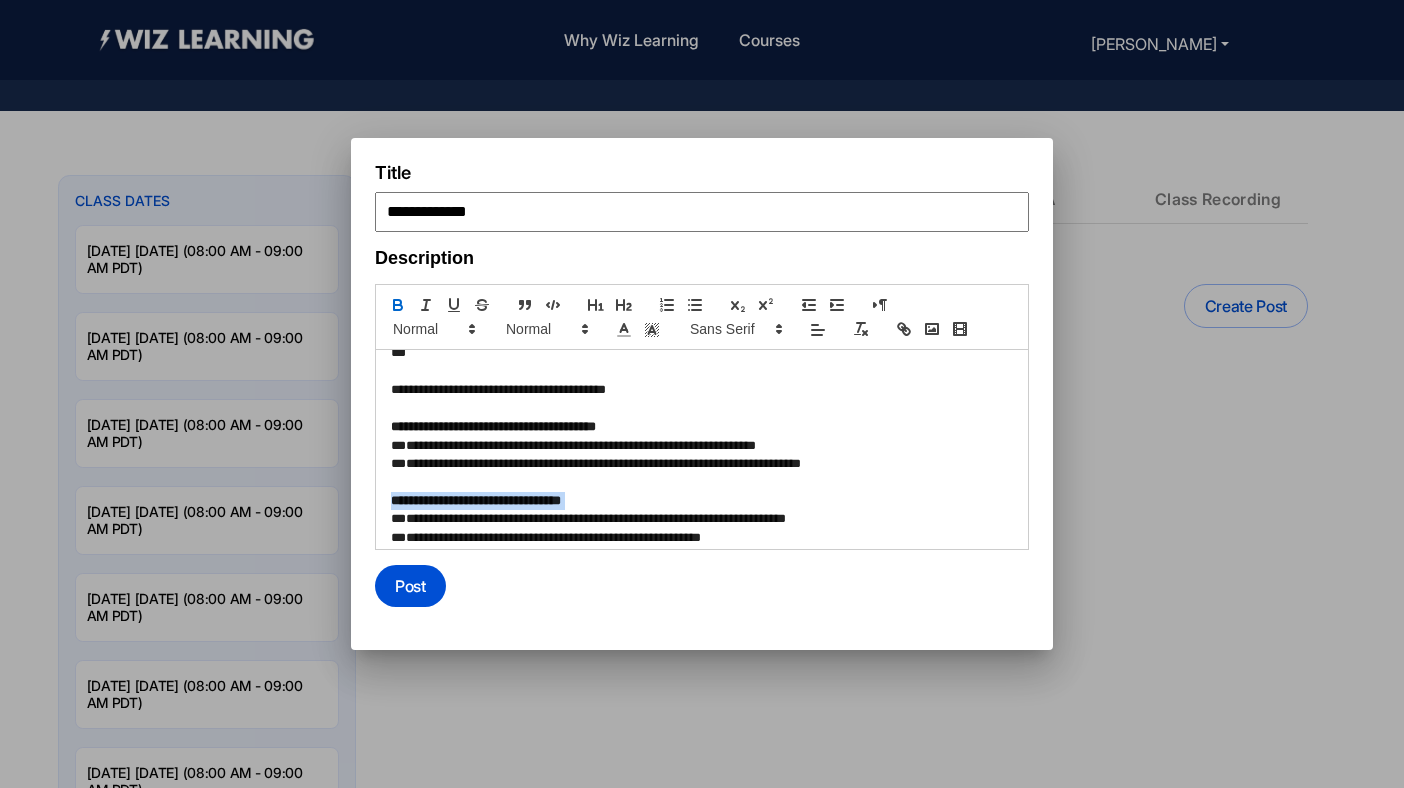 scroll, scrollTop: 717, scrollLeft: 0, axis: vertical 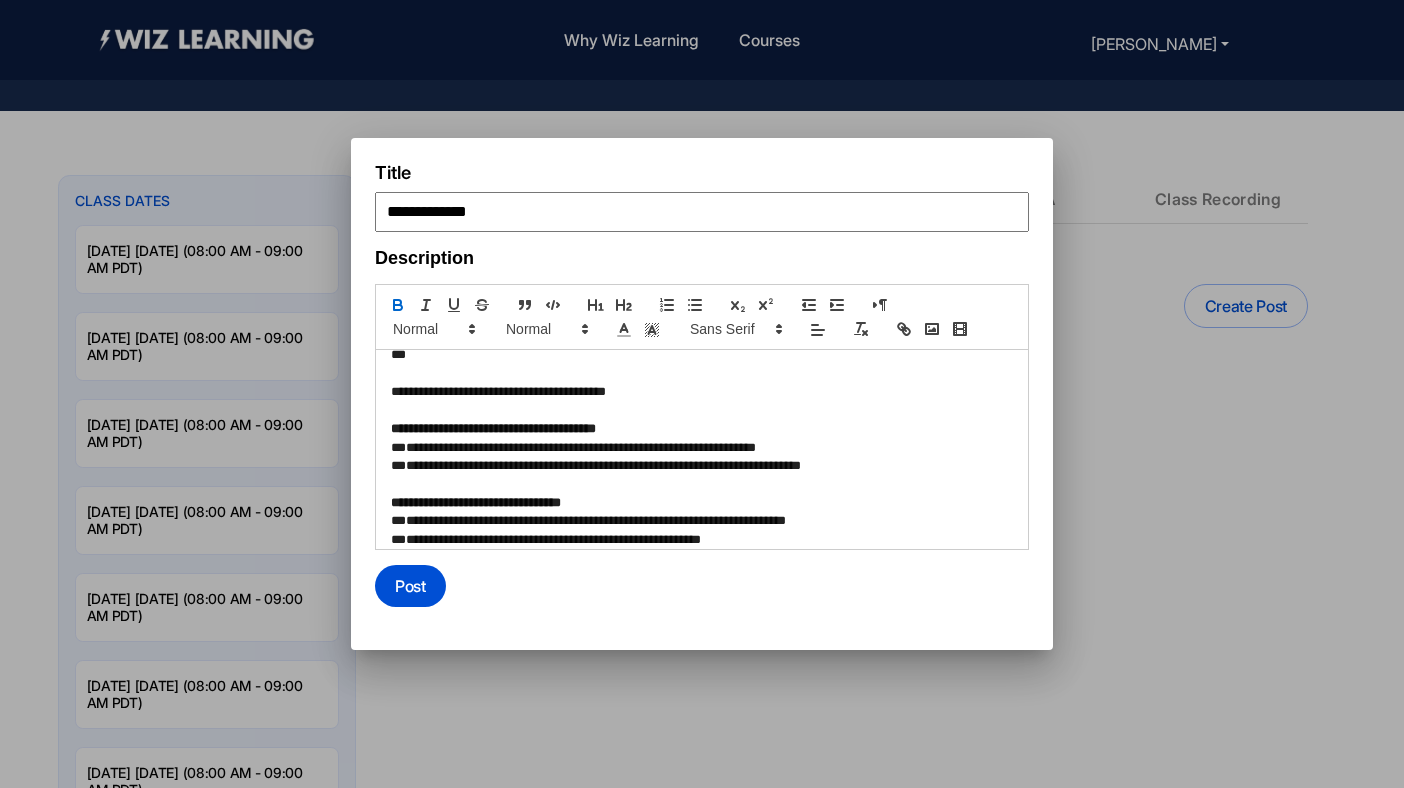 click on "**********" at bounding box center [699, 392] 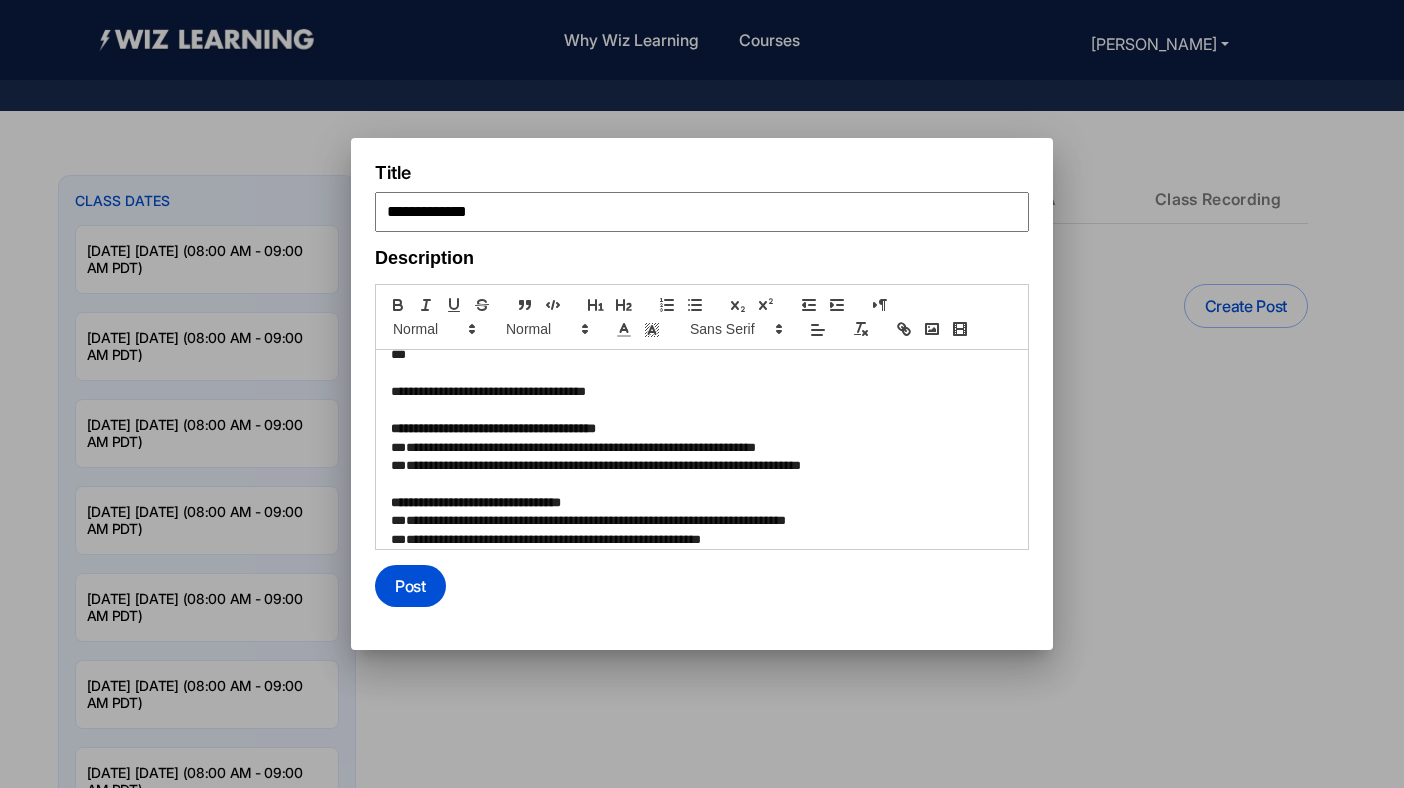 click on "**********" at bounding box center (699, 392) 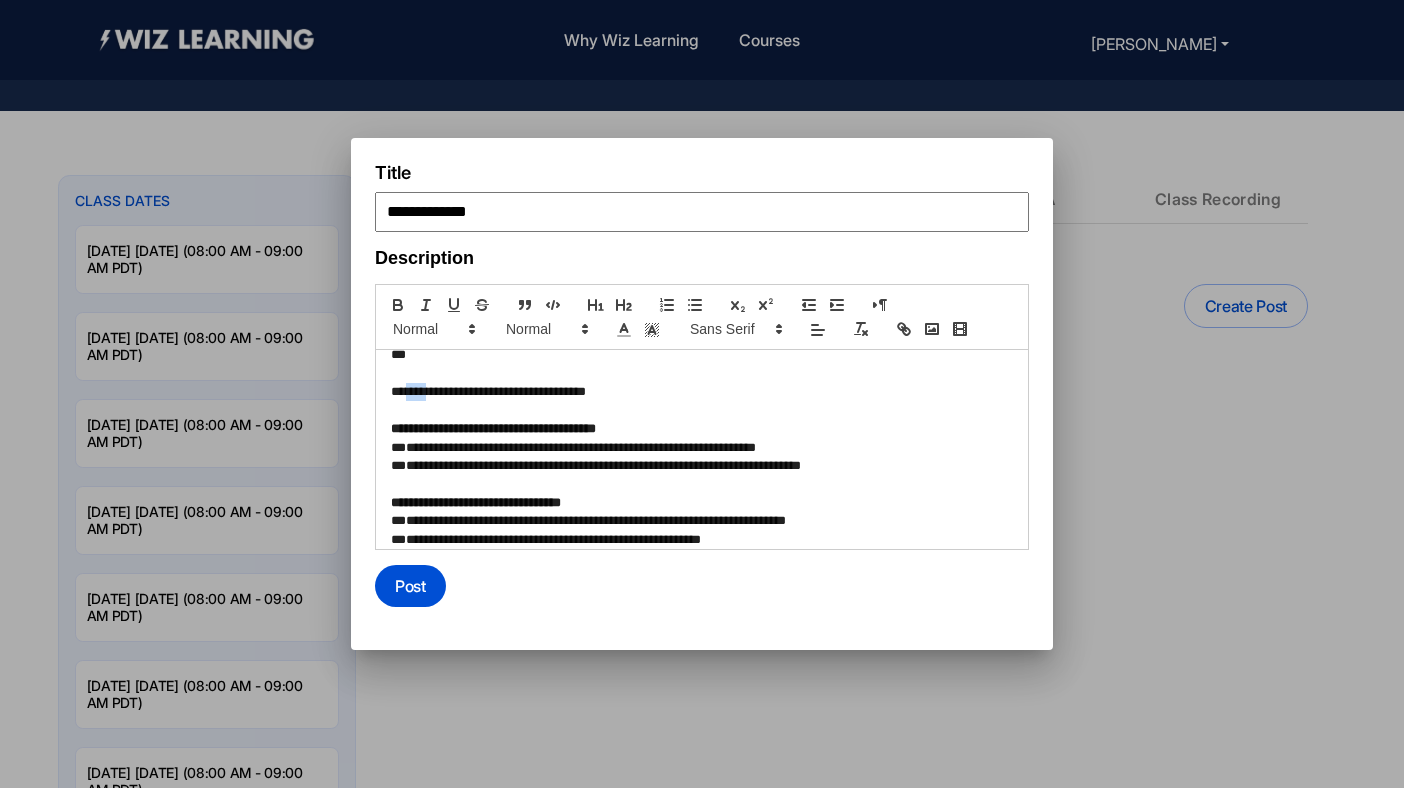 click on "**********" at bounding box center (699, 392) 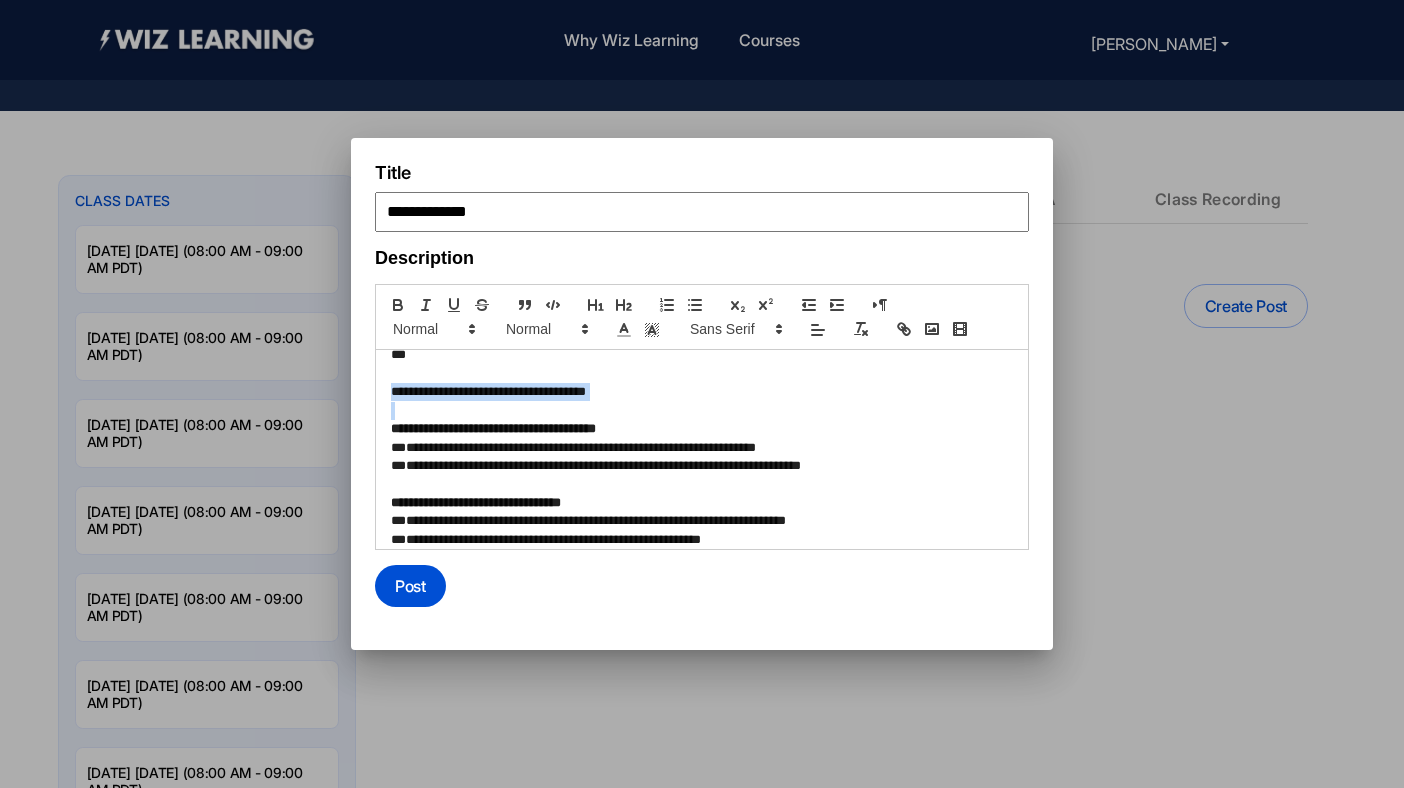 click on "**********" at bounding box center (699, 392) 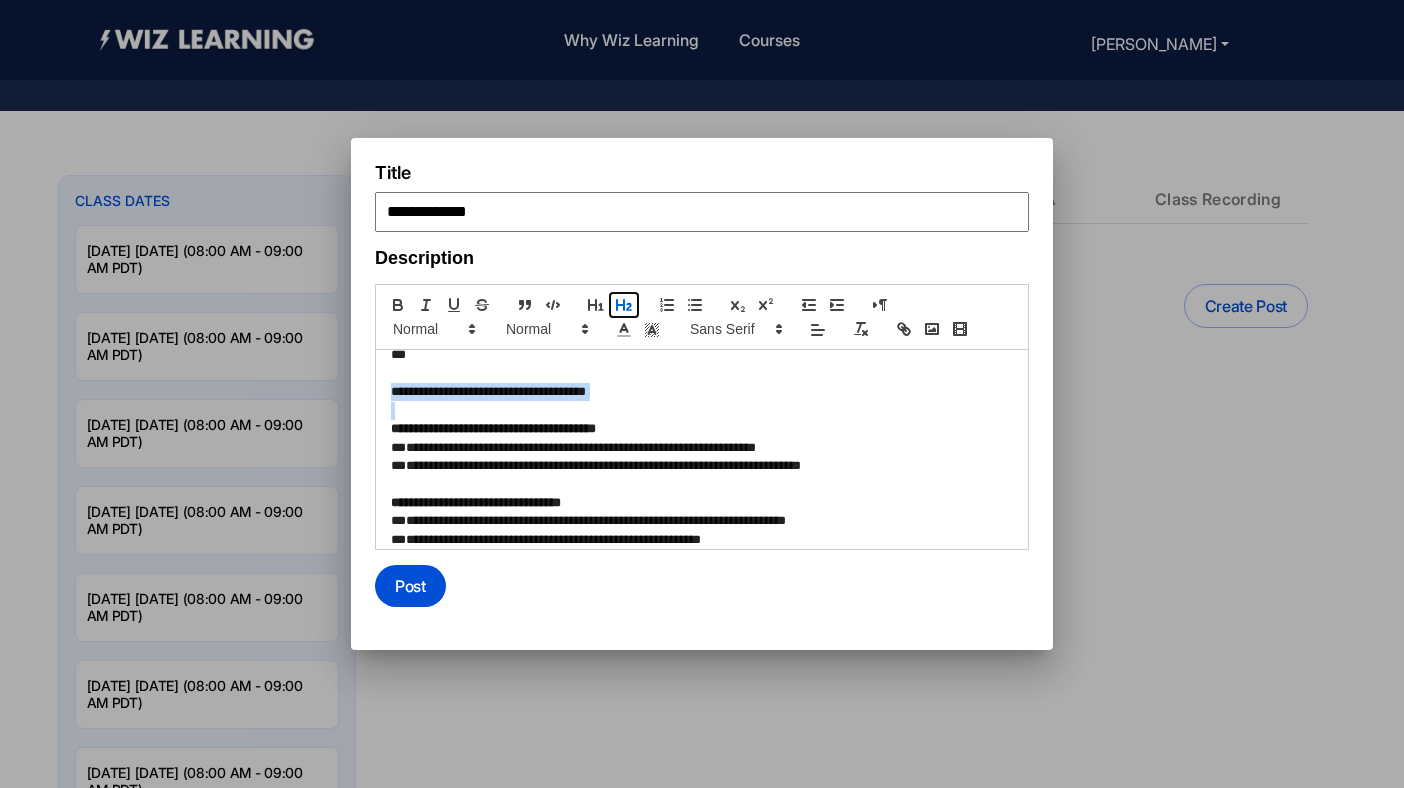 click 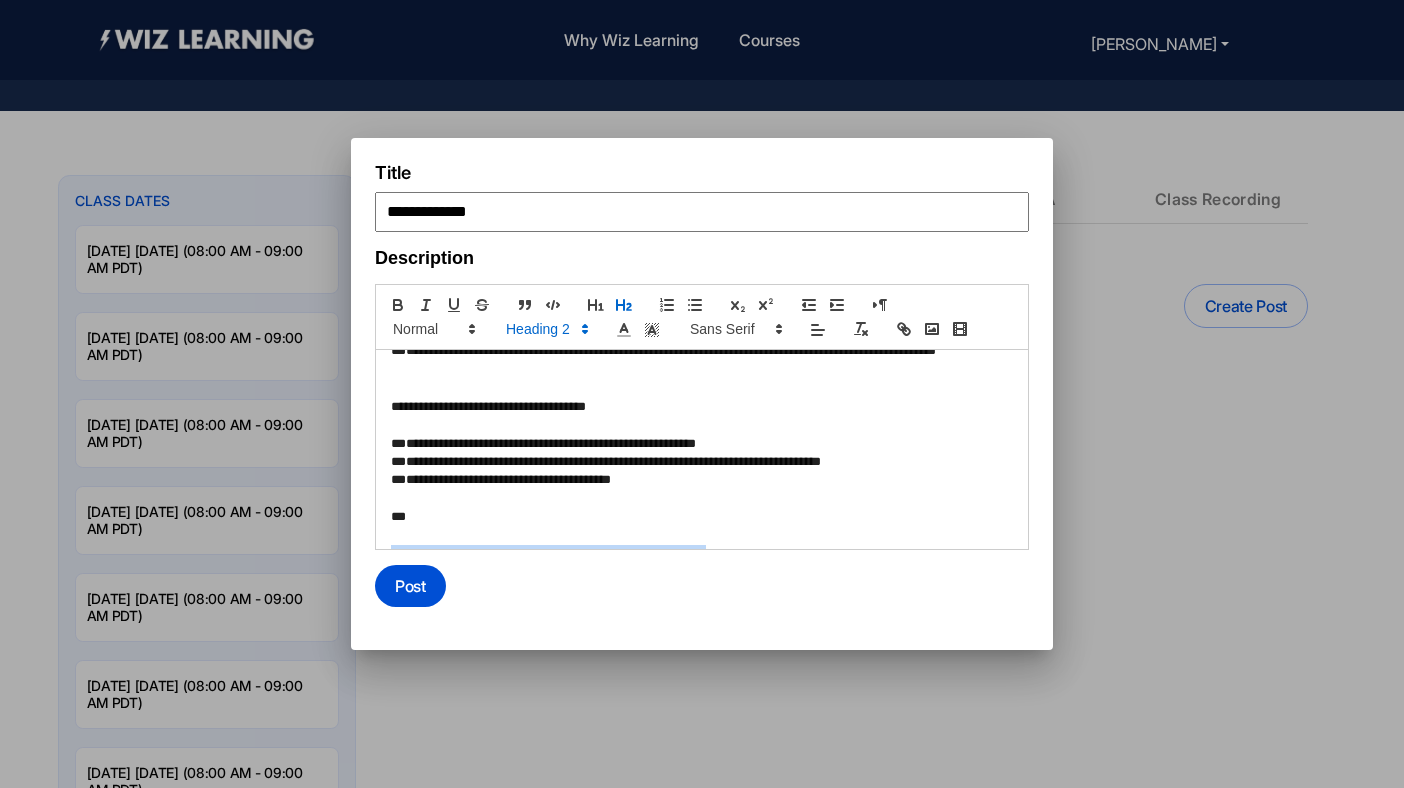scroll, scrollTop: 555, scrollLeft: 0, axis: vertical 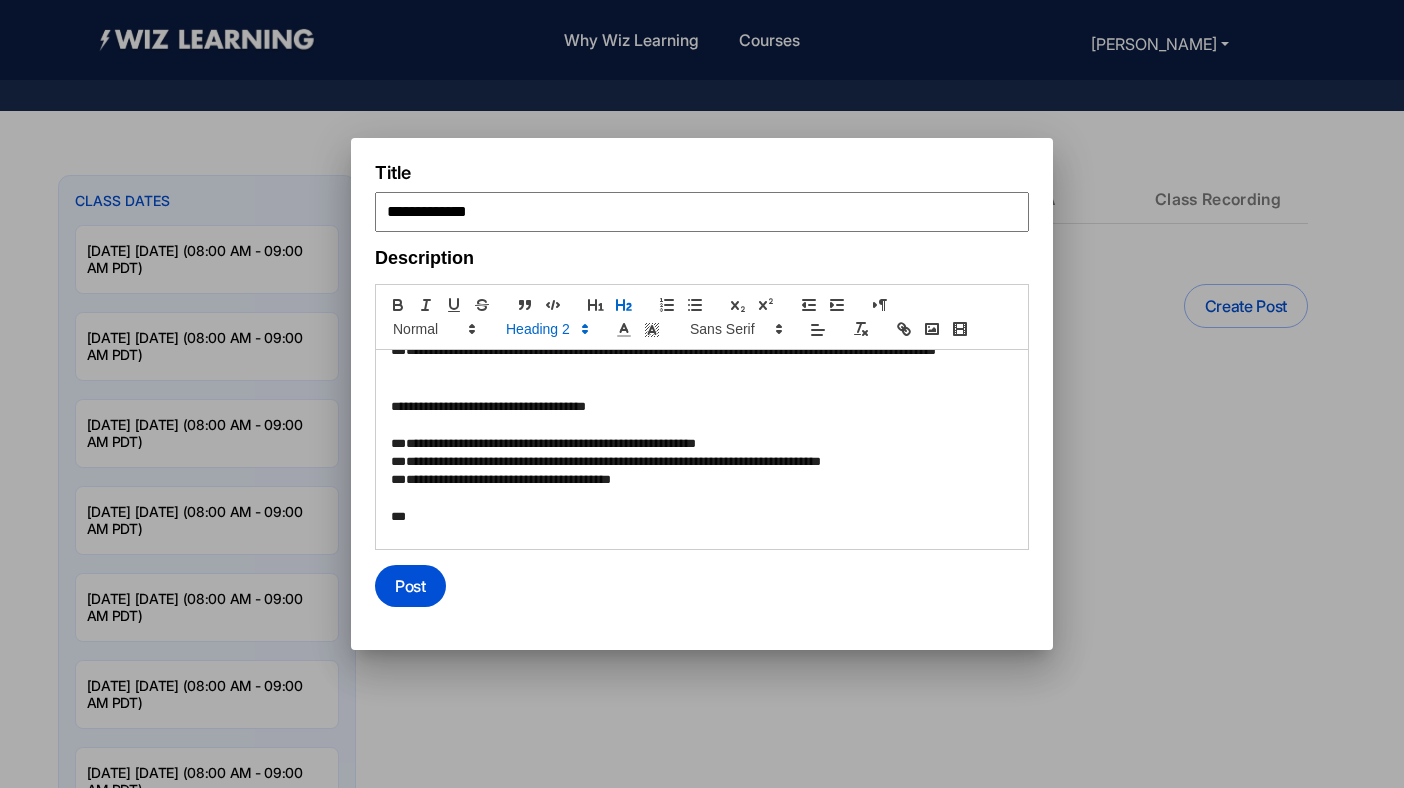 click at bounding box center [702, 425] 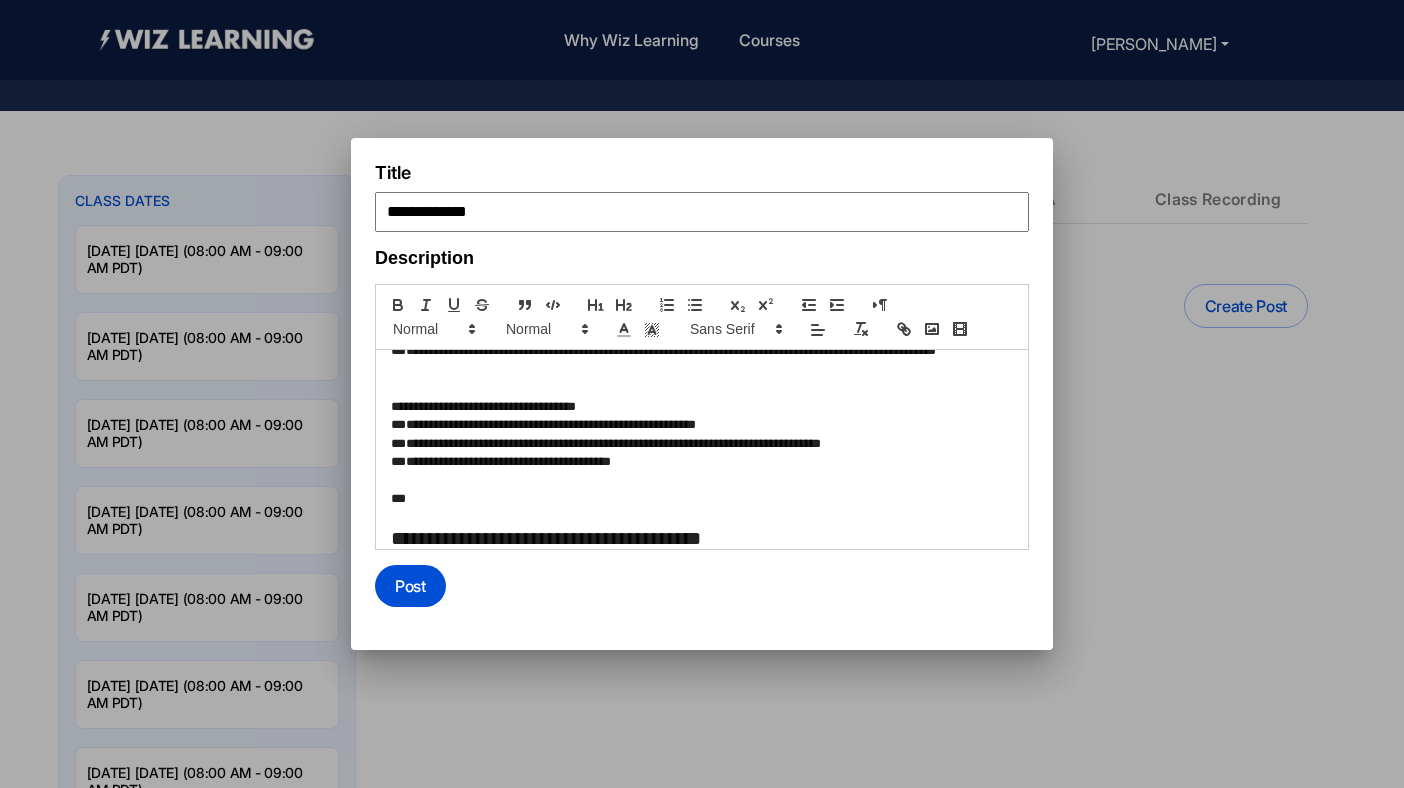 click on "**********" at bounding box center (699, 407) 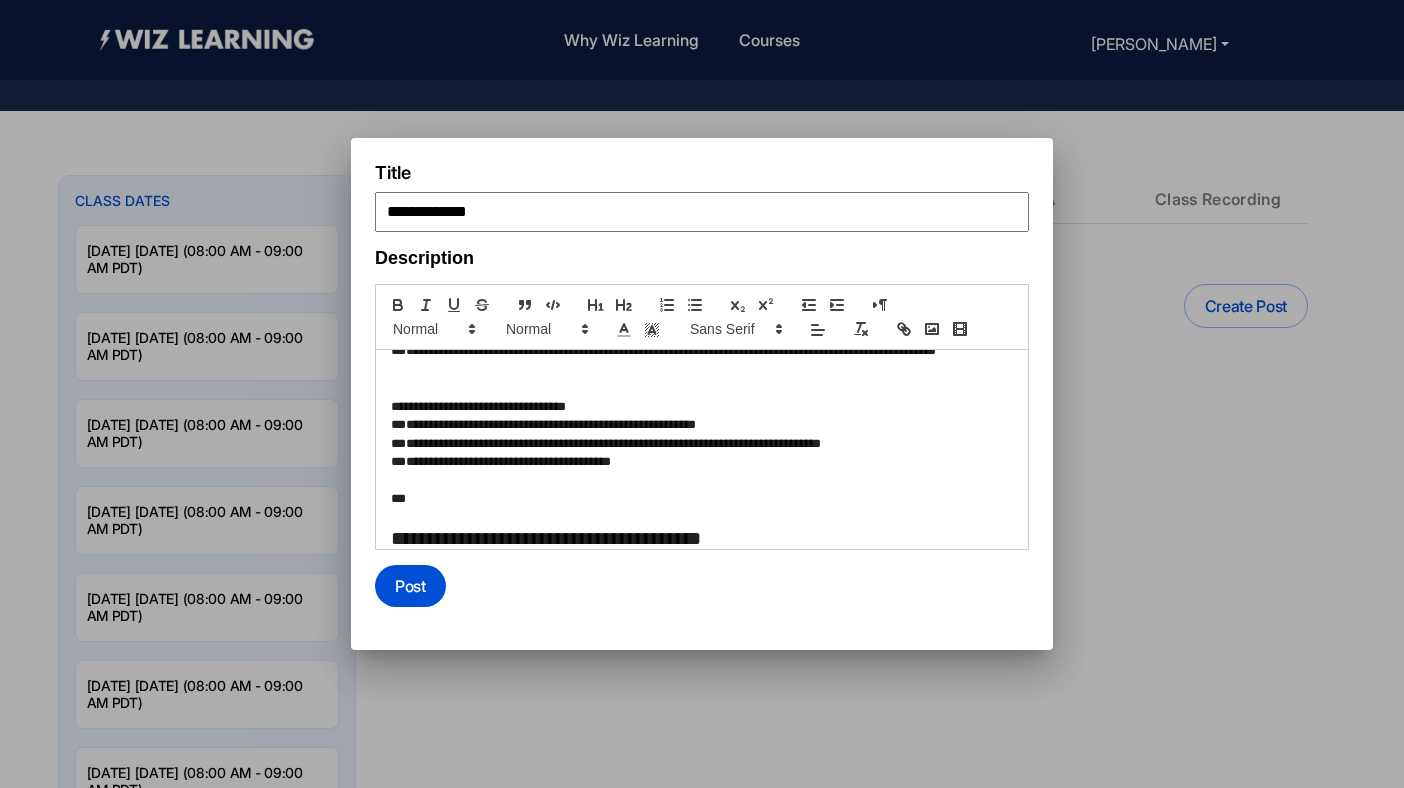 click on "**********" at bounding box center [699, 444] 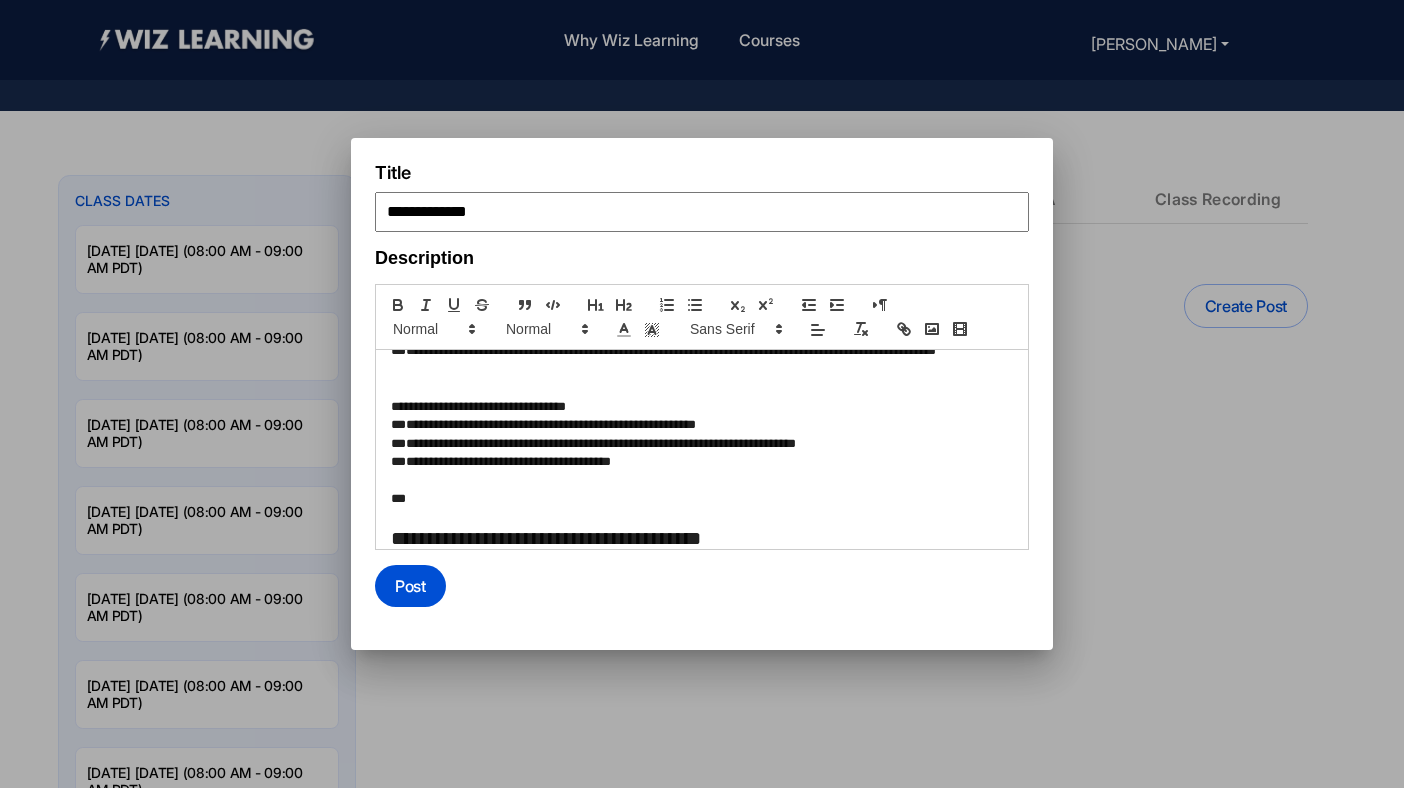click on "**********" at bounding box center (699, 407) 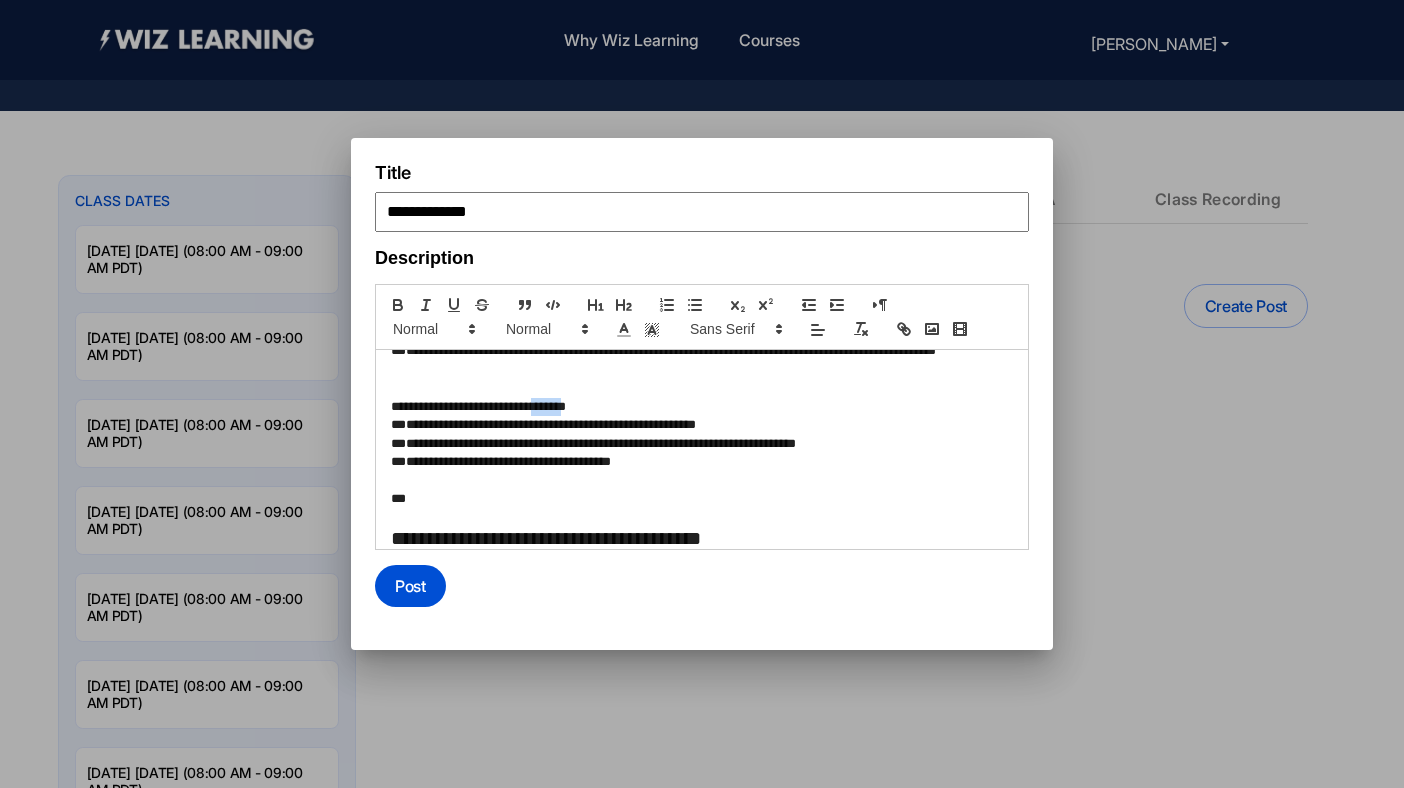 click on "**********" at bounding box center [699, 407] 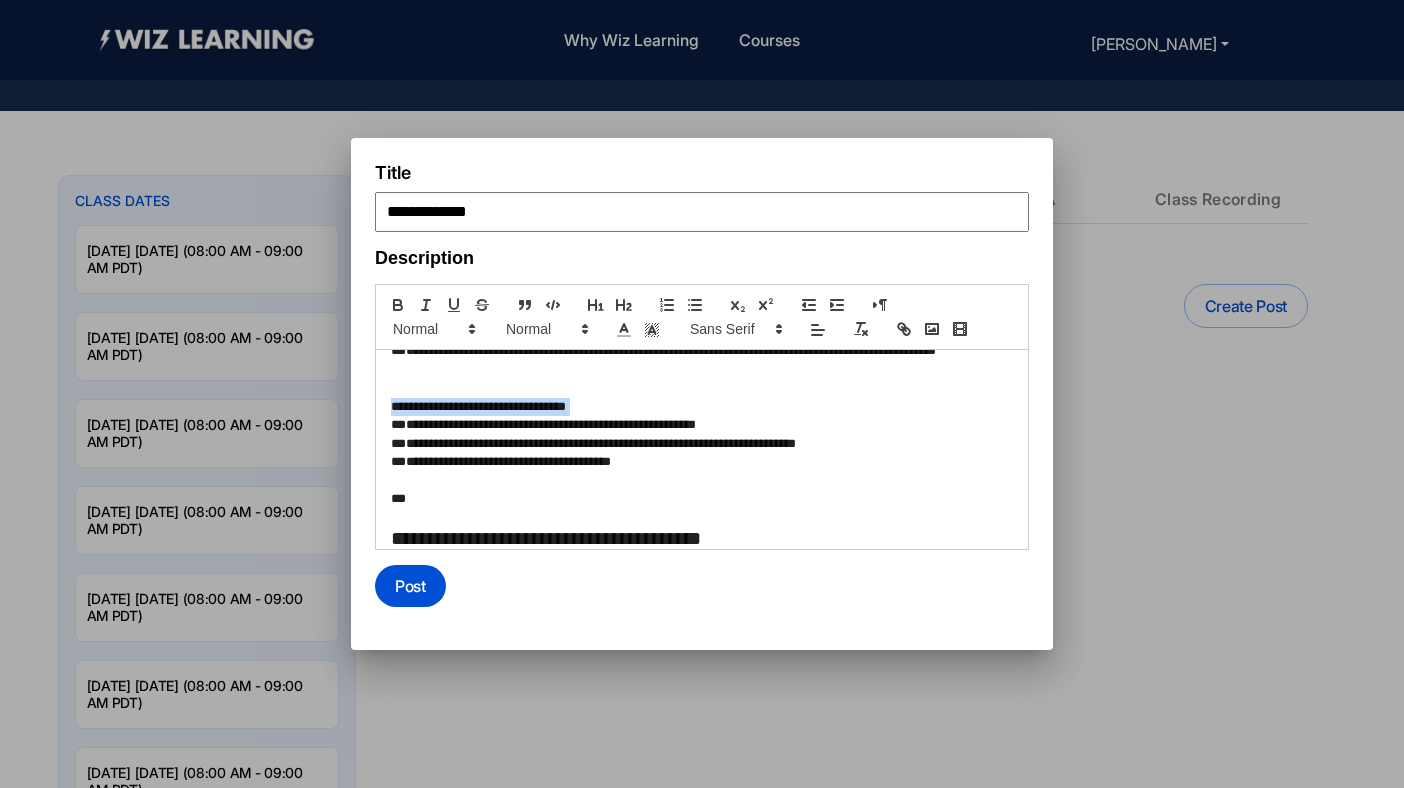 click on "**********" at bounding box center [699, 407] 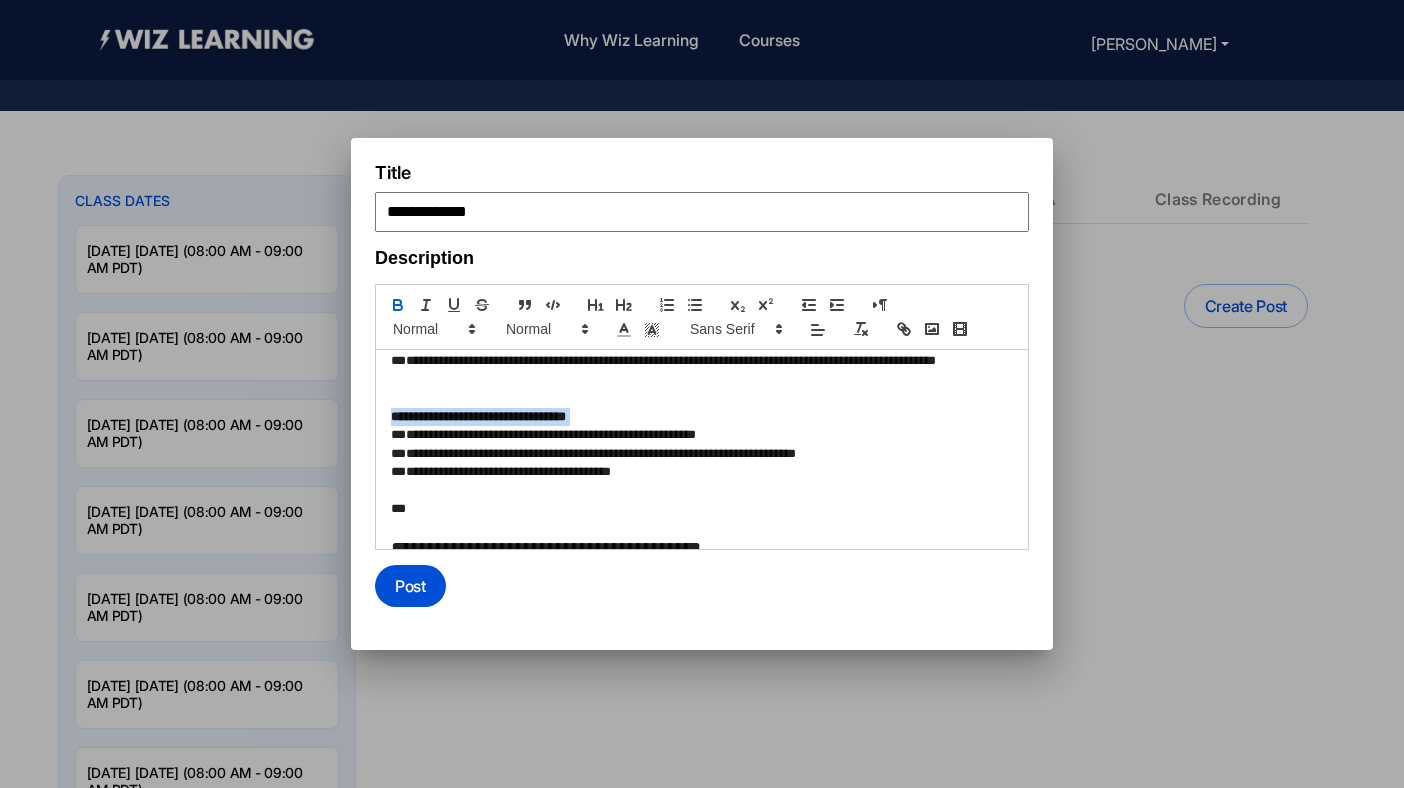 scroll, scrollTop: 445, scrollLeft: 0, axis: vertical 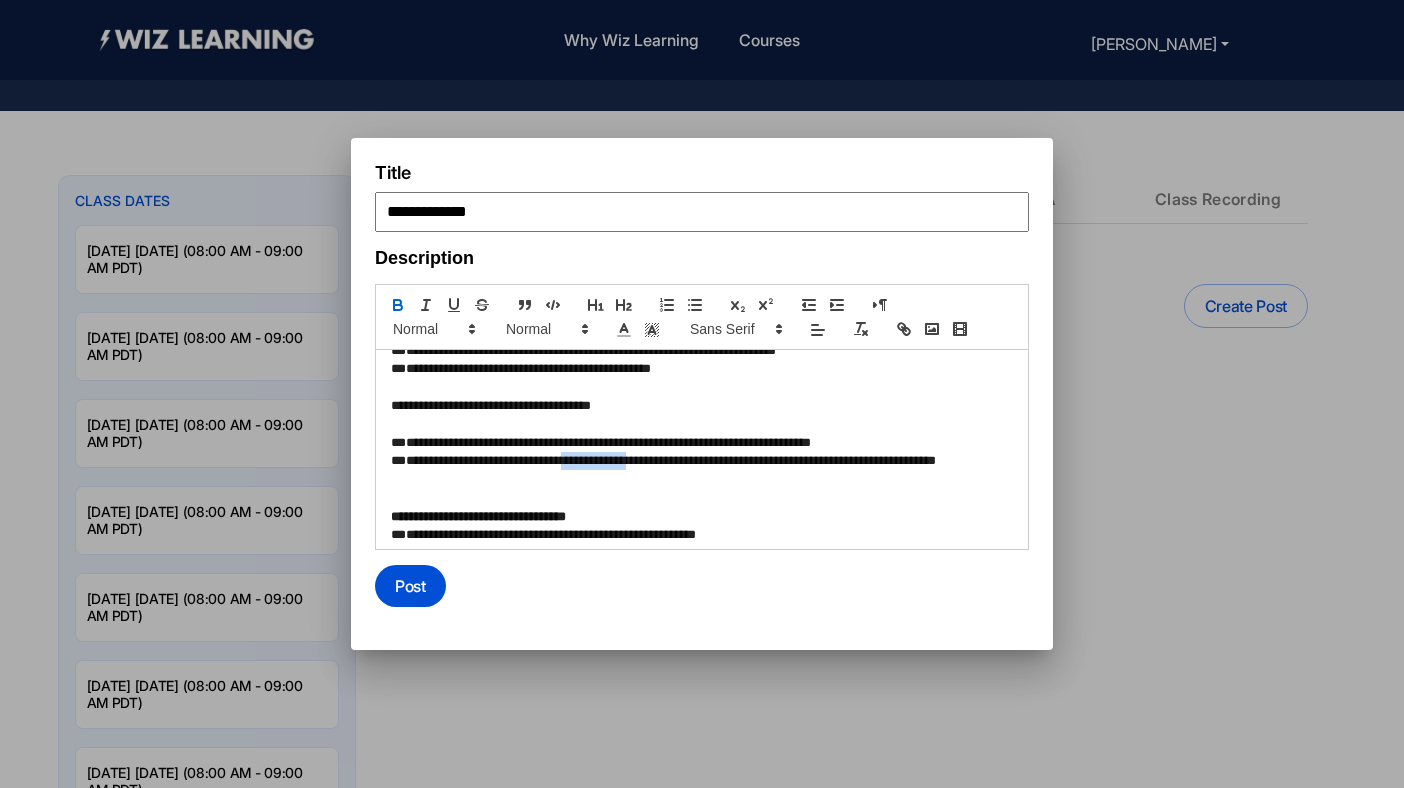 drag, startPoint x: 663, startPoint y: 461, endPoint x: 580, endPoint y: 457, distance: 83.09633 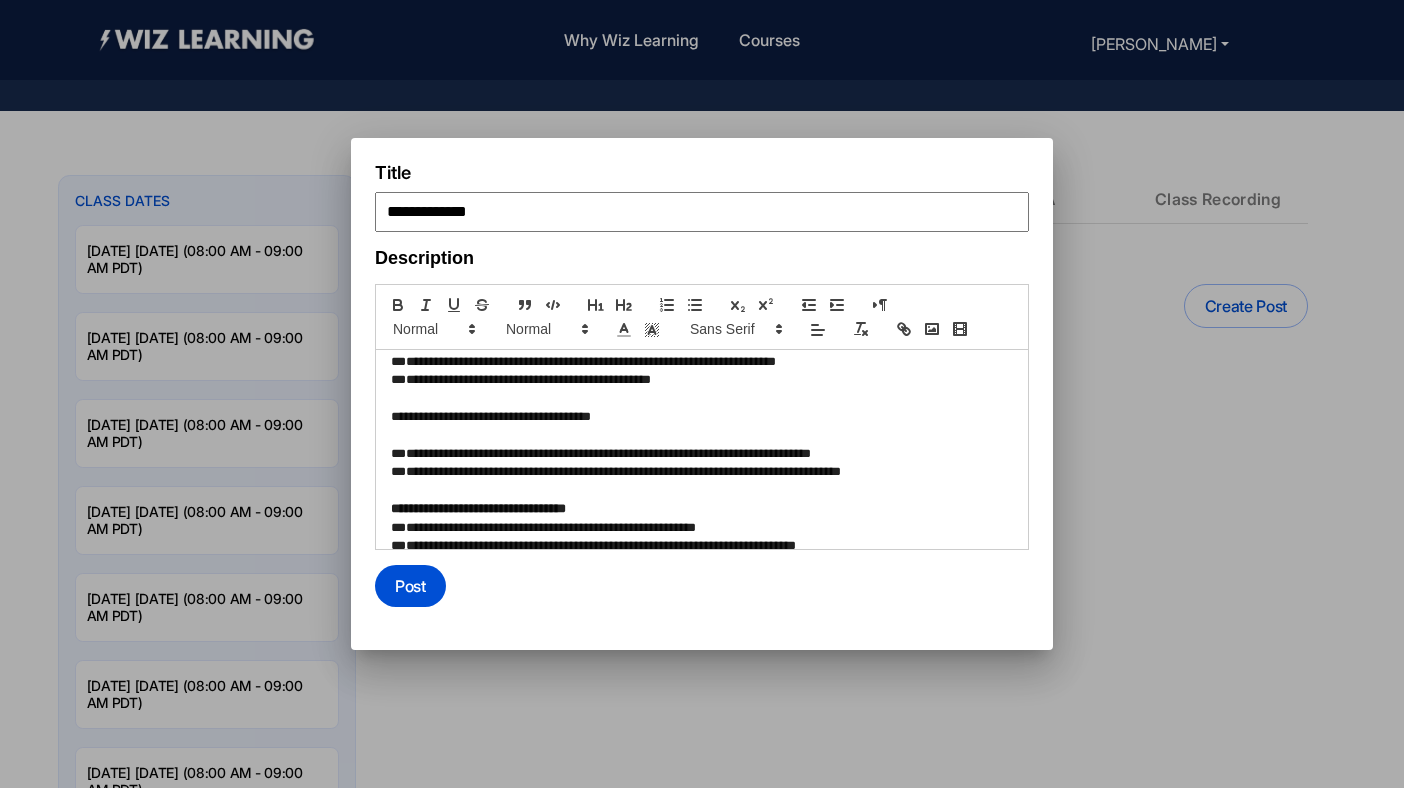 scroll, scrollTop: 433, scrollLeft: 0, axis: vertical 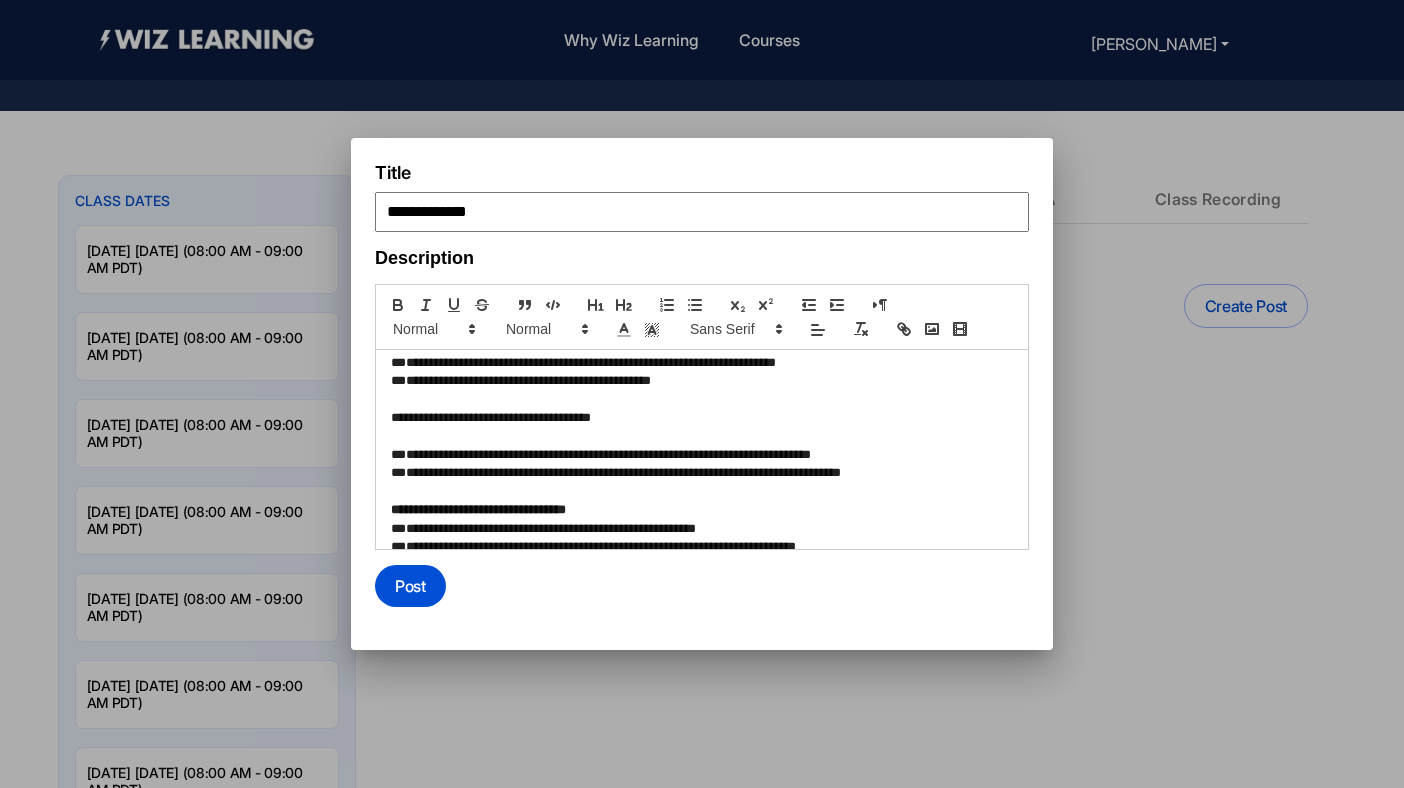 click at bounding box center (702, 436) 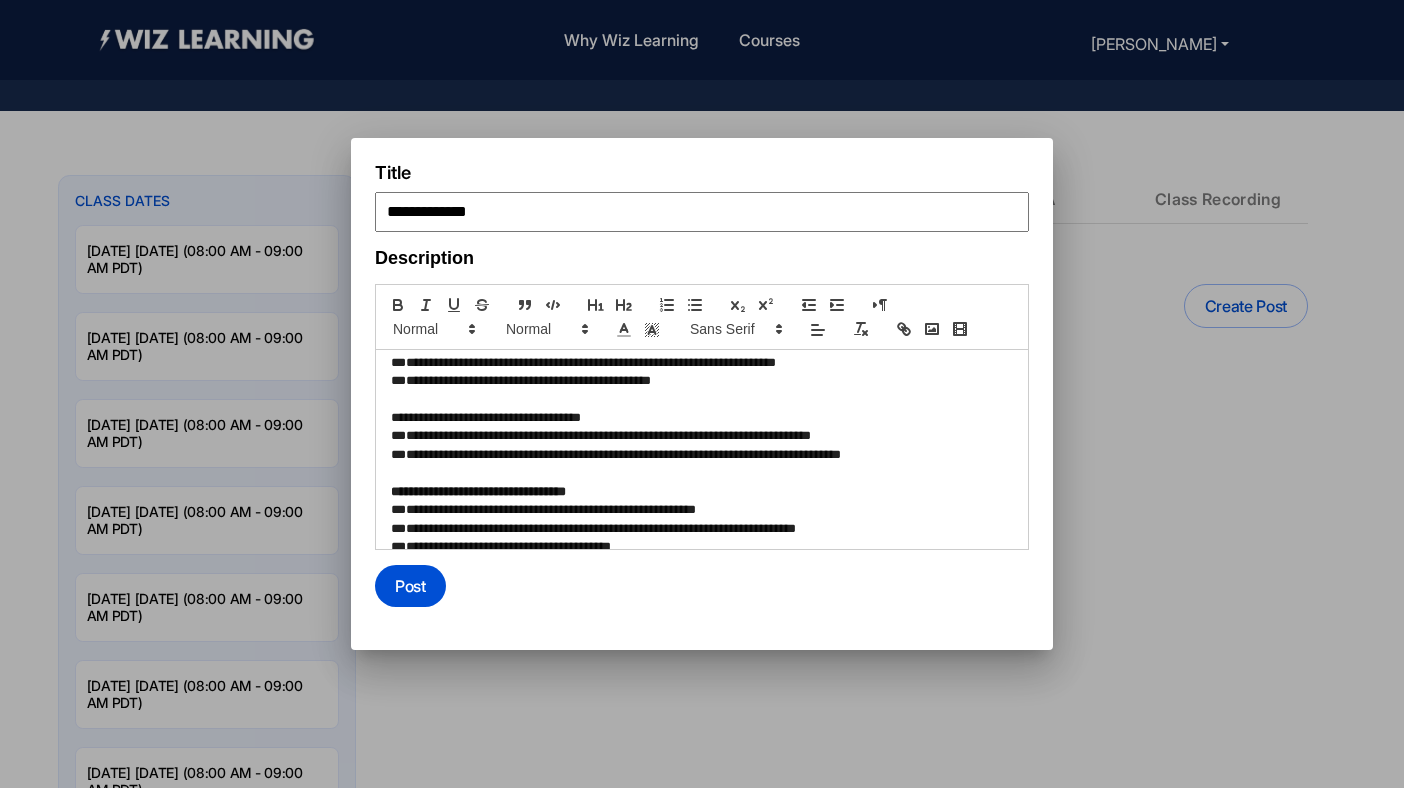 click on "**********" at bounding box center (699, 418) 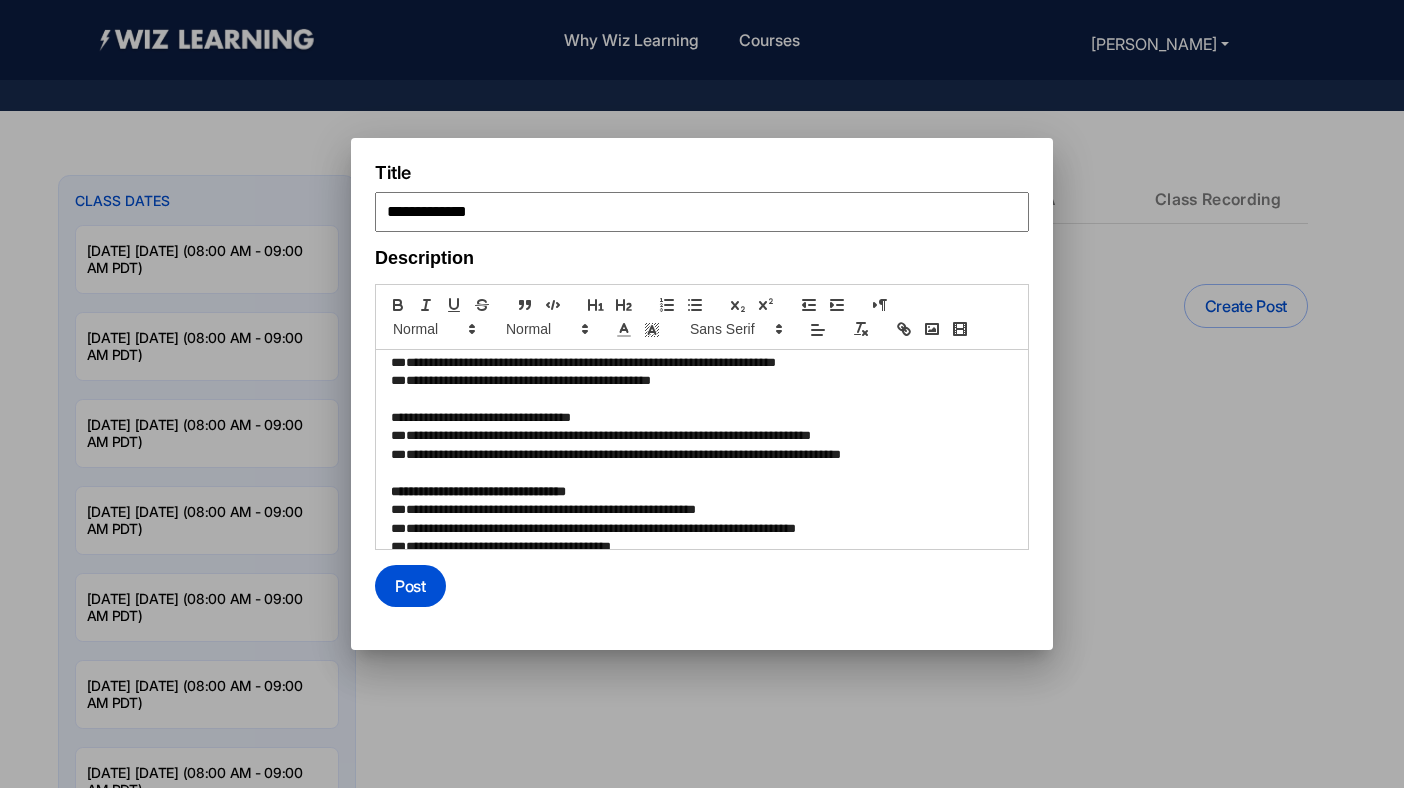 click on "**********" at bounding box center (699, 418) 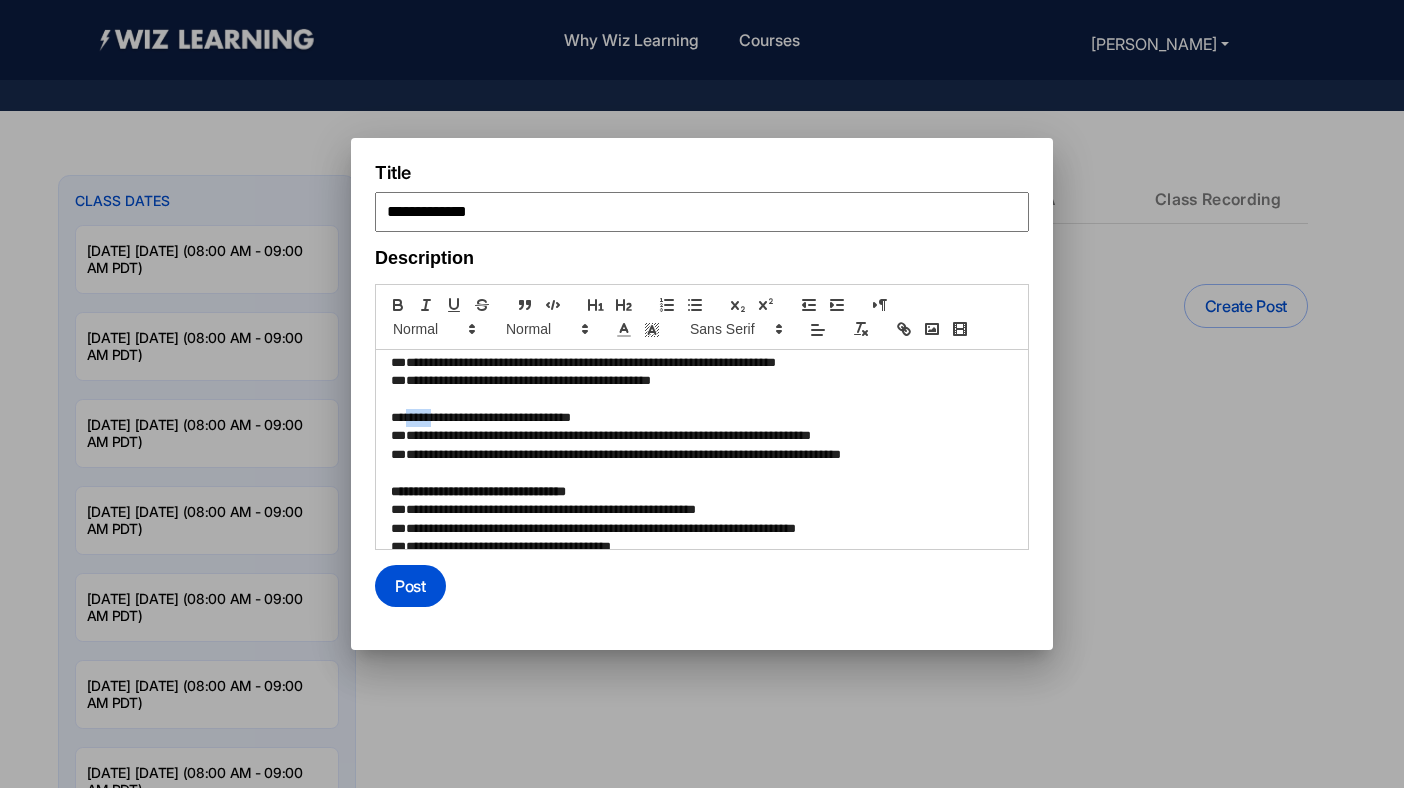 click on "**********" at bounding box center (699, 418) 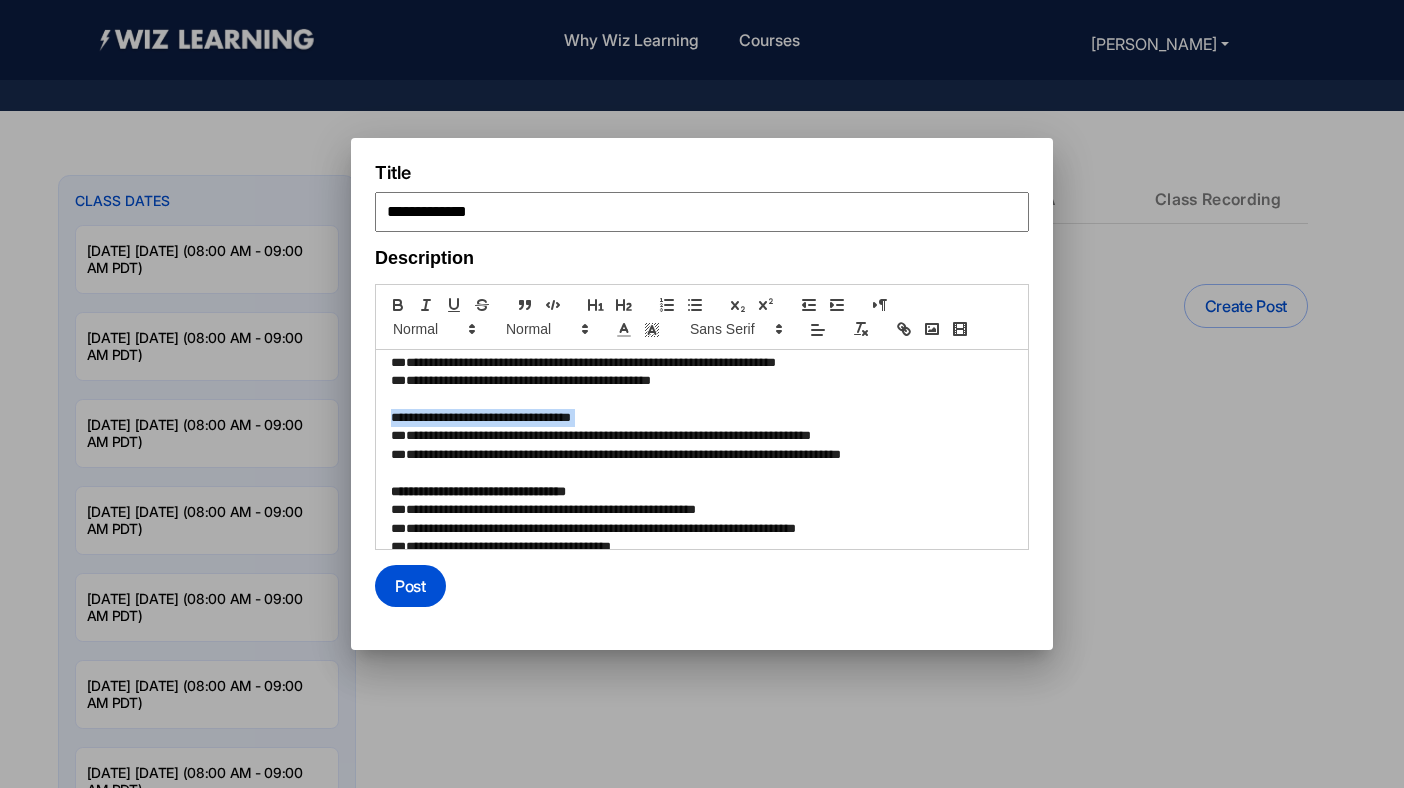 click on "**********" at bounding box center (699, 418) 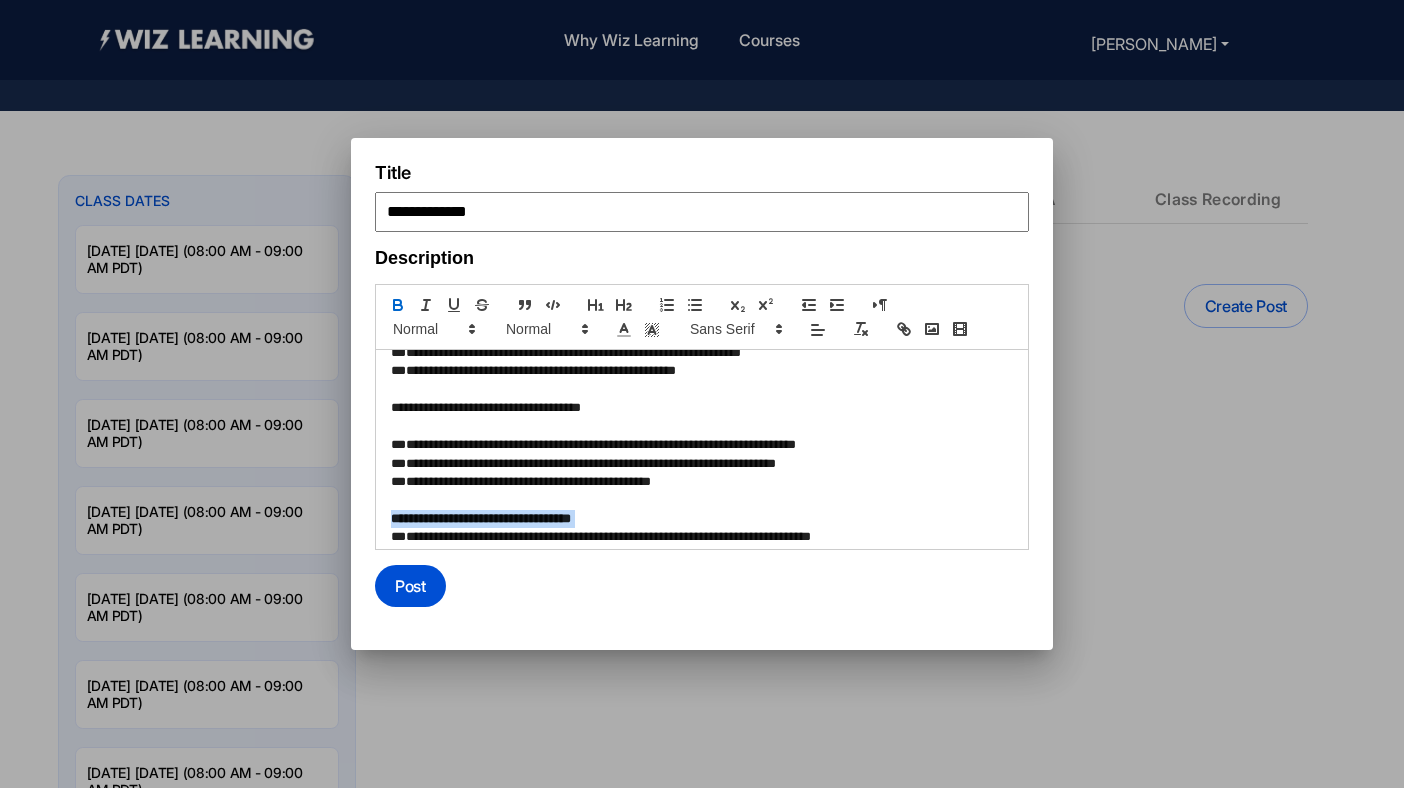 scroll, scrollTop: 326, scrollLeft: 0, axis: vertical 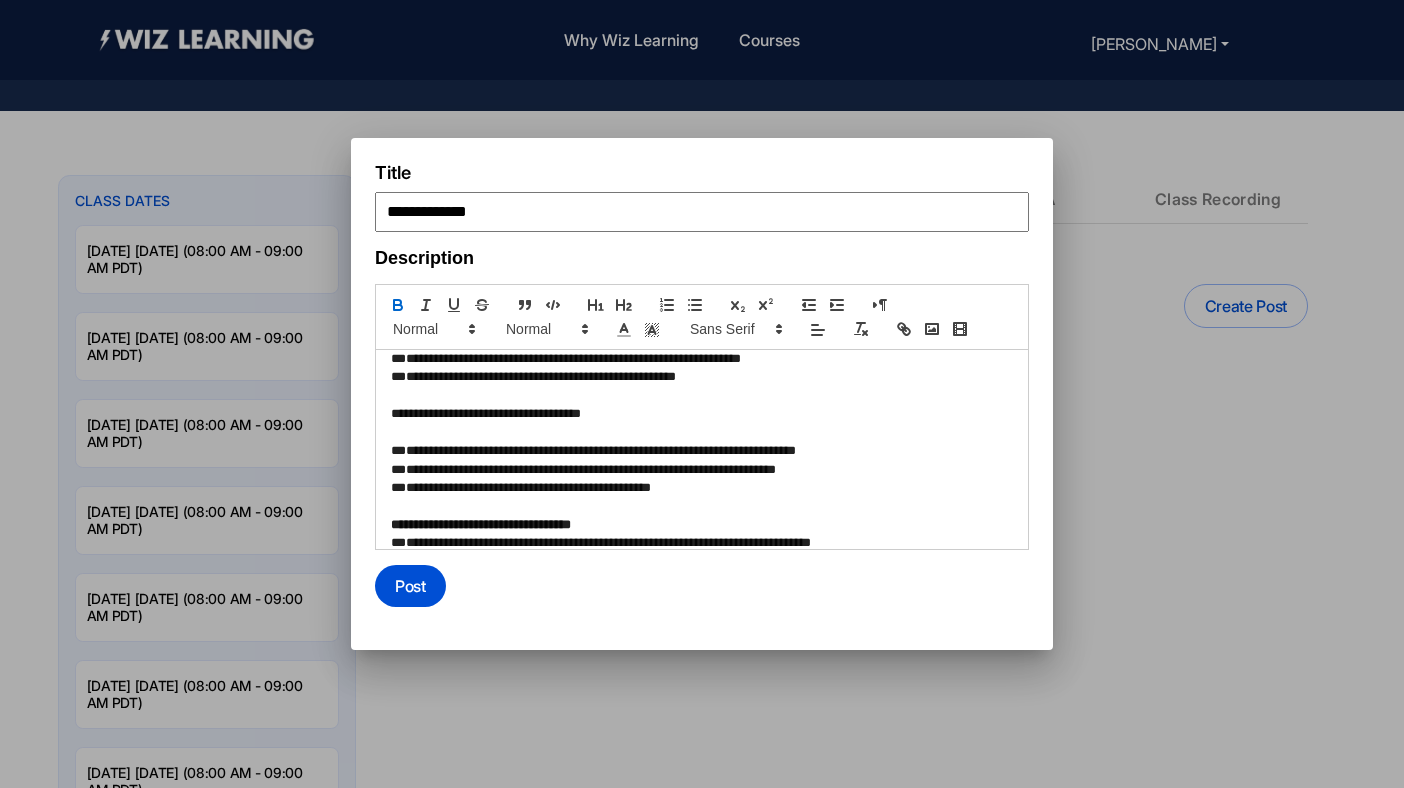 click at bounding box center [702, 433] 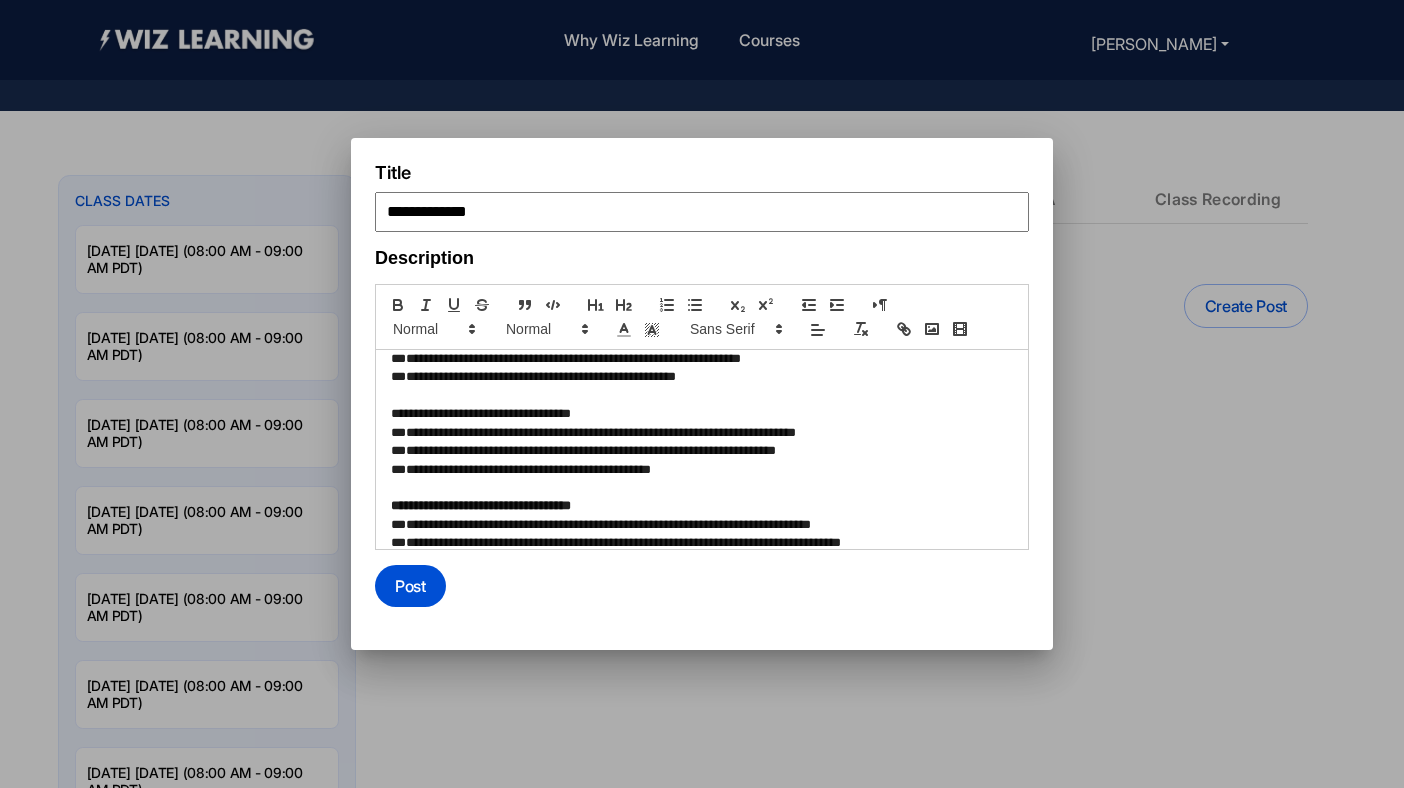 click on "**********" at bounding box center [699, 414] 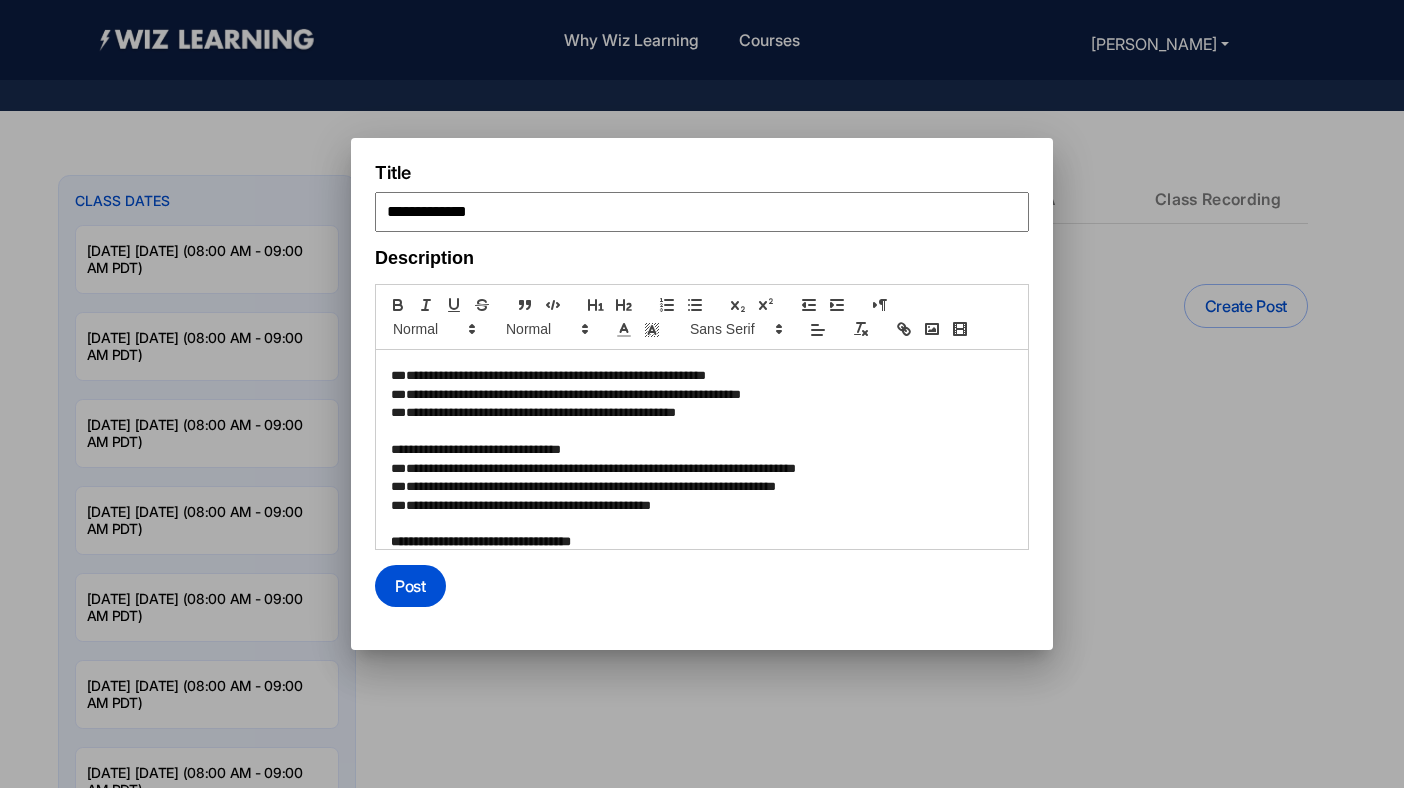 scroll, scrollTop: 286, scrollLeft: 0, axis: vertical 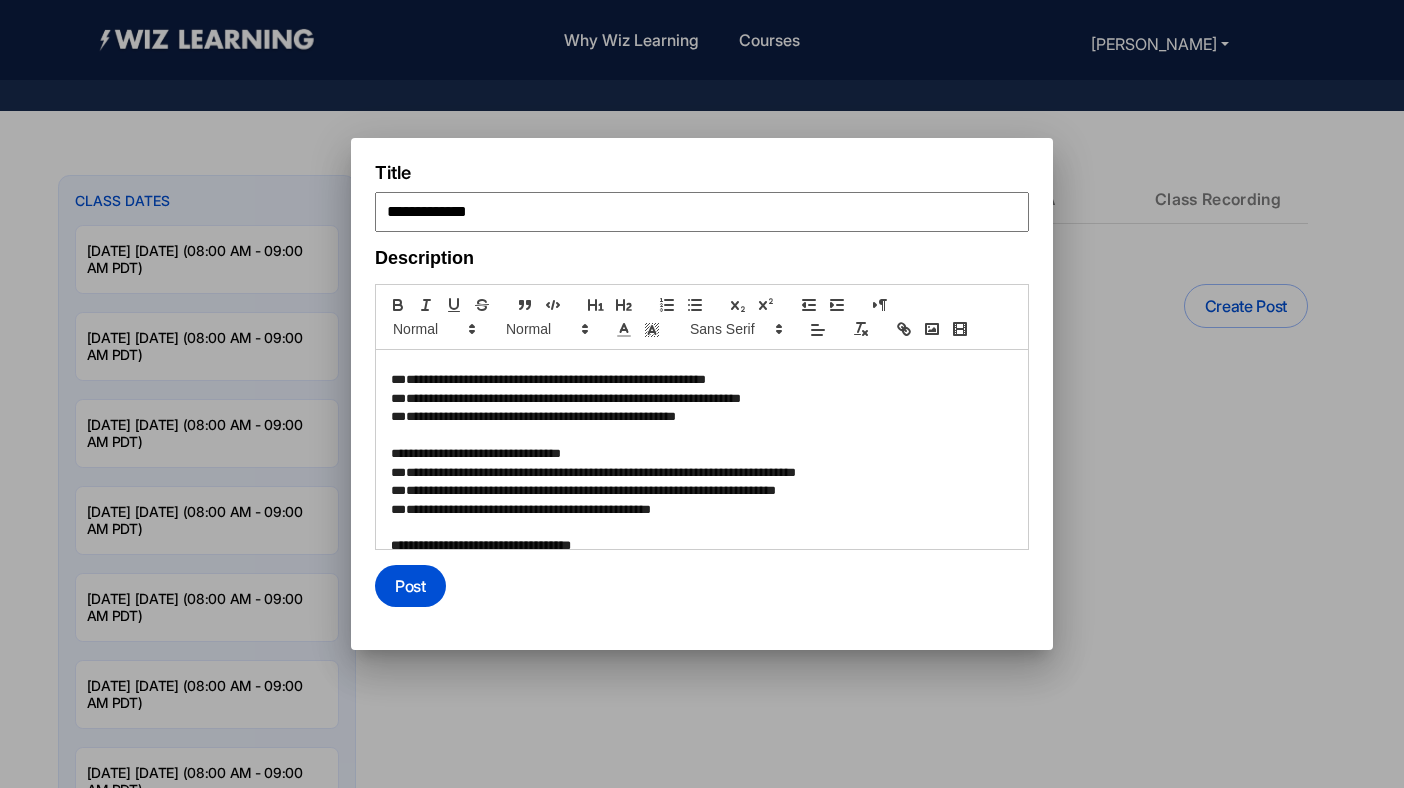 click on "**********" at bounding box center [699, 454] 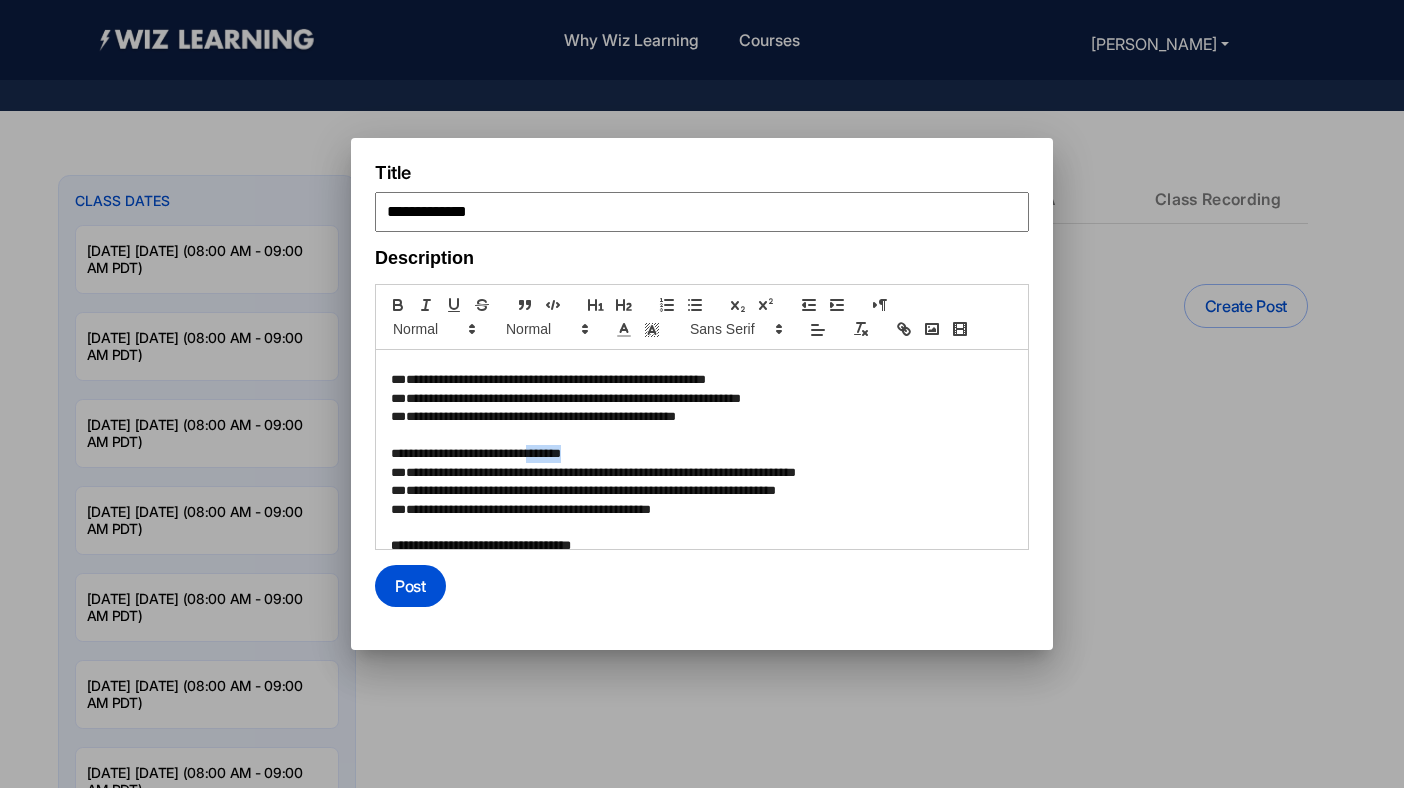 click on "**********" at bounding box center [699, 454] 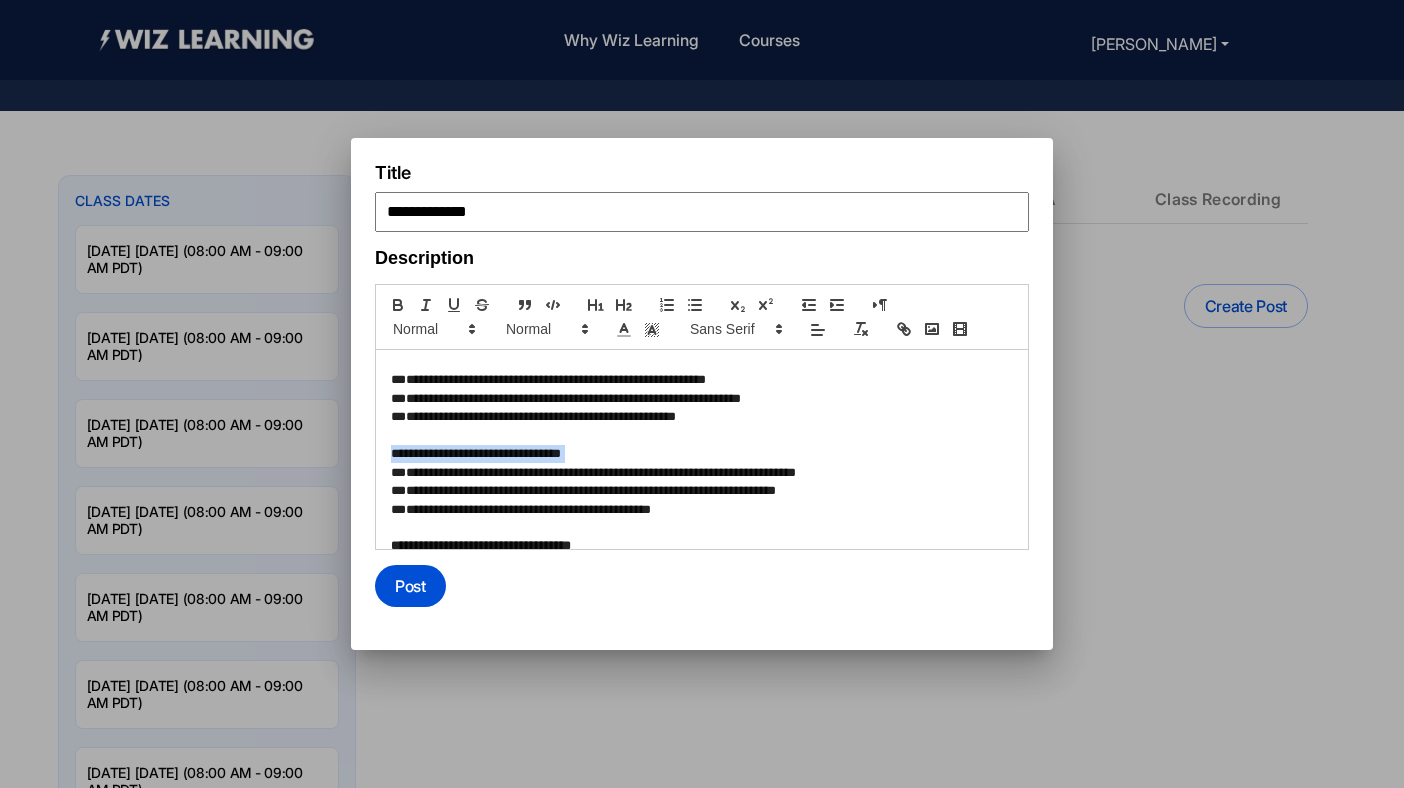 click on "**********" at bounding box center [699, 454] 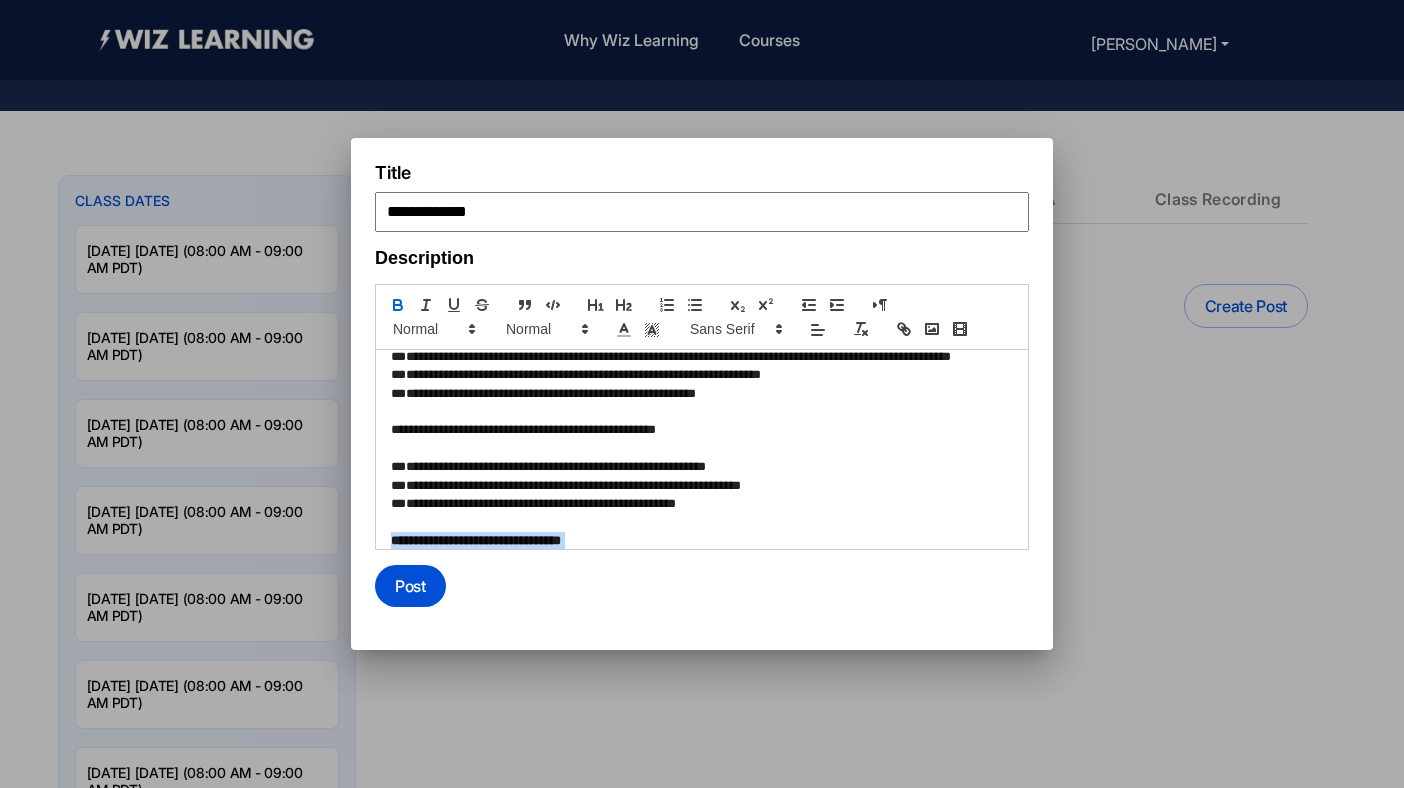 scroll, scrollTop: 201, scrollLeft: 0, axis: vertical 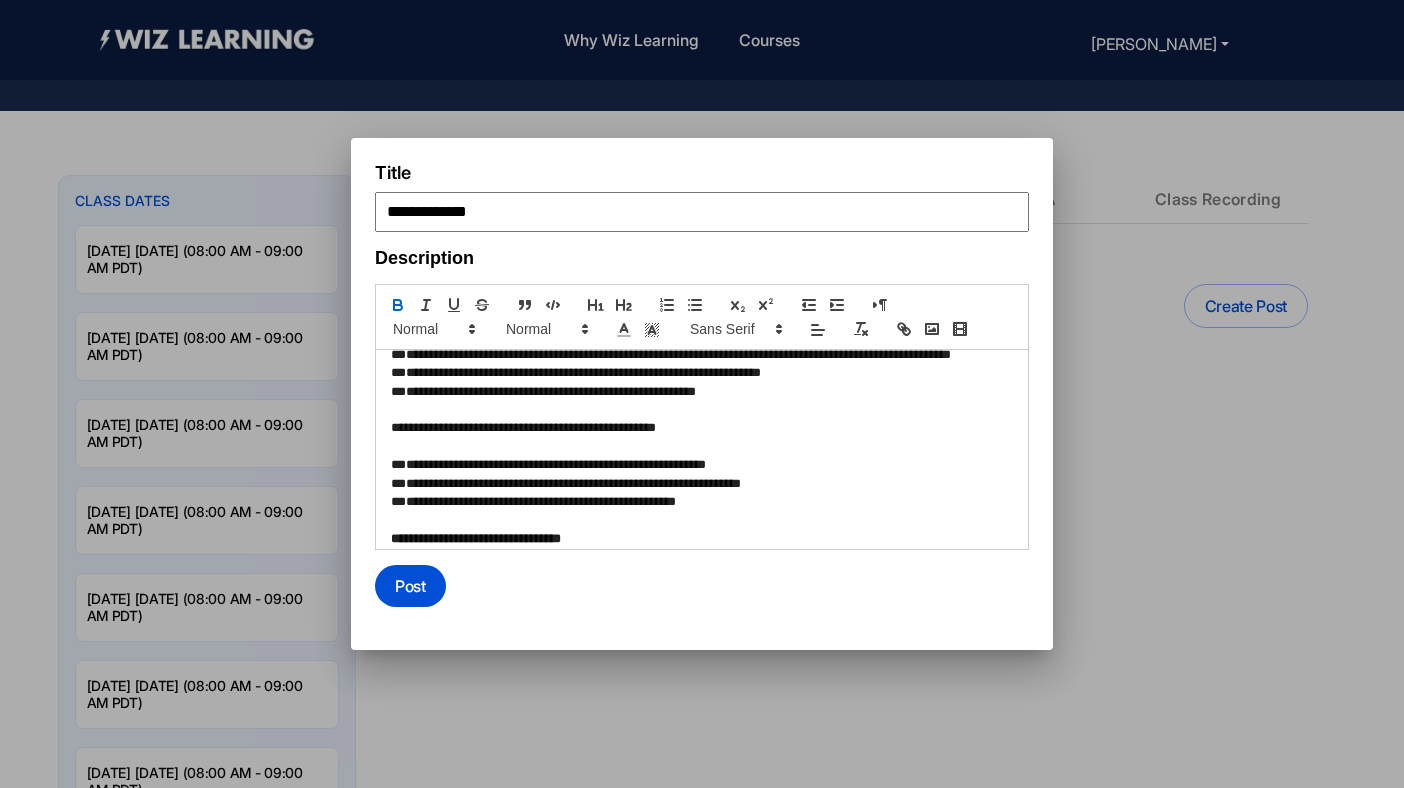 click on "**********" at bounding box center [699, 465] 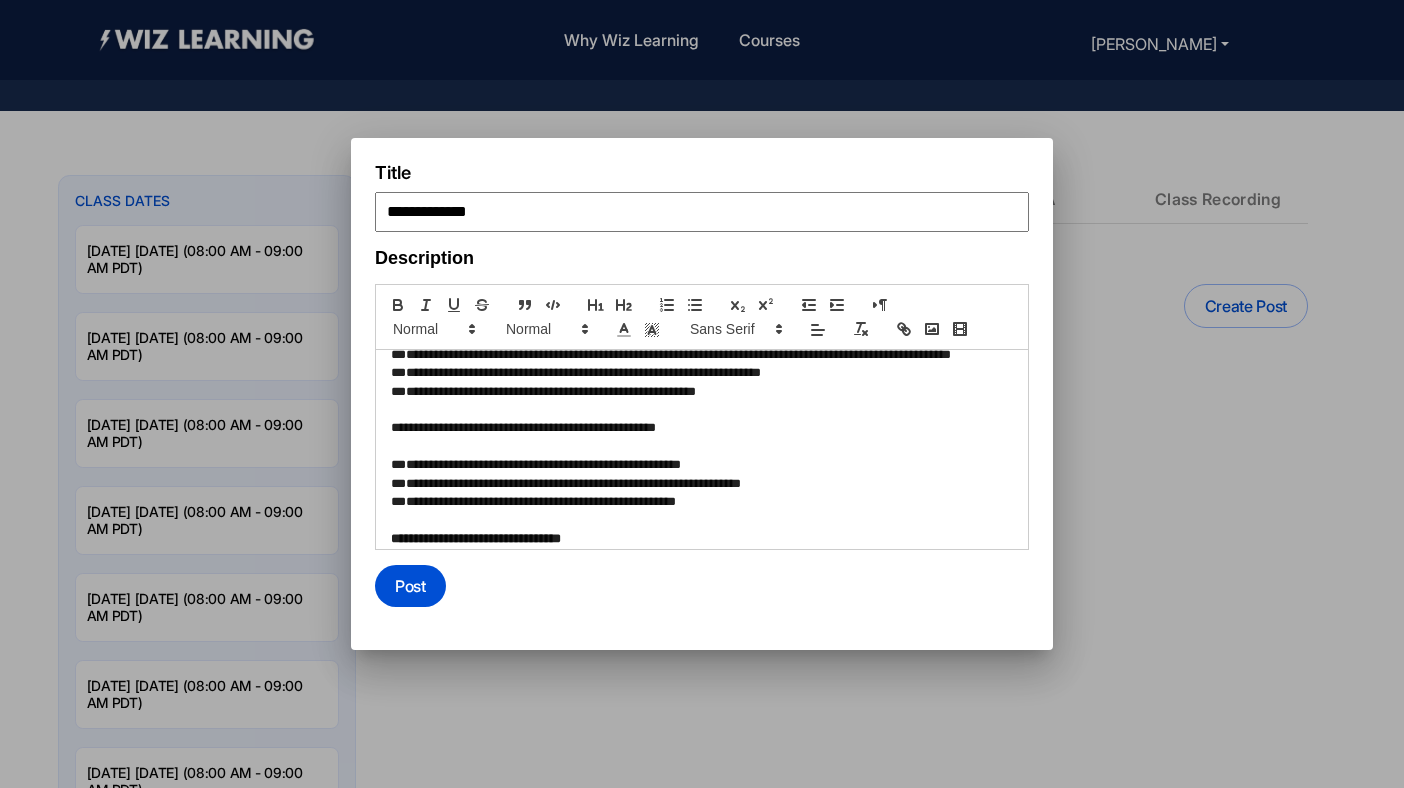click on "**********" at bounding box center (699, 502) 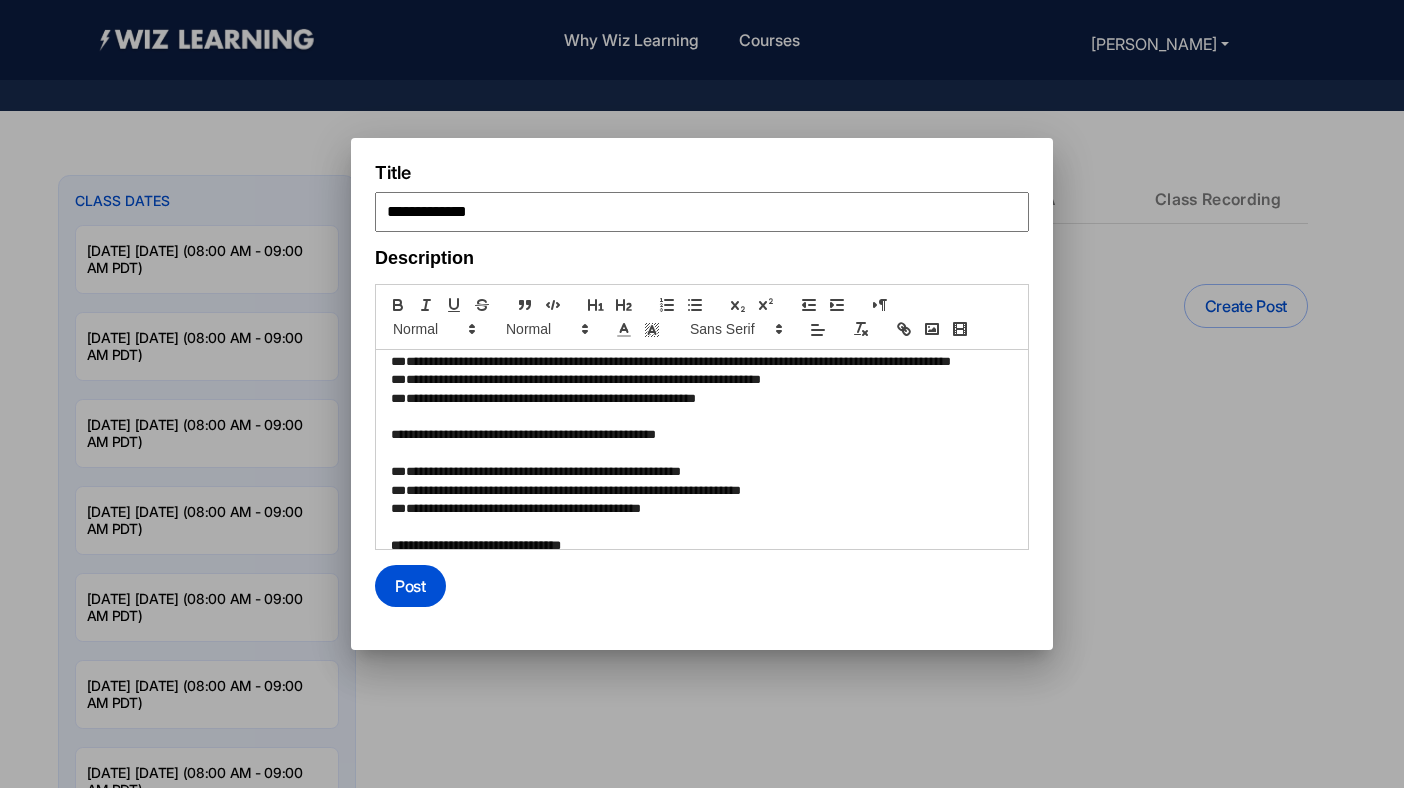 scroll, scrollTop: 193, scrollLeft: 0, axis: vertical 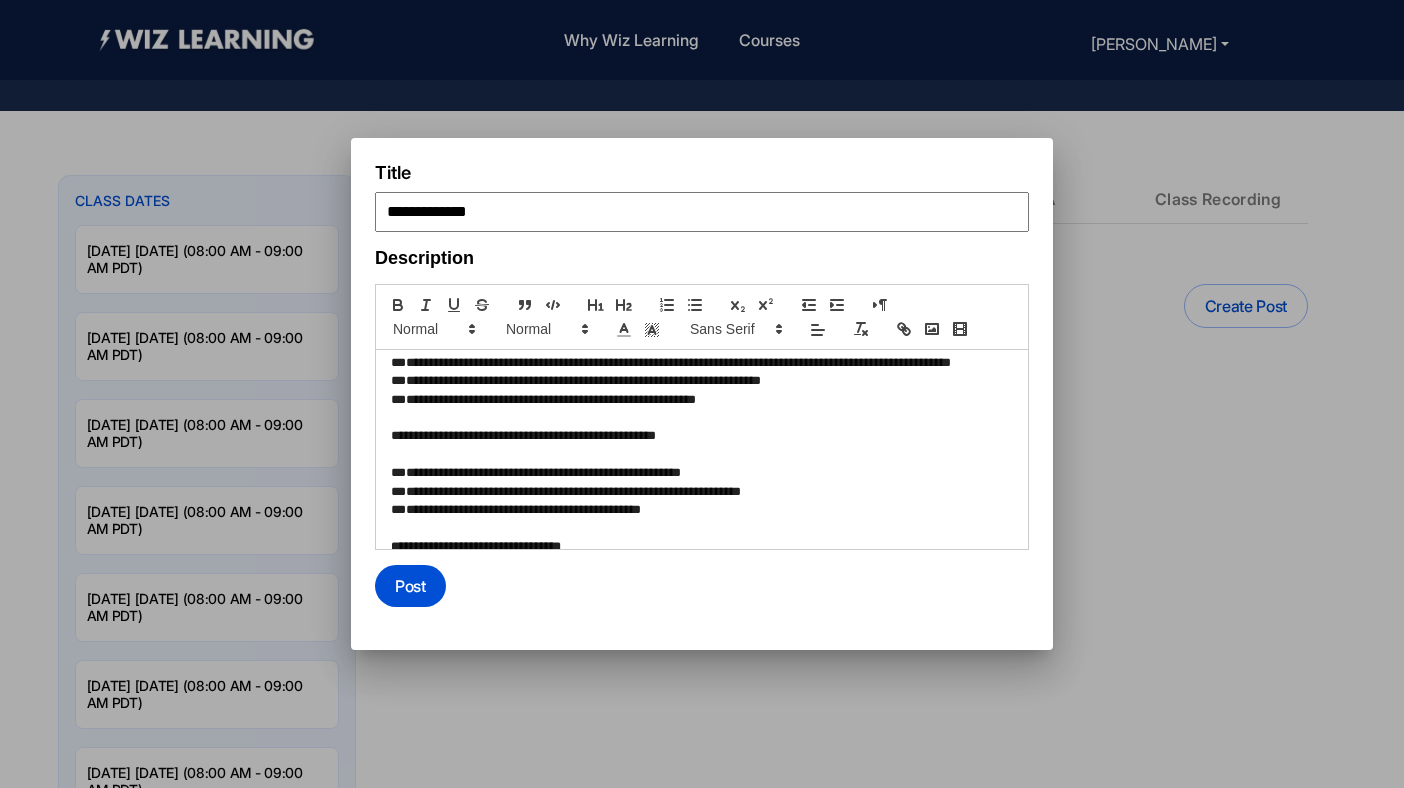 click at bounding box center [702, 455] 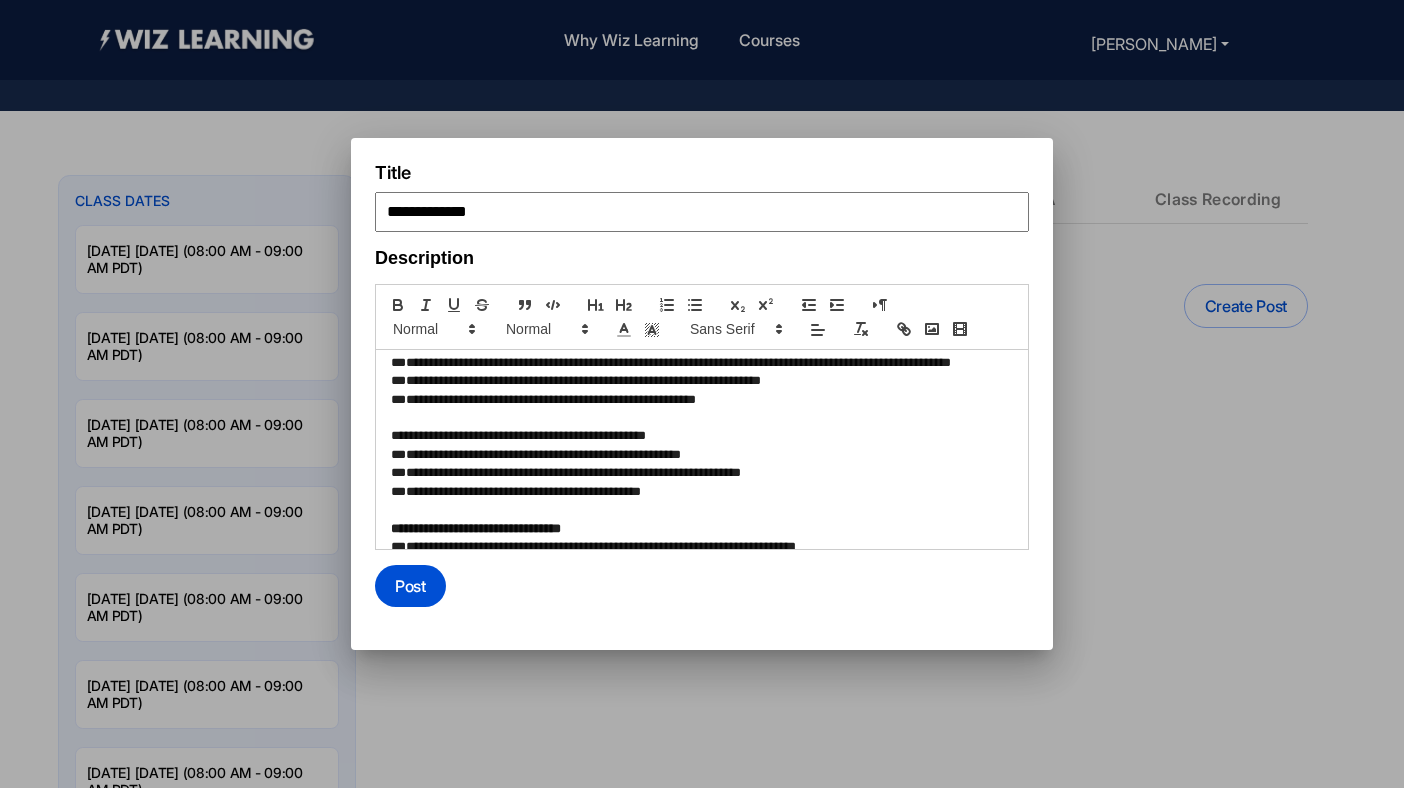 click on "**********" at bounding box center (699, 436) 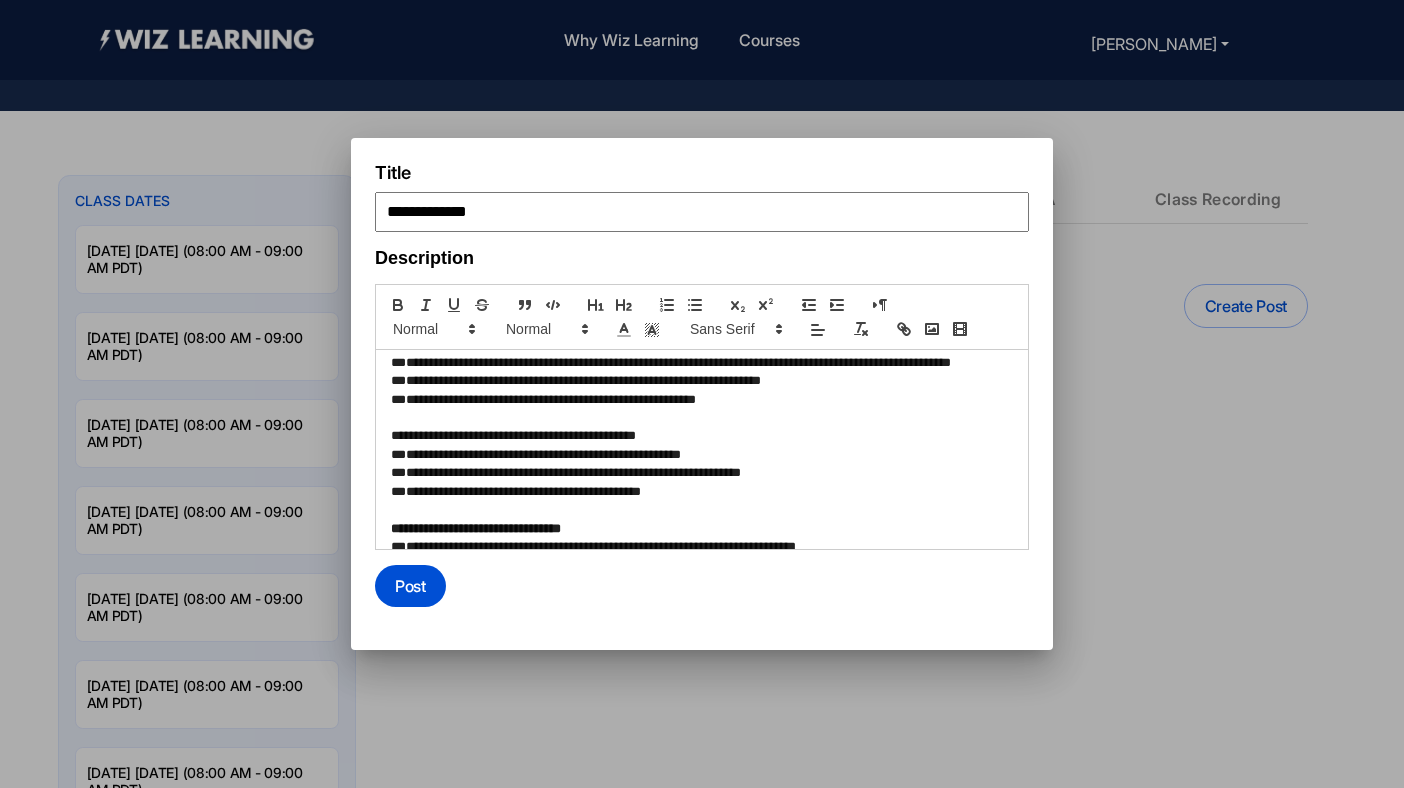 click on "**********" at bounding box center [699, 436] 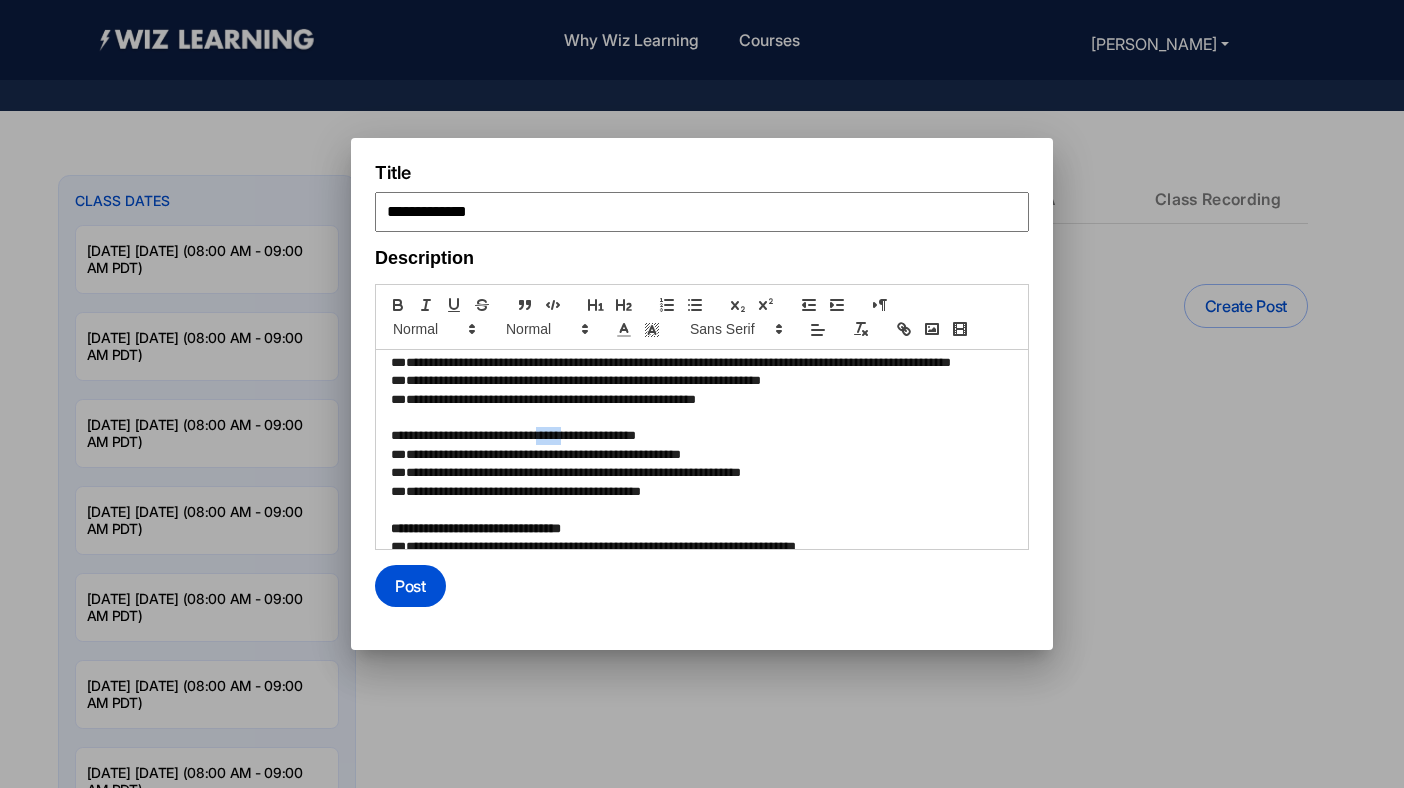 click on "**********" at bounding box center (699, 436) 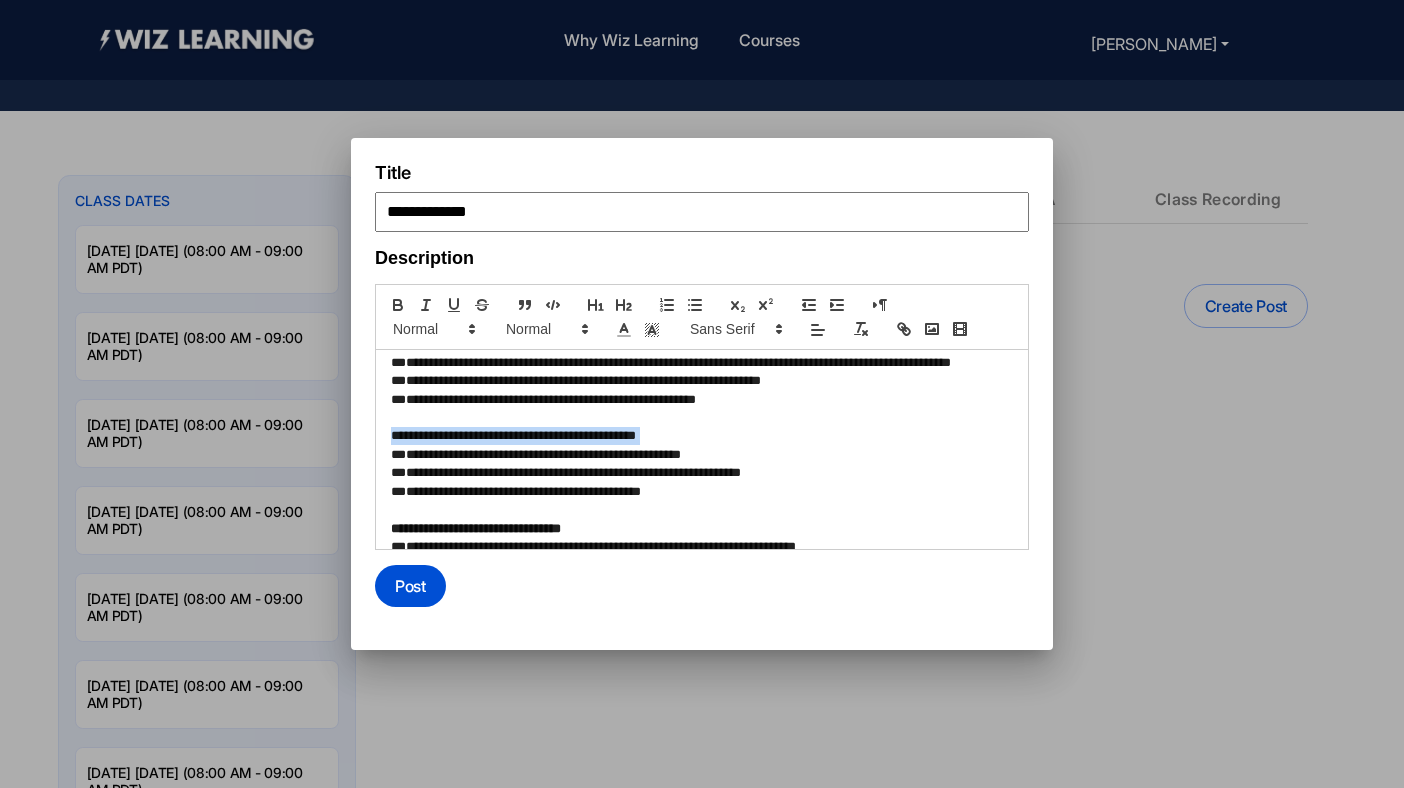 click on "**********" at bounding box center [699, 436] 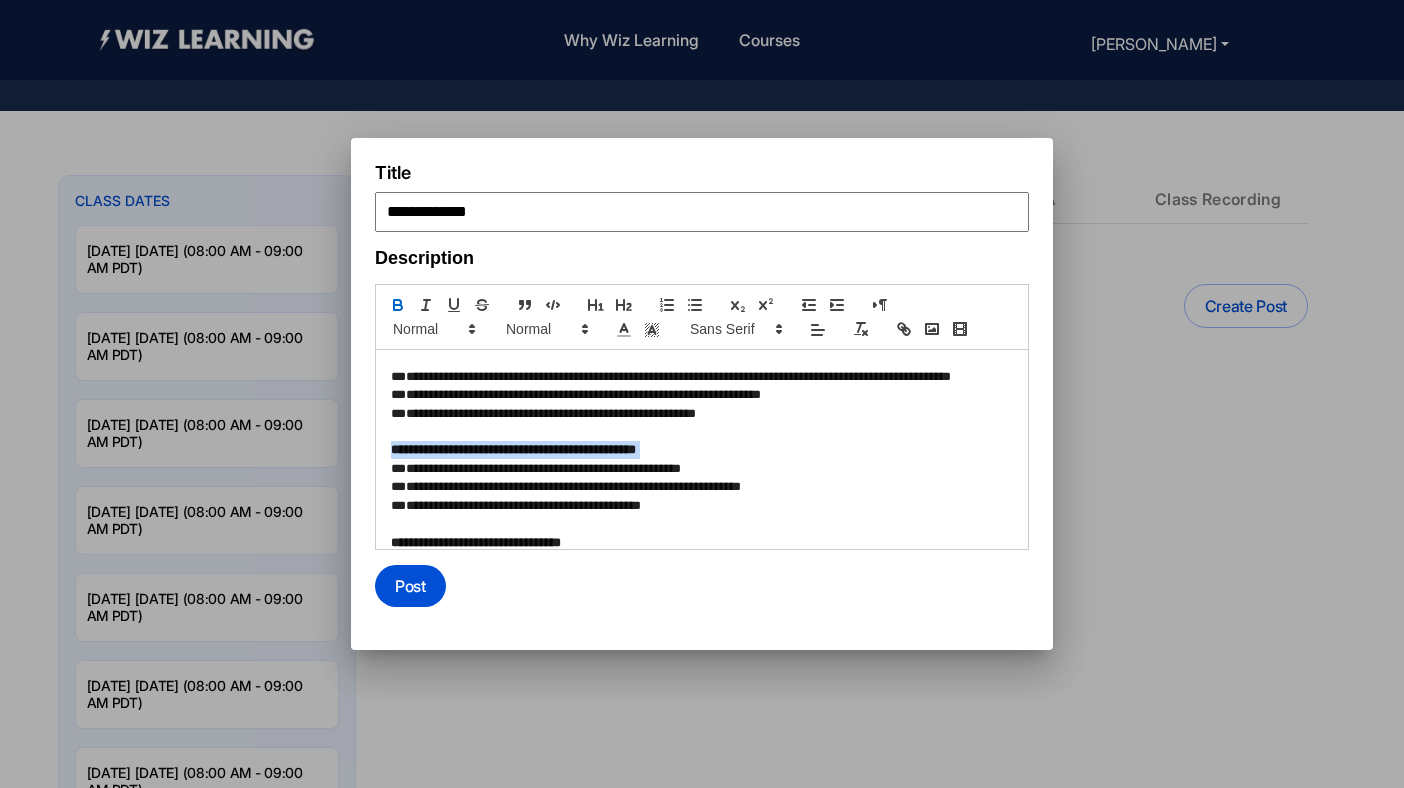 scroll, scrollTop: 156, scrollLeft: 0, axis: vertical 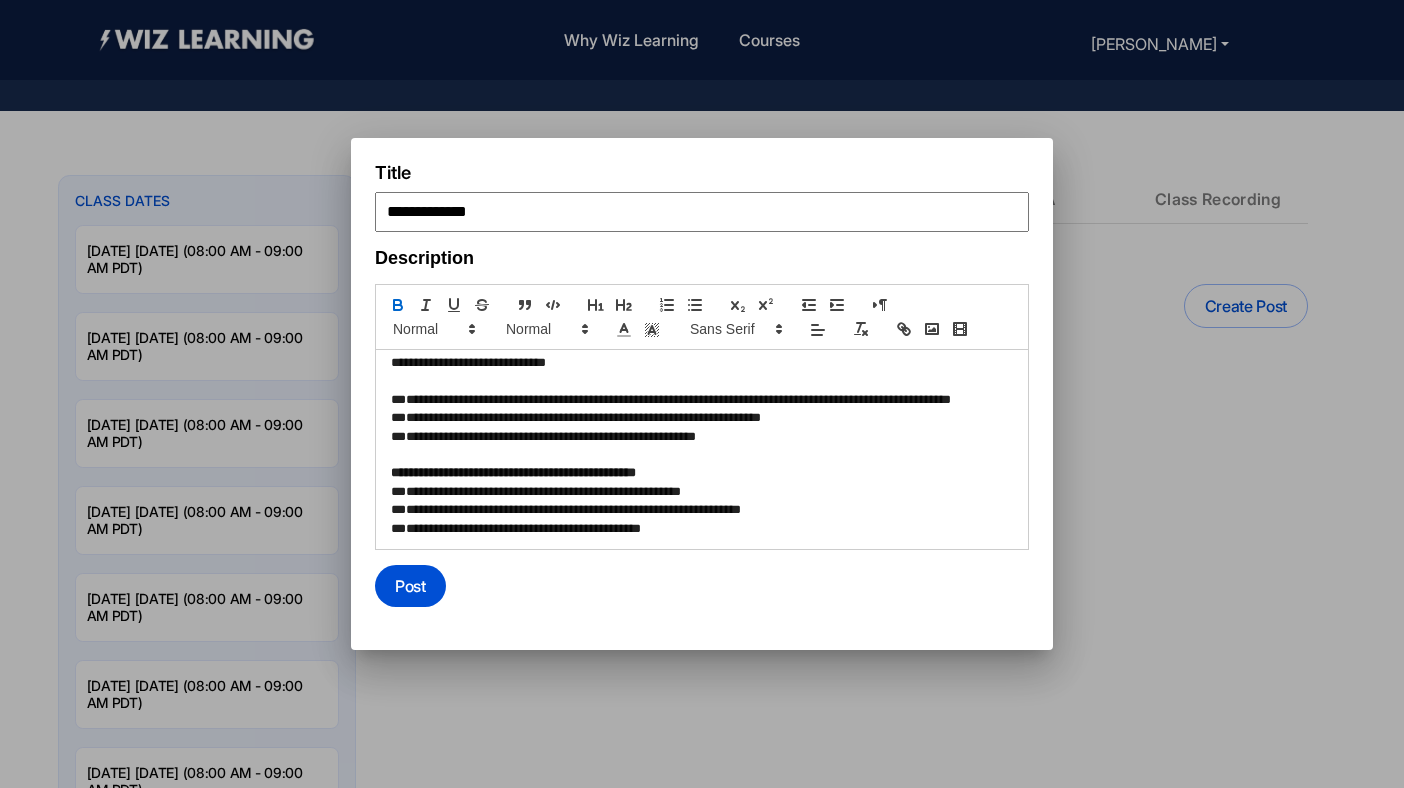 click at bounding box center [702, 381] 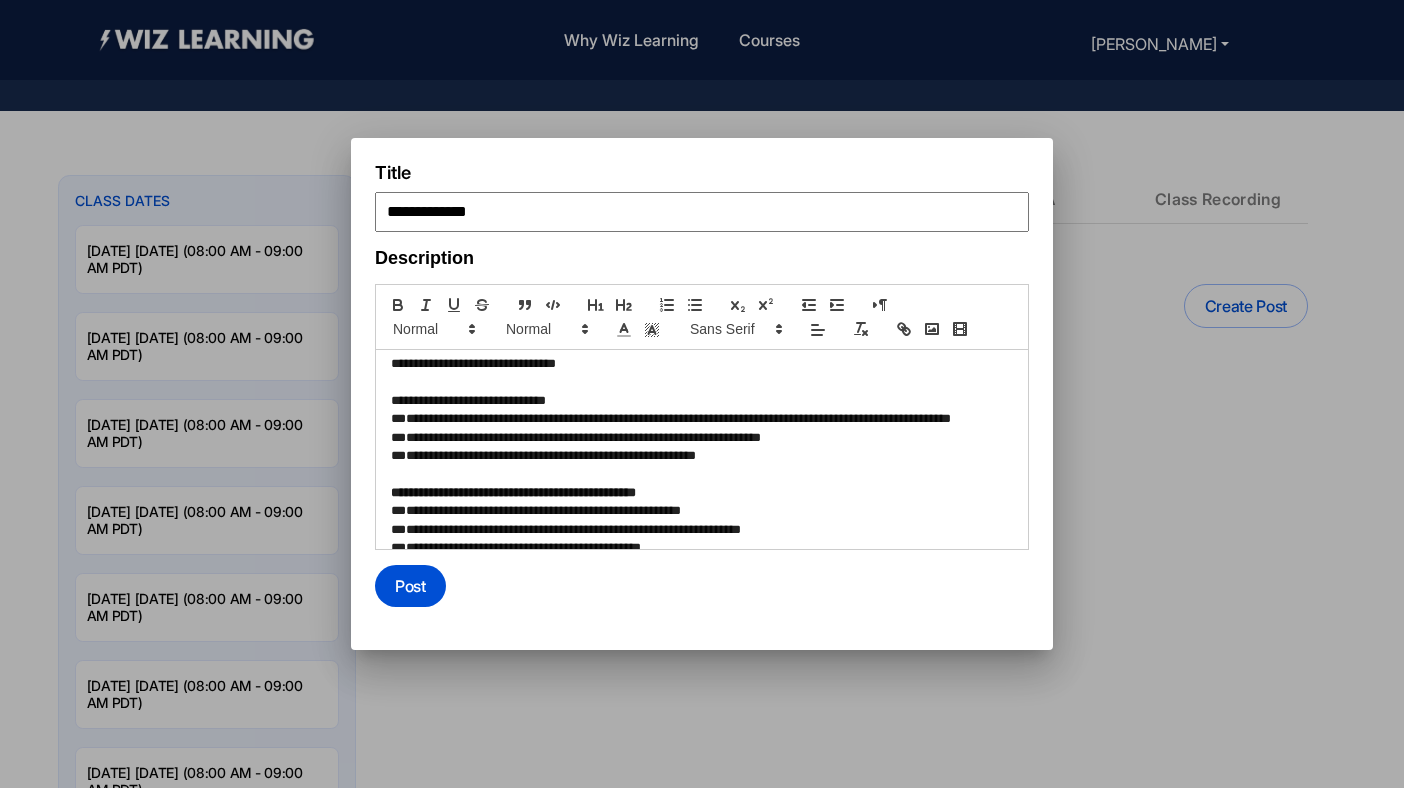 scroll, scrollTop: 116, scrollLeft: 0, axis: vertical 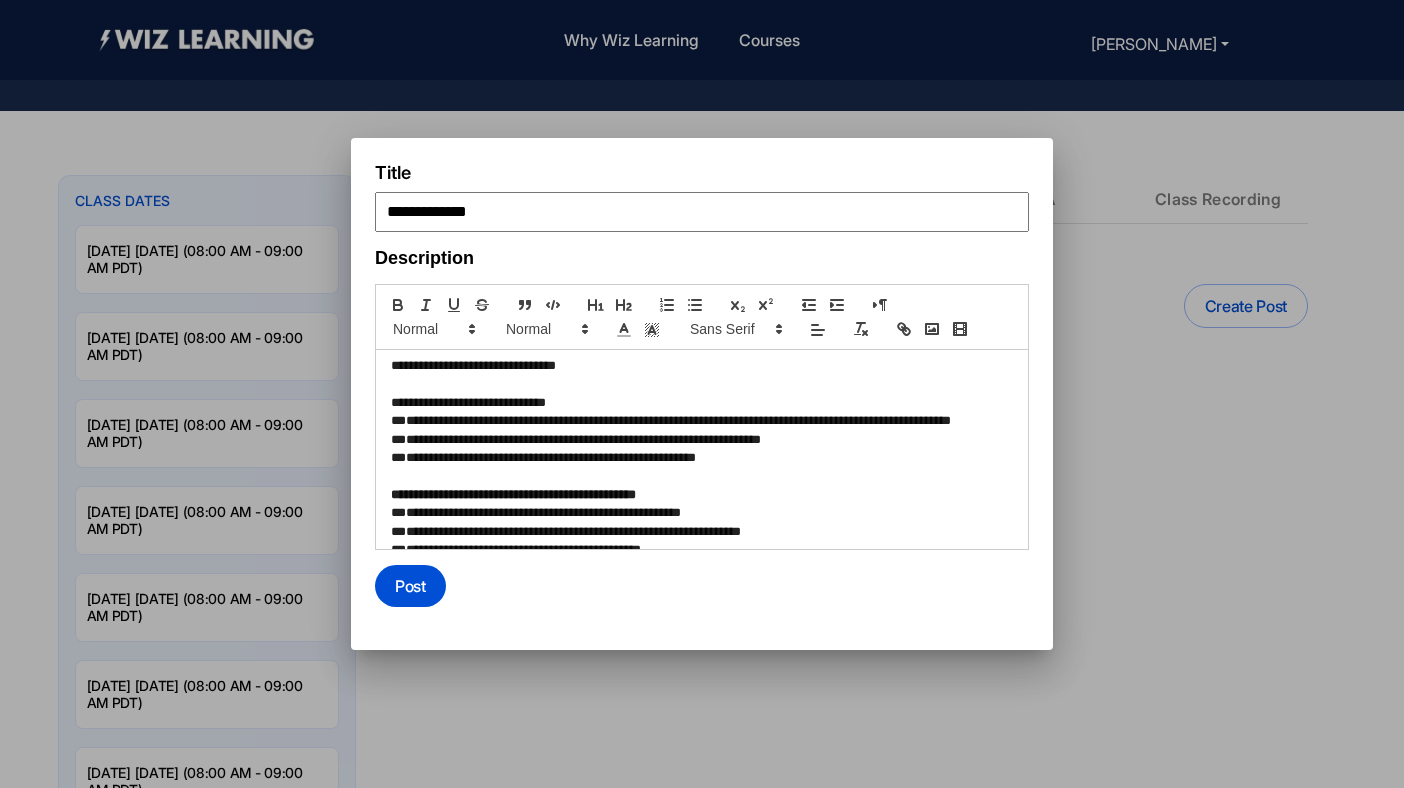 click on "**********" at bounding box center [699, 421] 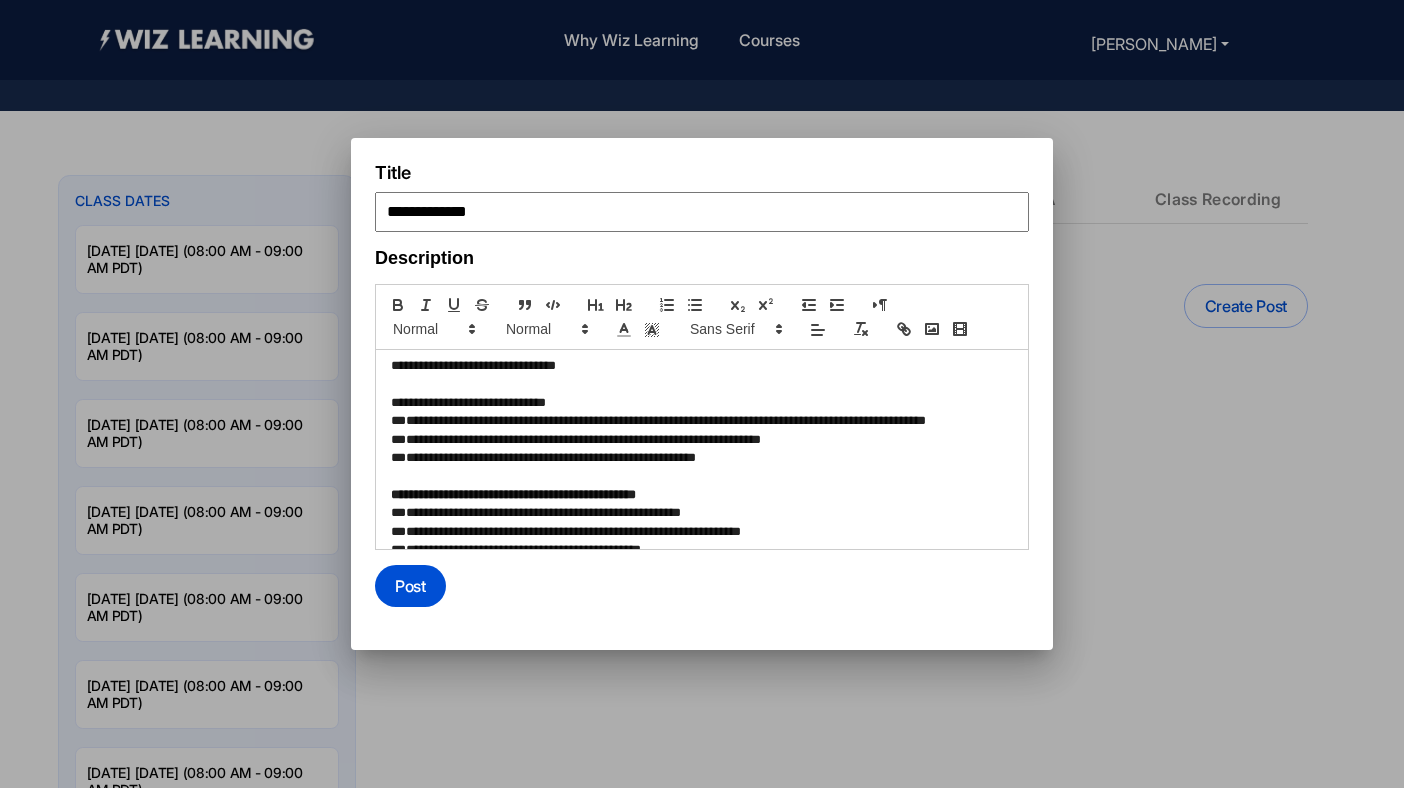 click on "**********" at bounding box center [699, 403] 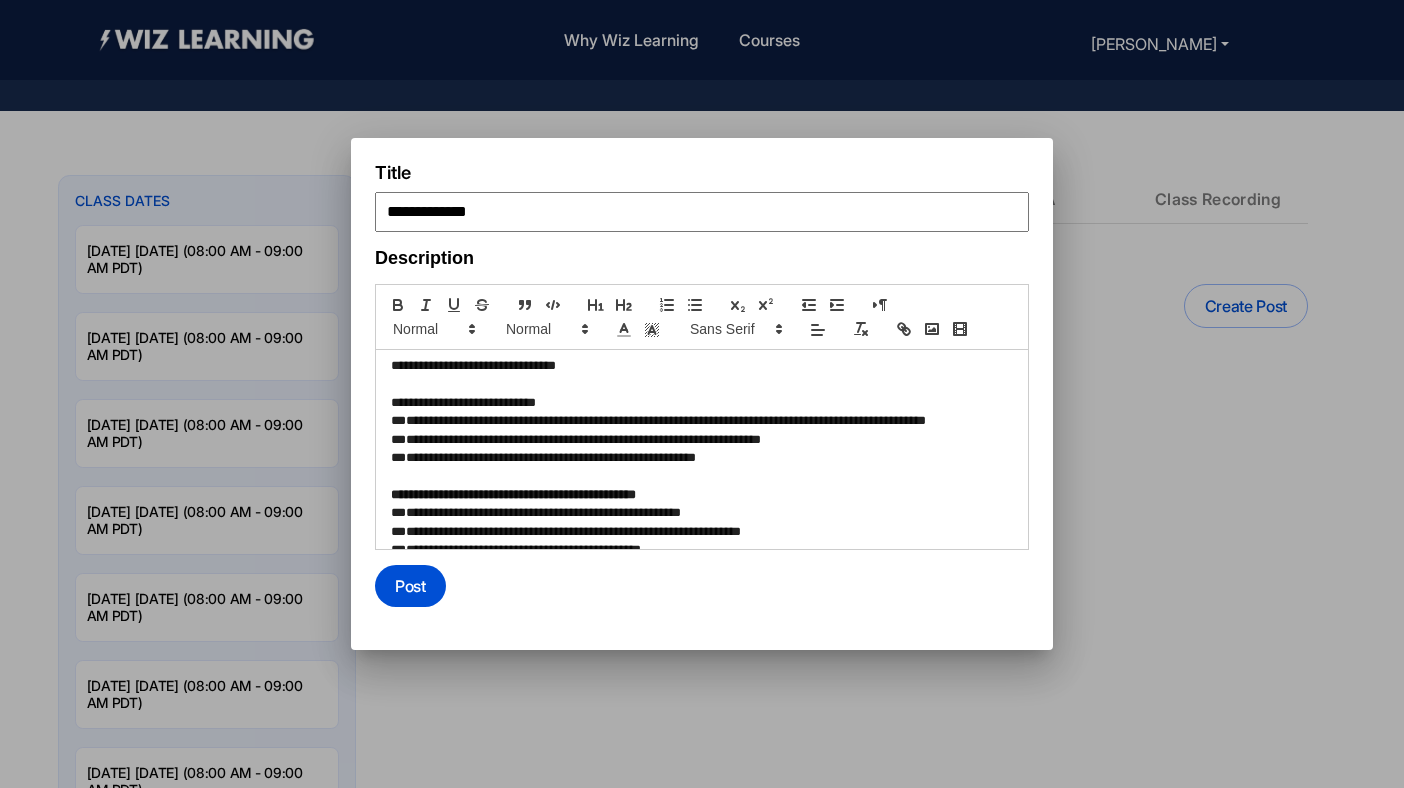 click on "**********" at bounding box center (699, 403) 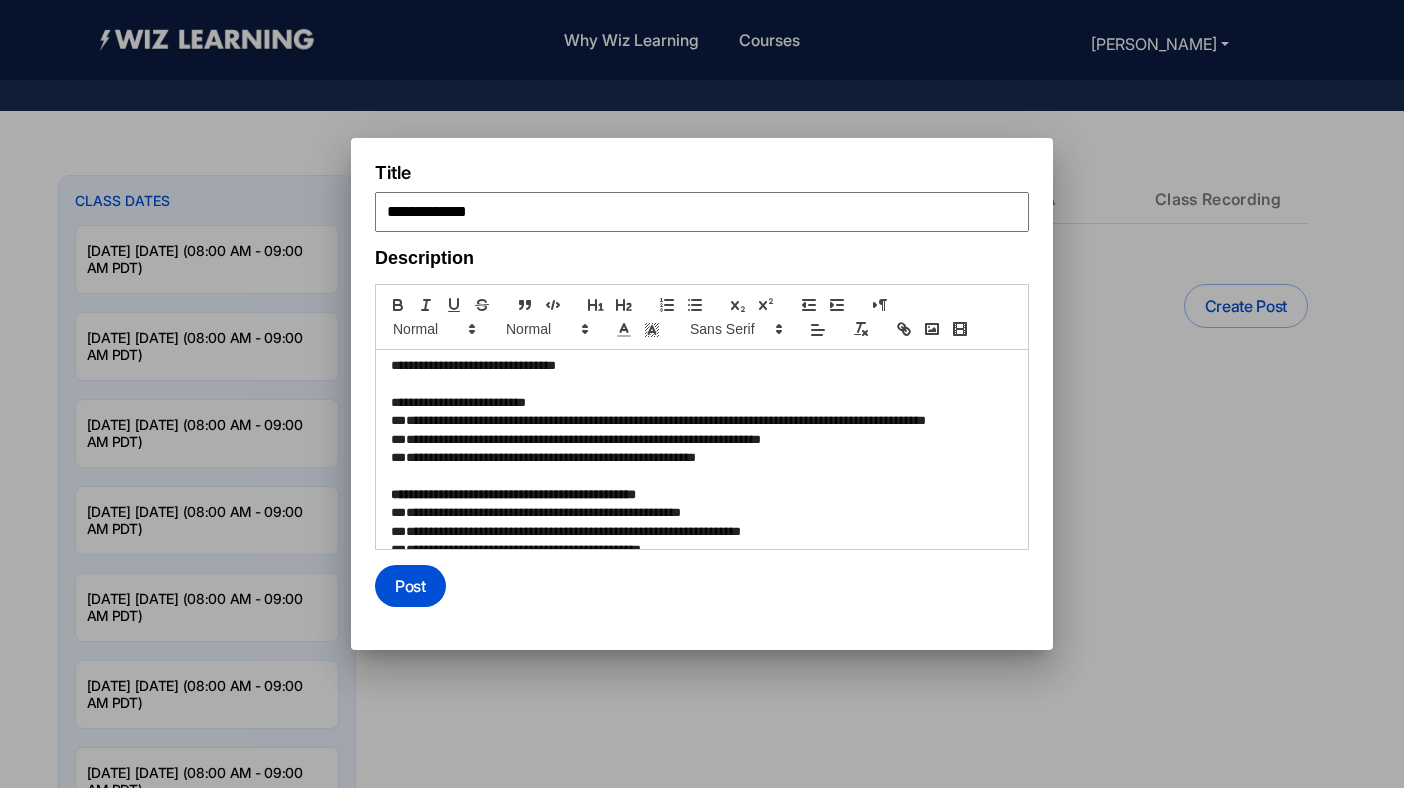 click on "**********" at bounding box center [699, 403] 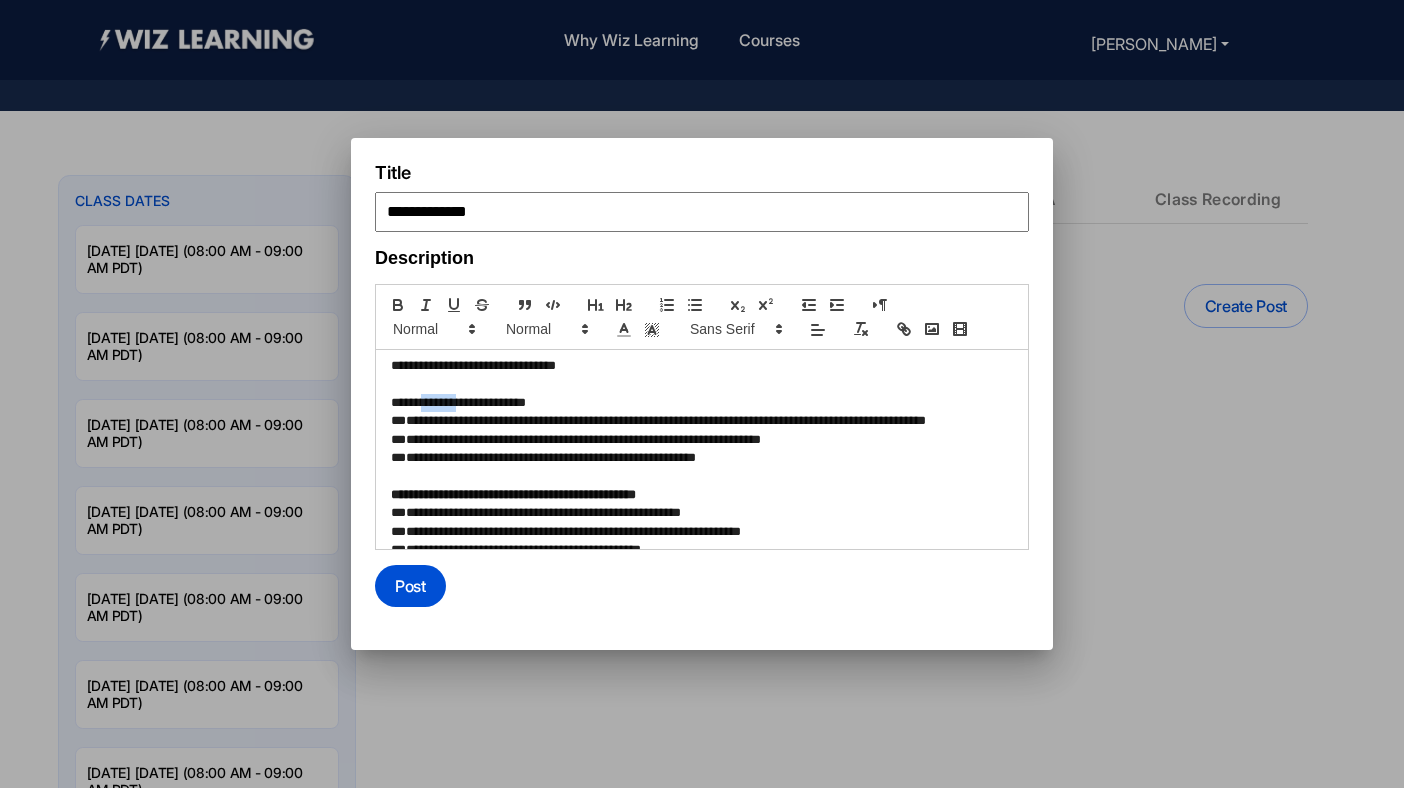 click on "**********" at bounding box center (699, 403) 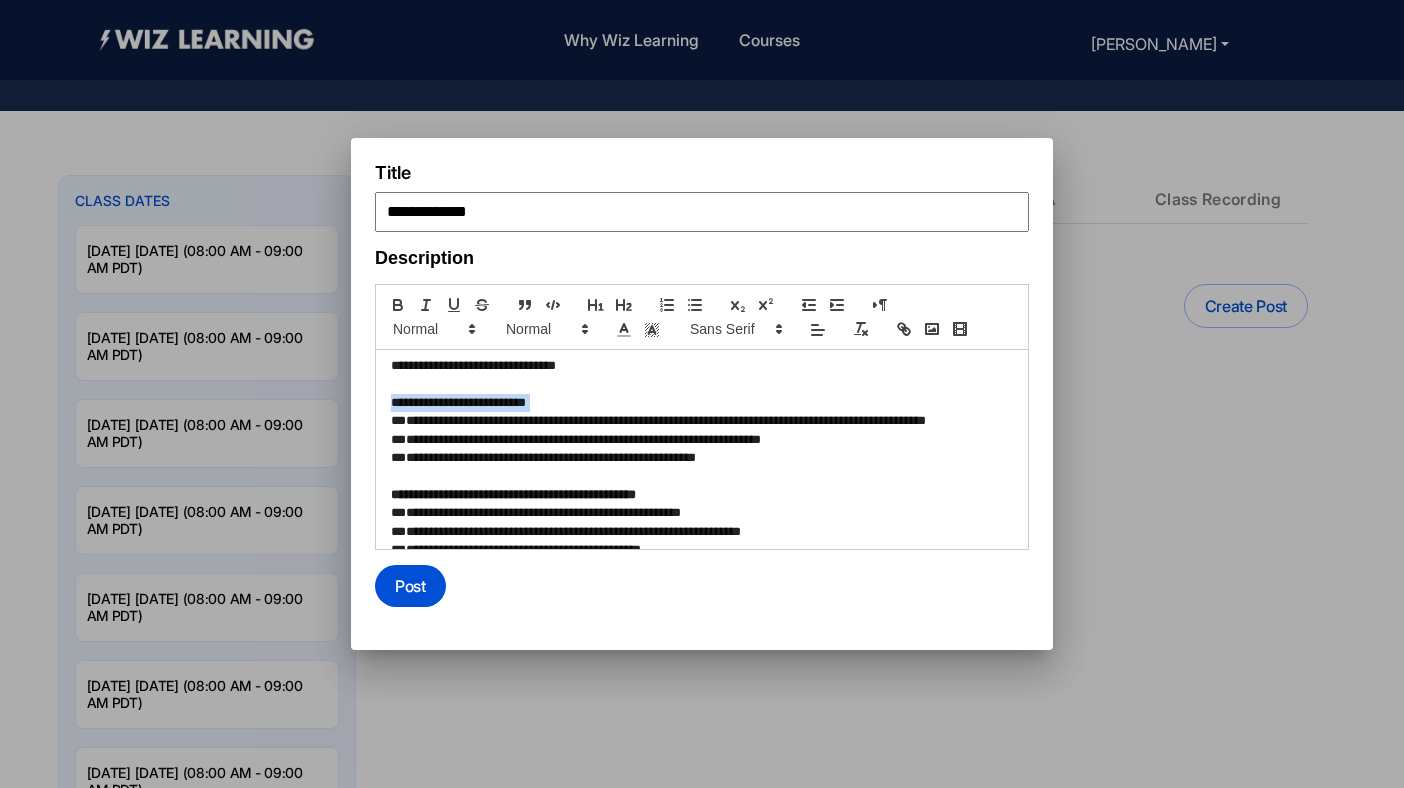 click on "**********" at bounding box center [699, 403] 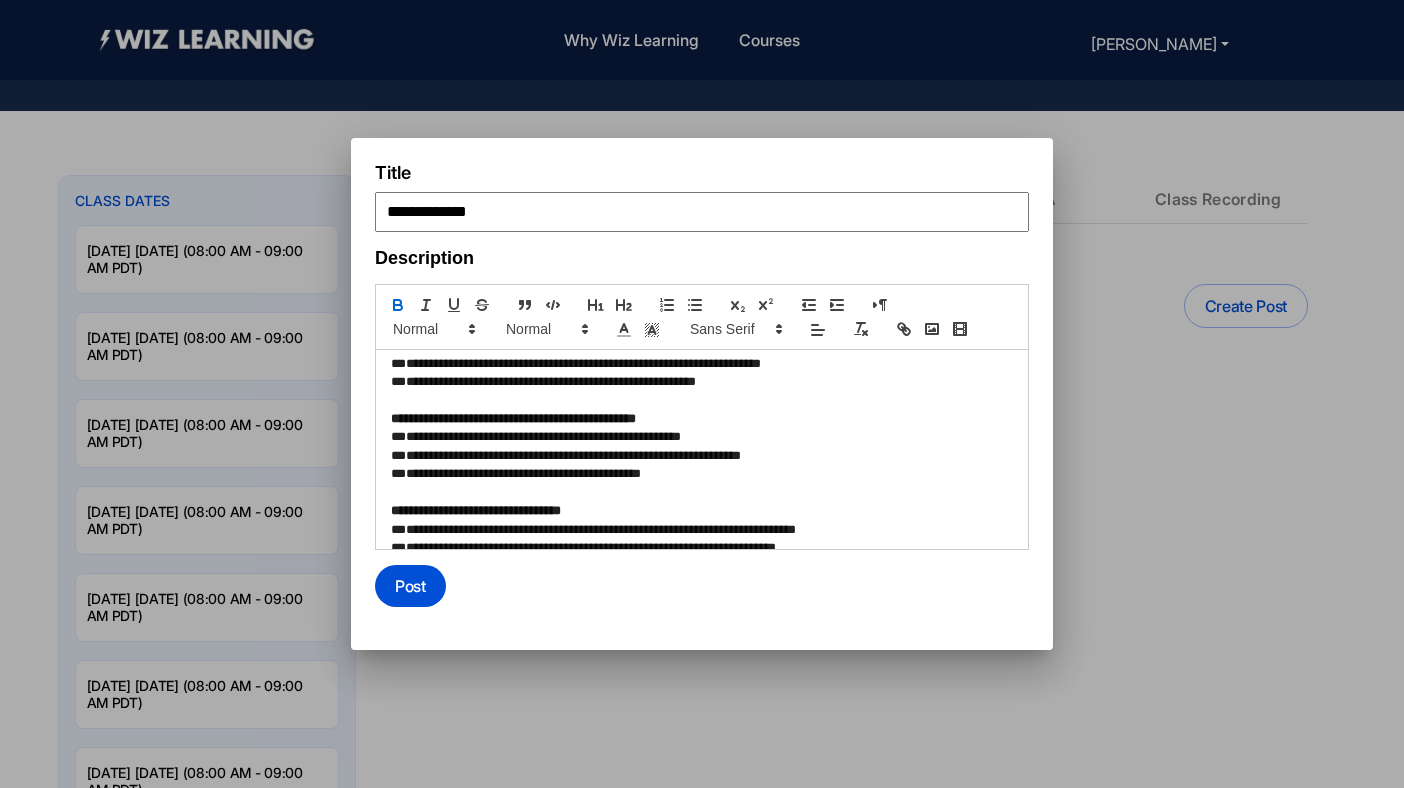 scroll, scrollTop: 302, scrollLeft: 0, axis: vertical 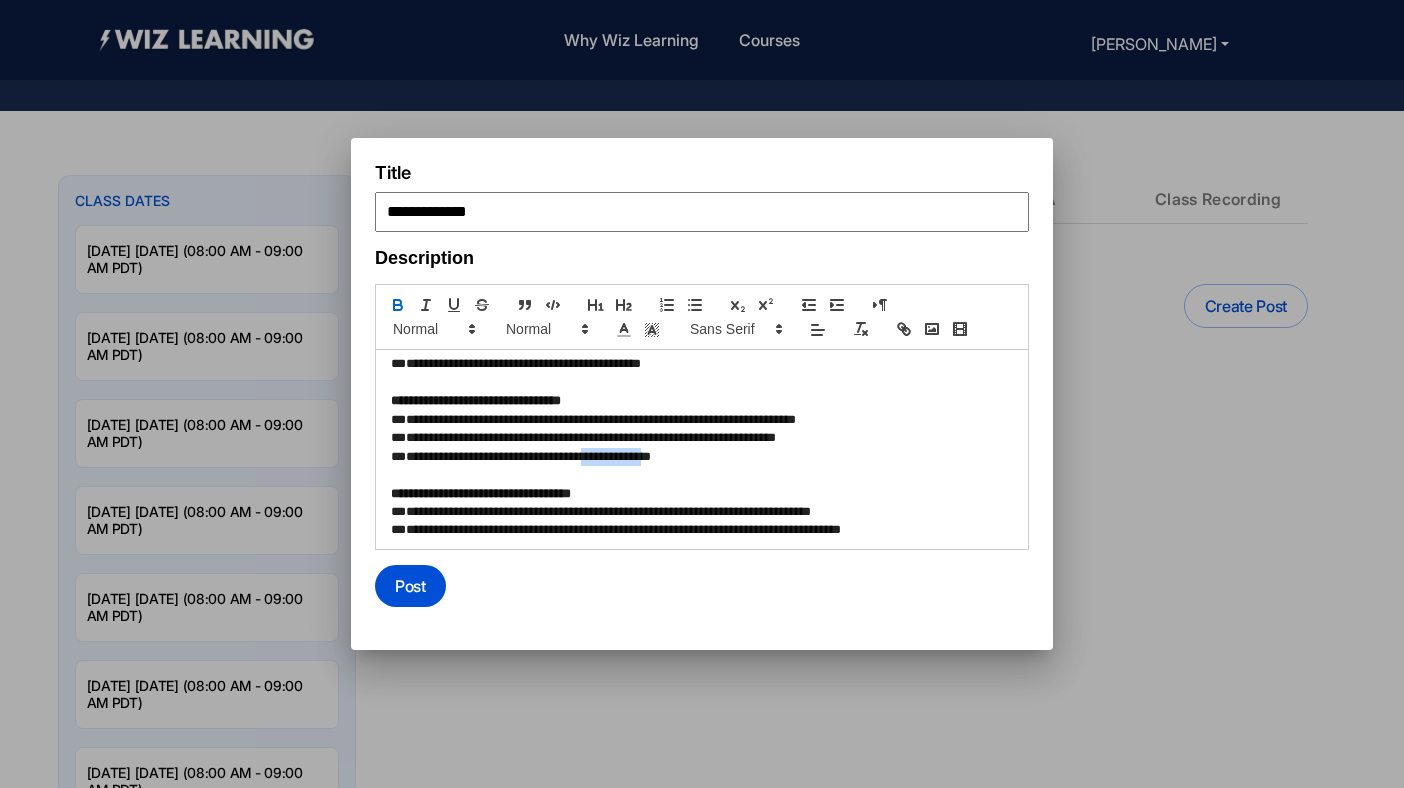 drag, startPoint x: 687, startPoint y: 460, endPoint x: 601, endPoint y: 456, distance: 86.09297 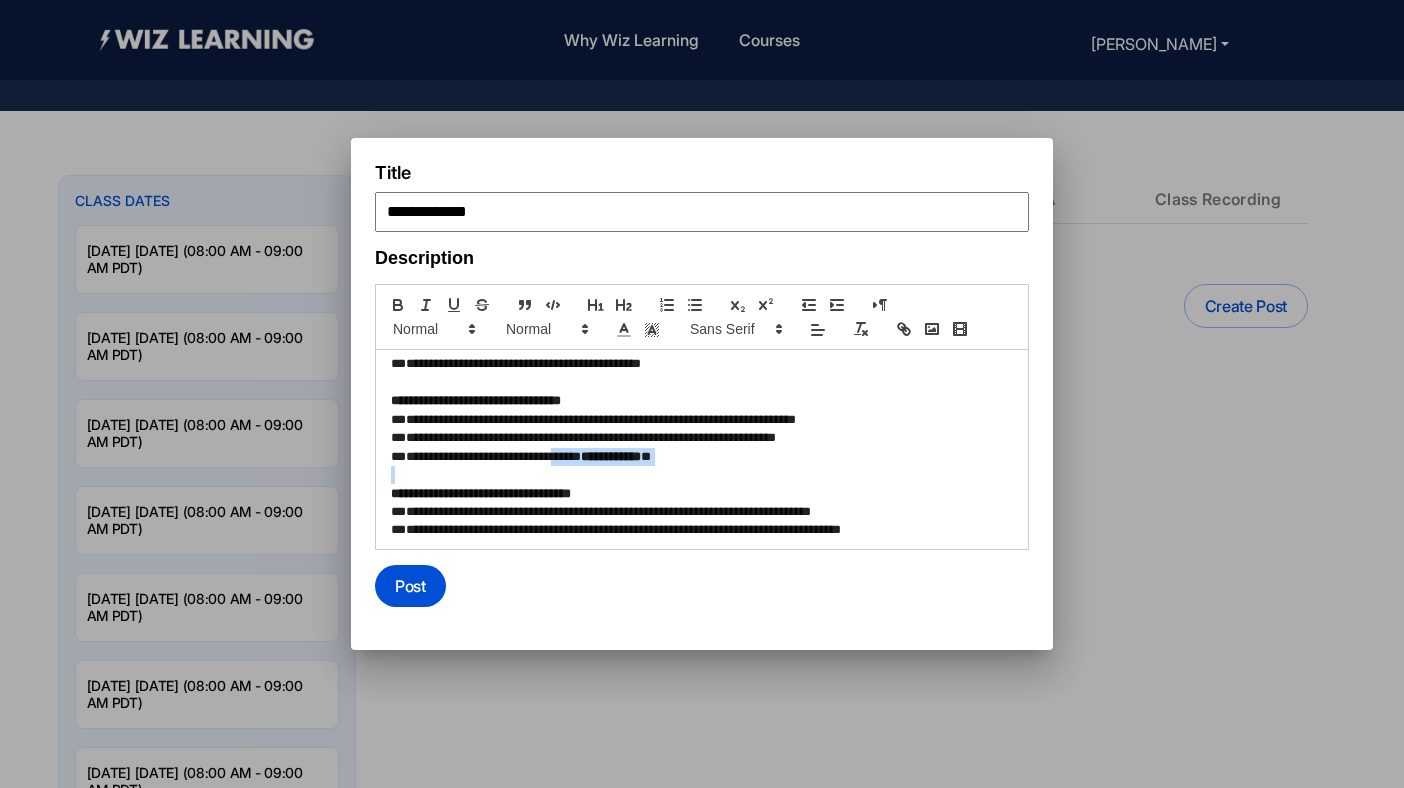 drag, startPoint x: 568, startPoint y: 458, endPoint x: 456, endPoint y: 466, distance: 112.28535 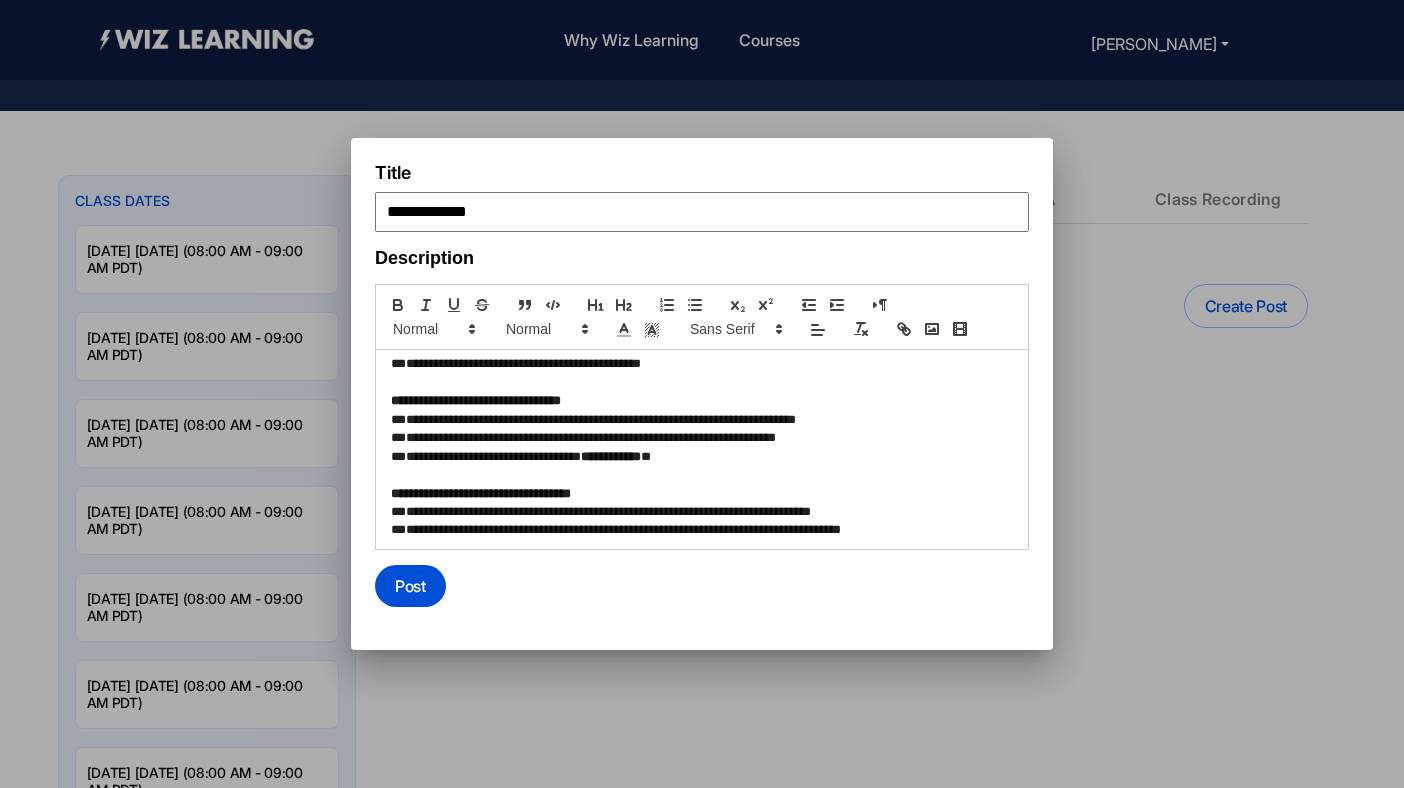 click on "**********" at bounding box center [699, 457] 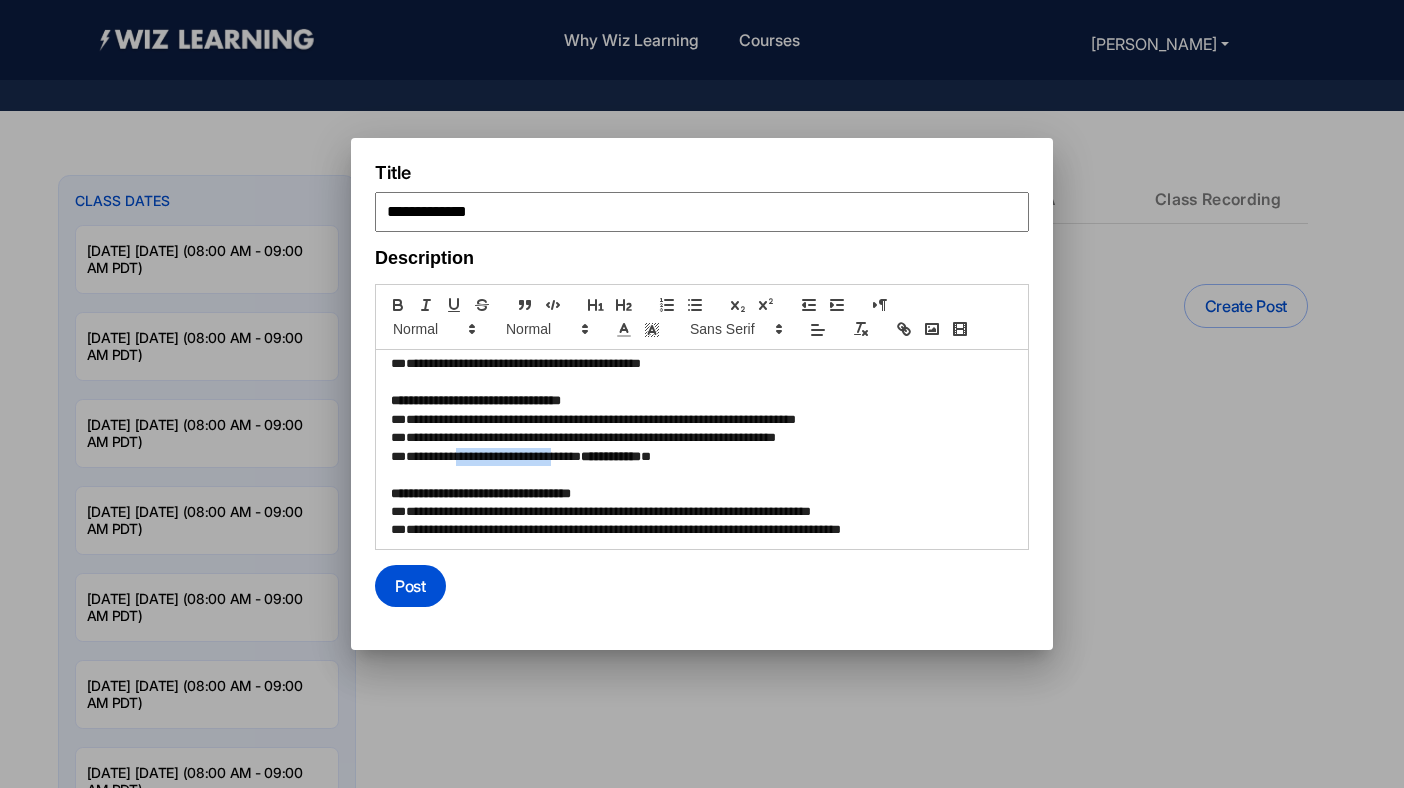 drag, startPoint x: 457, startPoint y: 463, endPoint x: 570, endPoint y: 455, distance: 113.28283 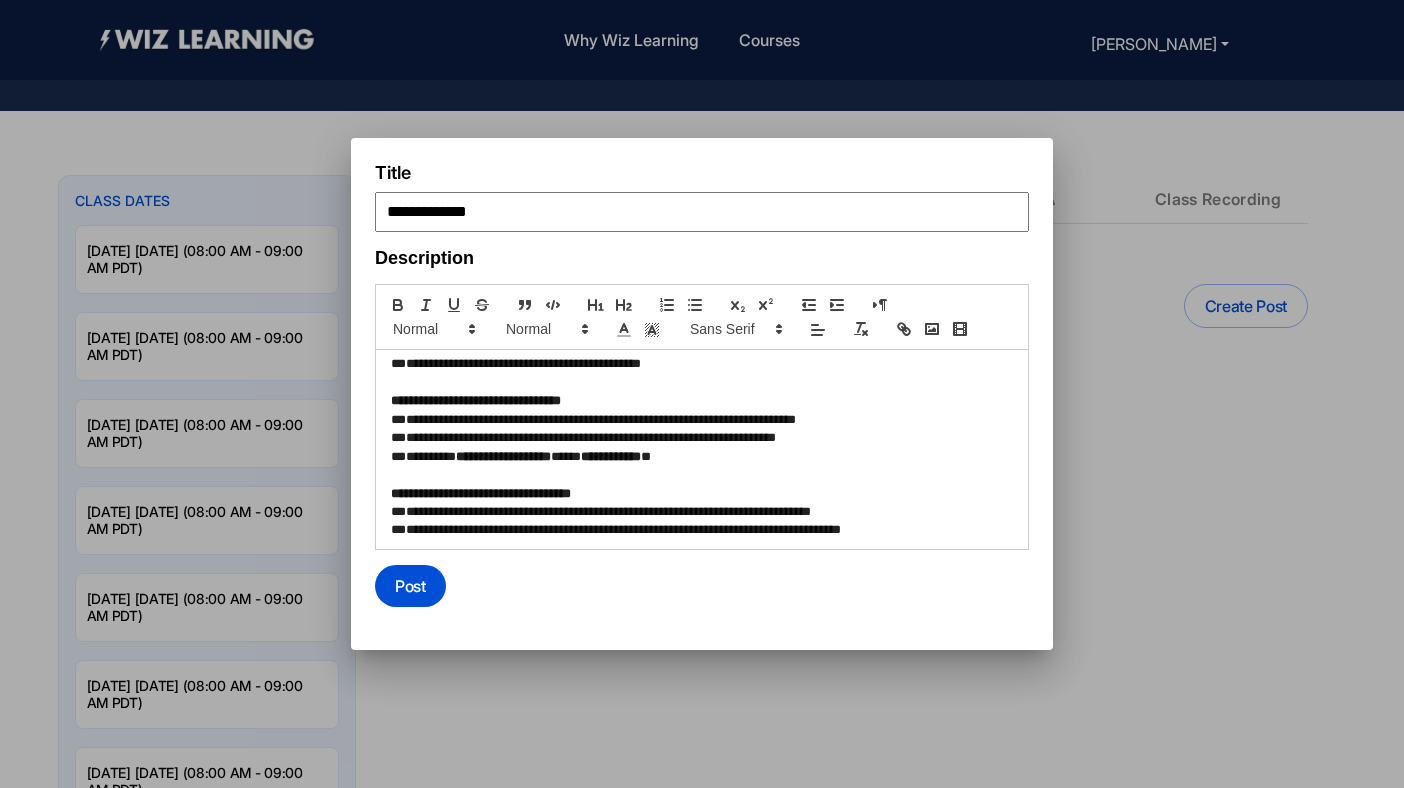 click on "**********" at bounding box center (699, 457) 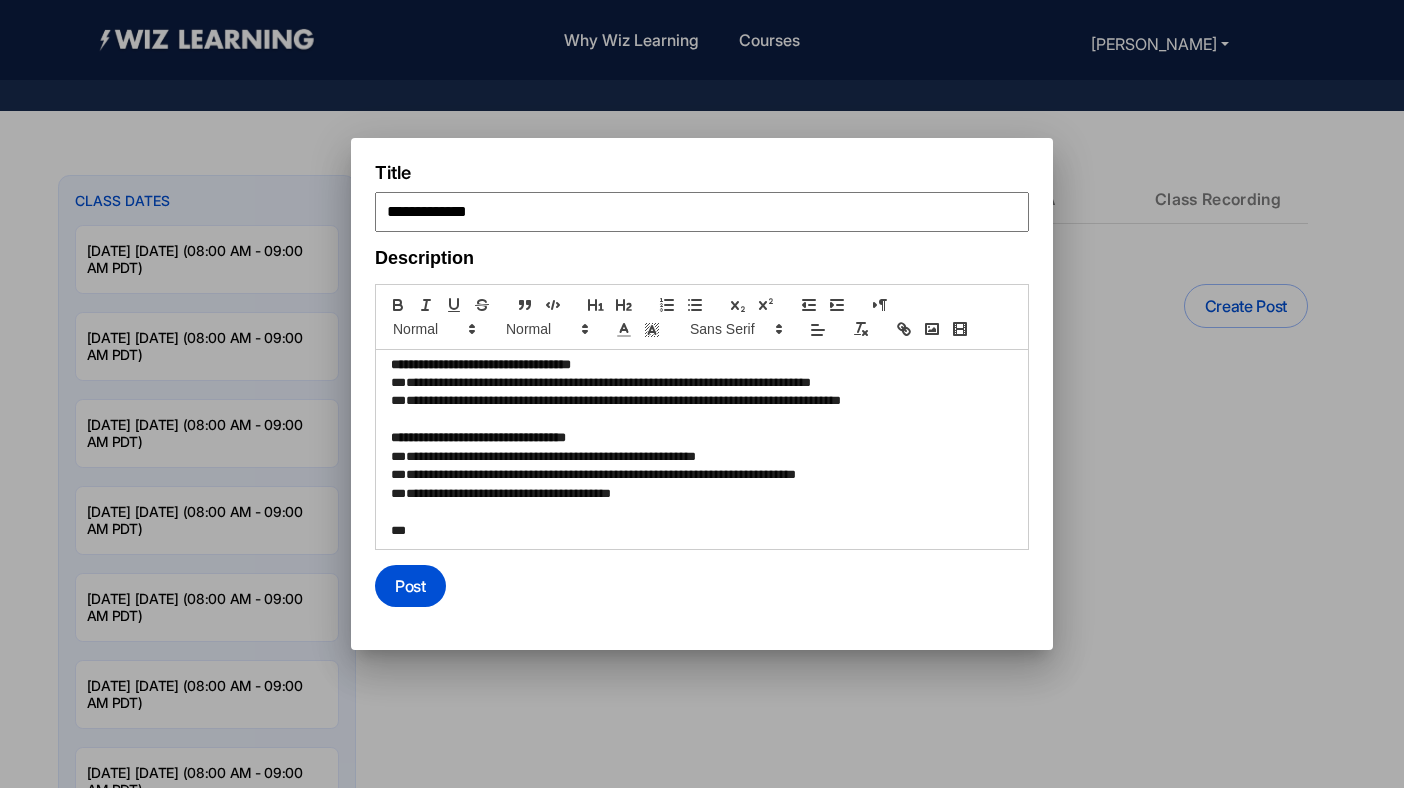 scroll, scrollTop: 432, scrollLeft: 0, axis: vertical 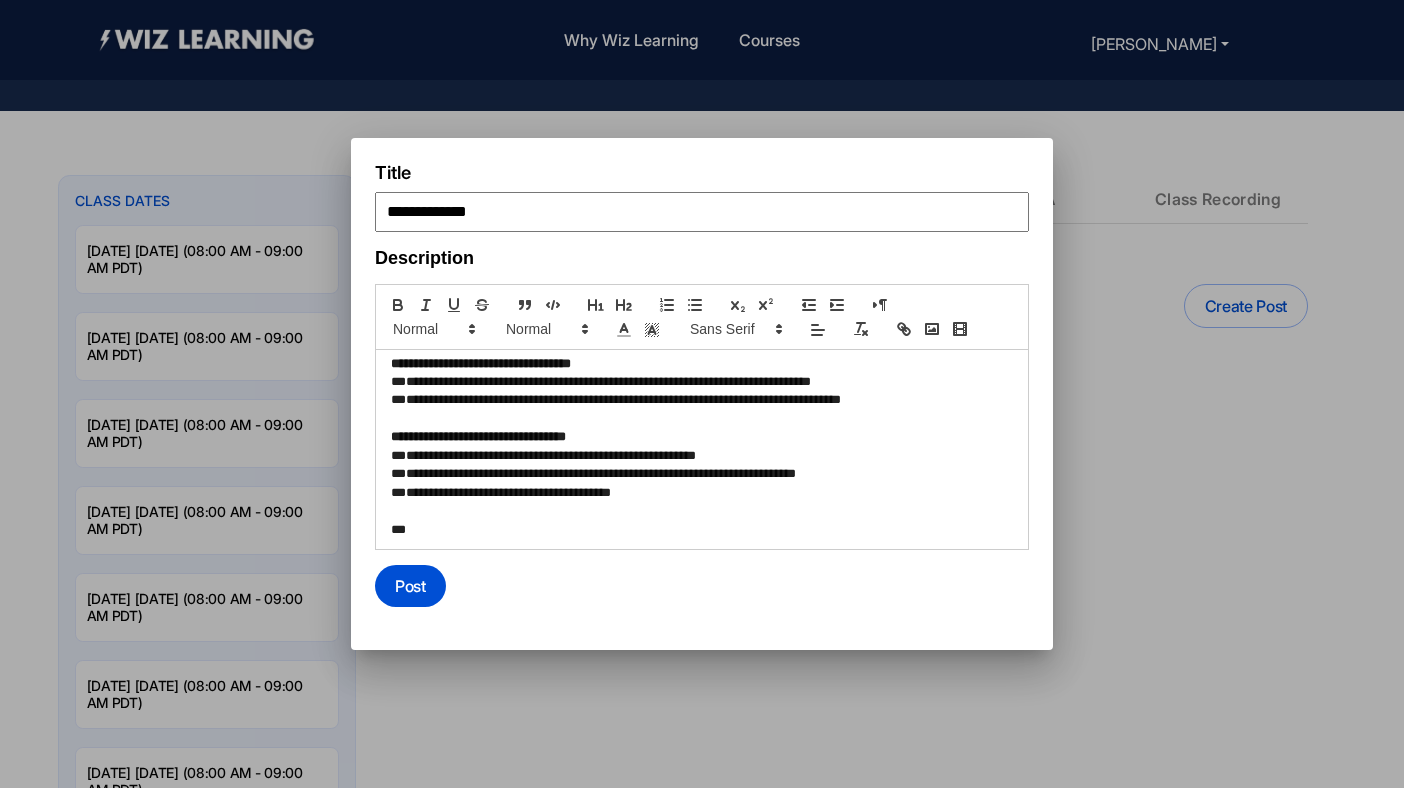click on "**********" at bounding box center (699, 493) 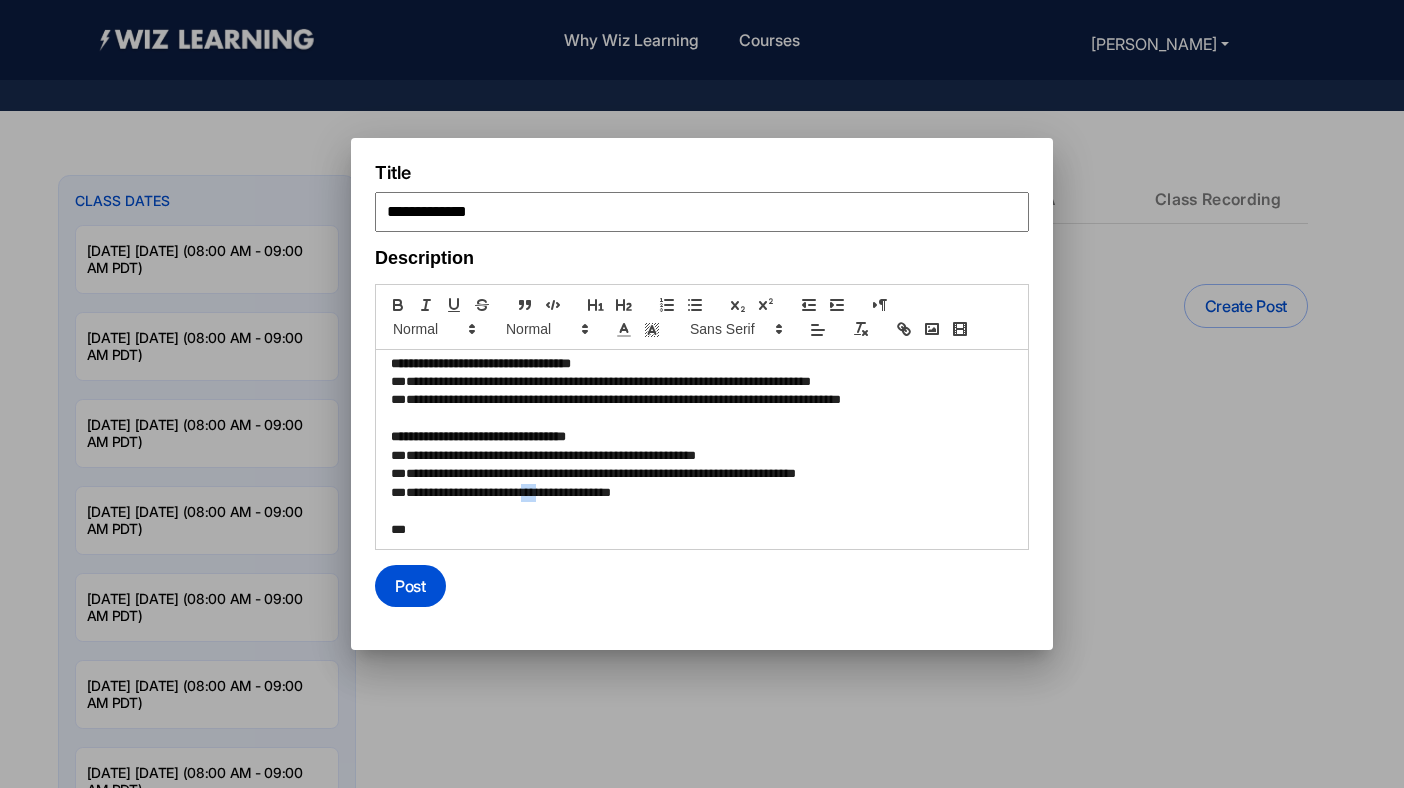 click on "**********" at bounding box center [699, 493] 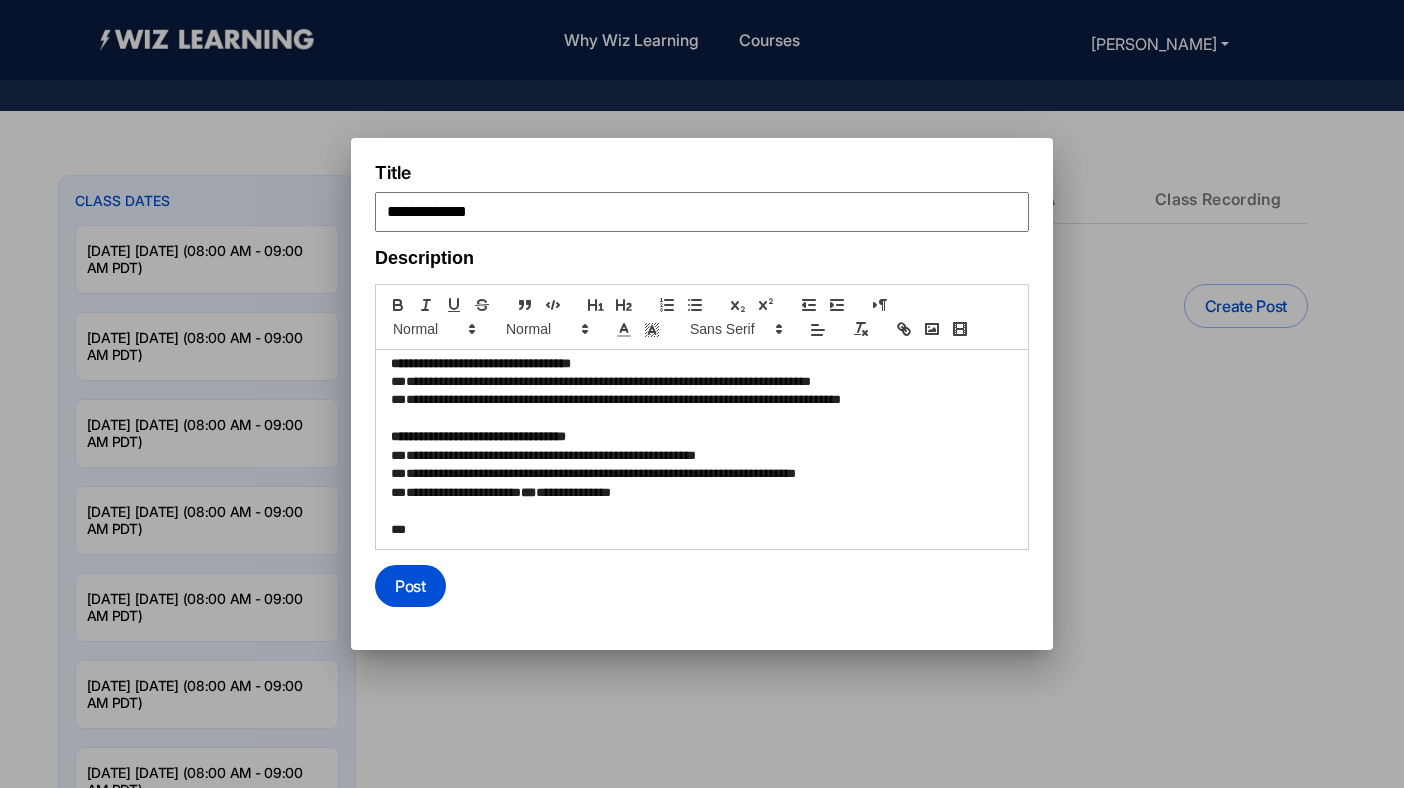 click on "**********" at bounding box center [699, 493] 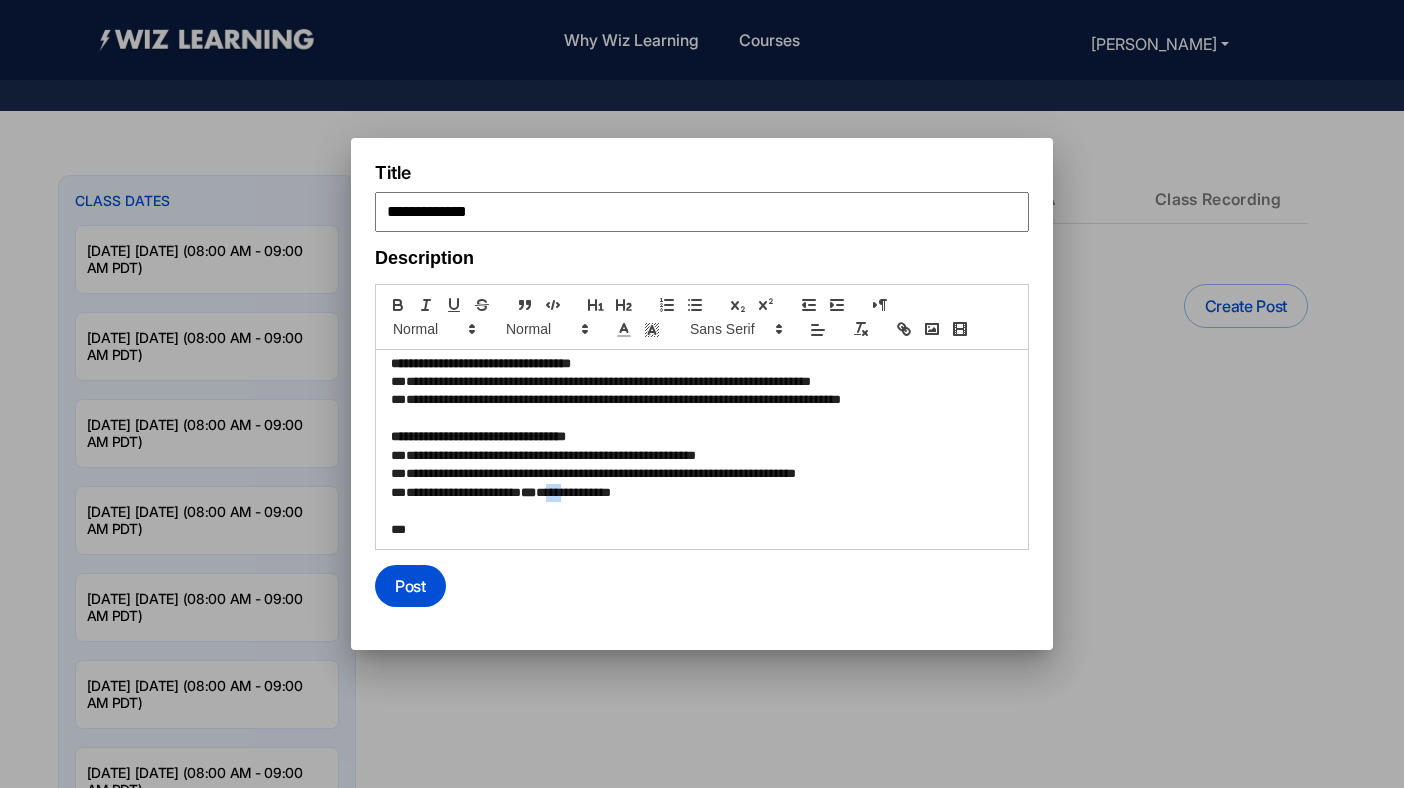 click on "**********" at bounding box center (699, 493) 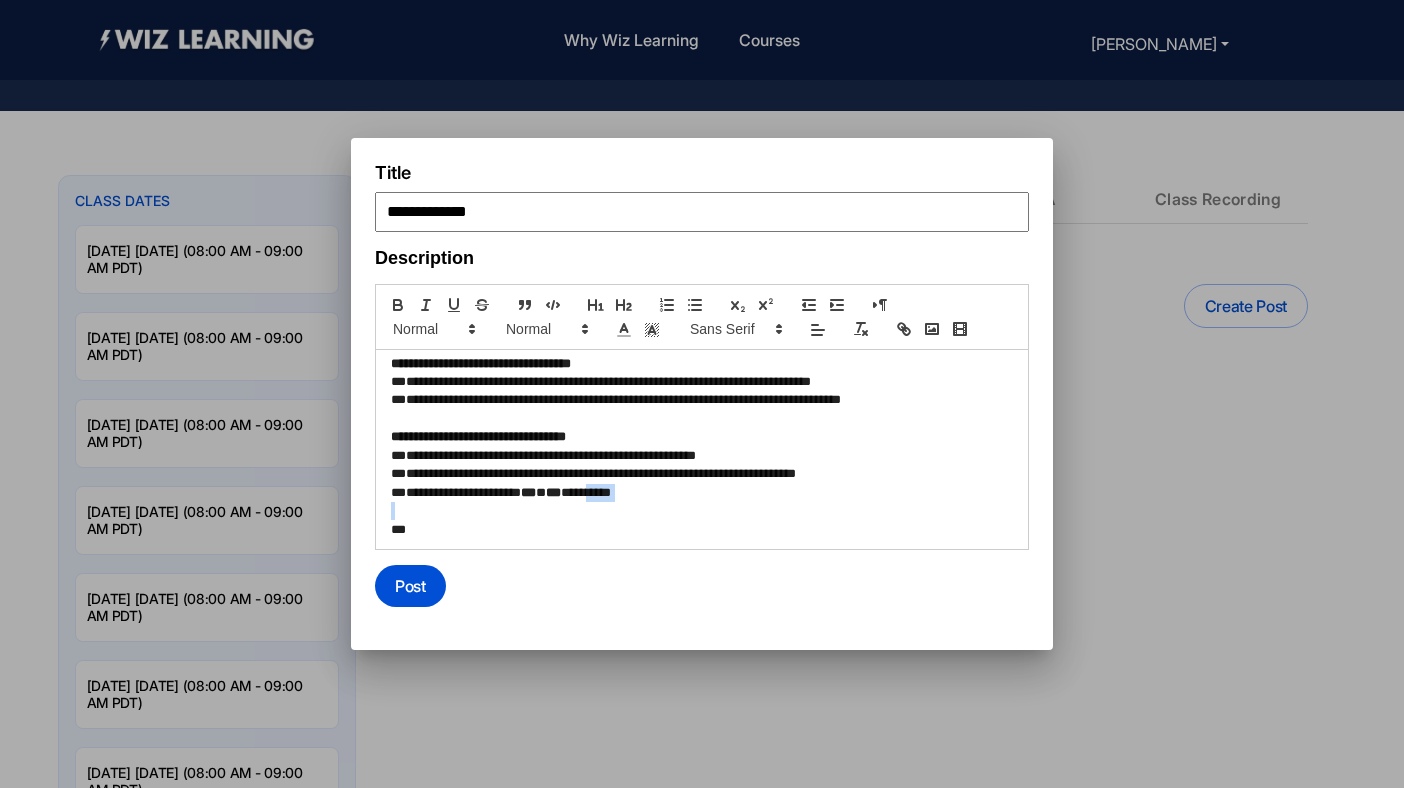 drag, startPoint x: 615, startPoint y: 495, endPoint x: 661, endPoint y: 505, distance: 47.07441 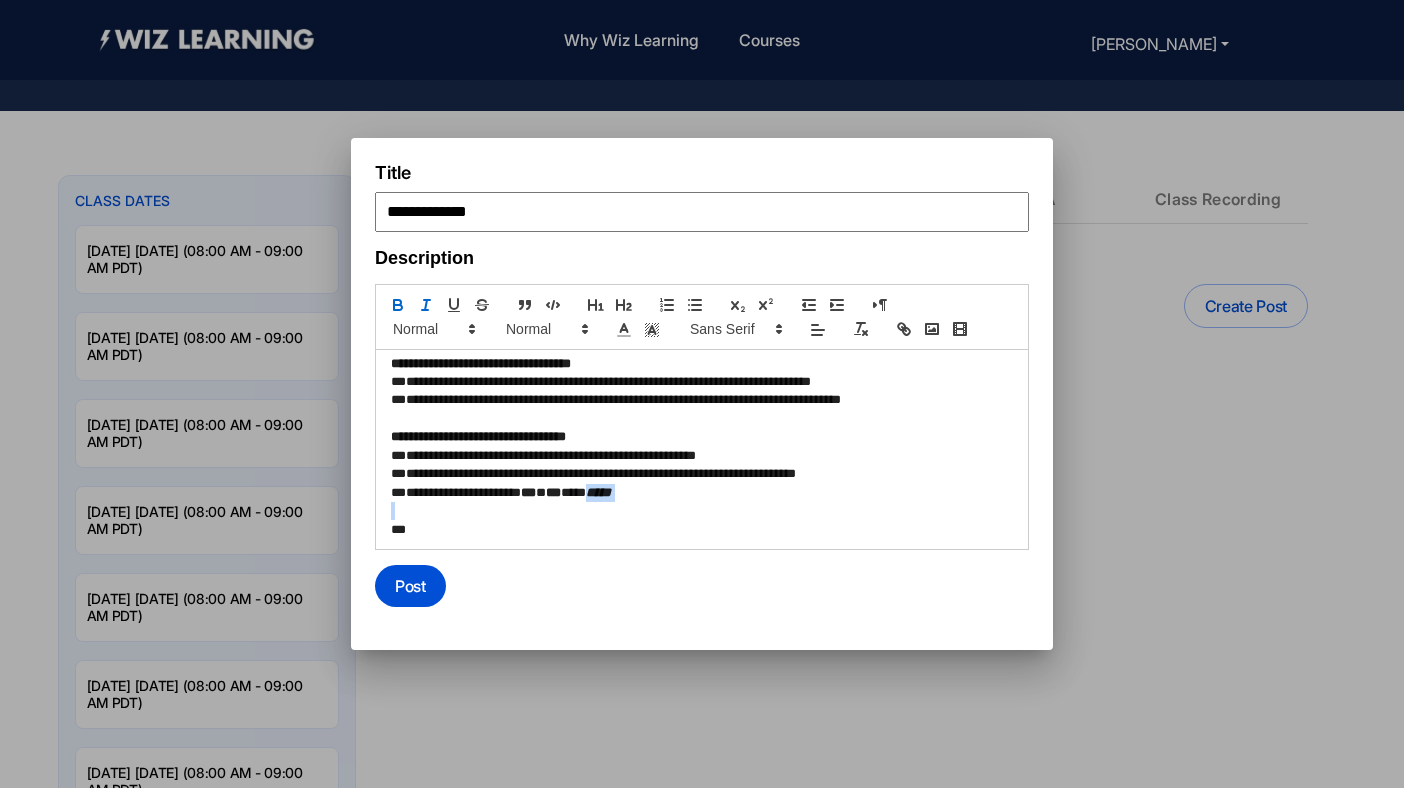 click at bounding box center [702, 511] 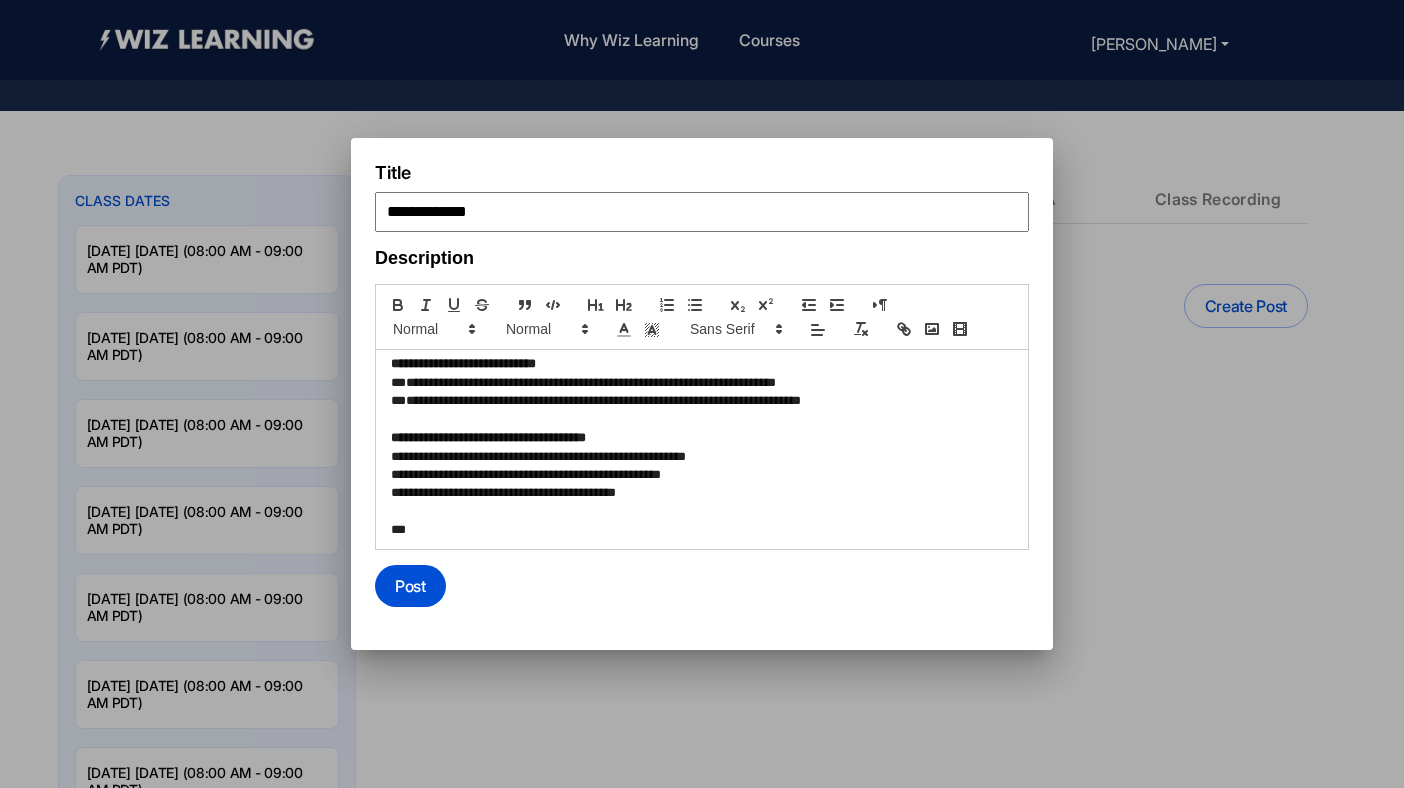 scroll, scrollTop: 917, scrollLeft: 0, axis: vertical 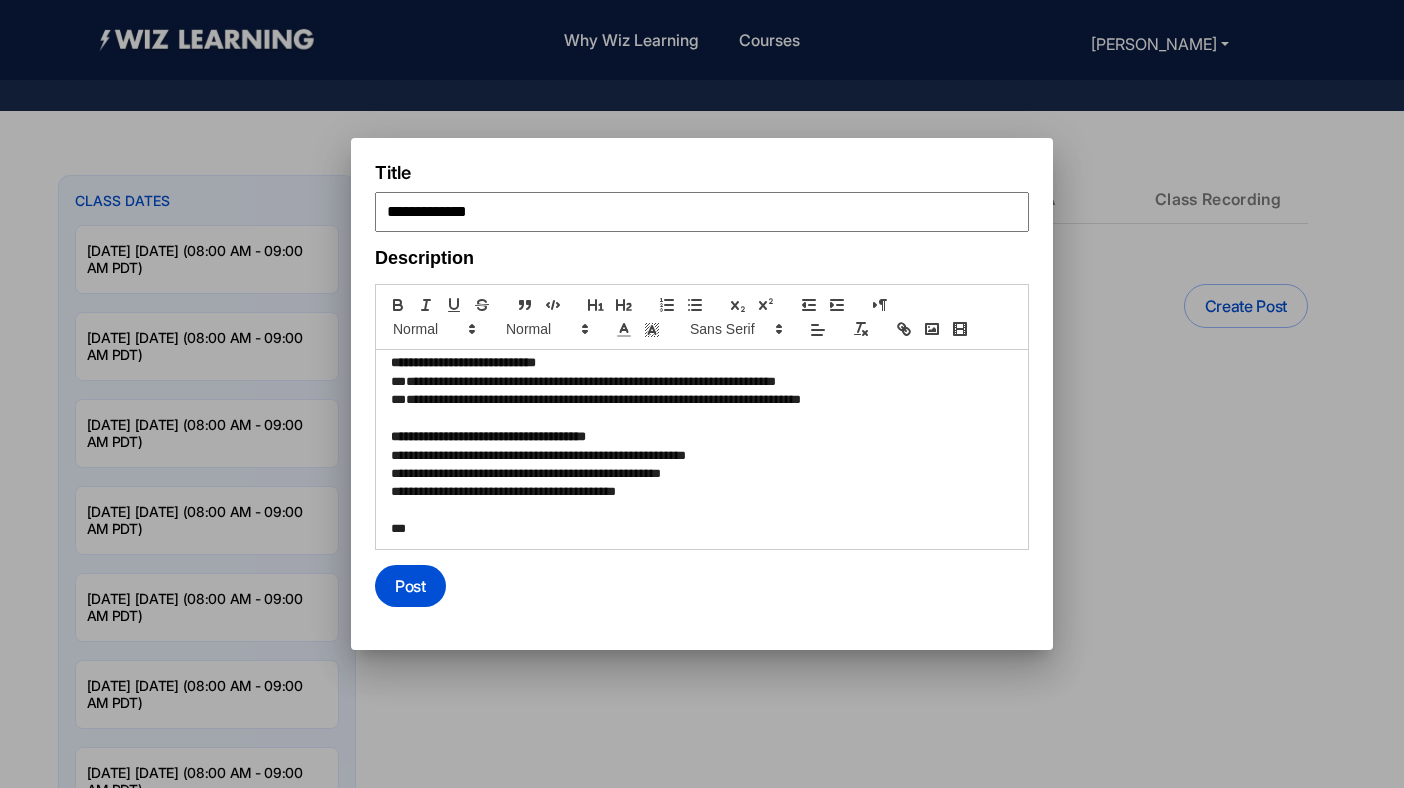 click on "**********" at bounding box center [699, 456] 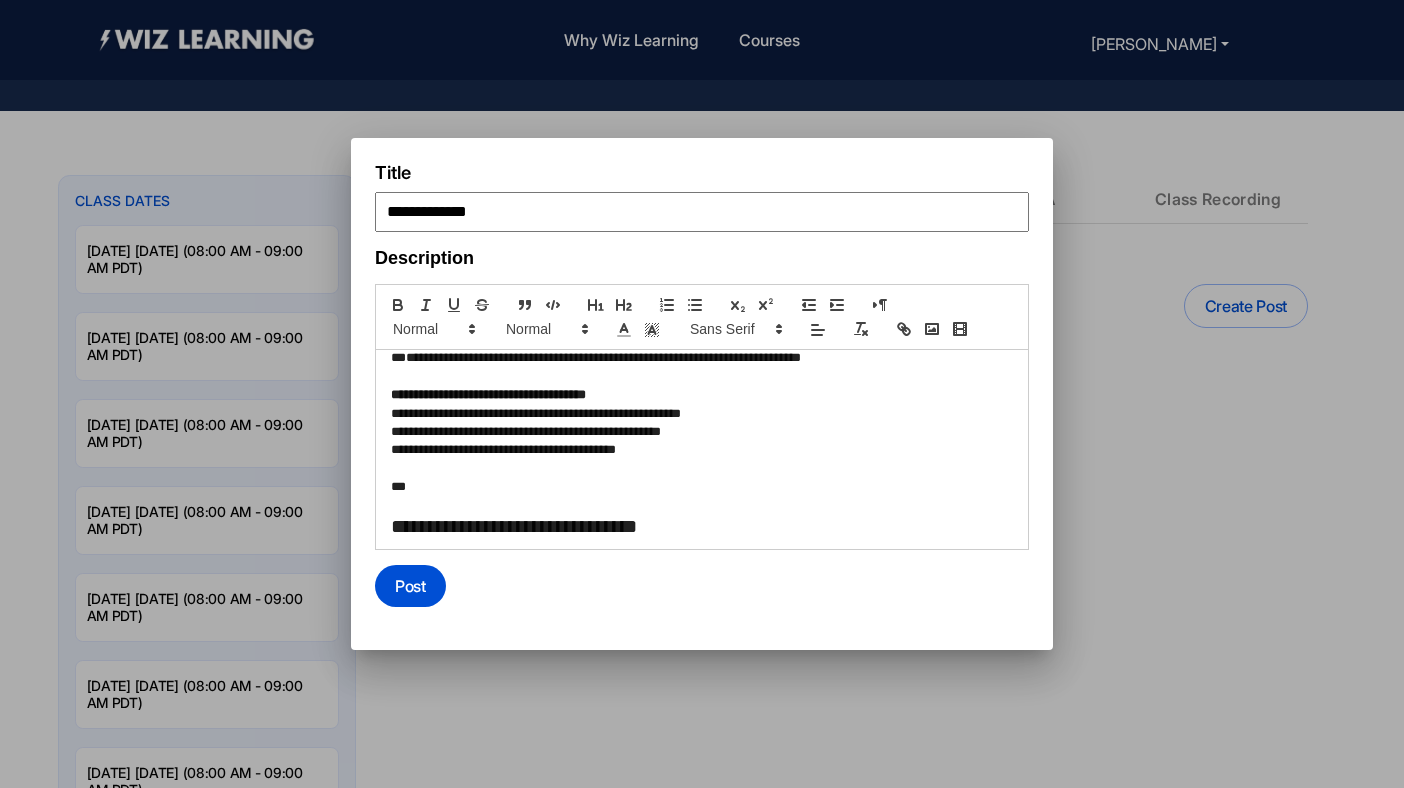 scroll, scrollTop: 1106, scrollLeft: 0, axis: vertical 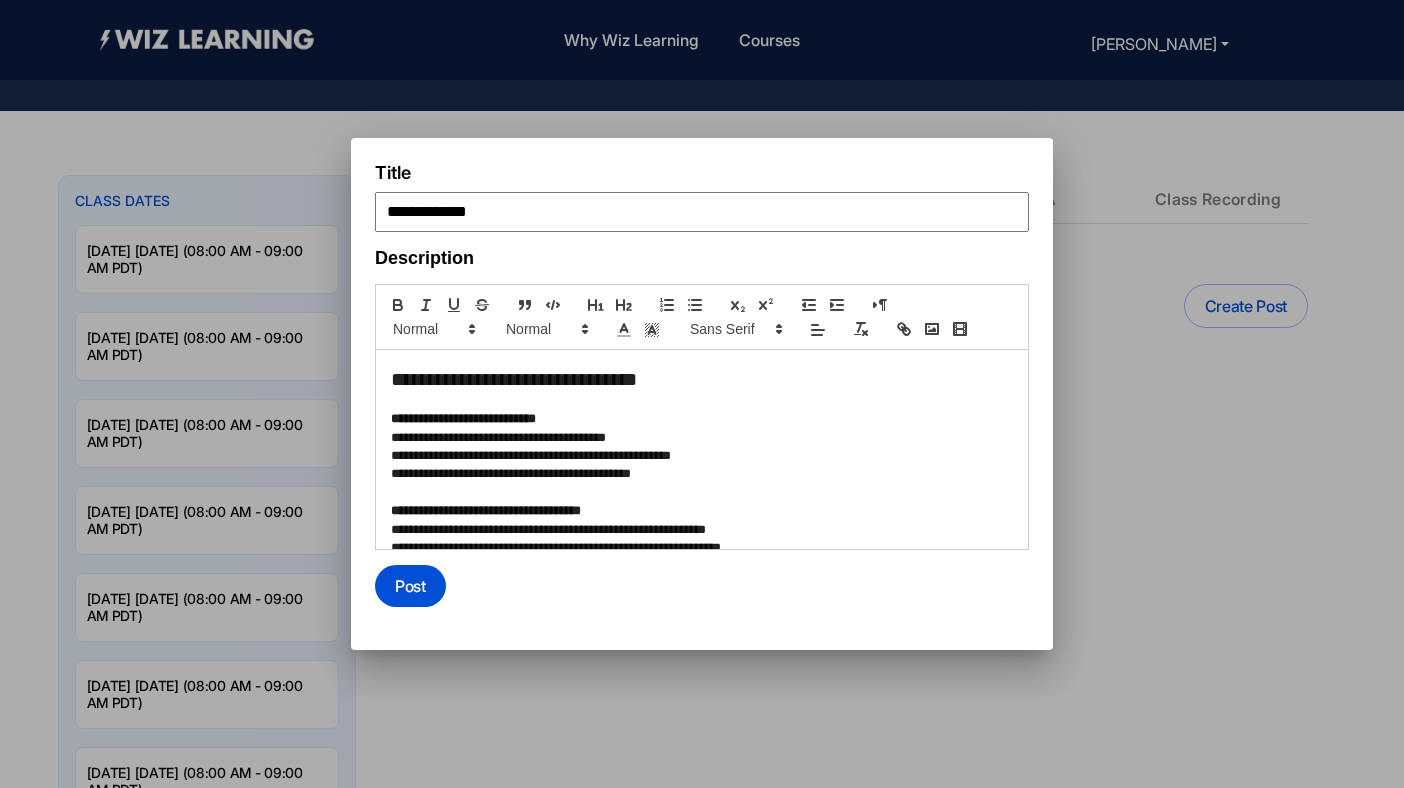 click on "**********" at bounding box center [702, 419] 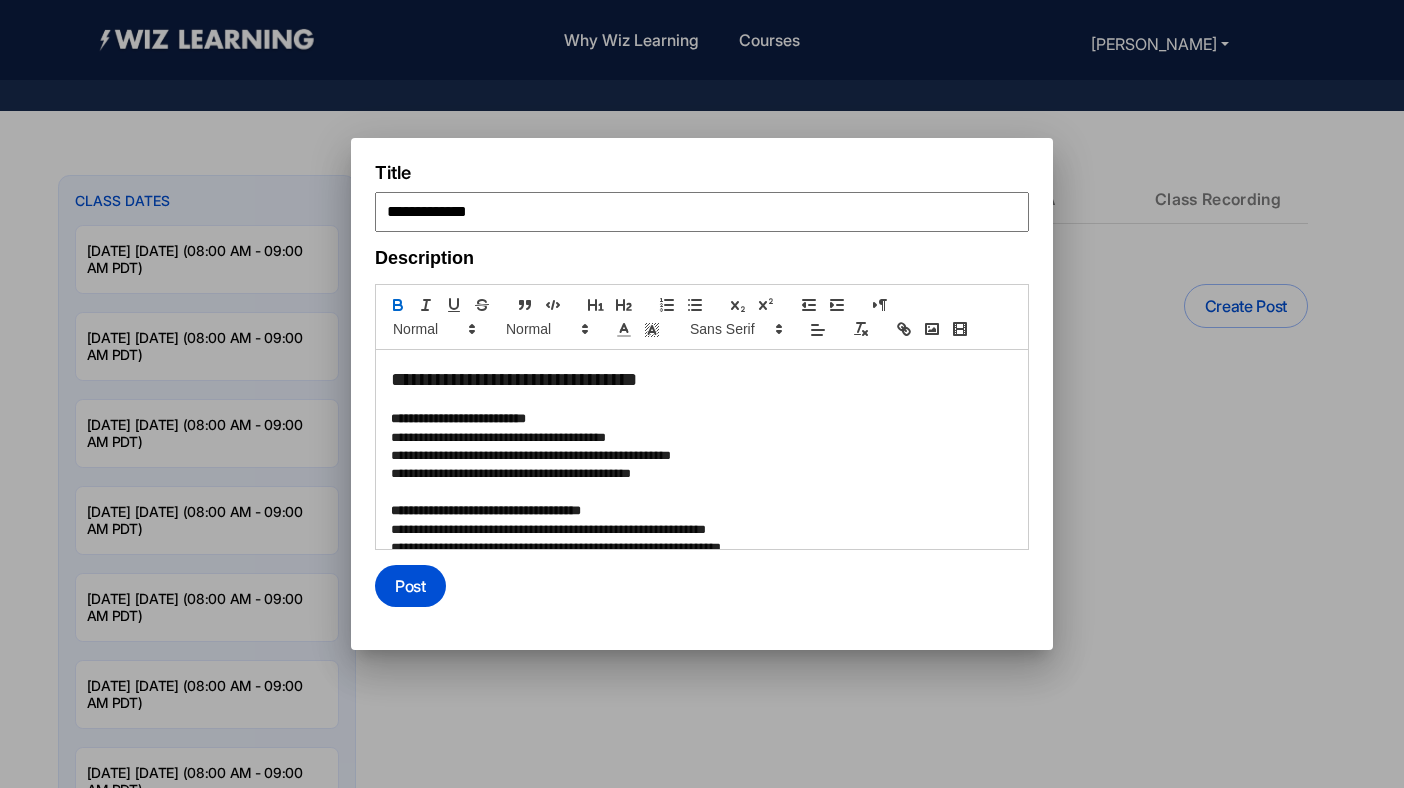click on "**********" at bounding box center [458, 418] 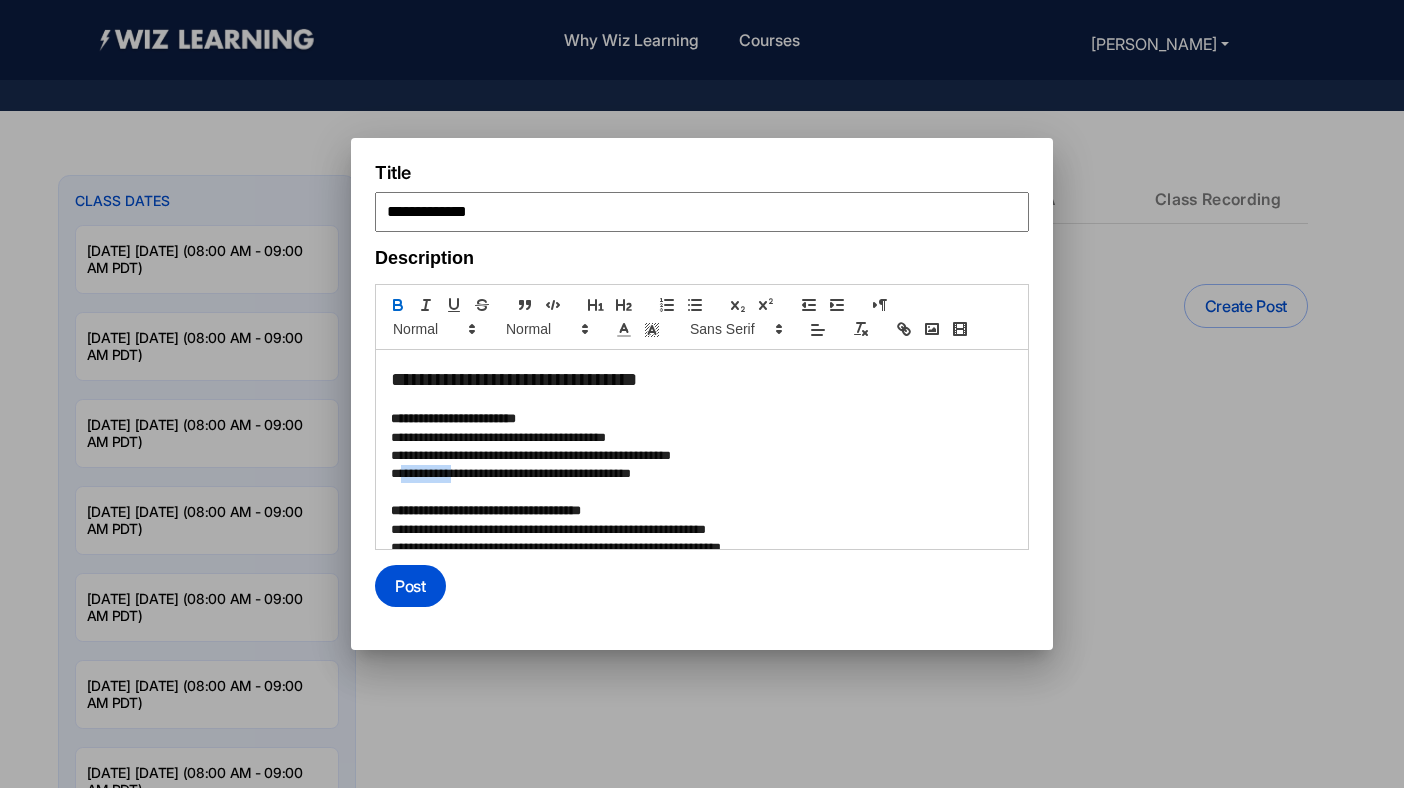 drag, startPoint x: 459, startPoint y: 477, endPoint x: 403, endPoint y: 482, distance: 56.22277 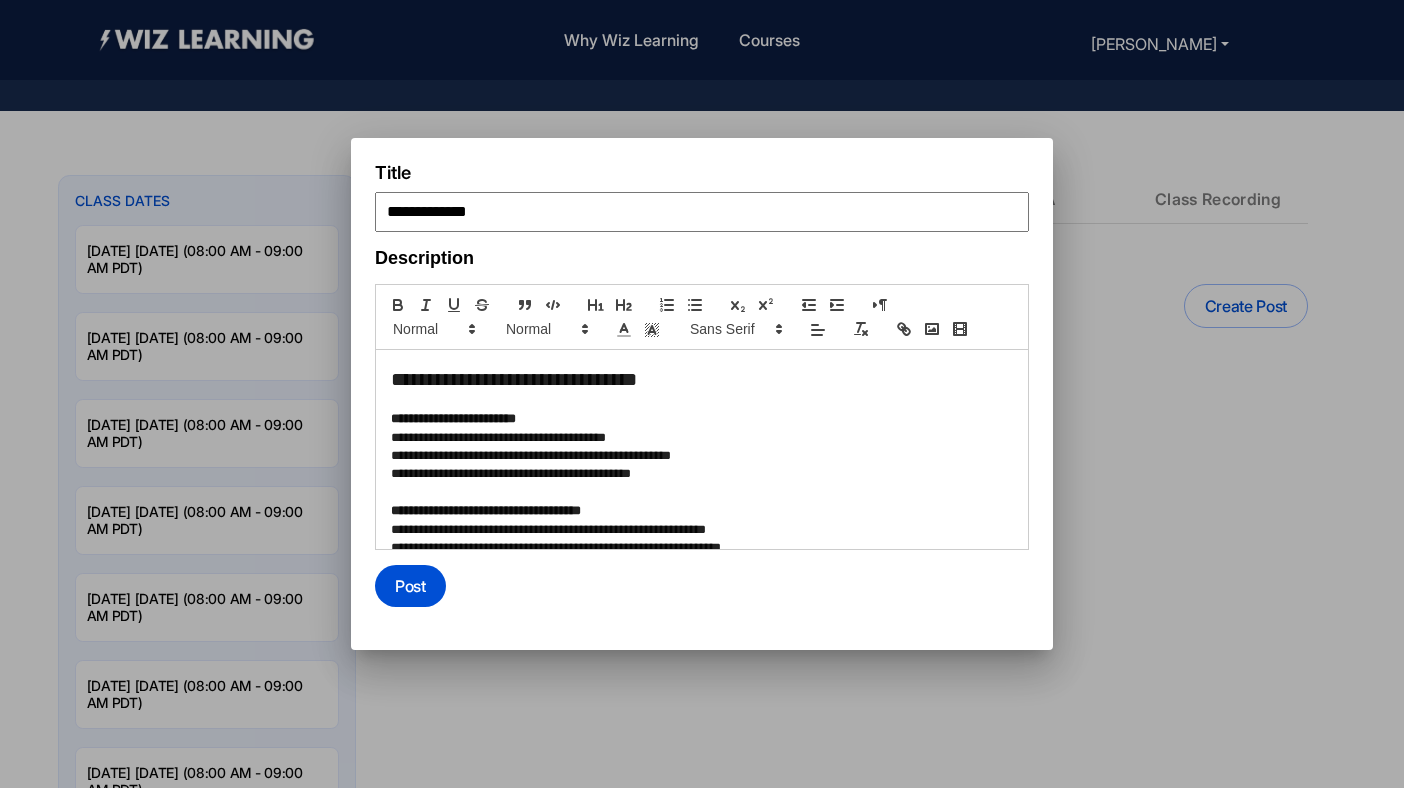 click on "**********" at bounding box center [699, 474] 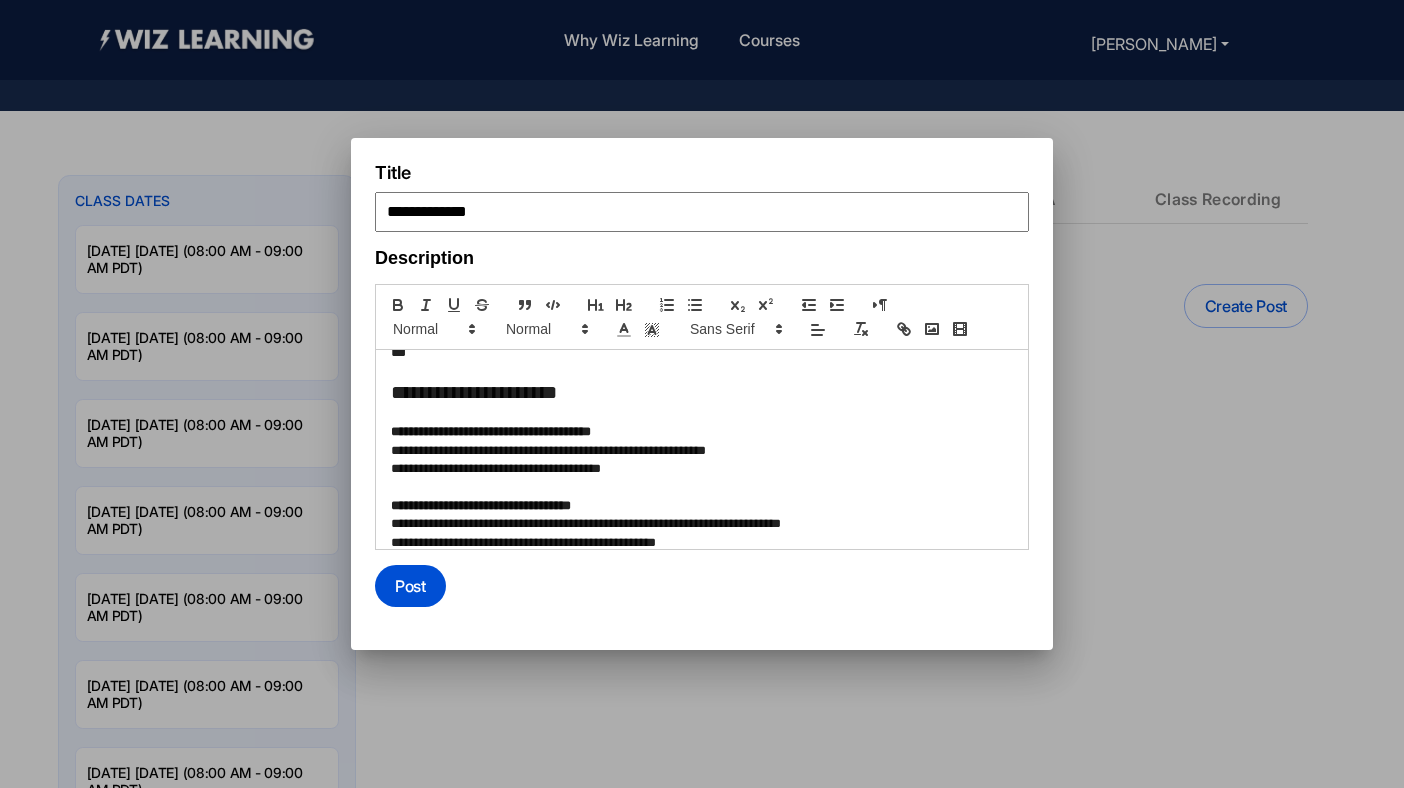 scroll, scrollTop: 1463, scrollLeft: 0, axis: vertical 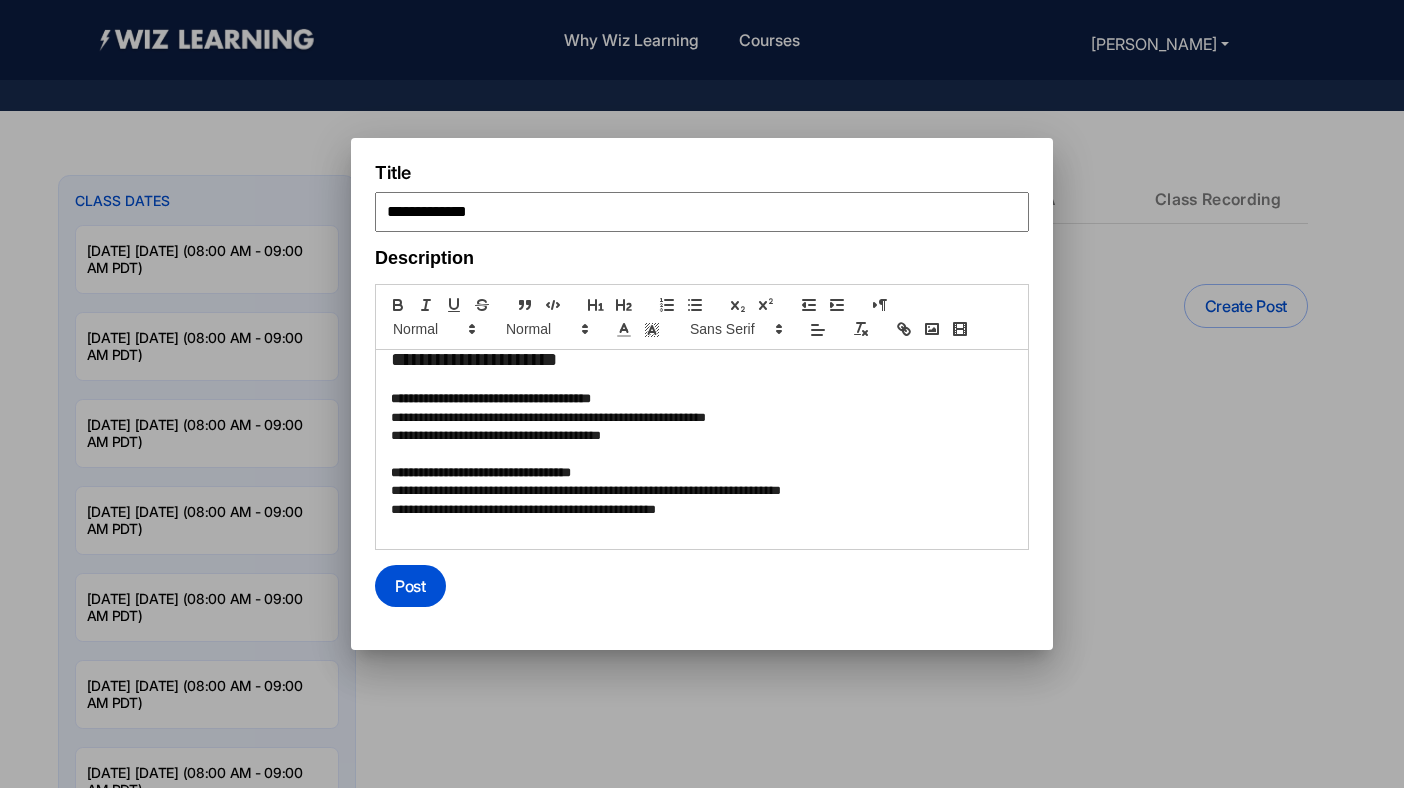 click on "**********" at bounding box center (699, 491) 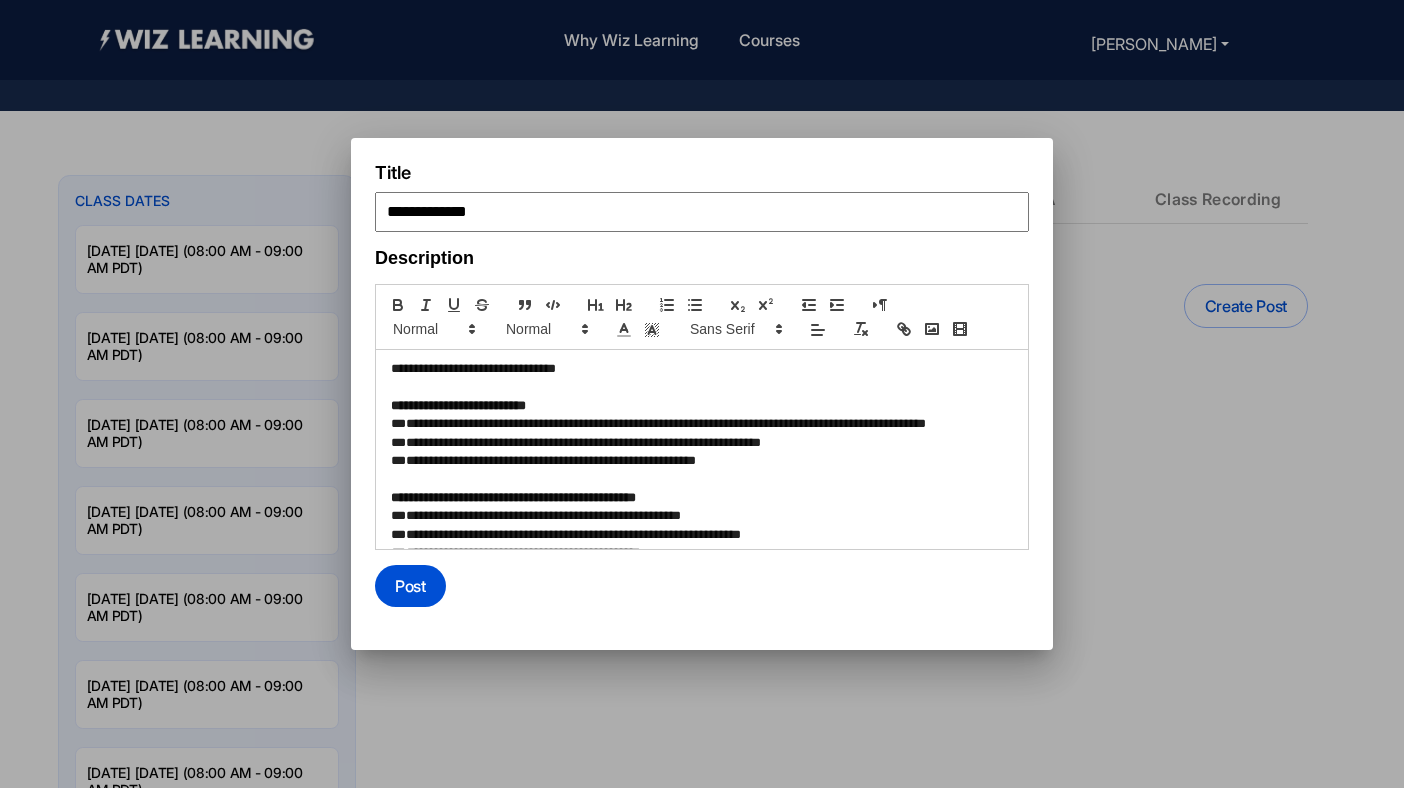 scroll, scrollTop: 72, scrollLeft: 0, axis: vertical 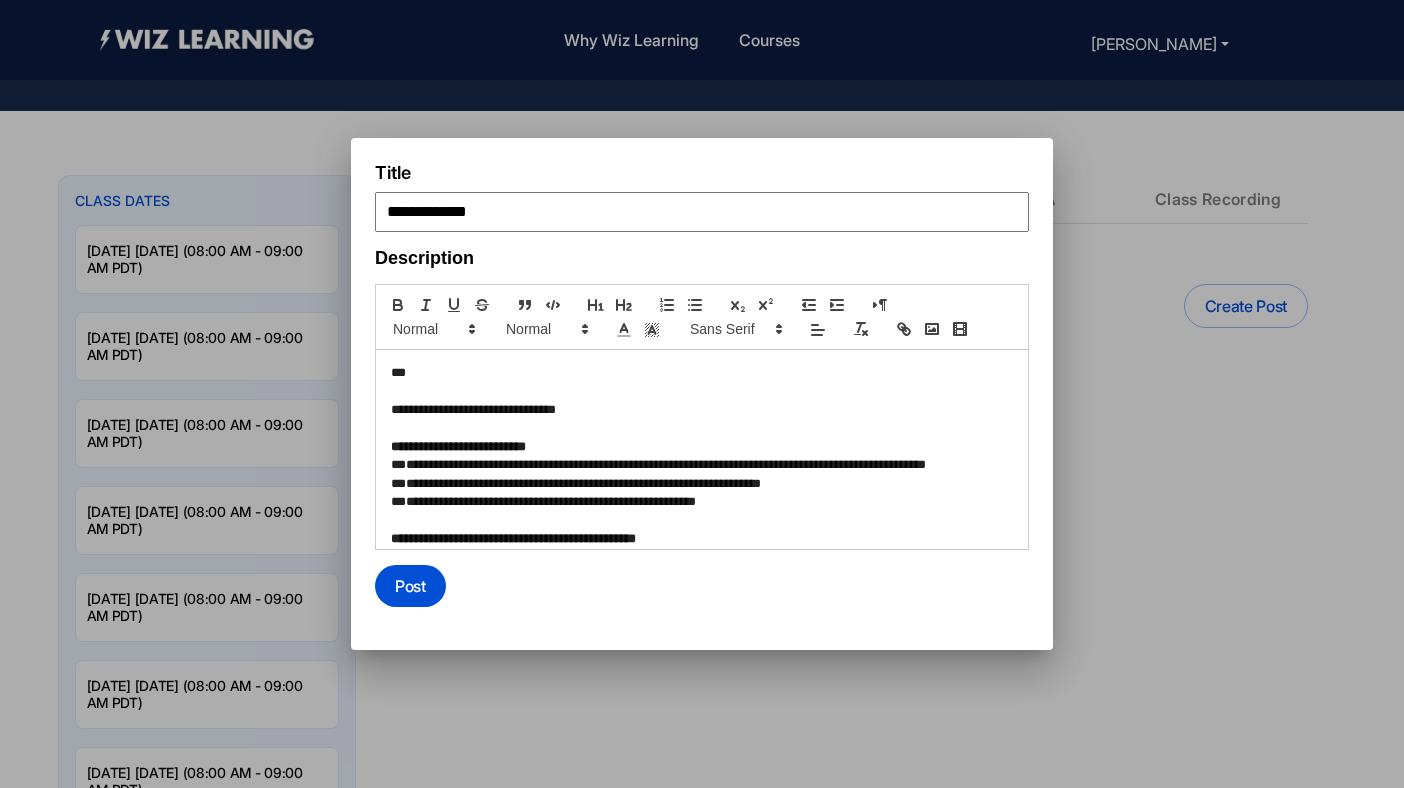 click on "**********" at bounding box center [699, 410] 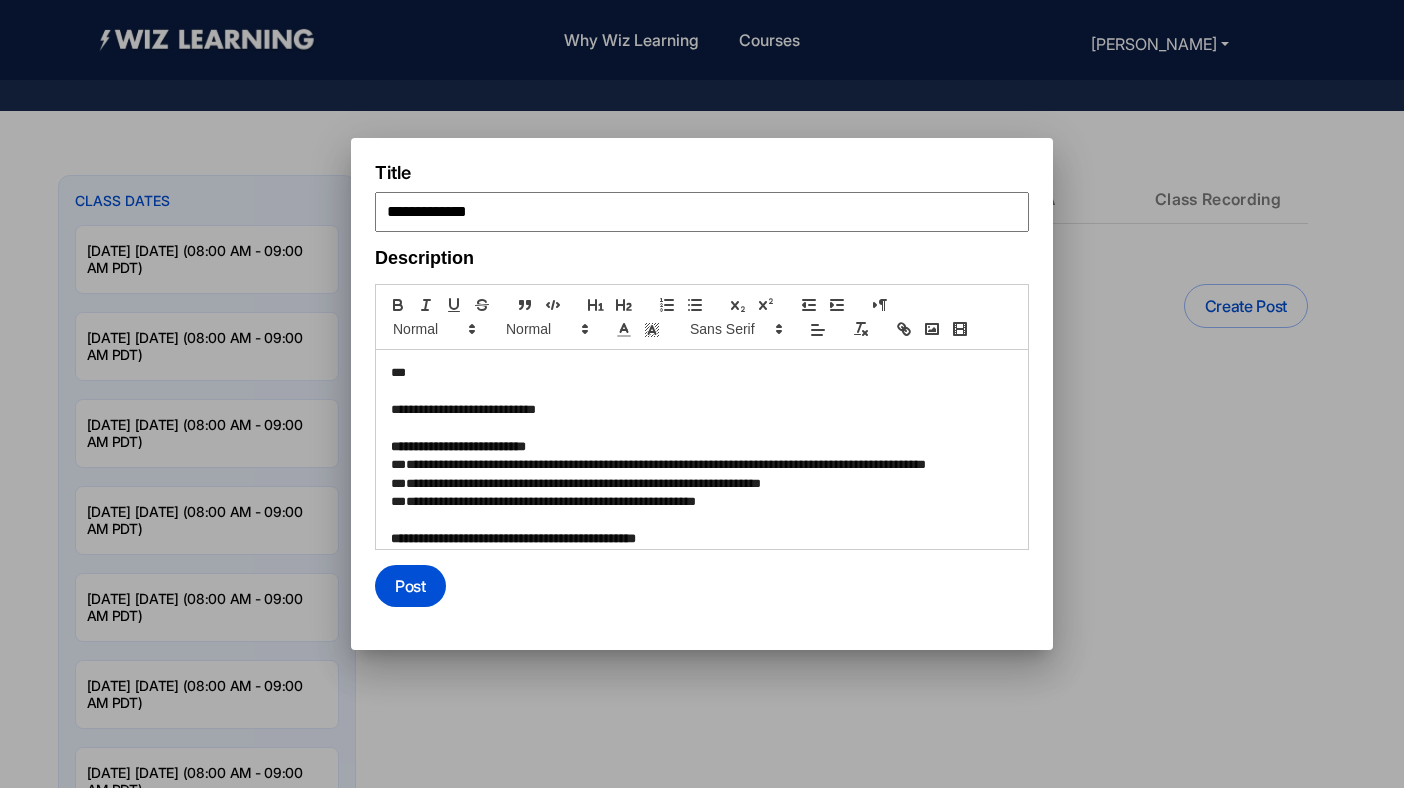 click on "**********" at bounding box center [699, 410] 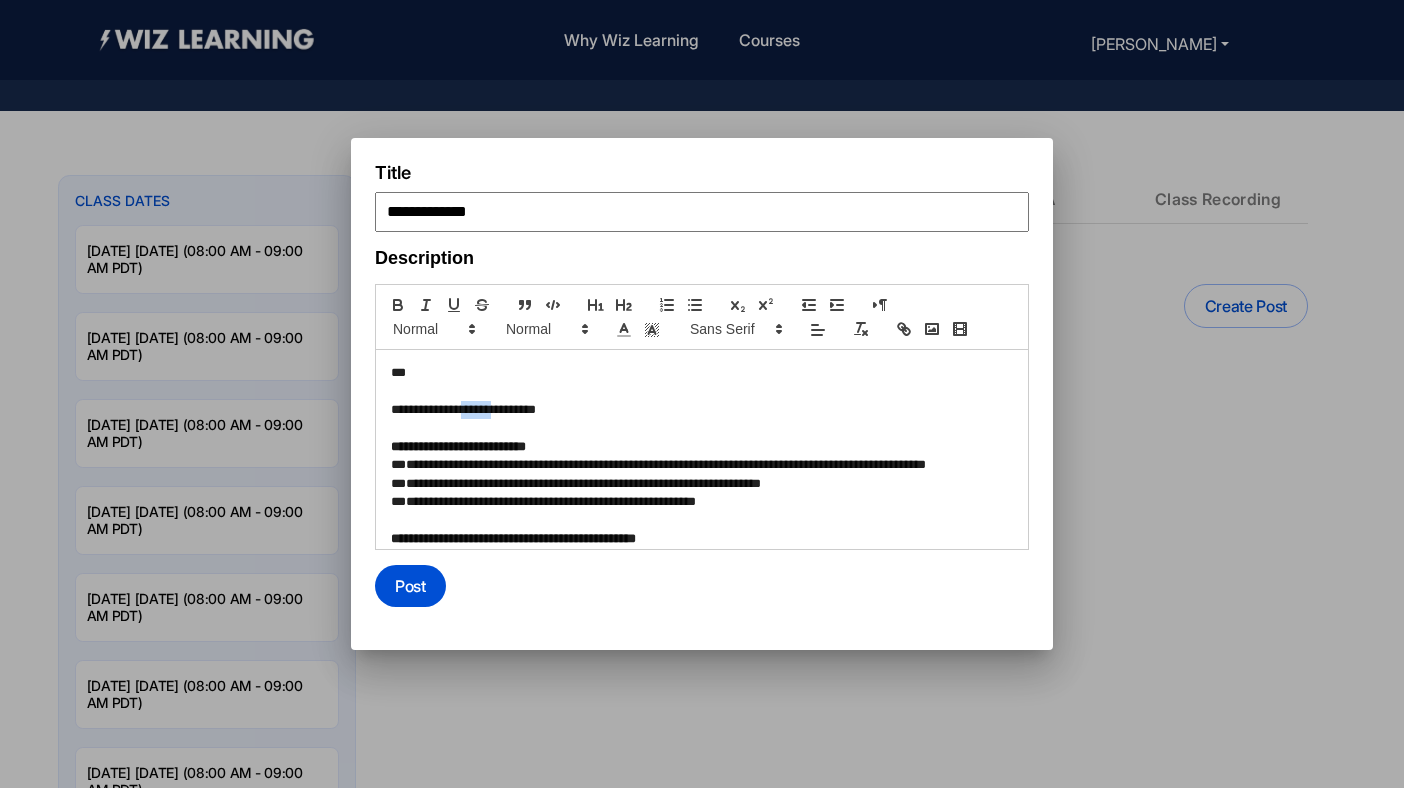 click on "**********" at bounding box center [699, 410] 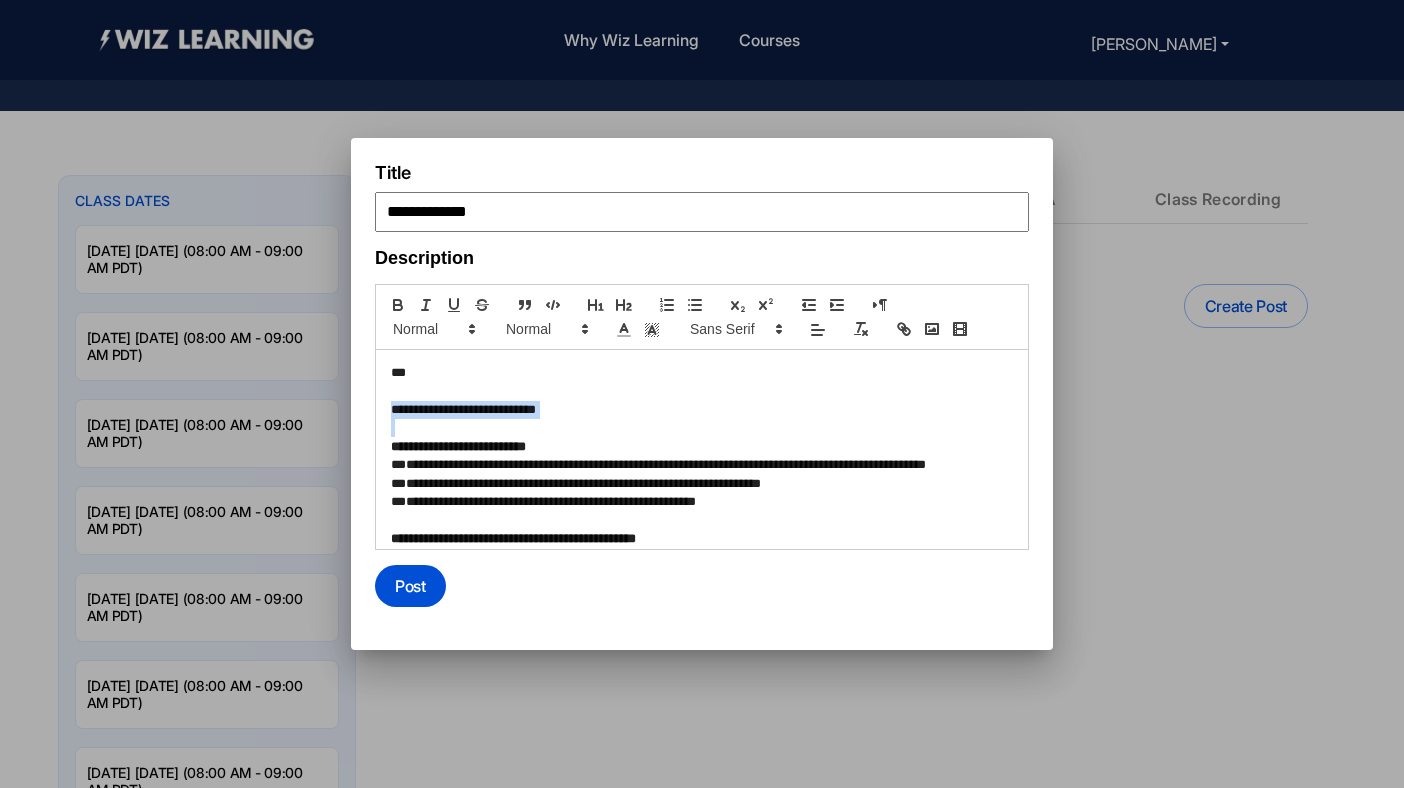 click on "**********" at bounding box center [699, 410] 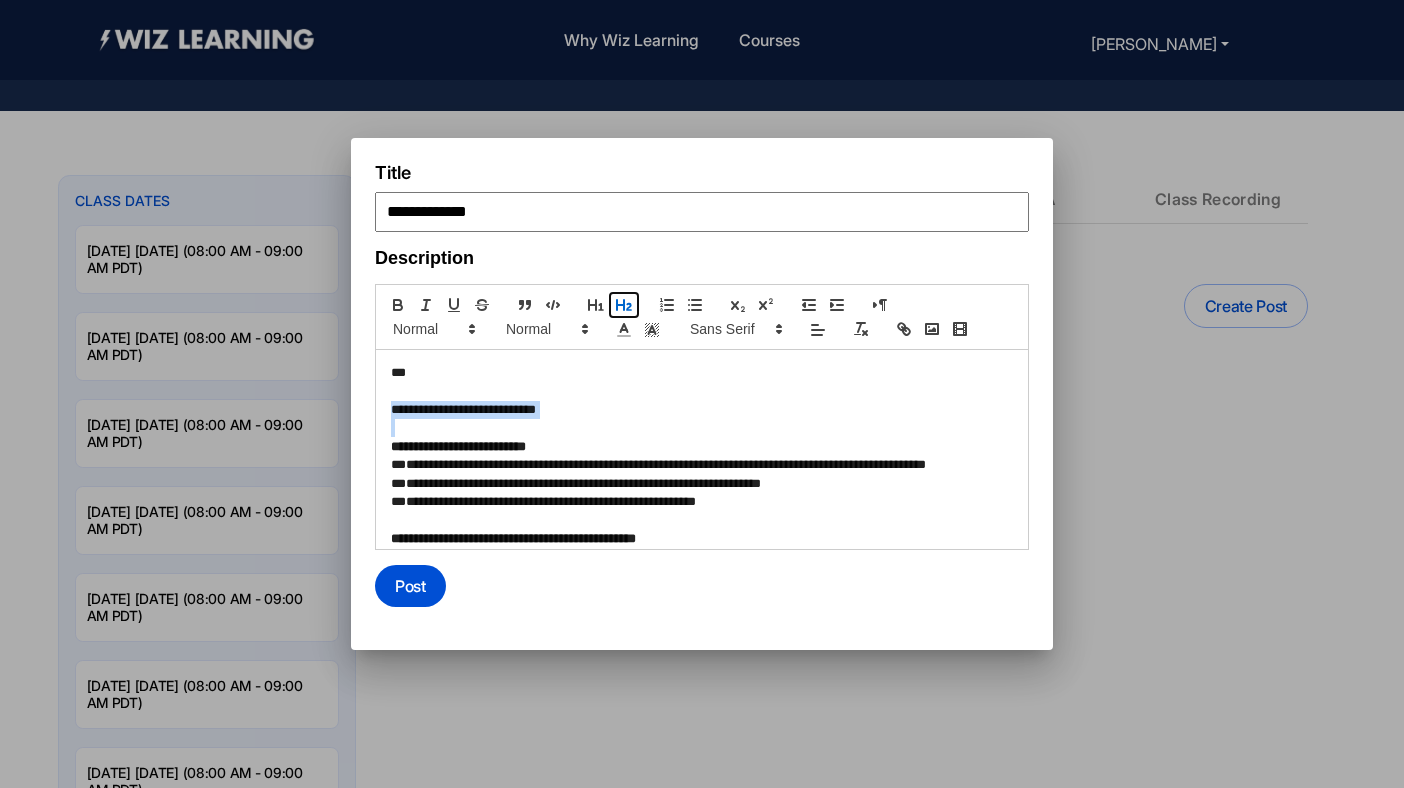 click 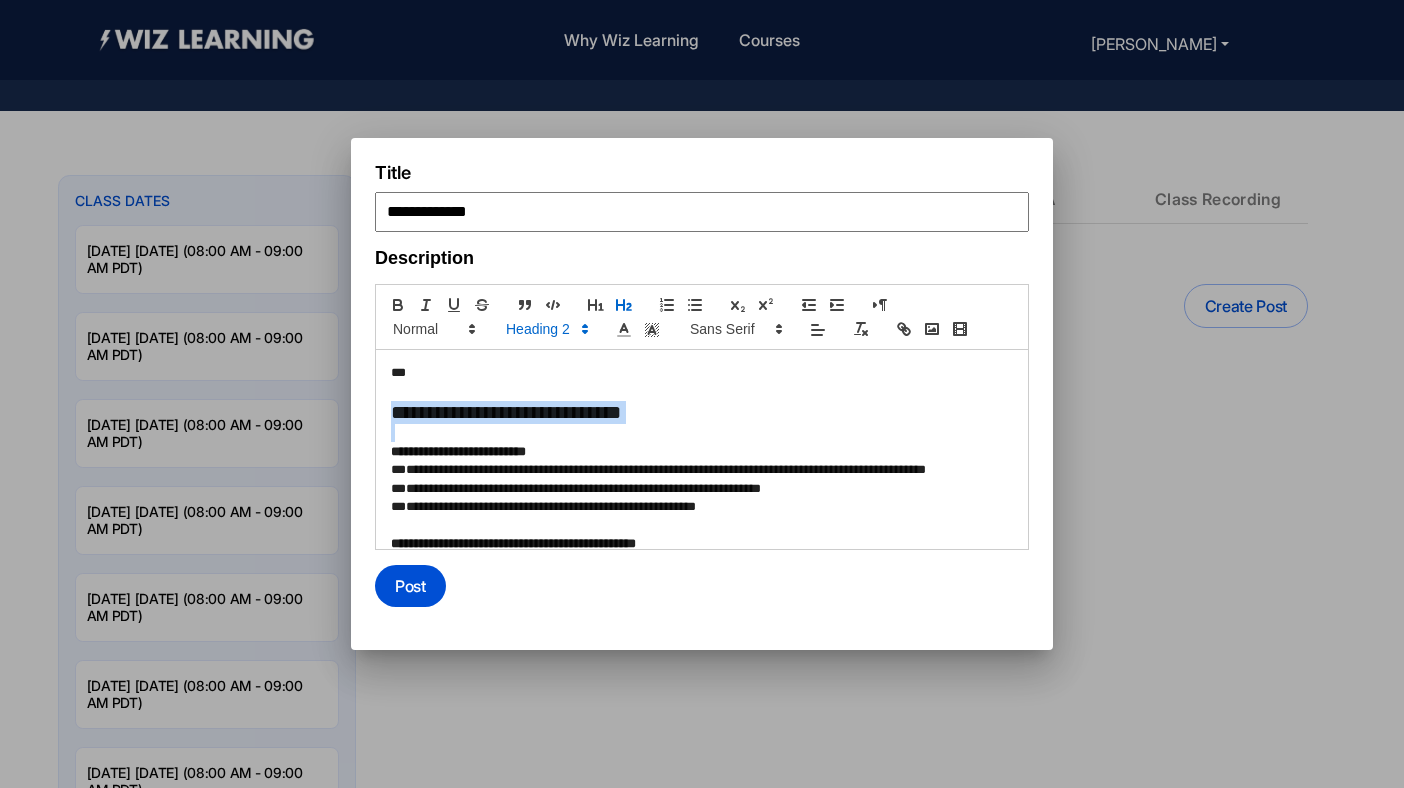scroll, scrollTop: 0, scrollLeft: 0, axis: both 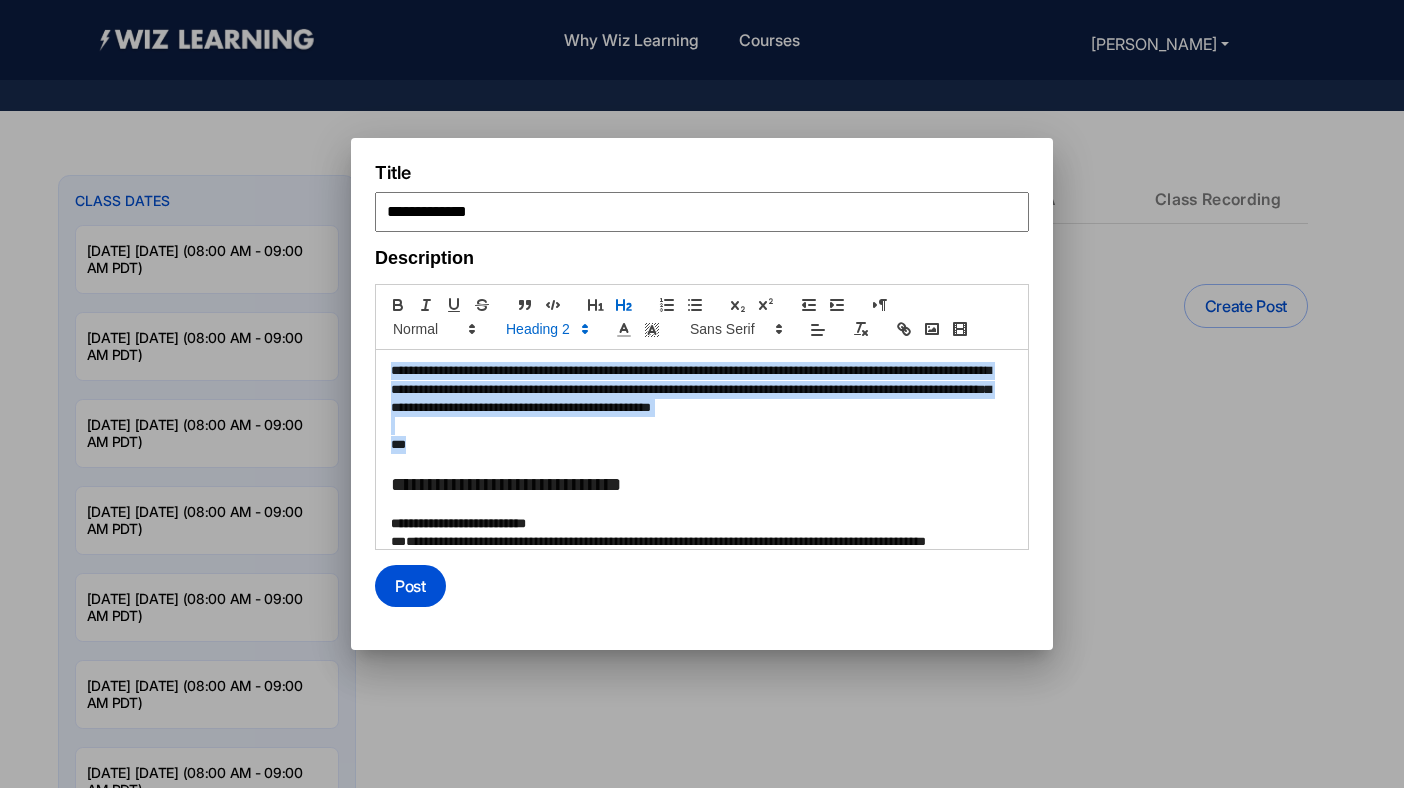 drag, startPoint x: 417, startPoint y: 448, endPoint x: 366, endPoint y: 354, distance: 106.94391 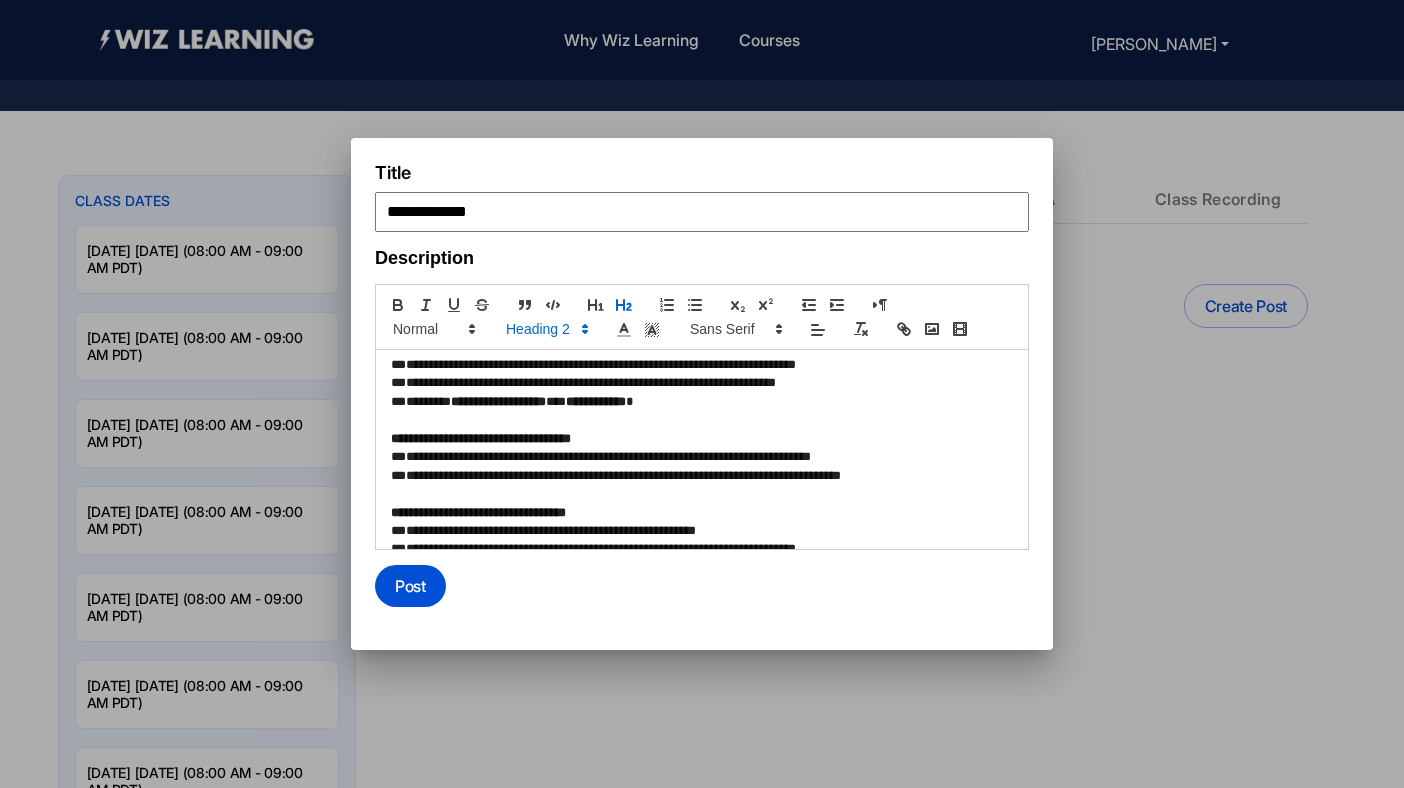 scroll, scrollTop: 251, scrollLeft: 0, axis: vertical 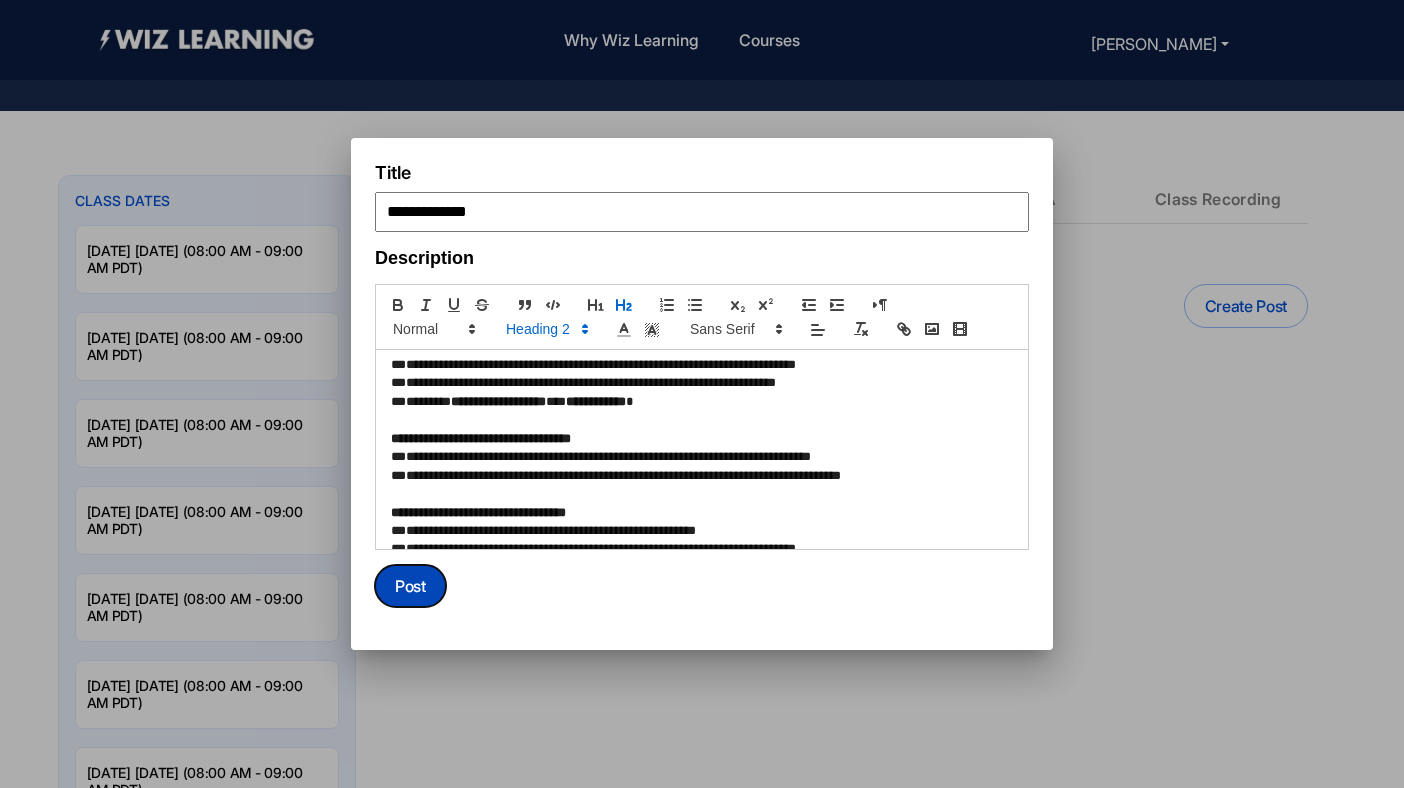 click on "Post" at bounding box center (410, 586) 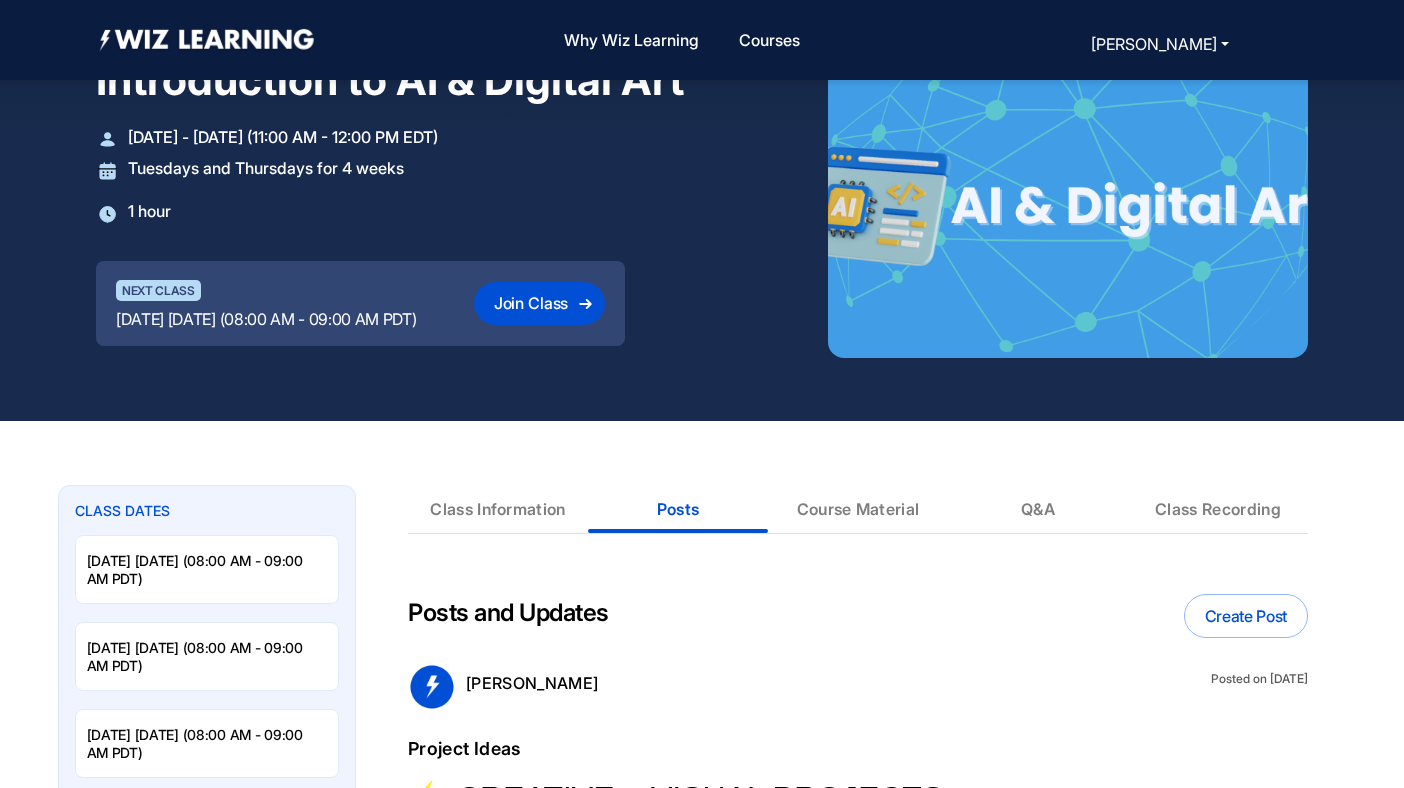 scroll, scrollTop: 0, scrollLeft: 0, axis: both 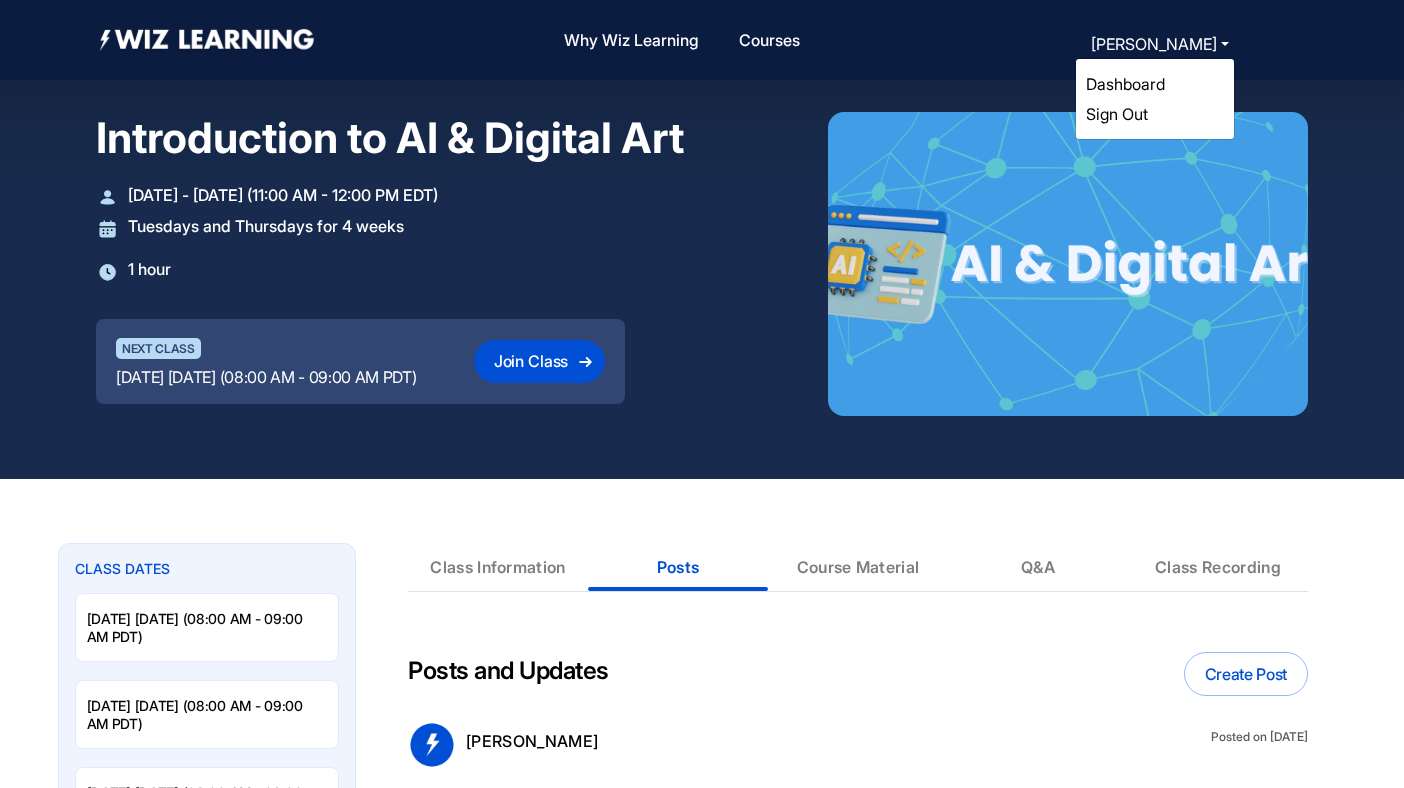 click on "Dashboard" at bounding box center [1125, 84] 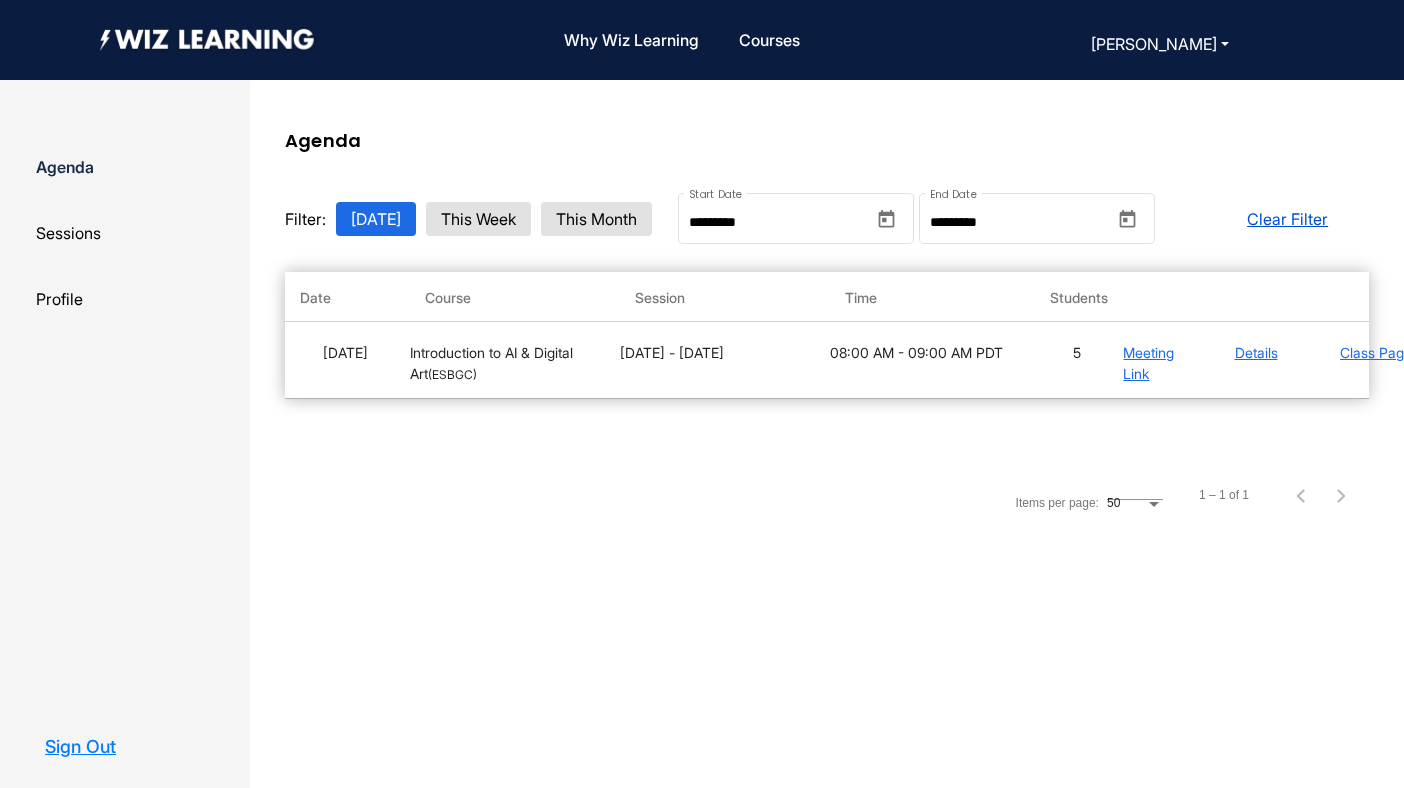 click on "Profile" 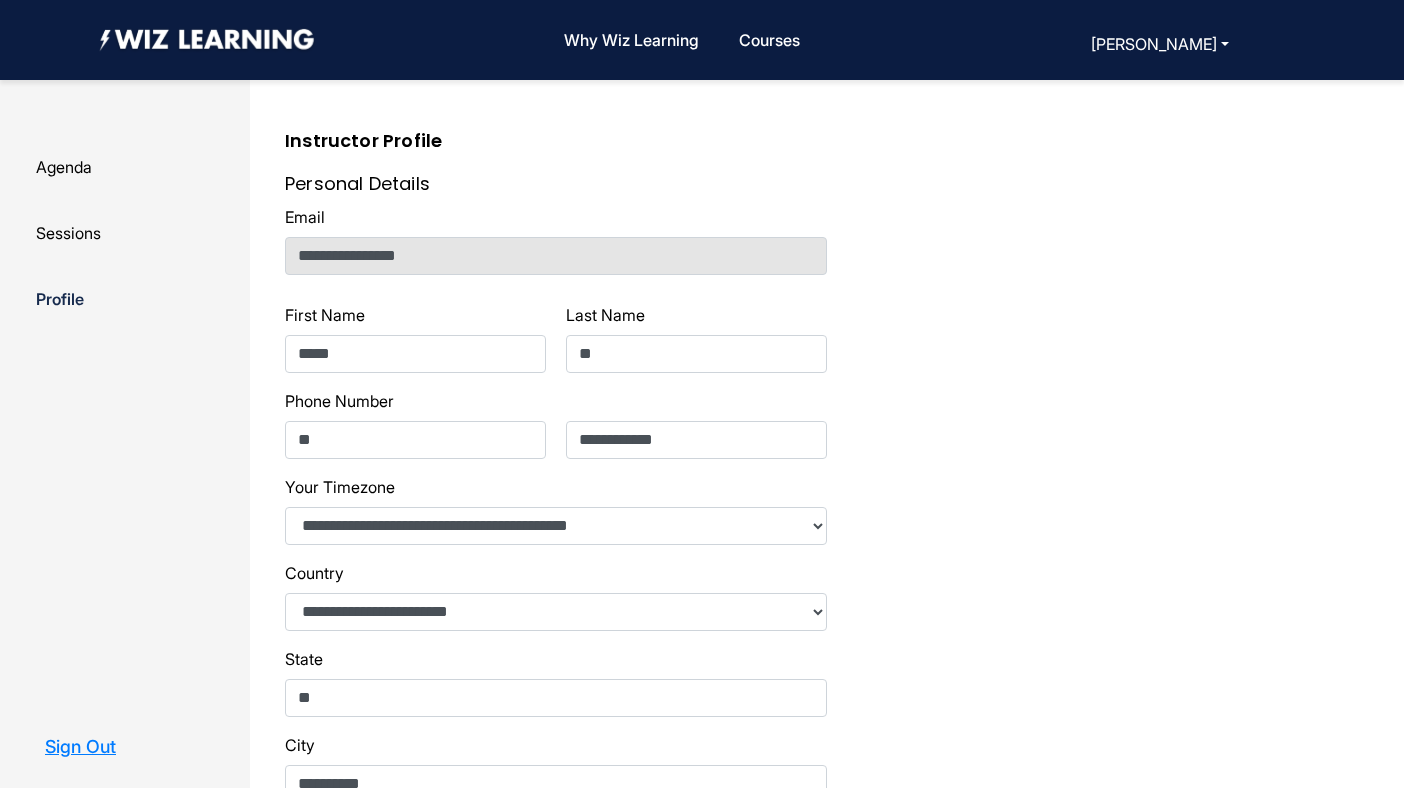 scroll, scrollTop: 959, scrollLeft: 0, axis: vertical 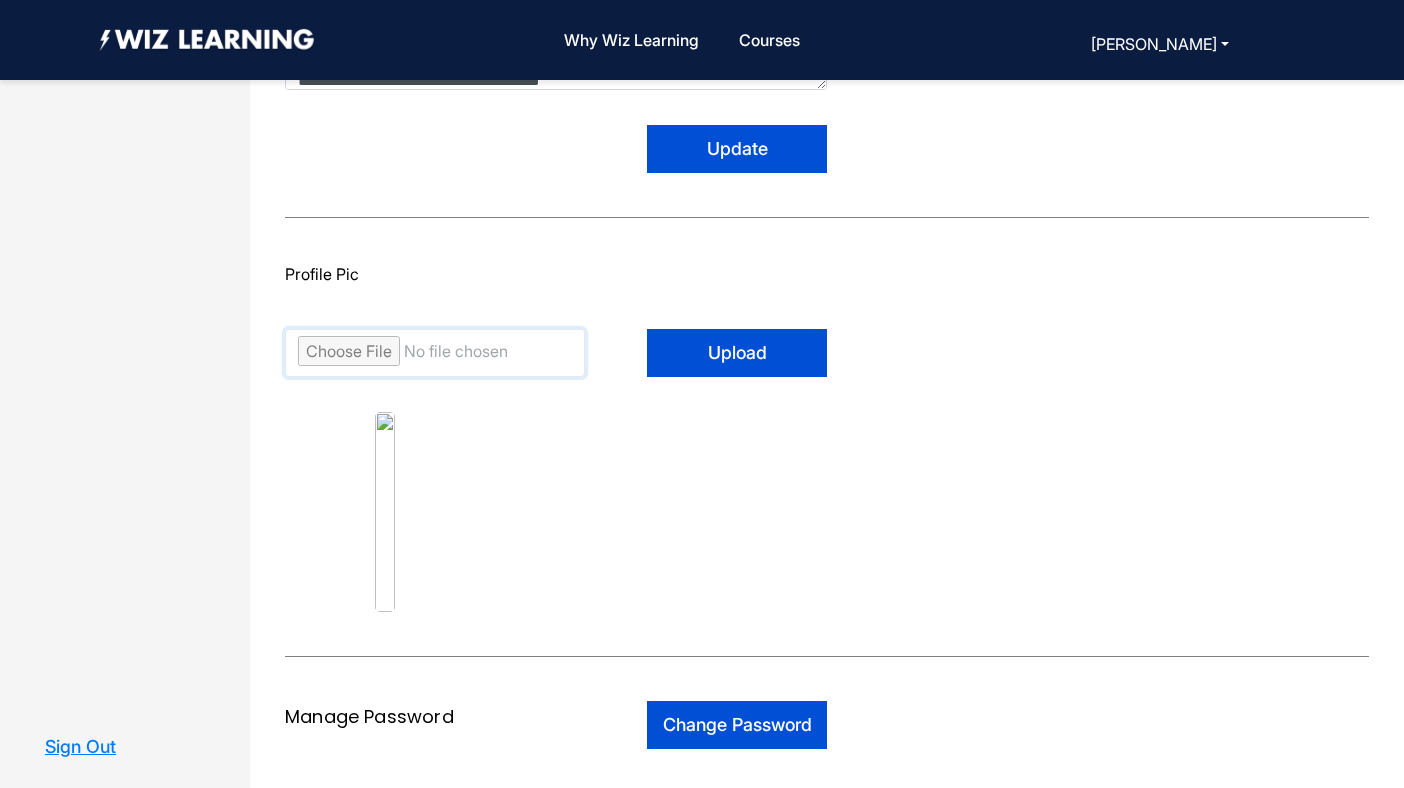 click 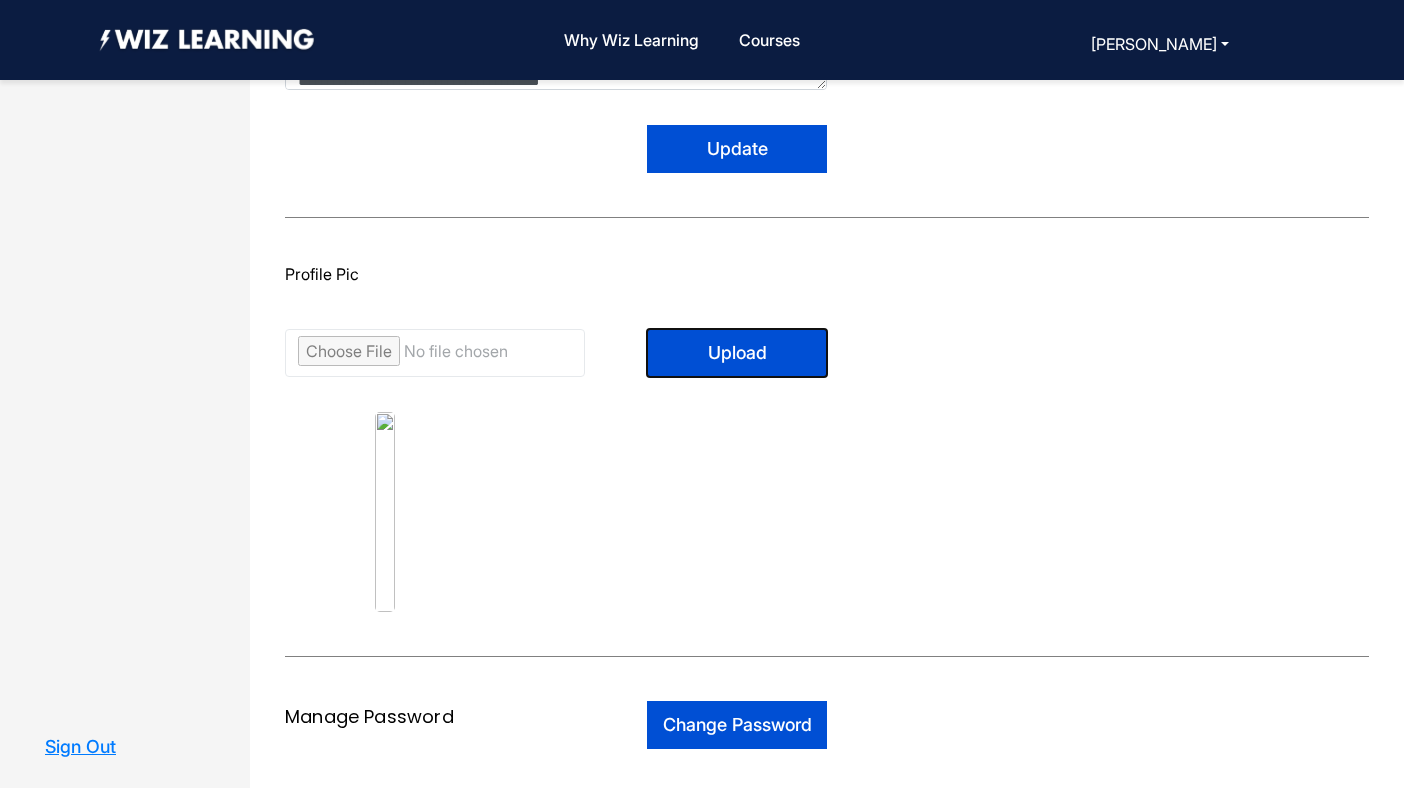 click on "Upload" 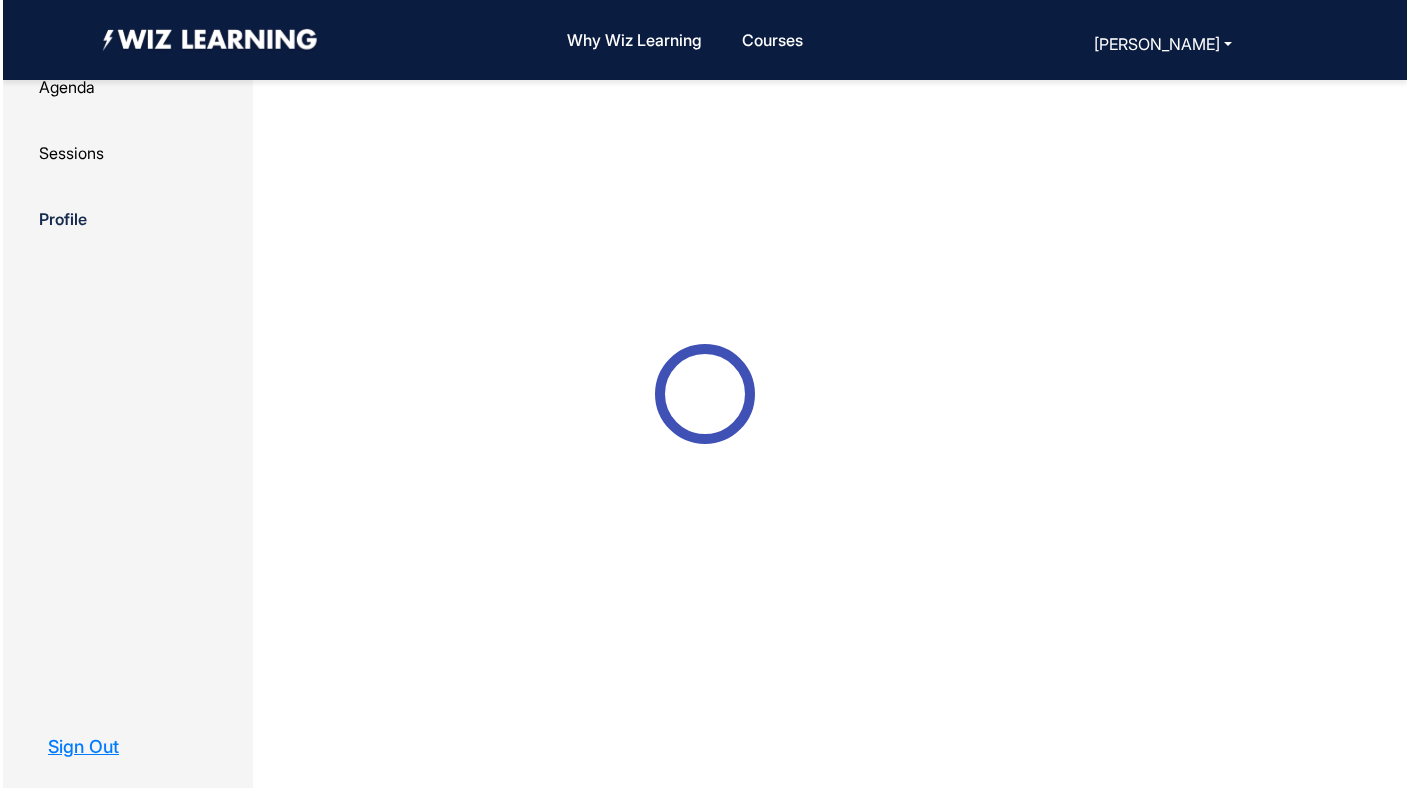scroll, scrollTop: 959, scrollLeft: 0, axis: vertical 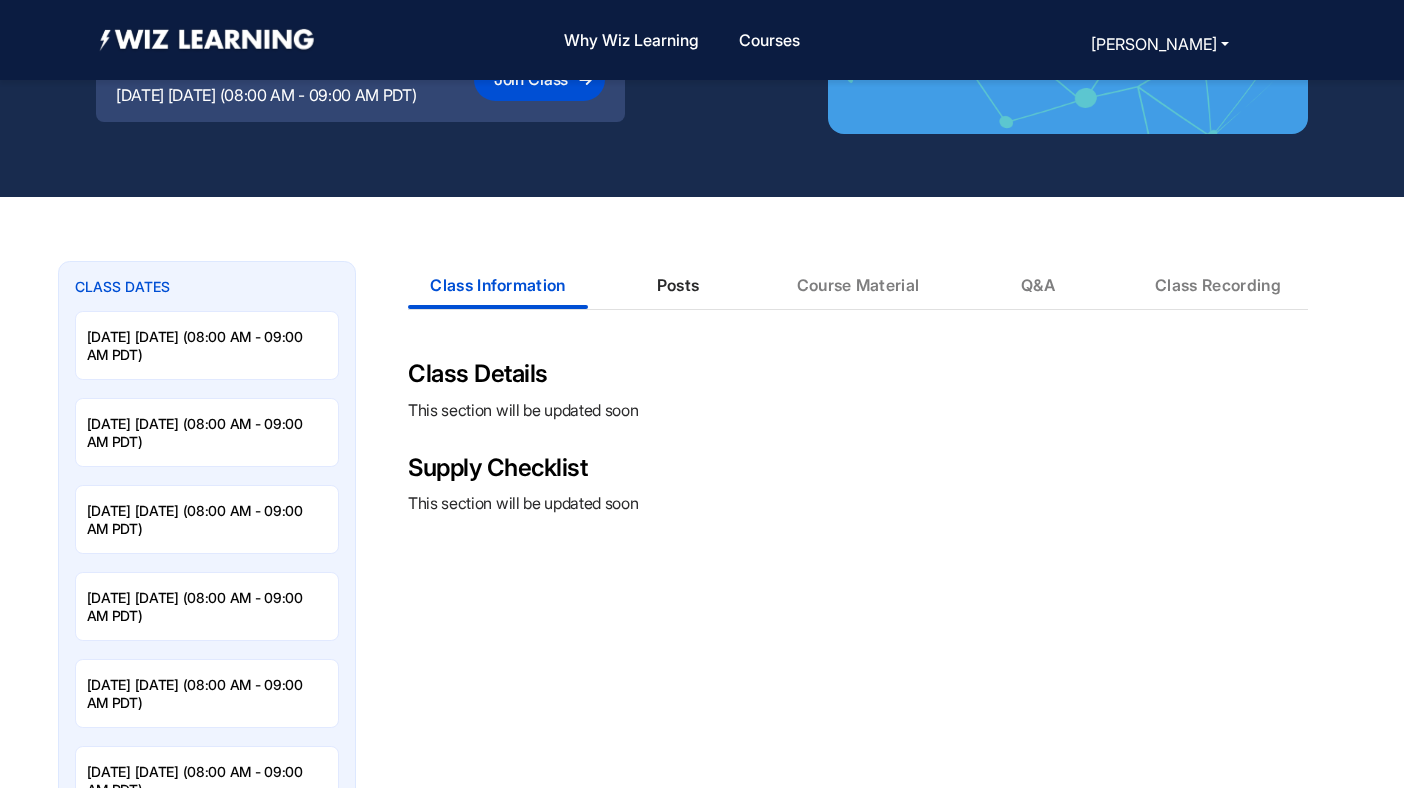 click on "Posts" at bounding box center [678, 285] 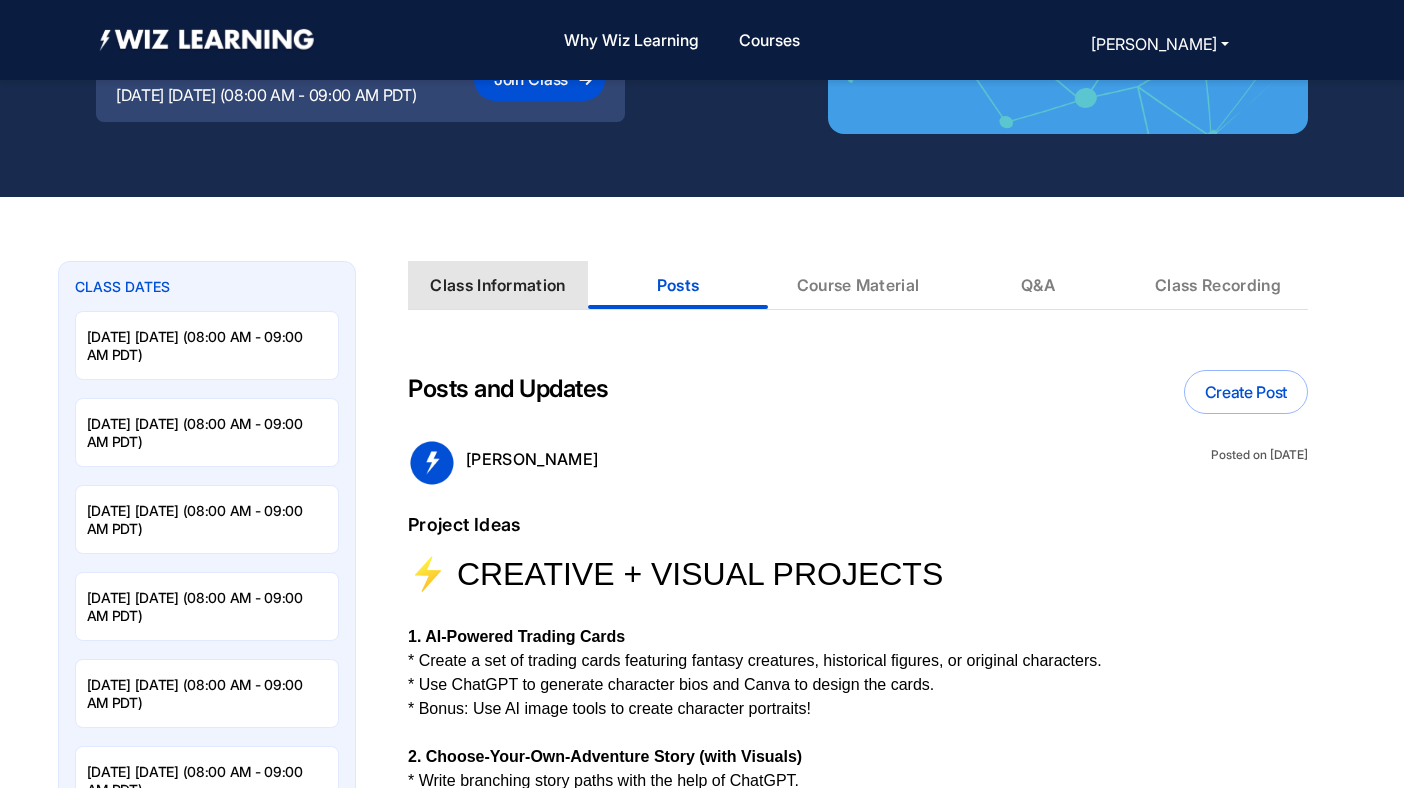 click on "Class Information" at bounding box center (497, 285) 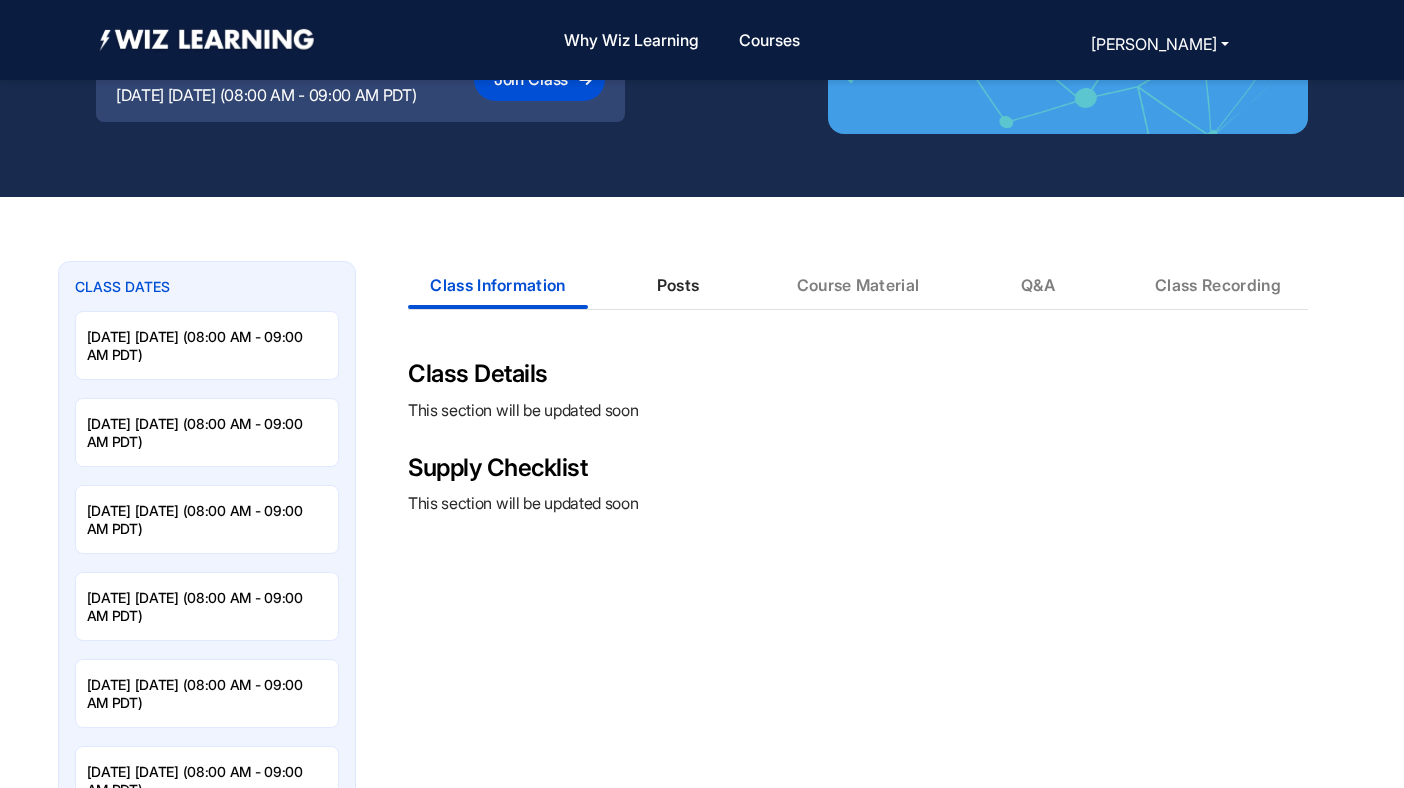 click on "Posts" at bounding box center (678, 285) 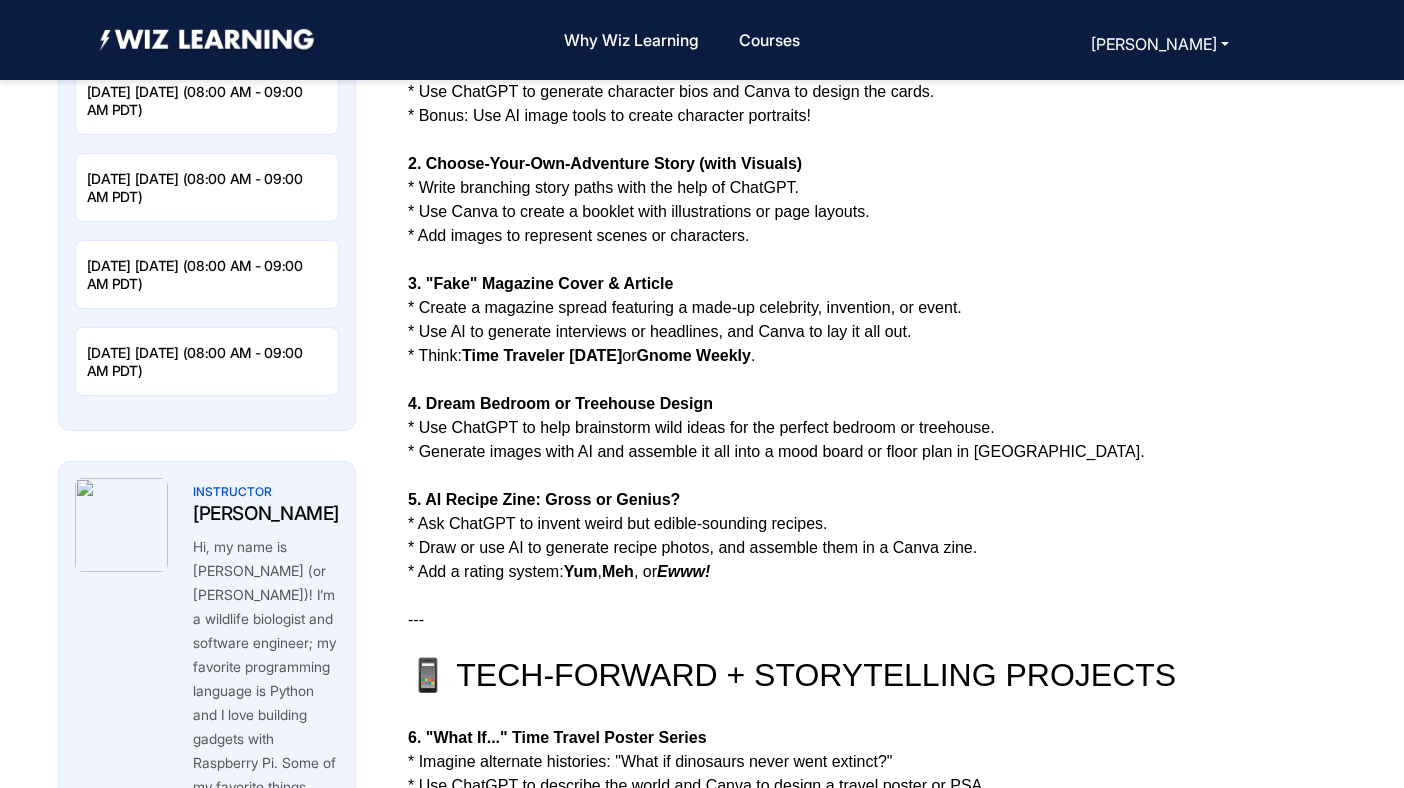 scroll, scrollTop: 0, scrollLeft: 0, axis: both 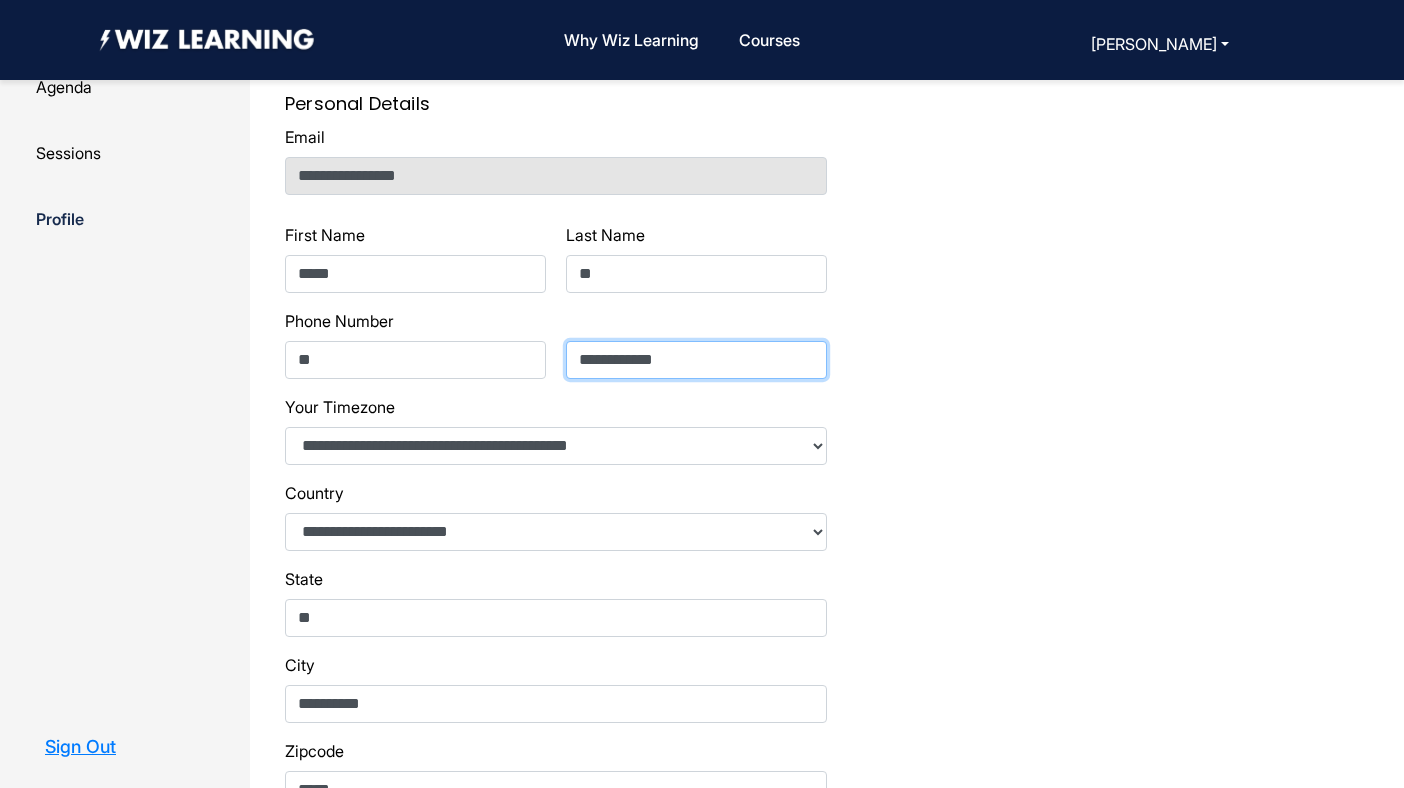click on "**********" 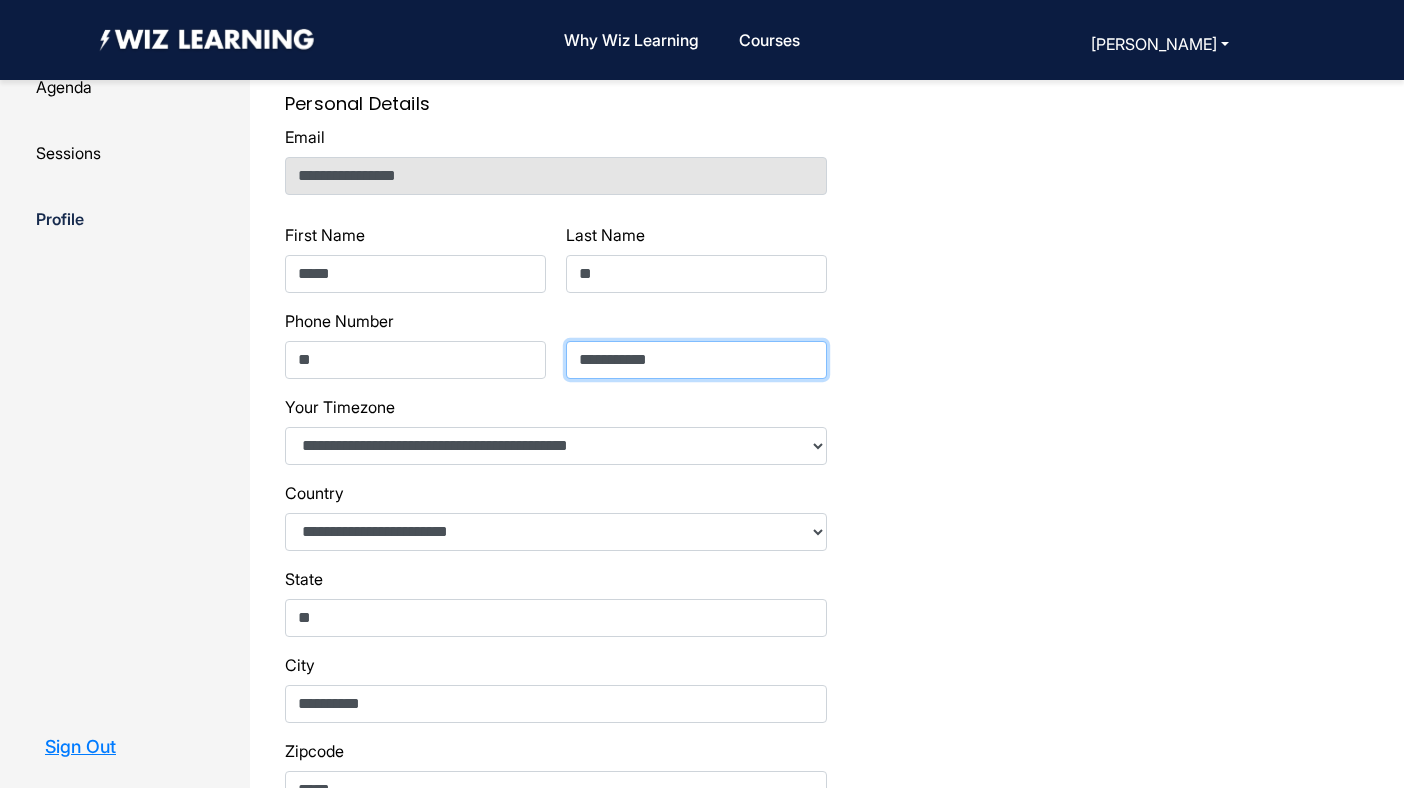 click on "**********" 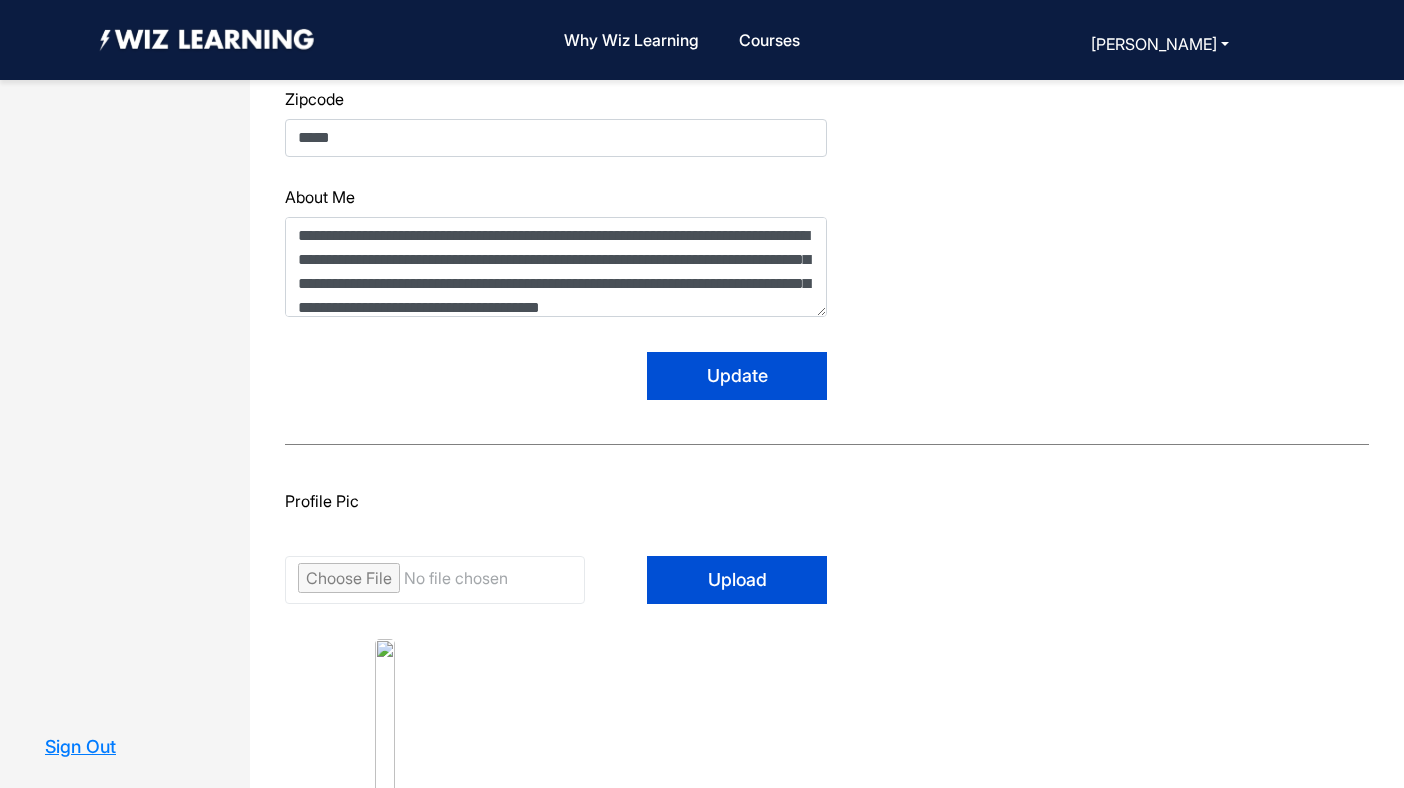 scroll, scrollTop: 960, scrollLeft: 0, axis: vertical 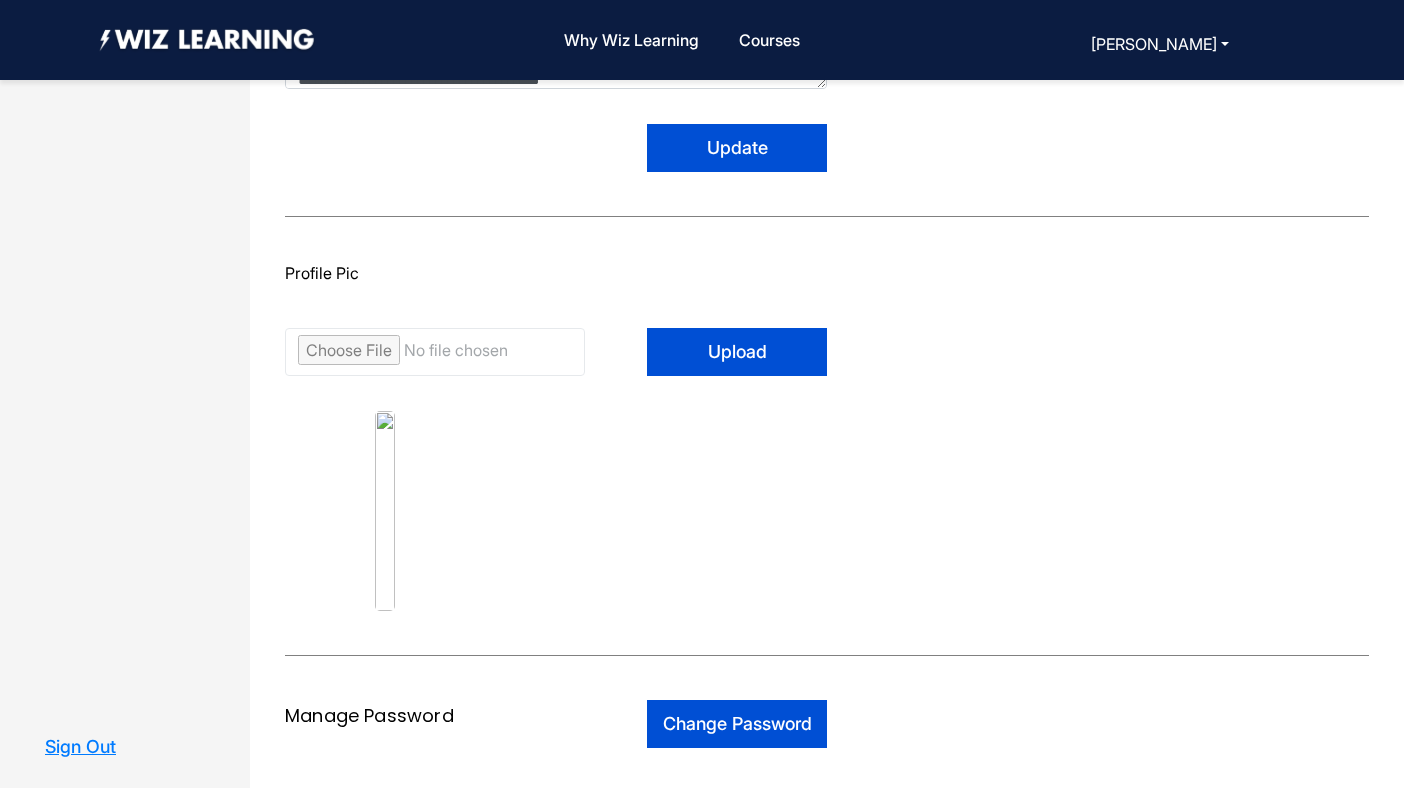type on "**********" 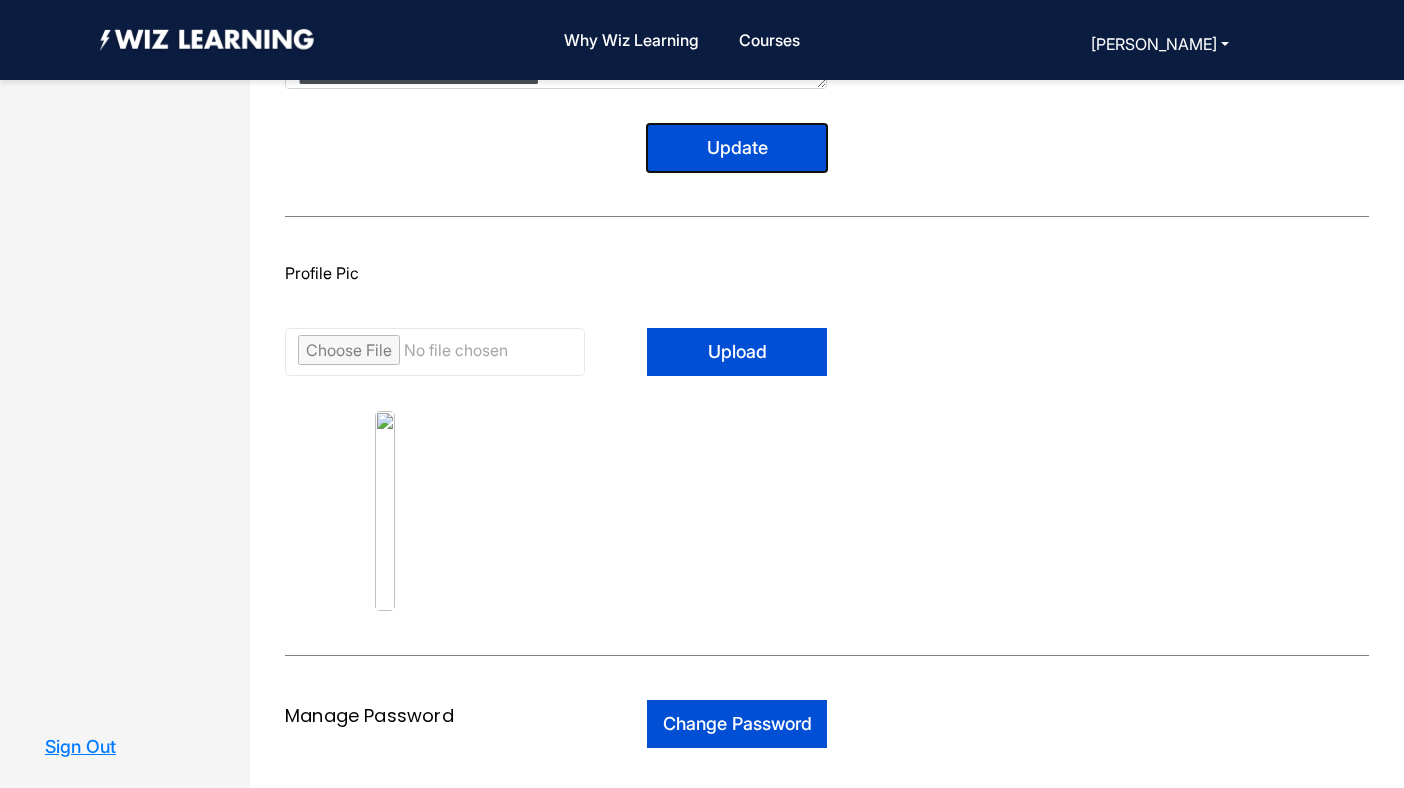 click on "Update" 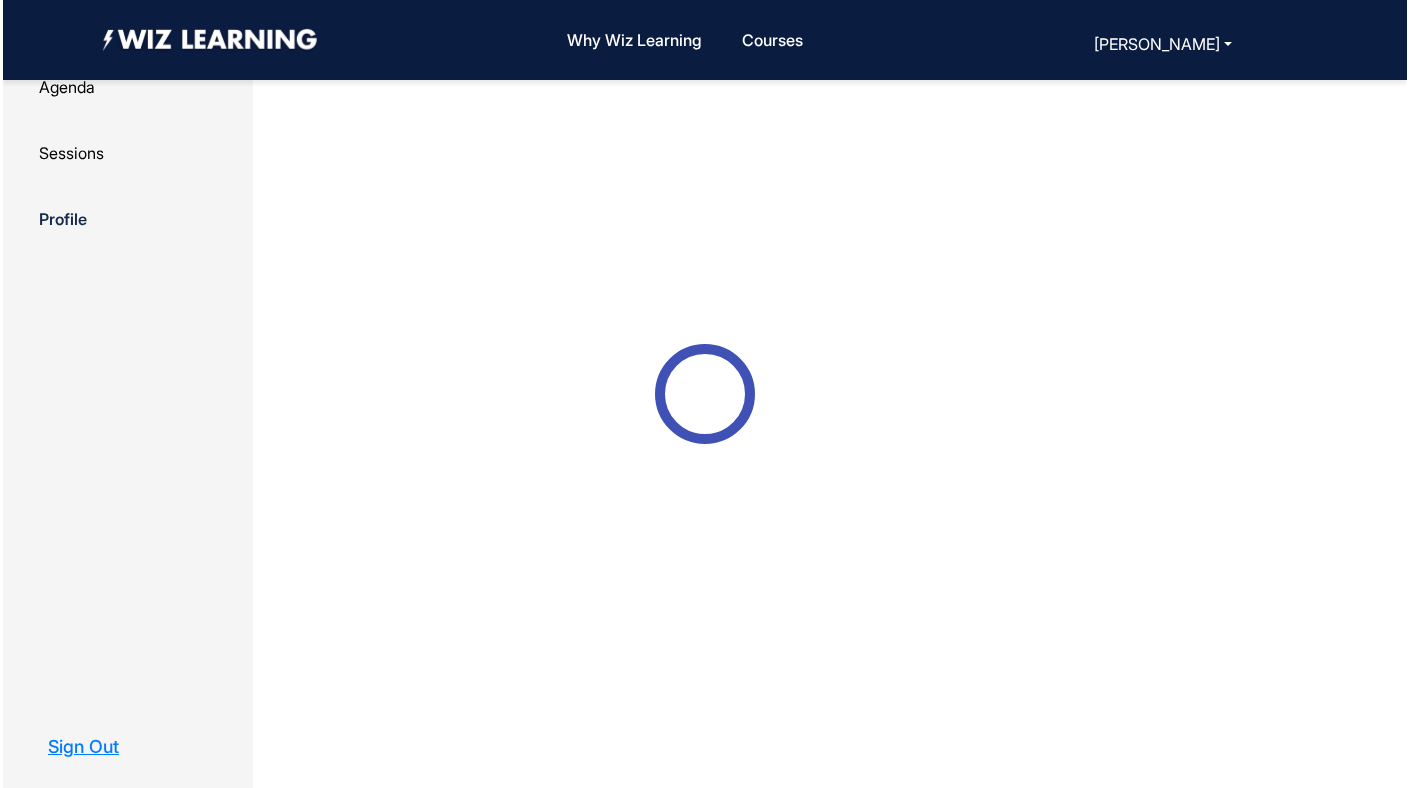 scroll, scrollTop: 80, scrollLeft: 0, axis: vertical 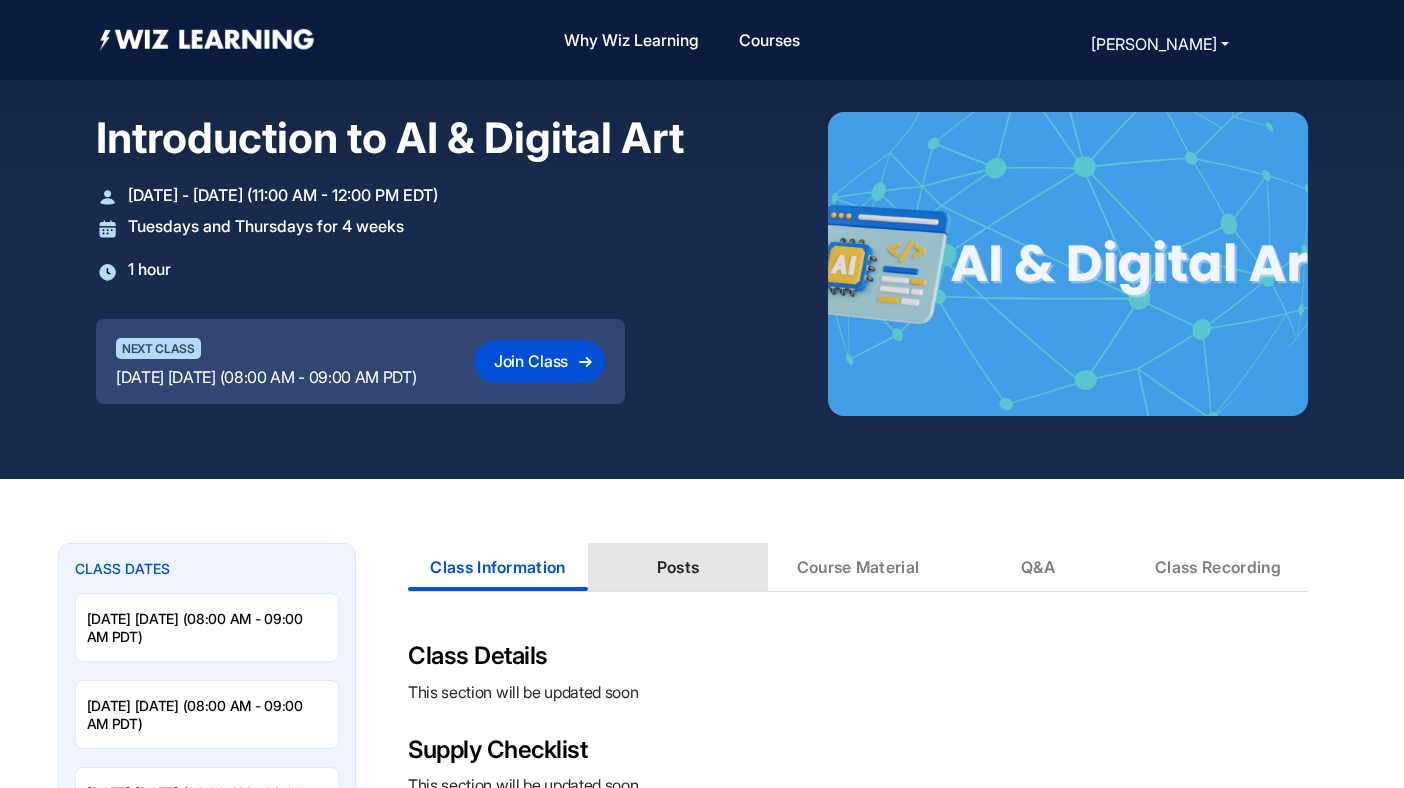 click on "Posts" at bounding box center [678, 567] 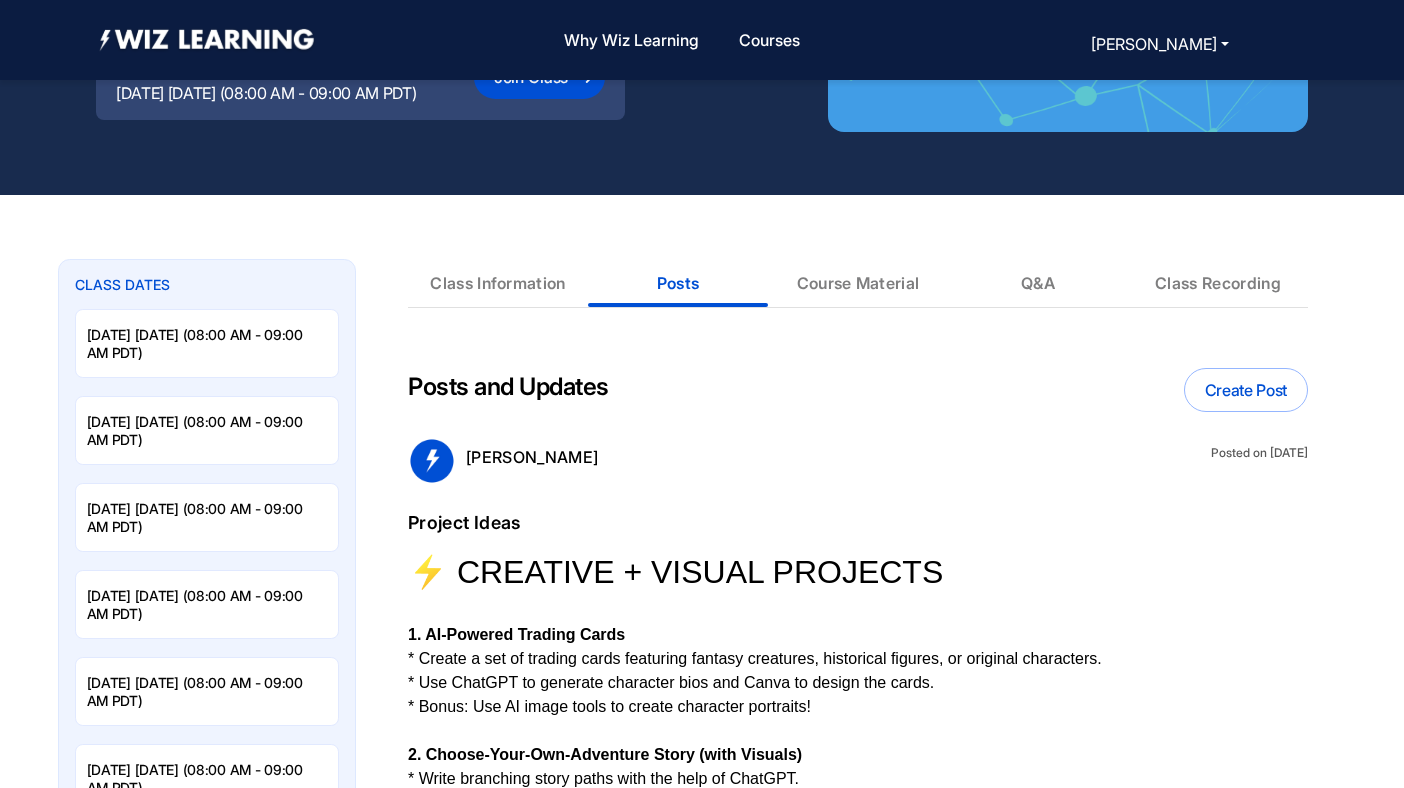 scroll, scrollTop: 670, scrollLeft: 0, axis: vertical 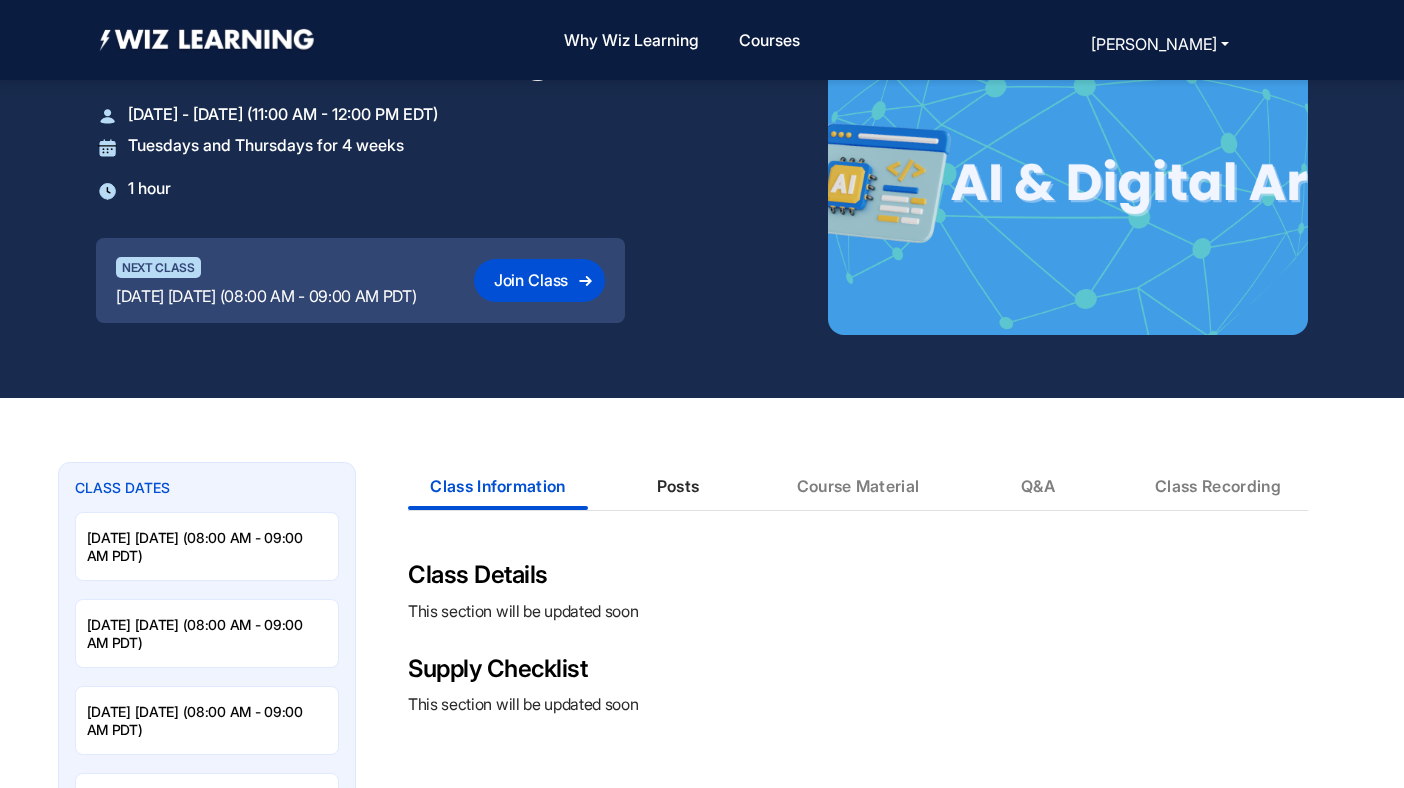 click on "Posts" at bounding box center (678, 486) 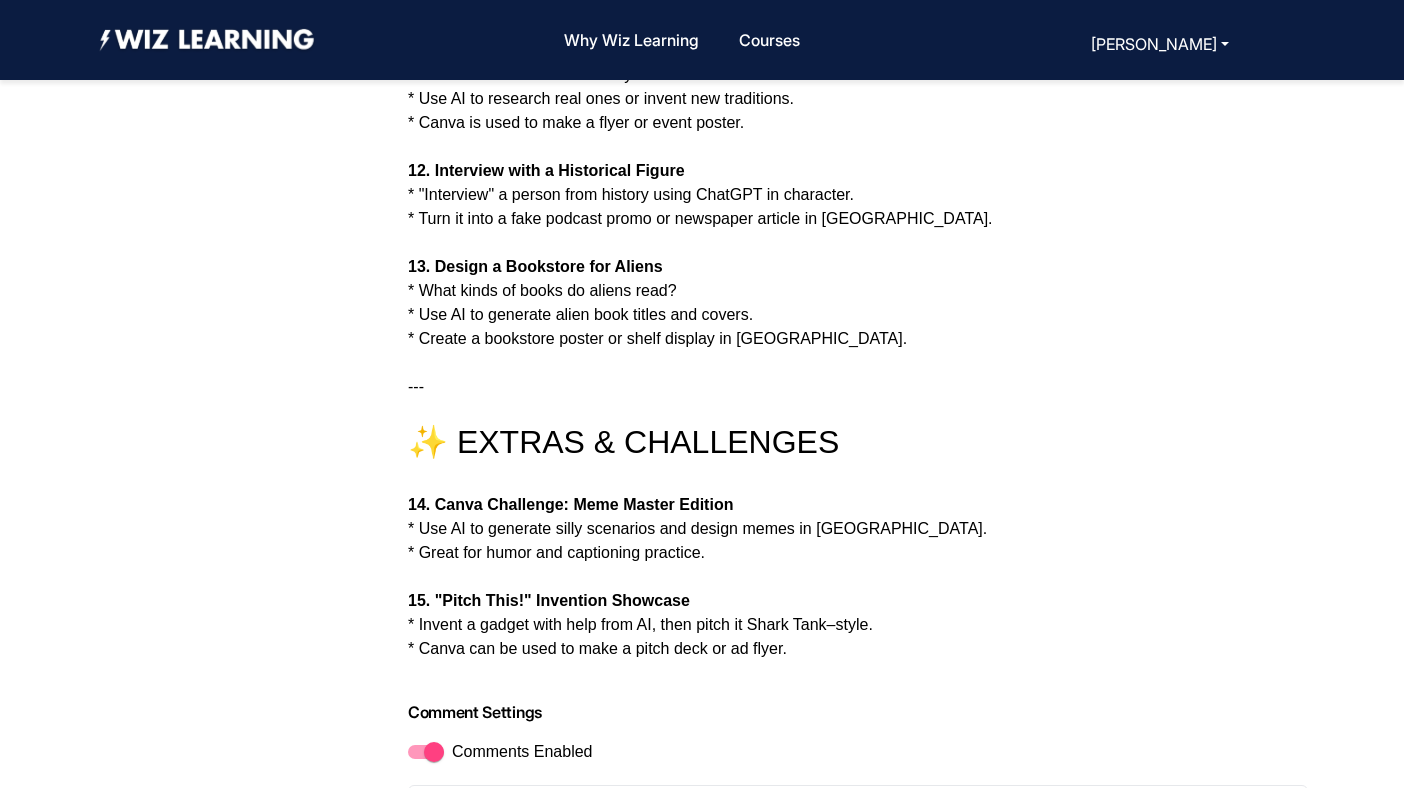 scroll, scrollTop: 2343, scrollLeft: 0, axis: vertical 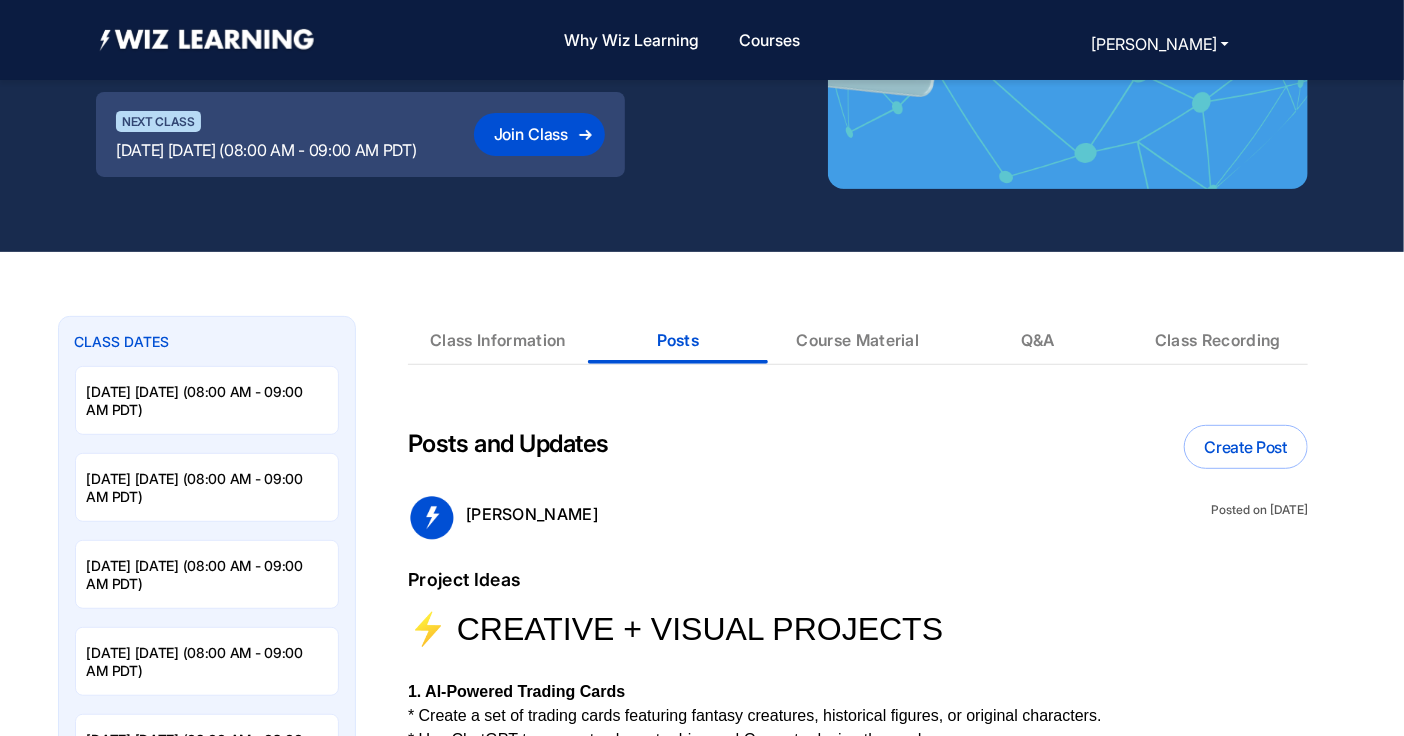 click on "Posts" at bounding box center [678, 340] 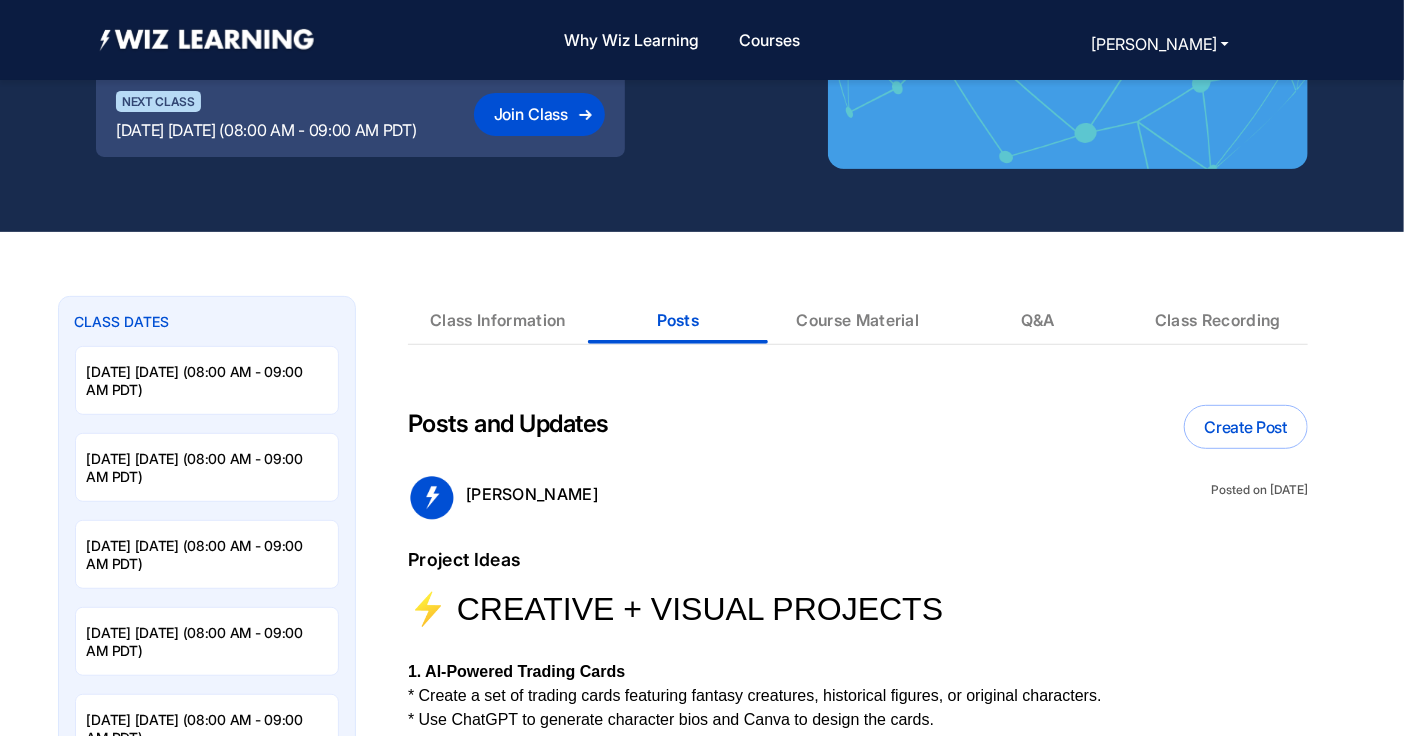 scroll, scrollTop: 254, scrollLeft: 0, axis: vertical 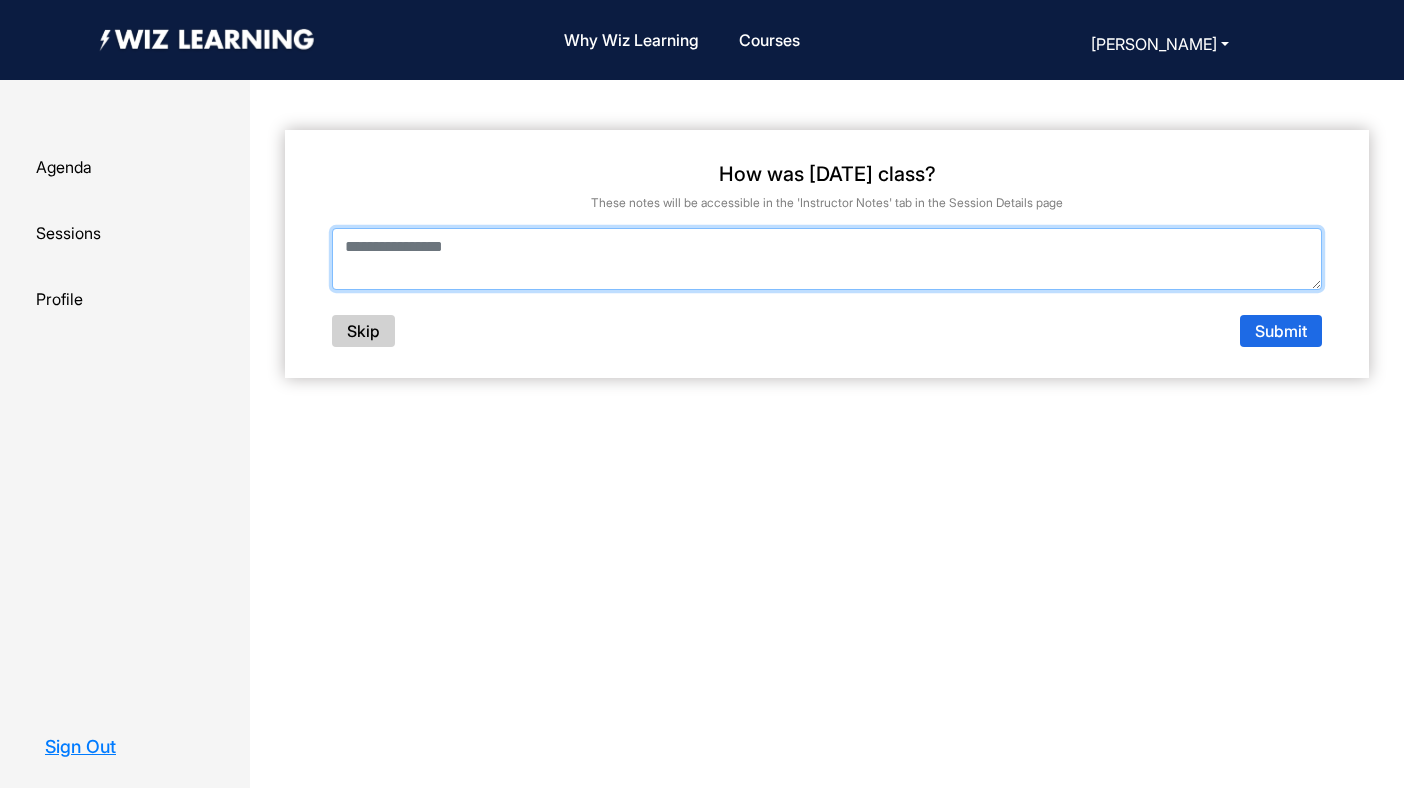 click 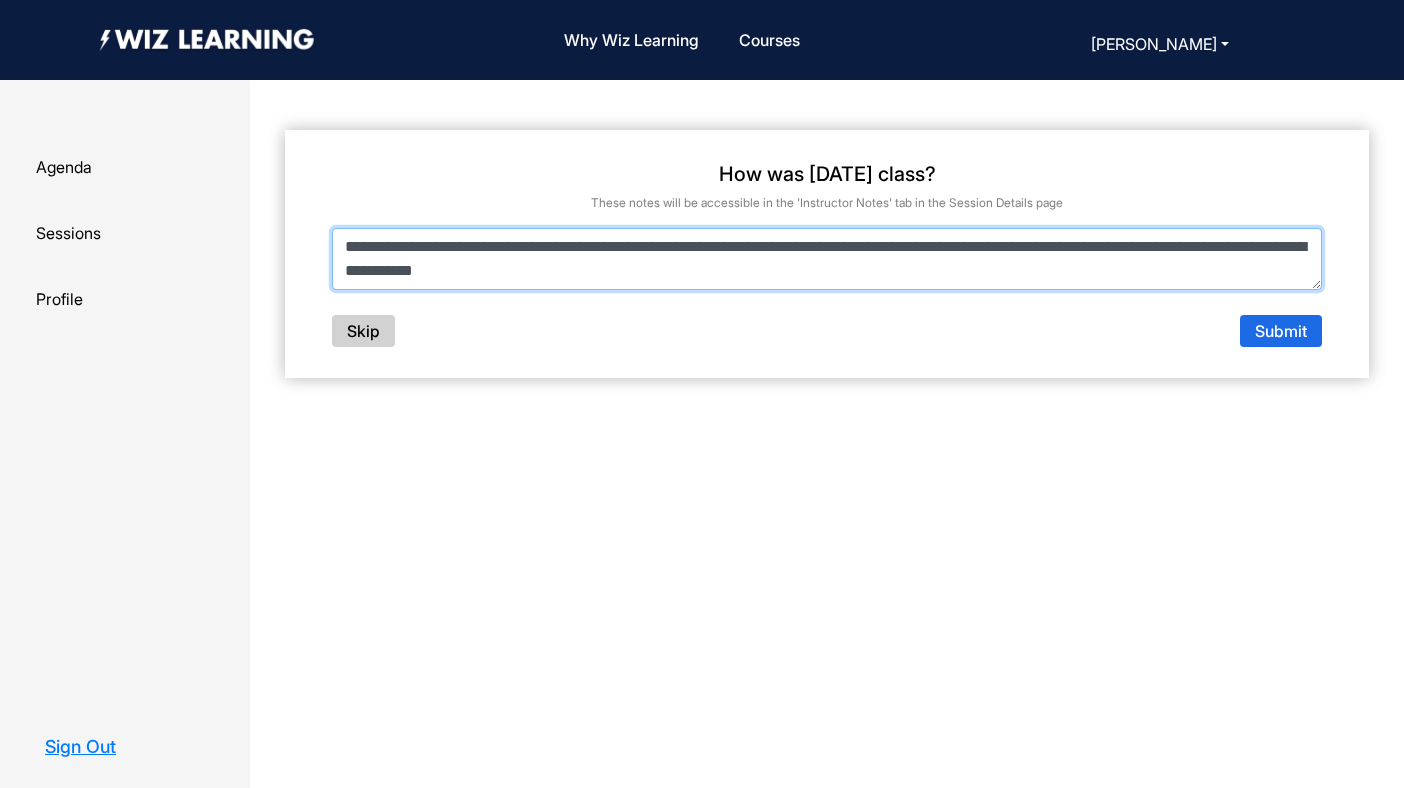 click on "**********" 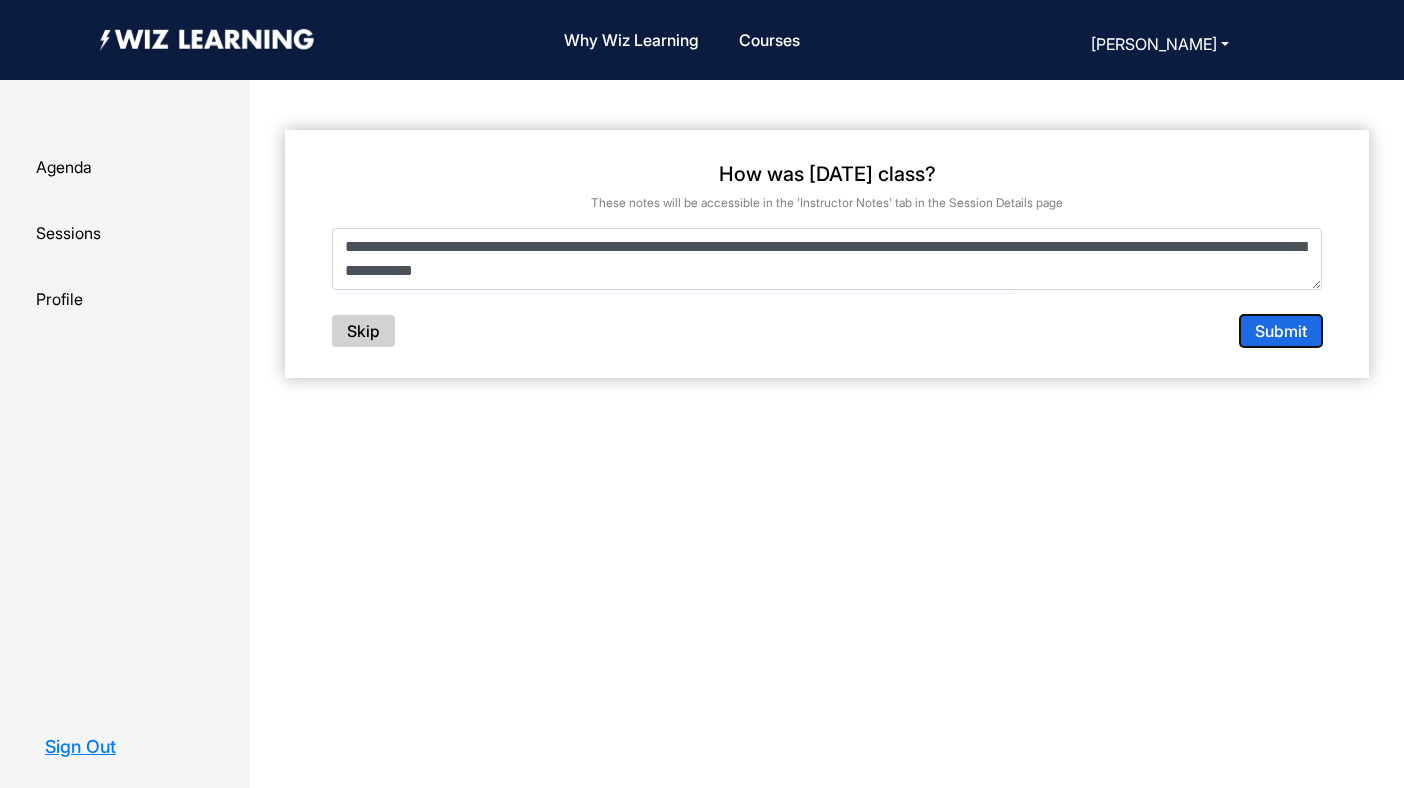 click on "Submit" 